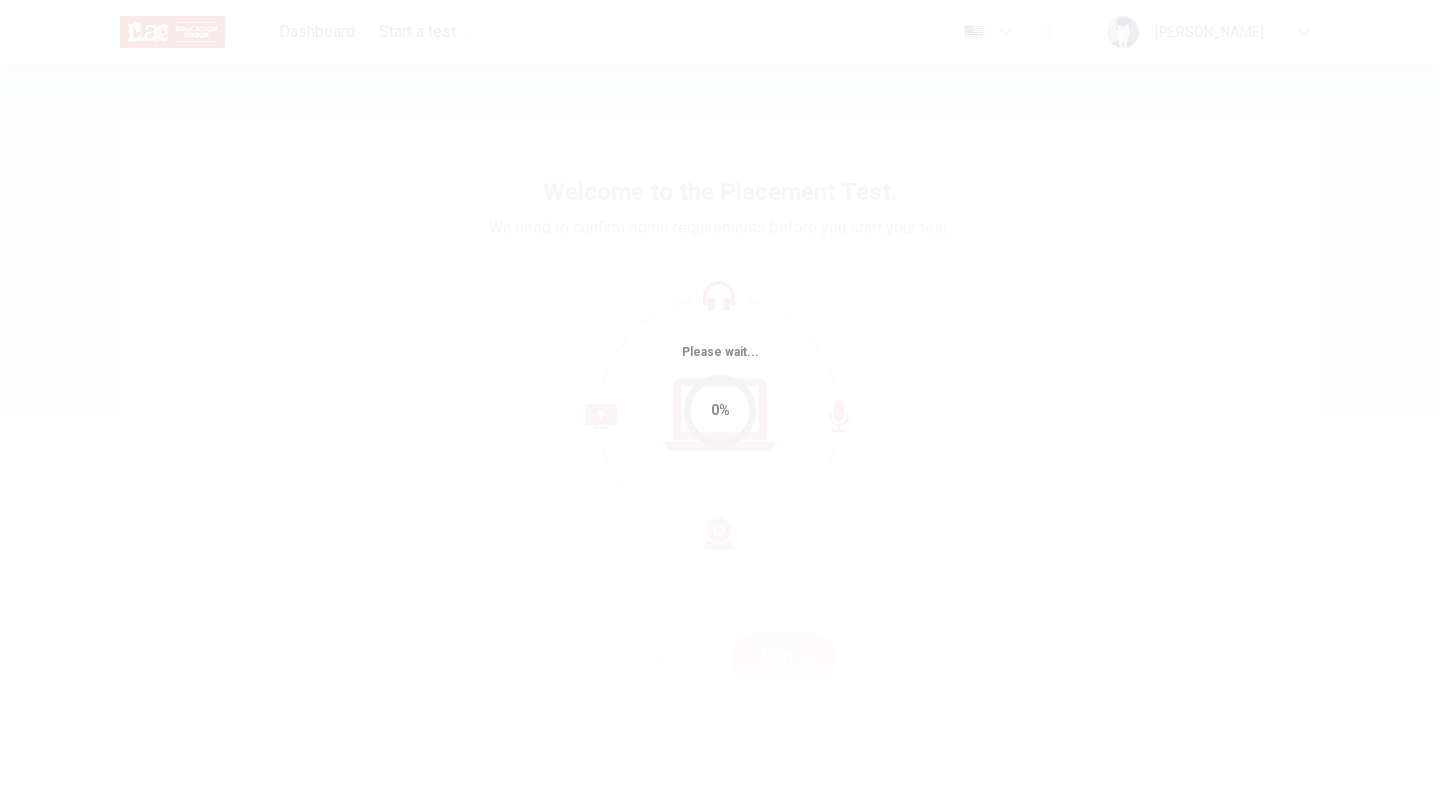 scroll, scrollTop: 0, scrollLeft: 0, axis: both 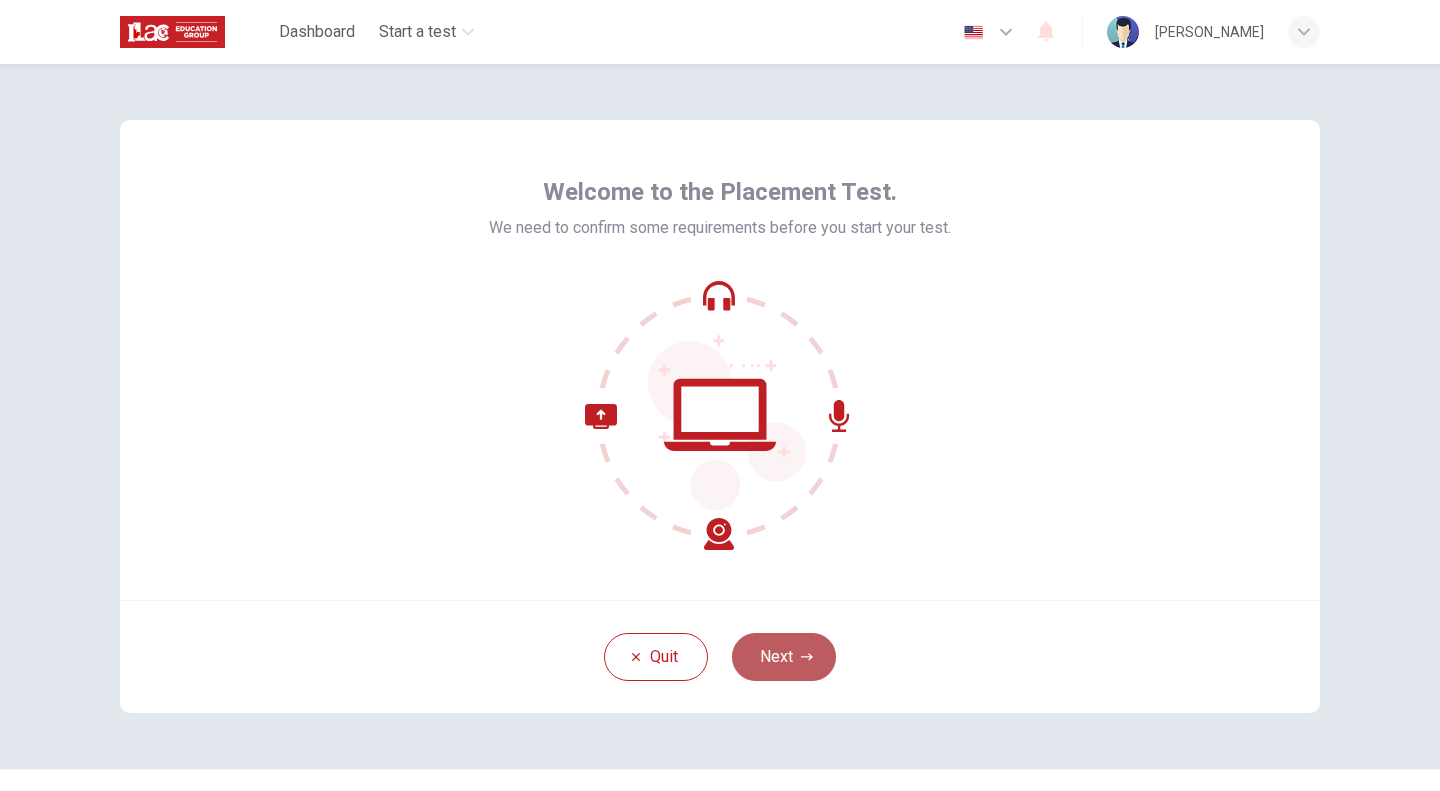 click on "Next" at bounding box center (784, 657) 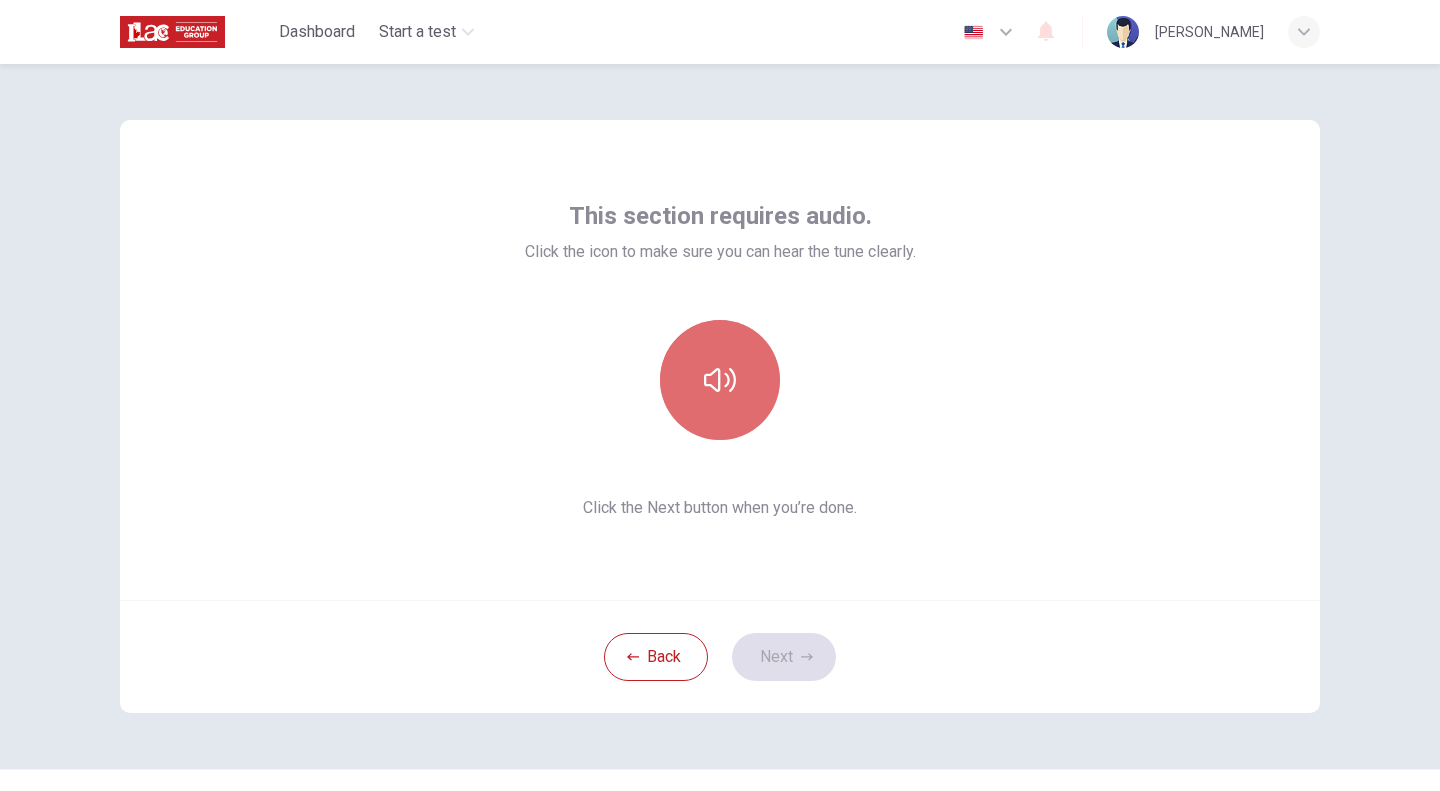 click 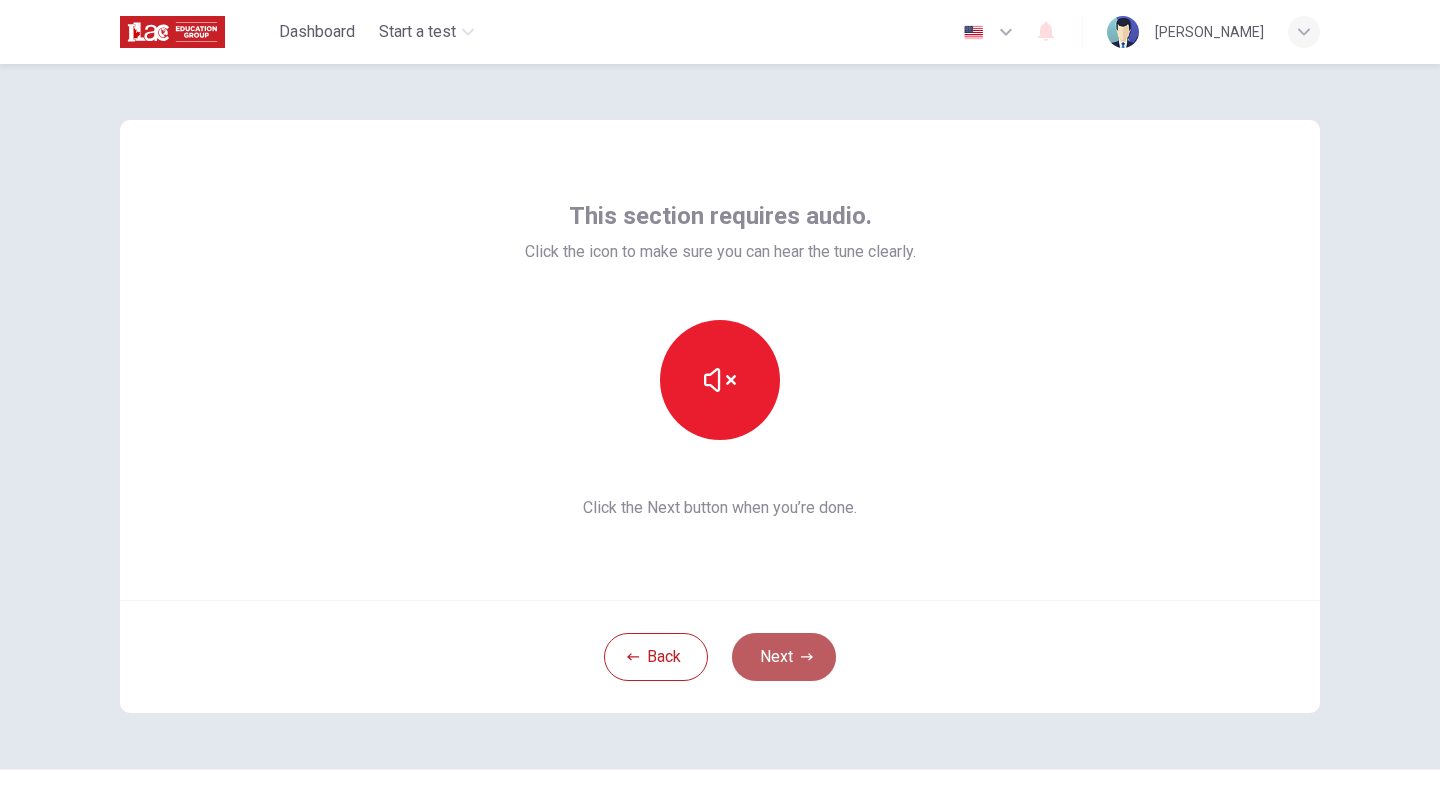 click on "Next" at bounding box center [784, 657] 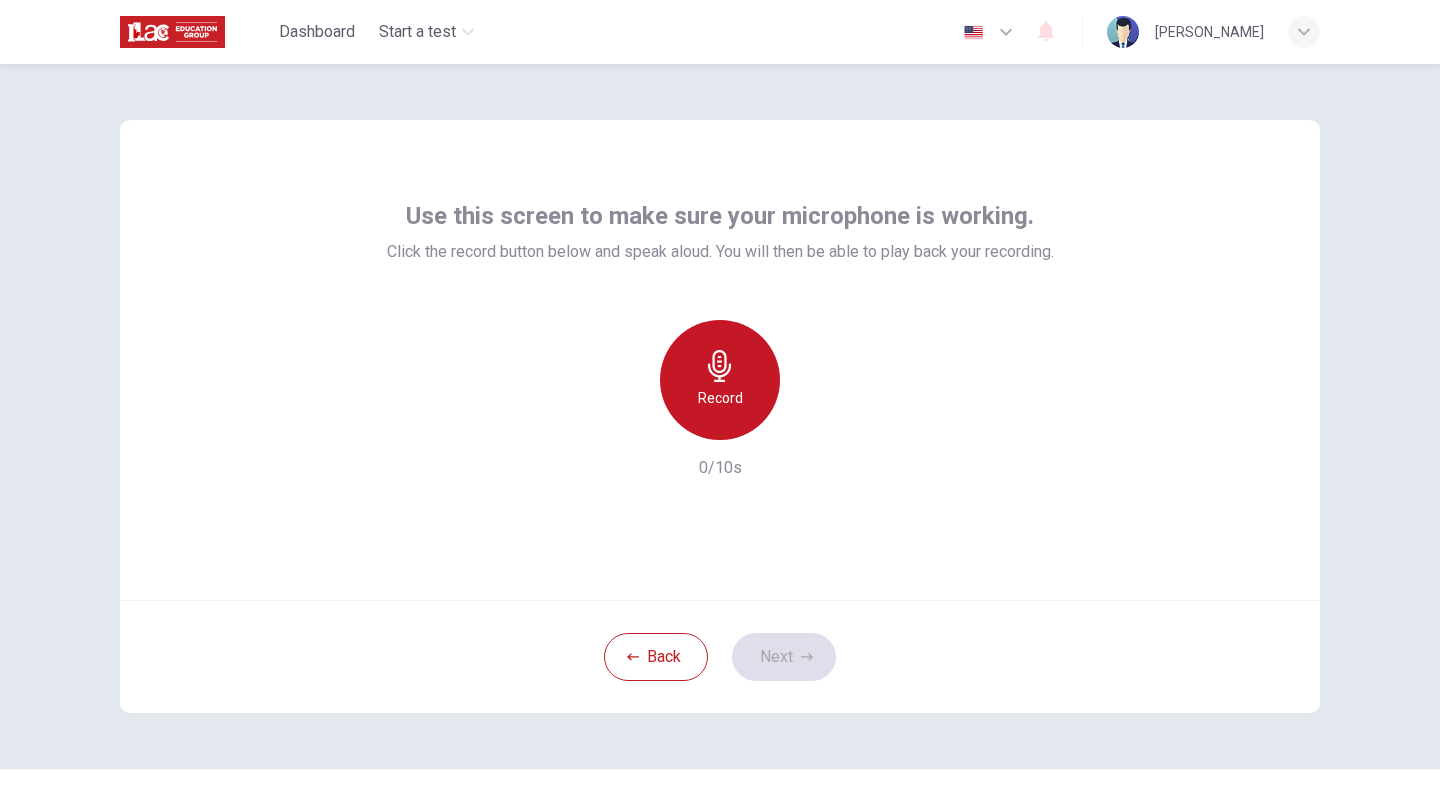 click on "Record" at bounding box center [720, 380] 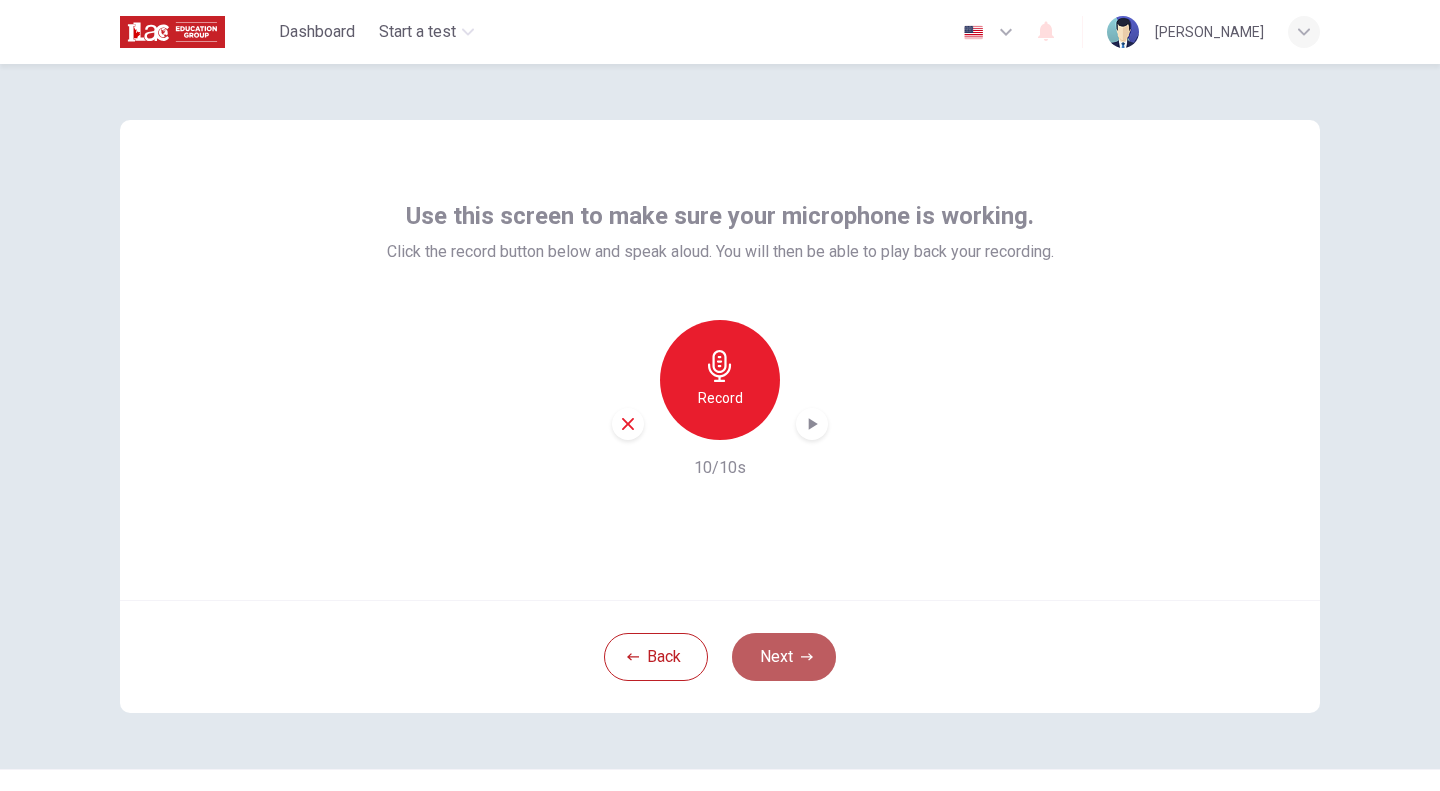 click on "Next" at bounding box center [784, 657] 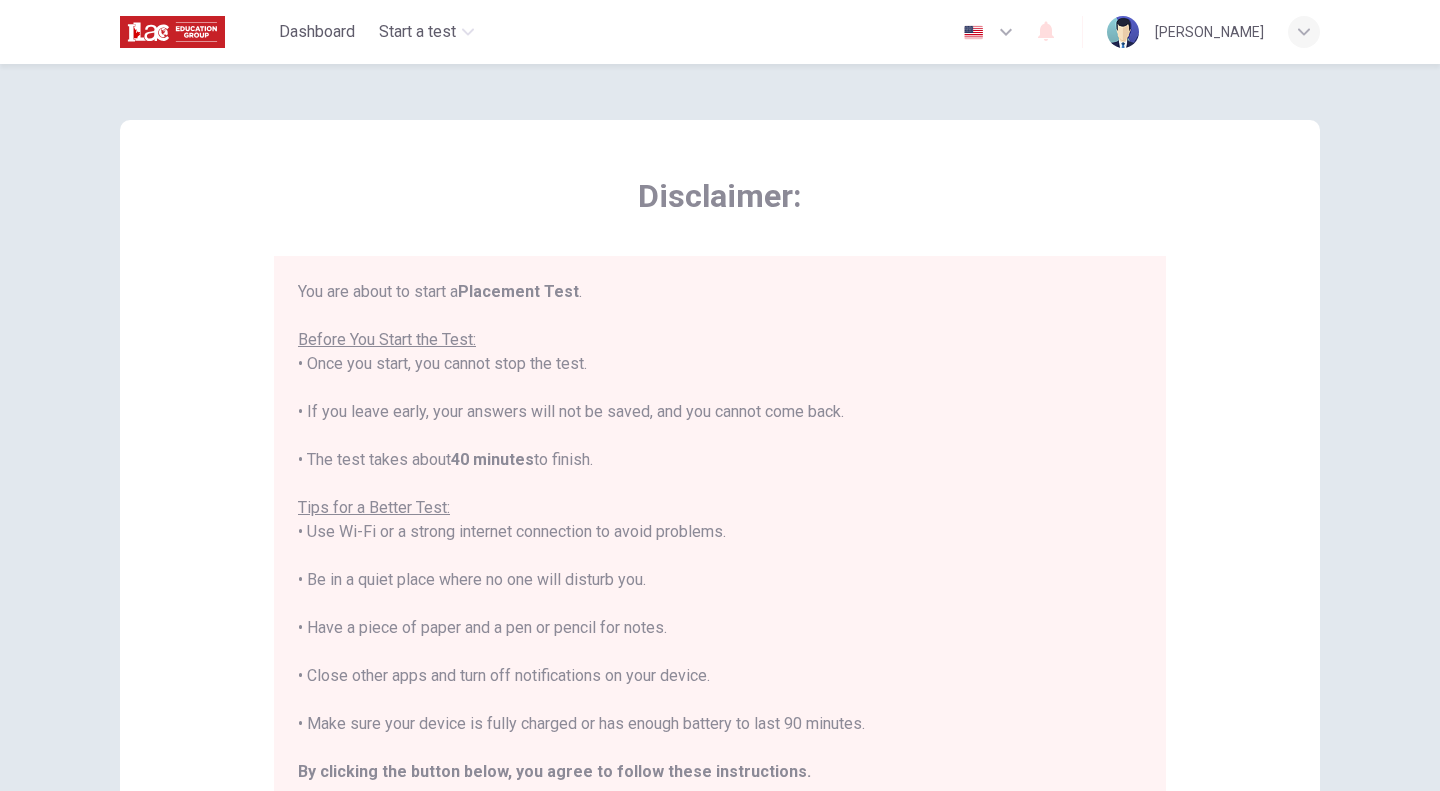 scroll, scrollTop: 23, scrollLeft: 0, axis: vertical 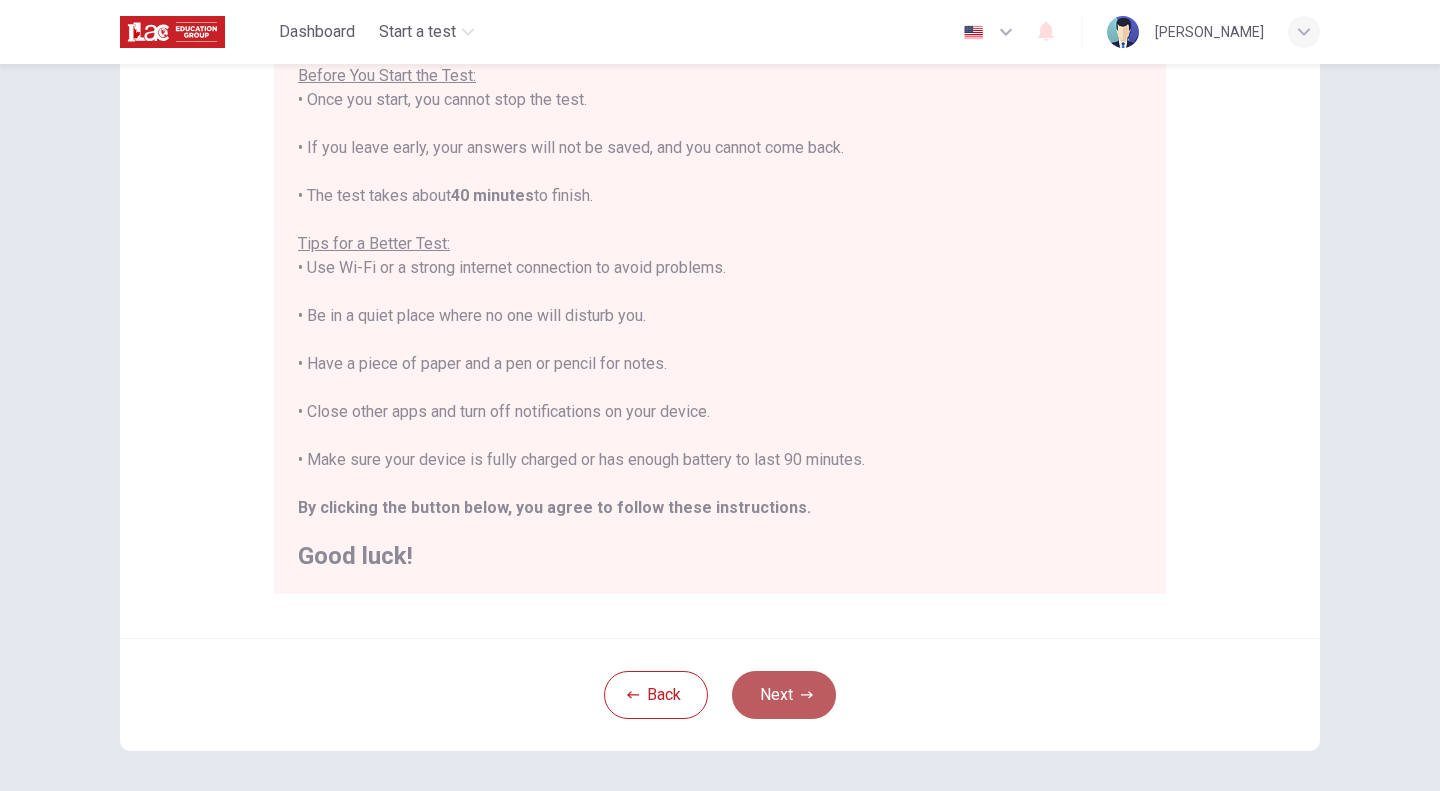click on "Next" at bounding box center (784, 695) 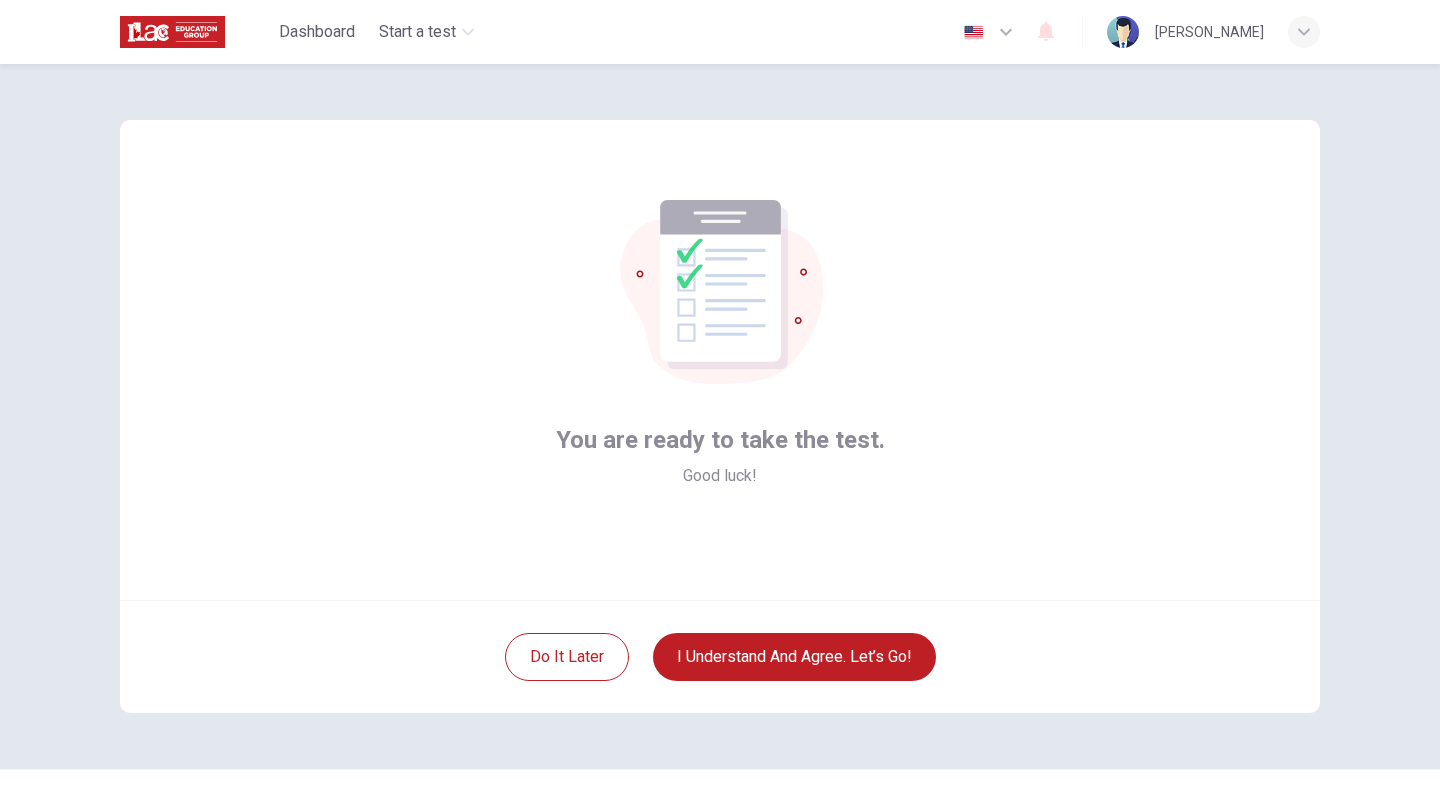 scroll, scrollTop: 0, scrollLeft: 0, axis: both 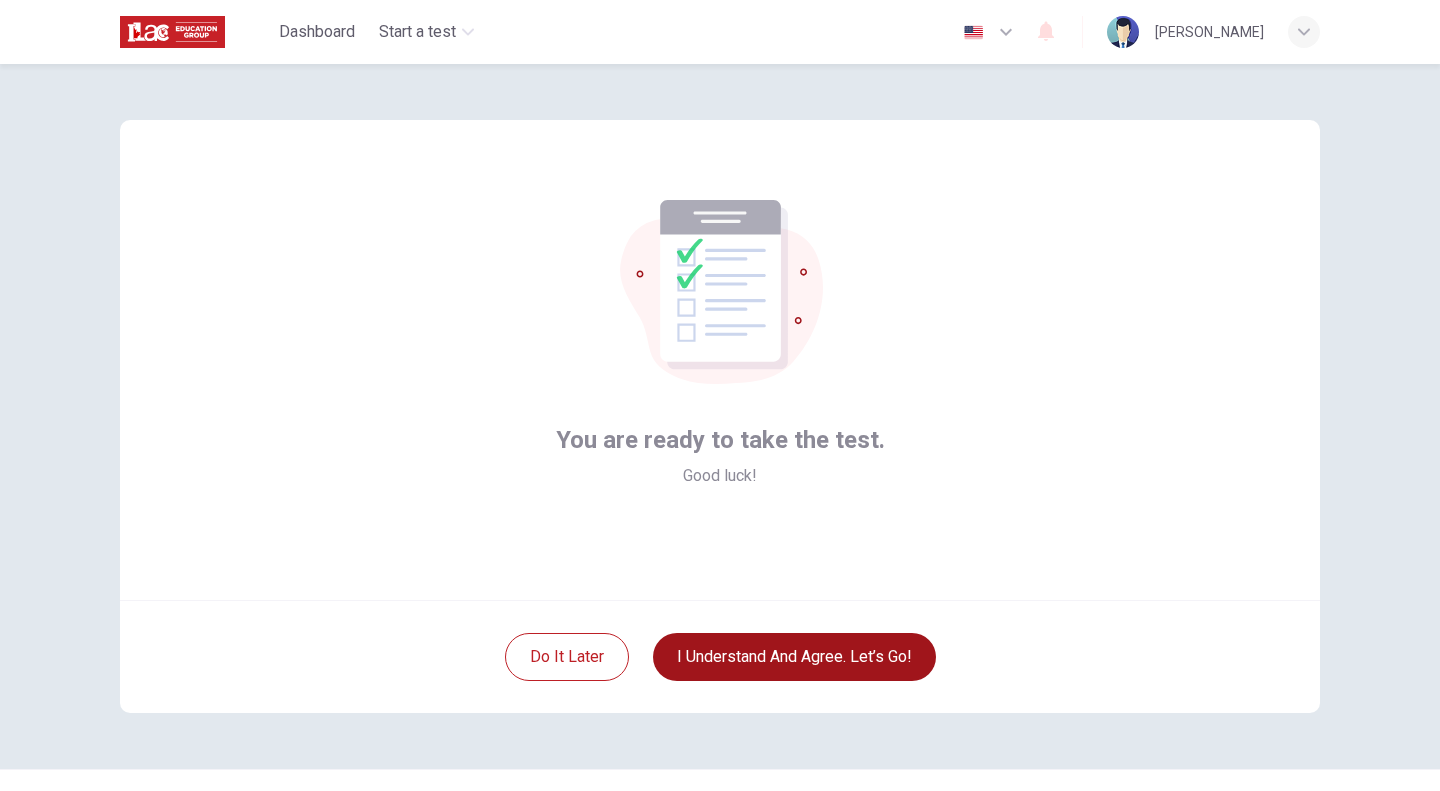 click on "I understand and agree. Let’s go!" at bounding box center [794, 657] 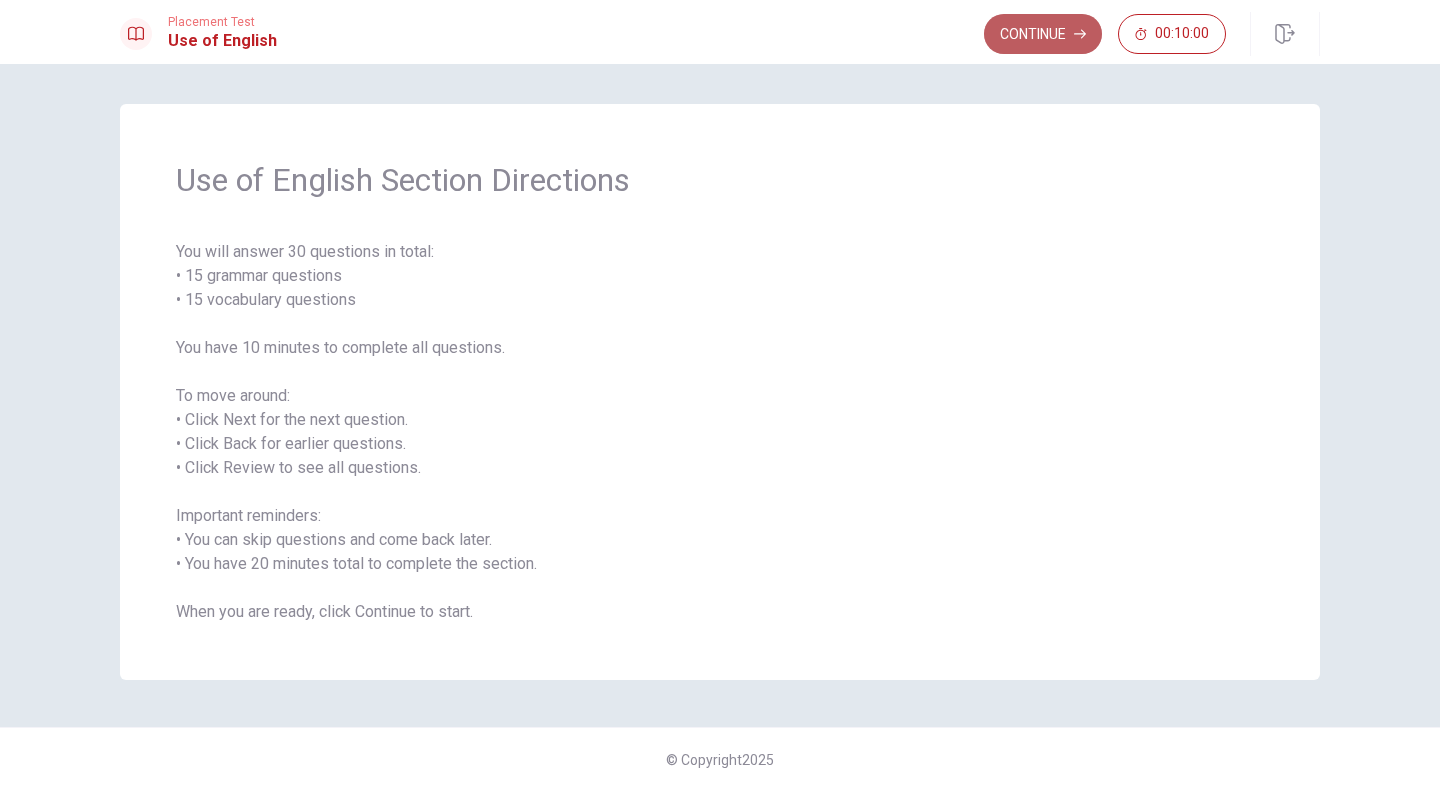 click on "Continue" at bounding box center (1043, 34) 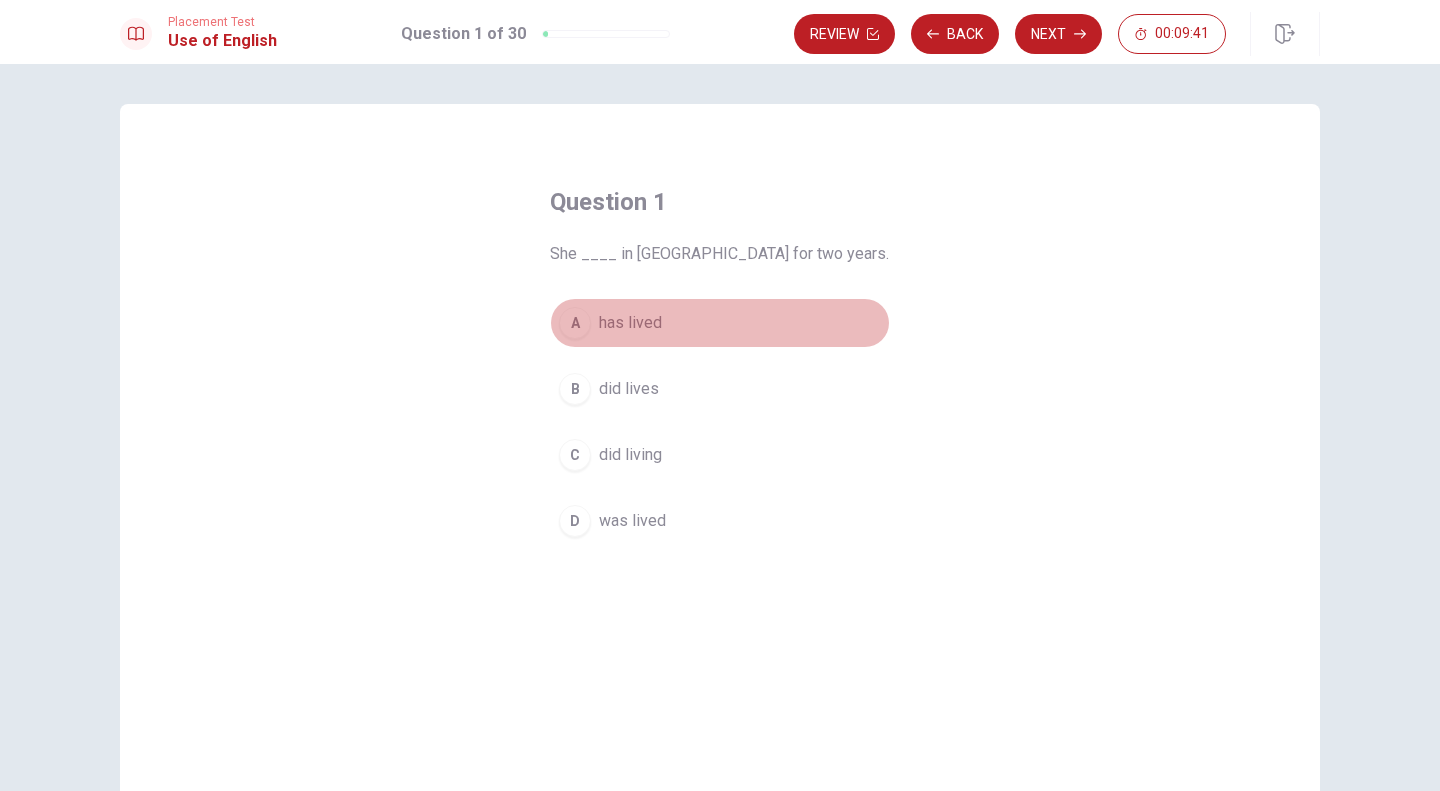 click on "A" at bounding box center [575, 323] 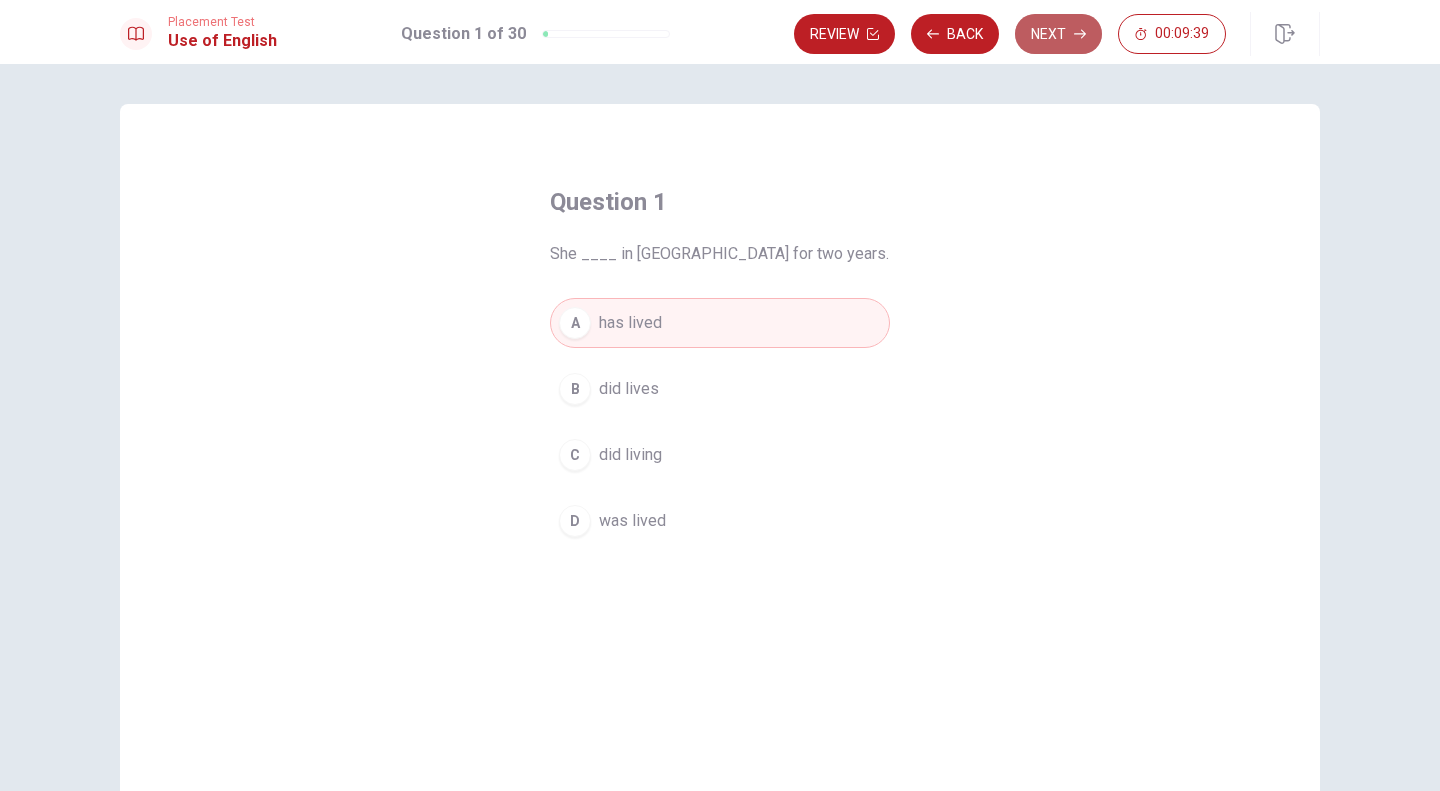 click on "Next" at bounding box center [1058, 34] 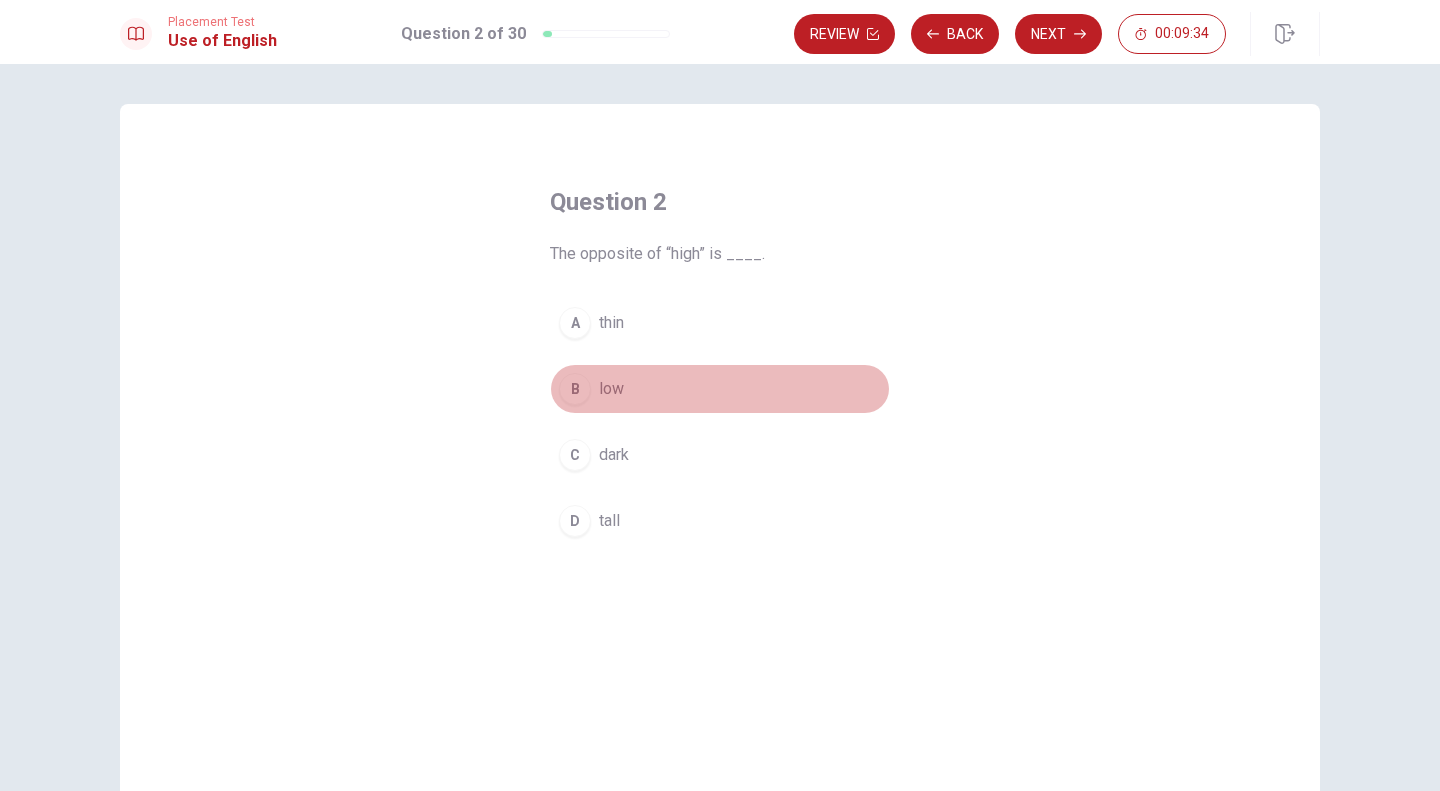 click on "B" at bounding box center [575, 389] 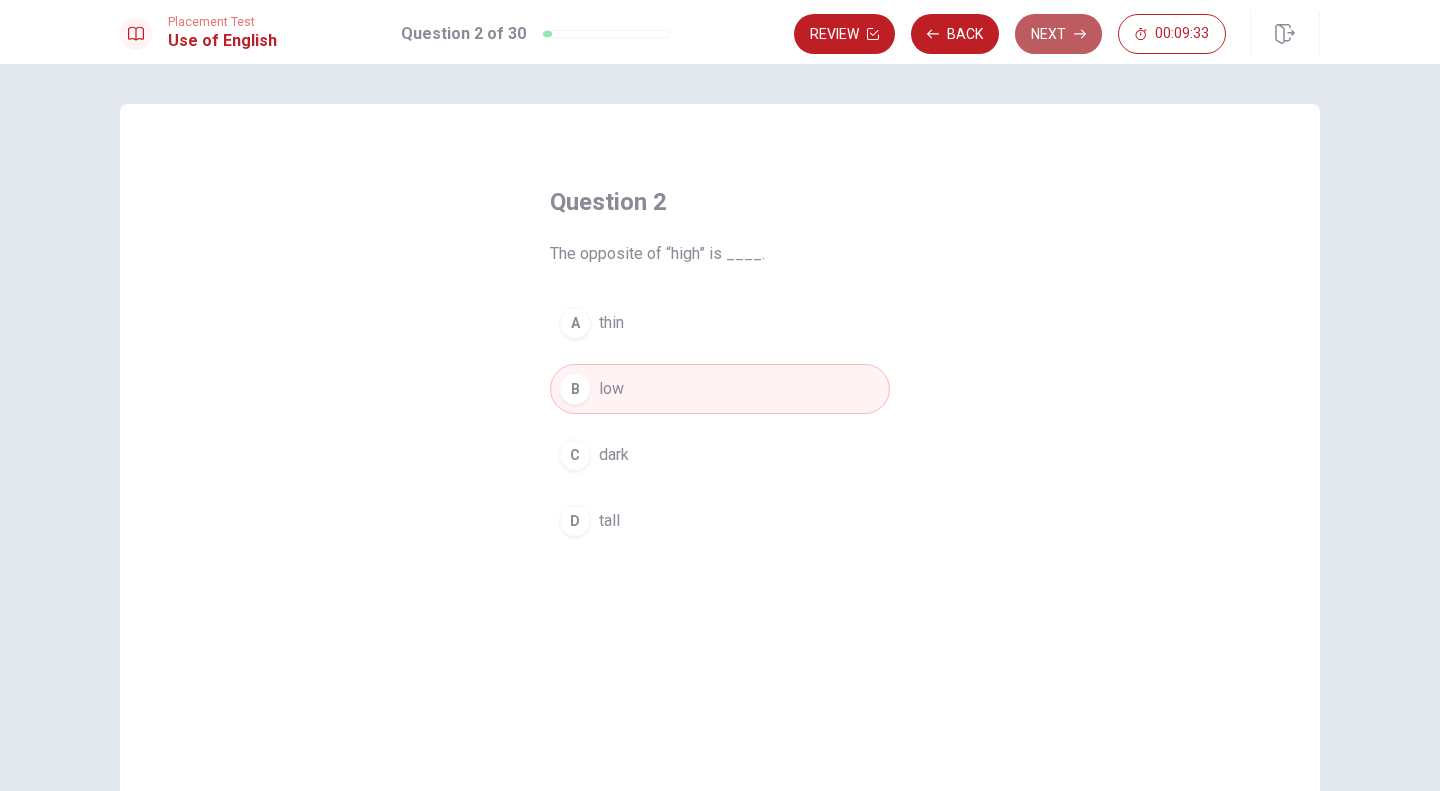 click on "Next" at bounding box center [1058, 34] 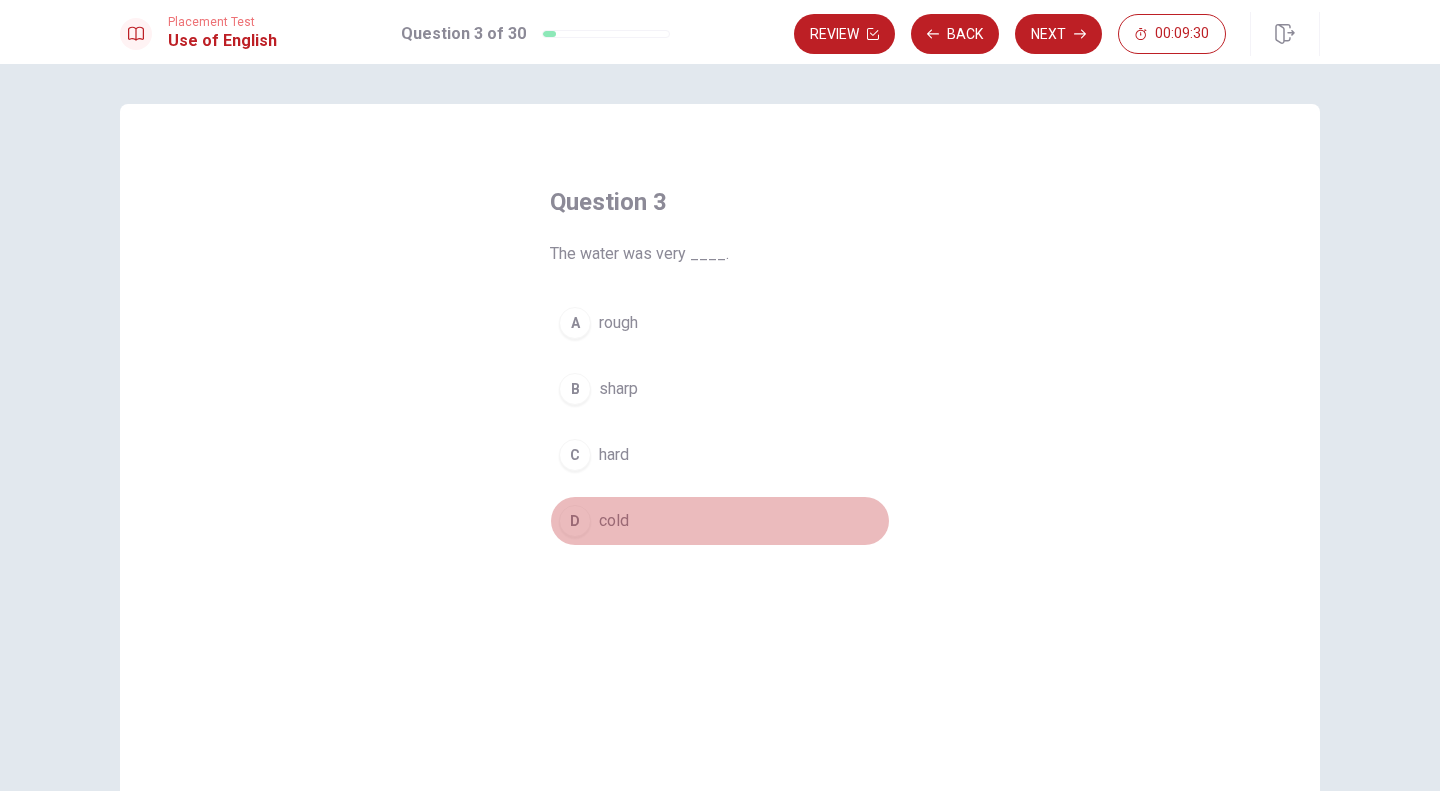 click on "D" at bounding box center (575, 521) 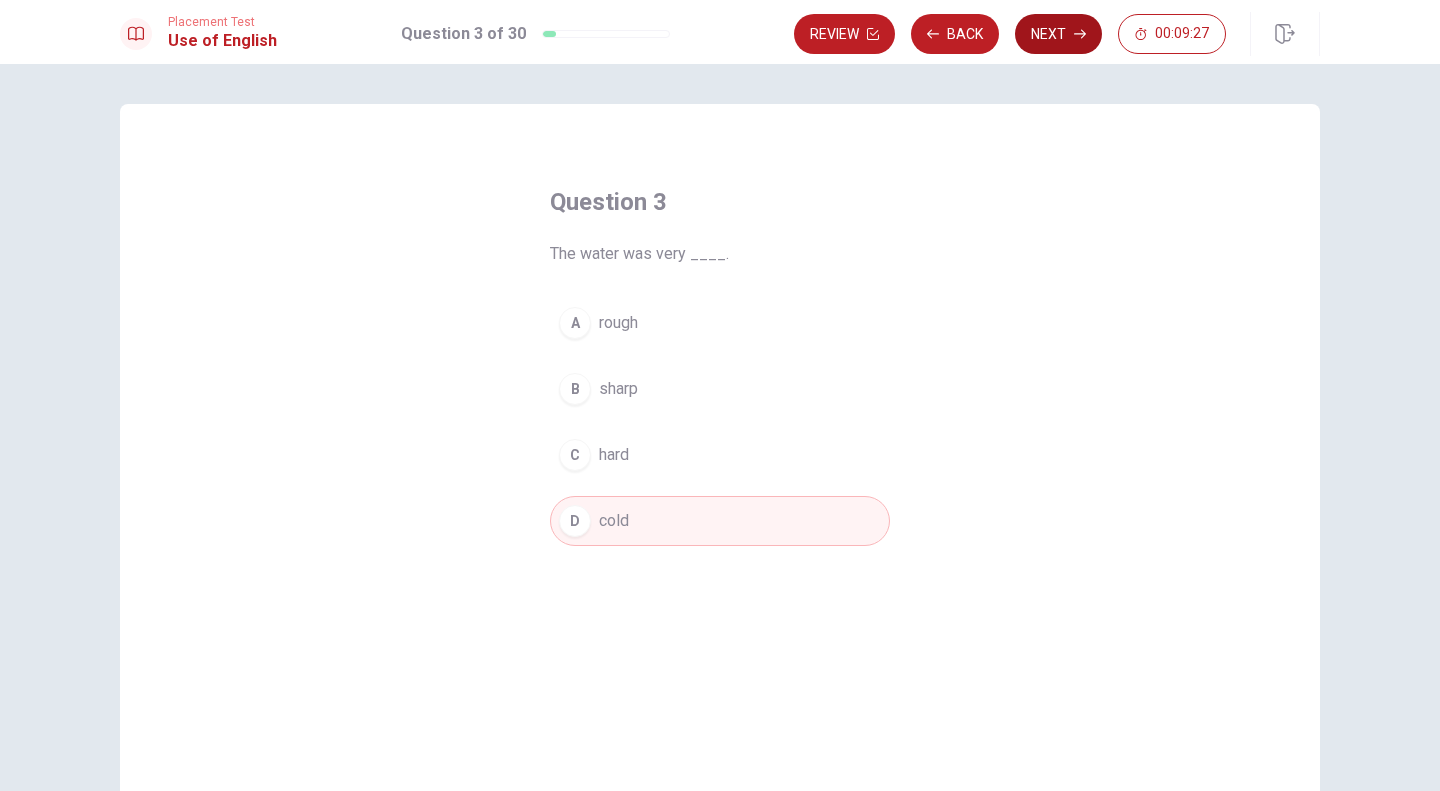 click on "Next" at bounding box center [1058, 34] 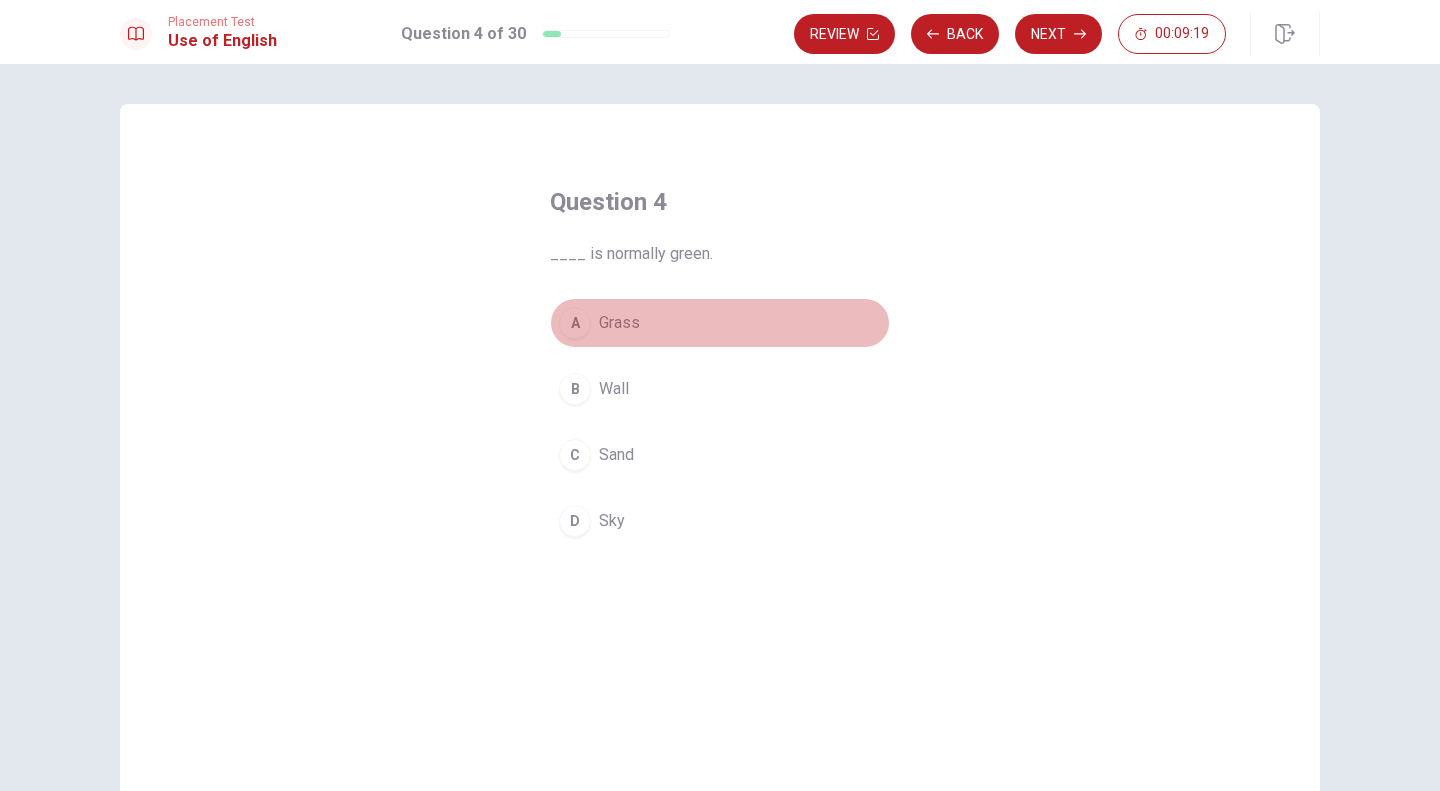 click on "A" at bounding box center (575, 323) 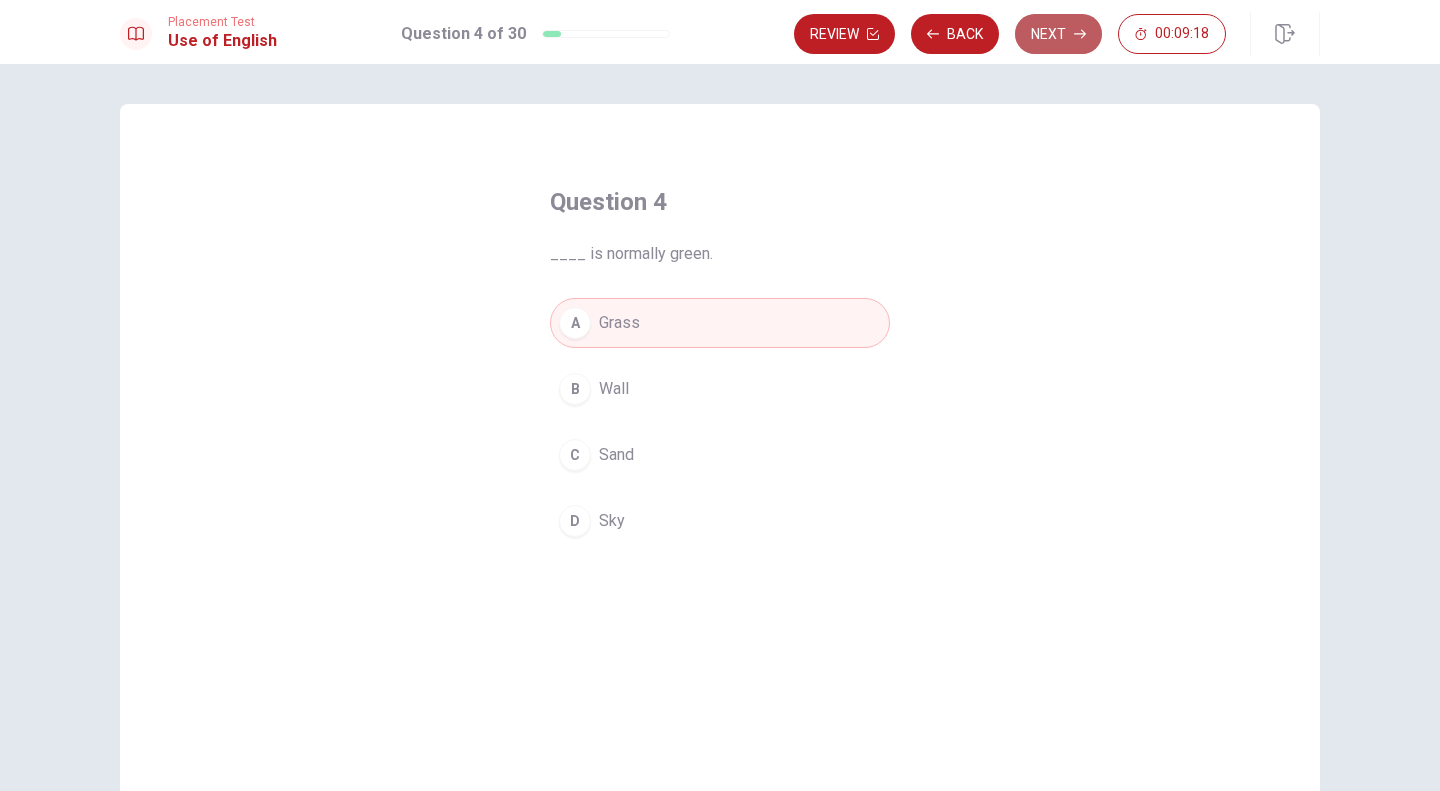 click on "Next" at bounding box center (1058, 34) 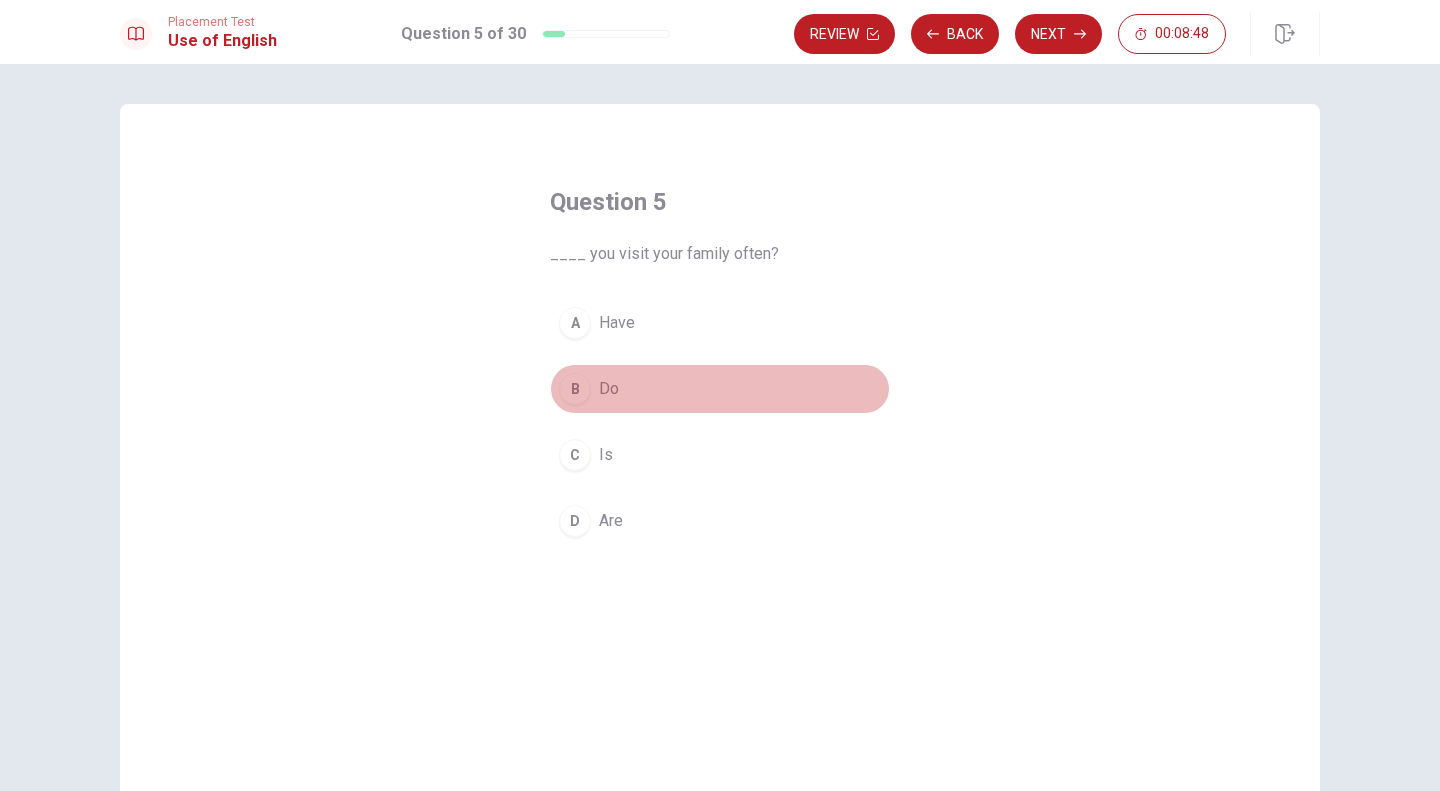 click on "B" at bounding box center [575, 389] 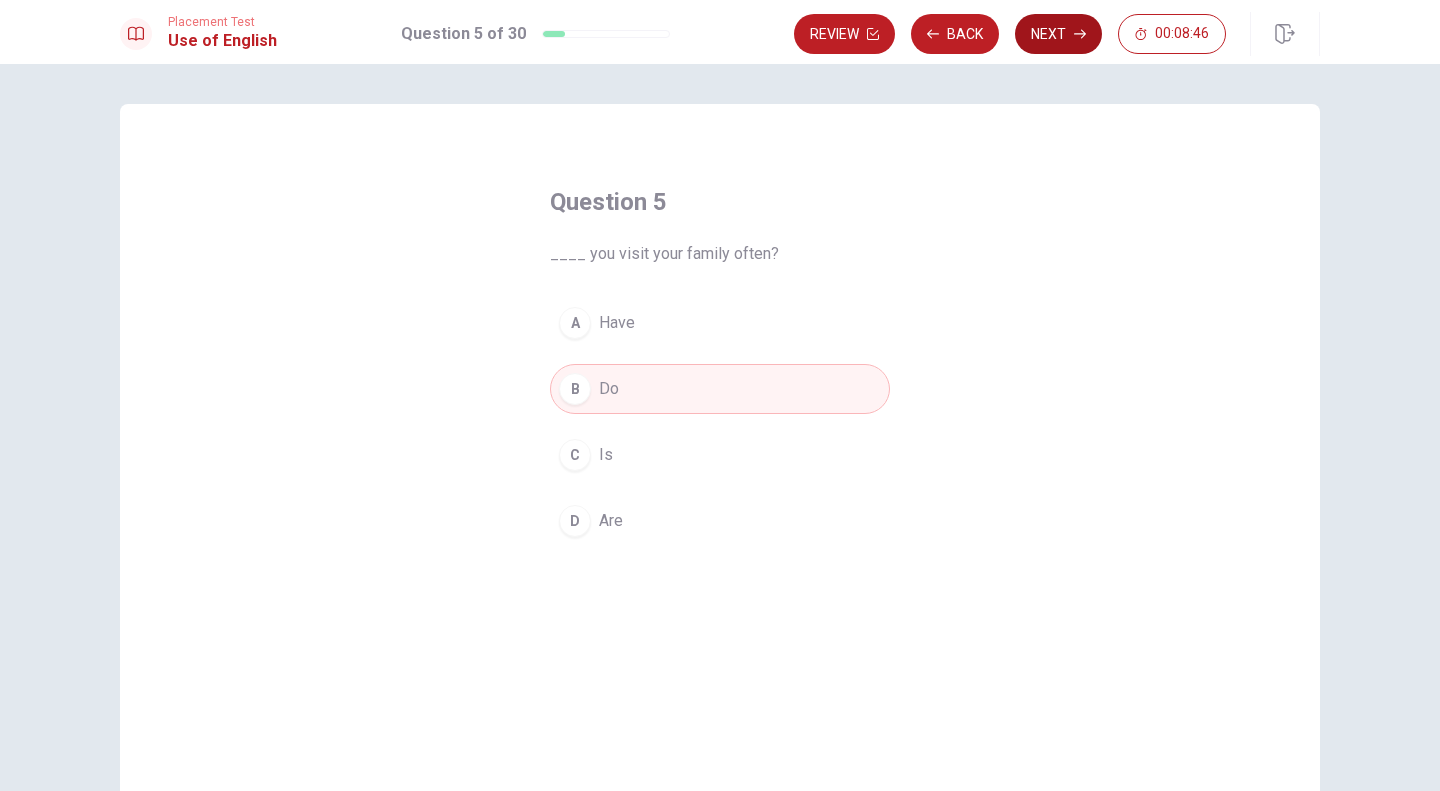 click on "Next" at bounding box center (1058, 34) 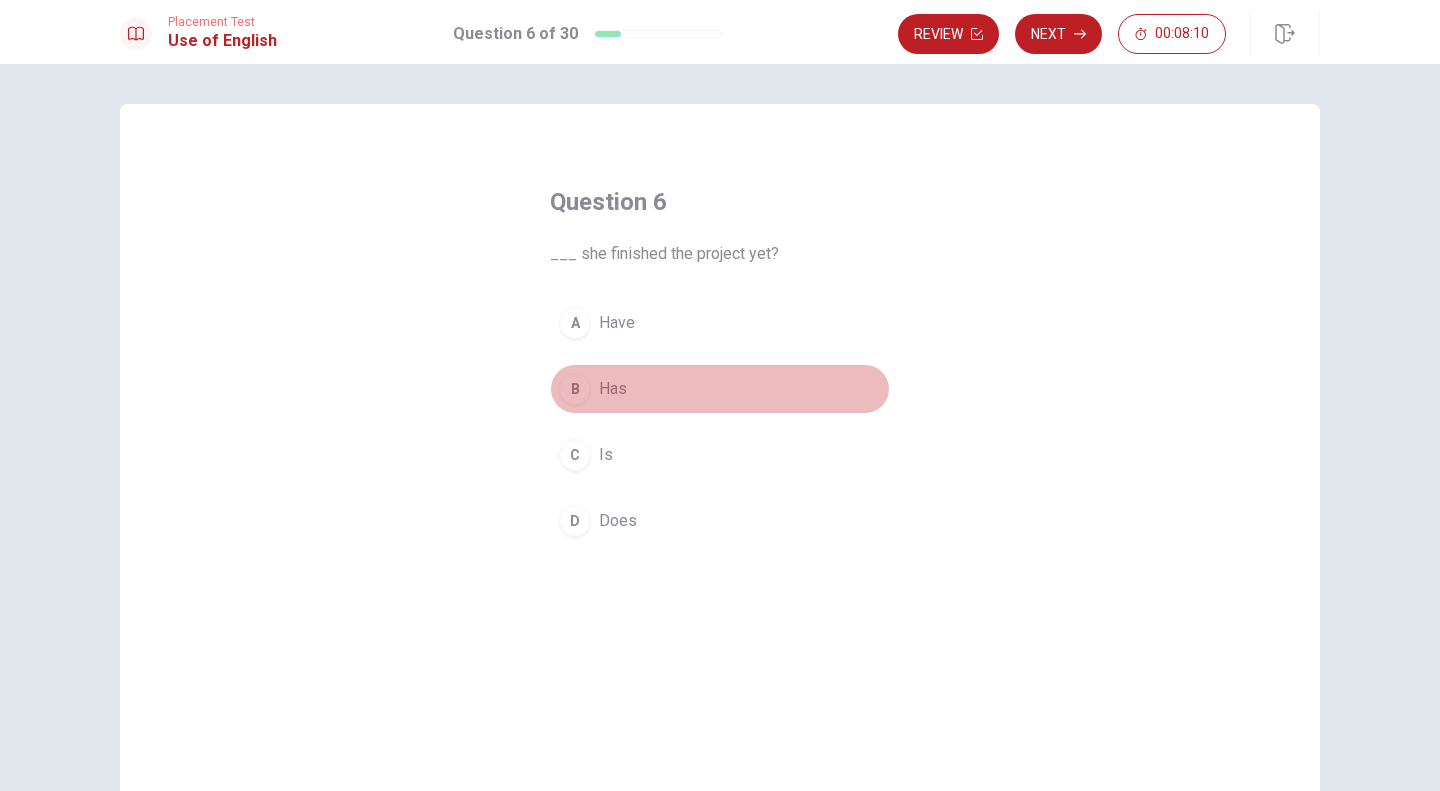 click on "B" at bounding box center (575, 389) 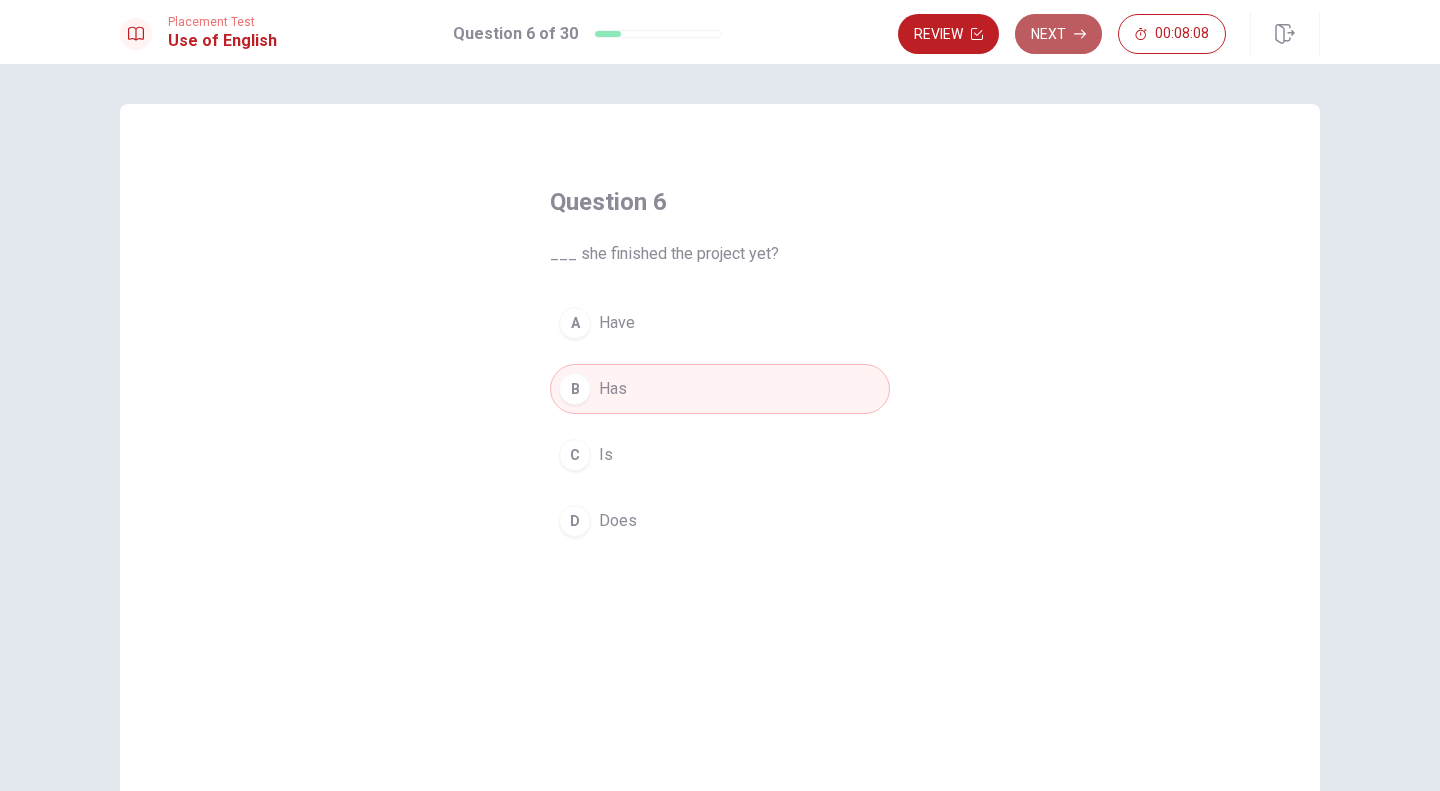 click on "Next" at bounding box center [1058, 34] 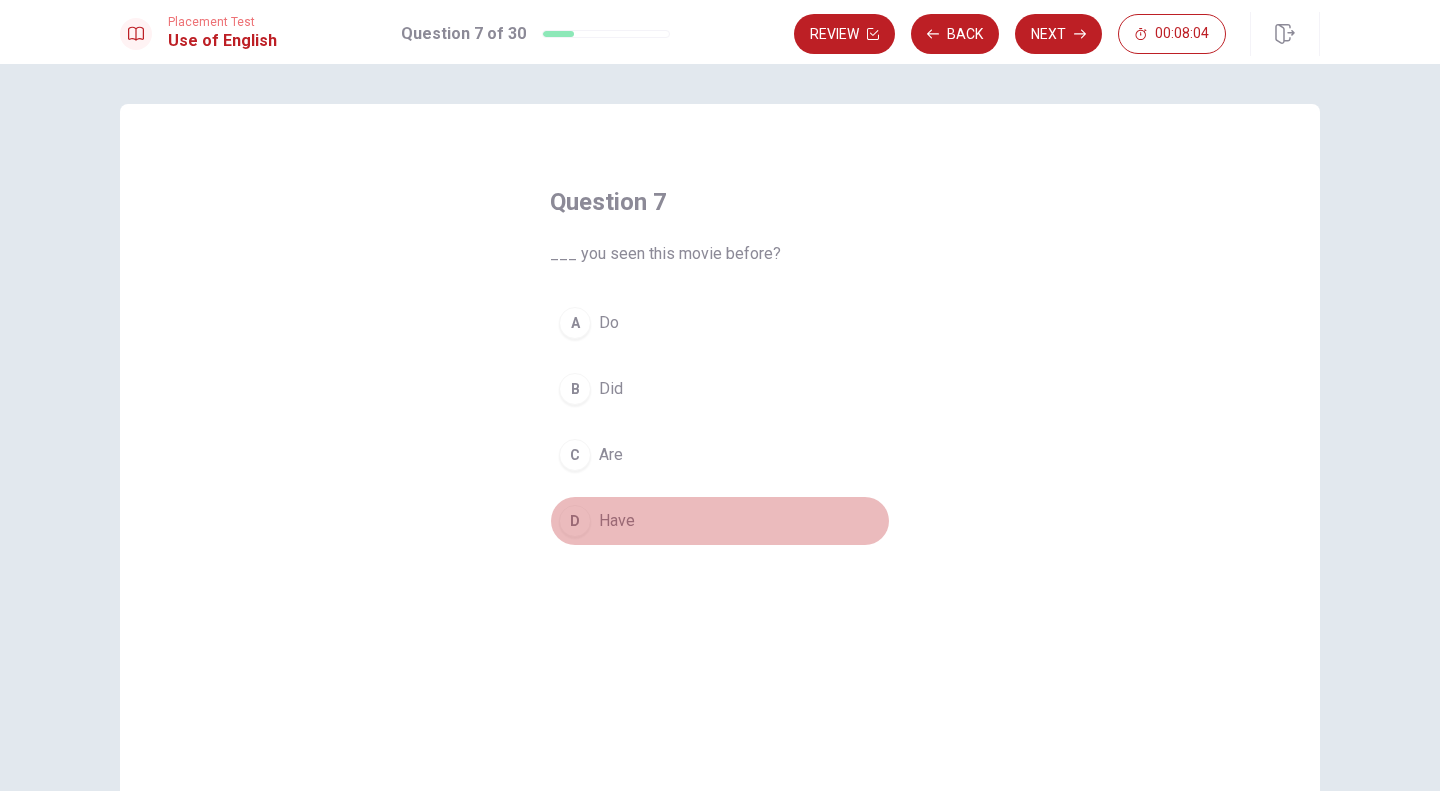 click on "D" at bounding box center [575, 521] 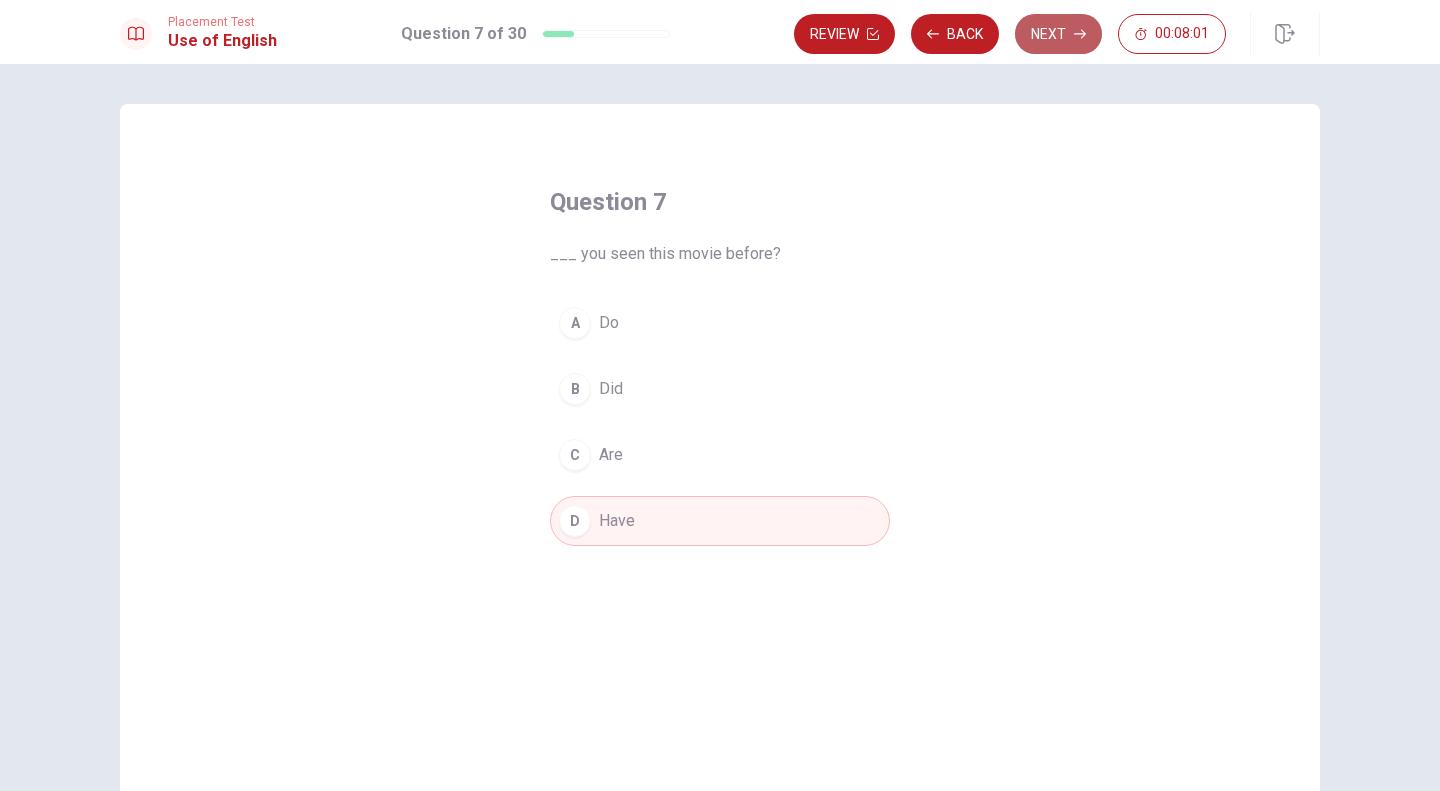 click on "Next" at bounding box center (1058, 34) 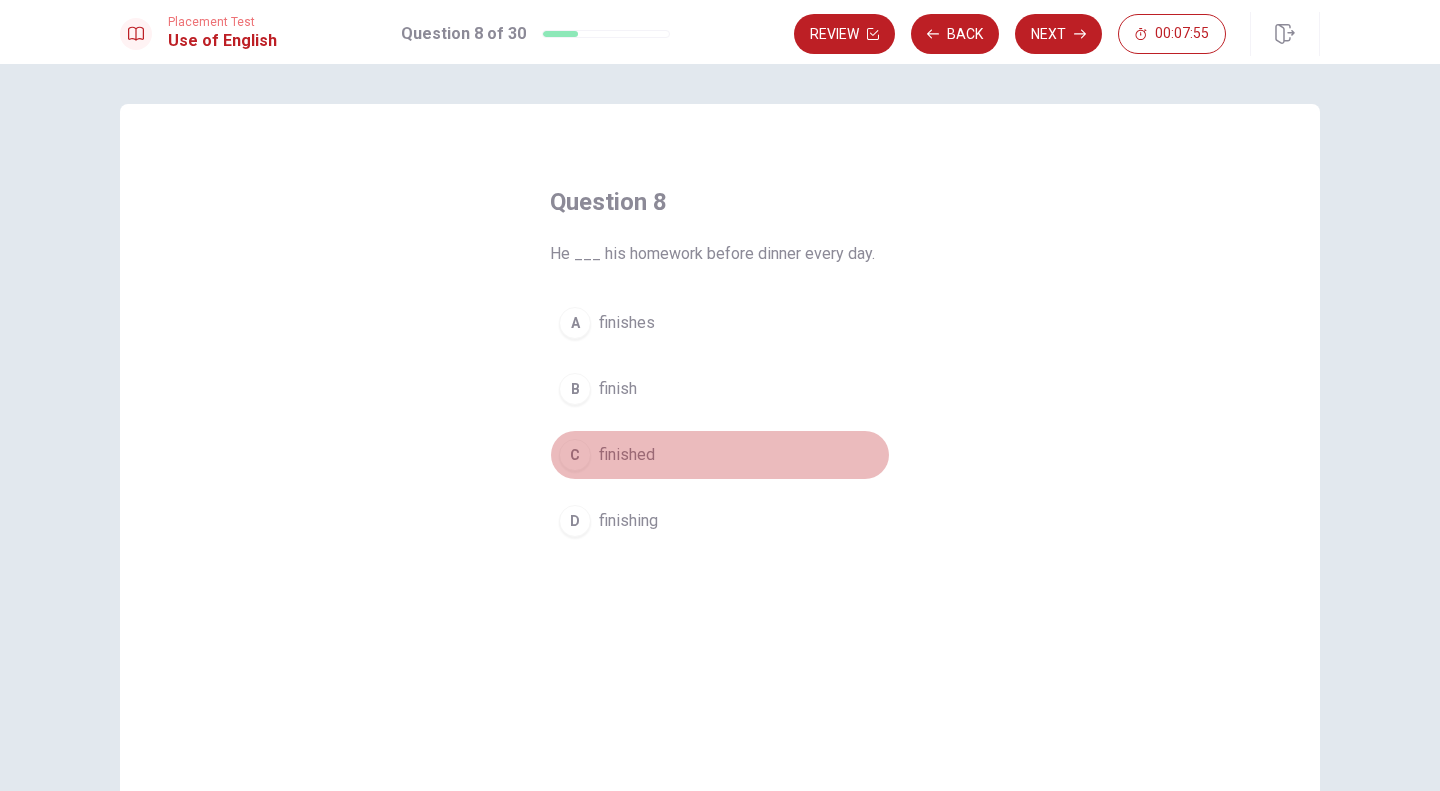 click on "C" at bounding box center (575, 455) 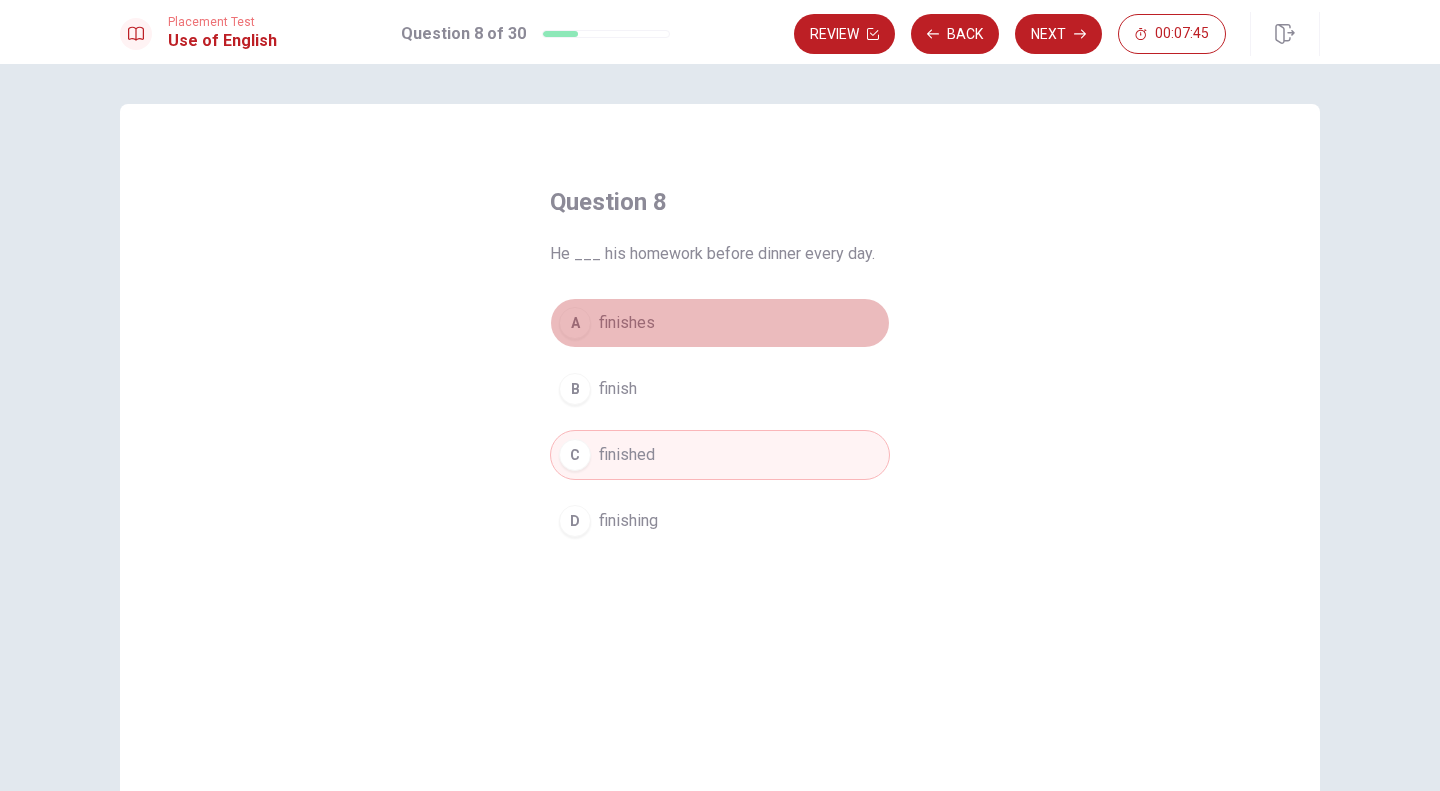 click on "A" at bounding box center (575, 323) 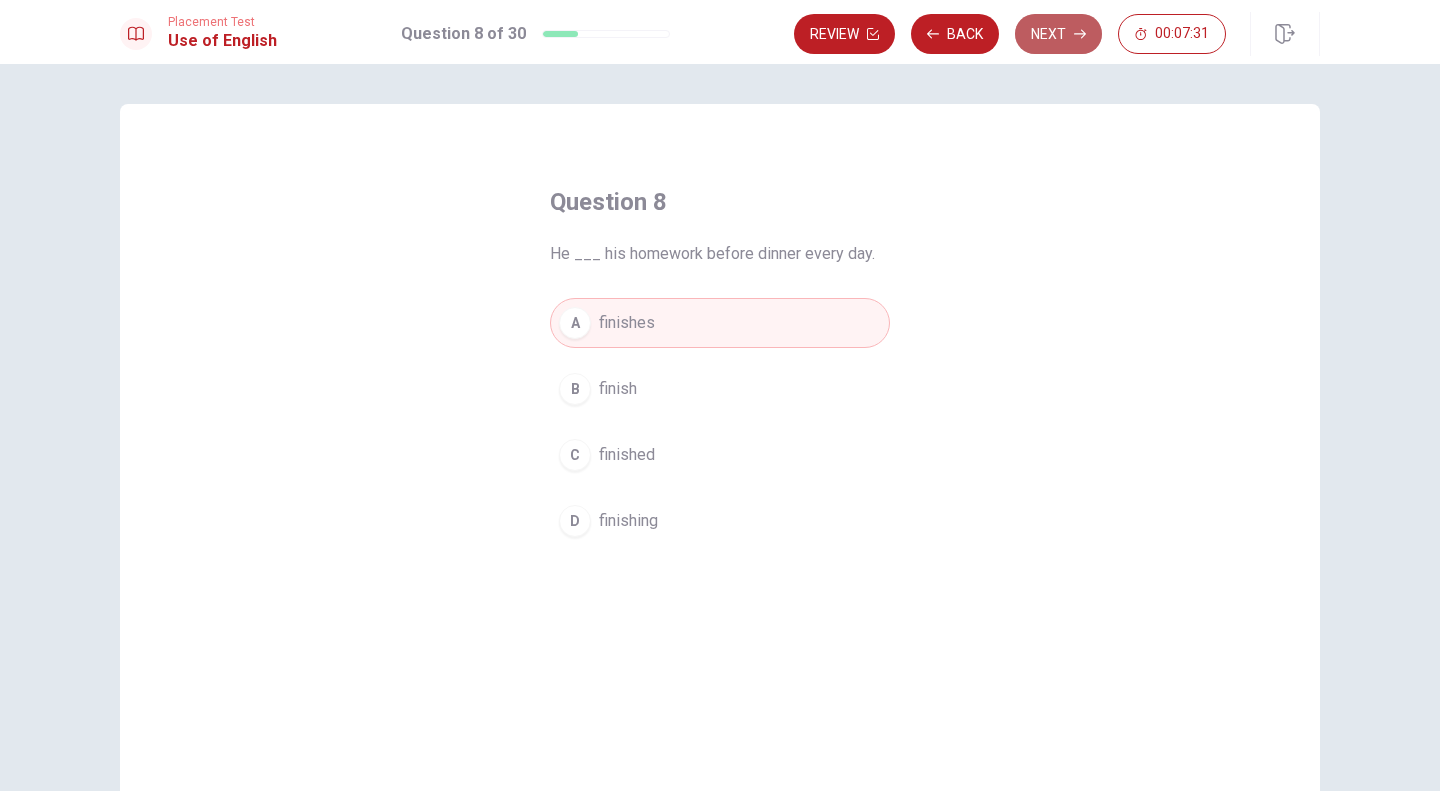 click on "Next" at bounding box center [1058, 34] 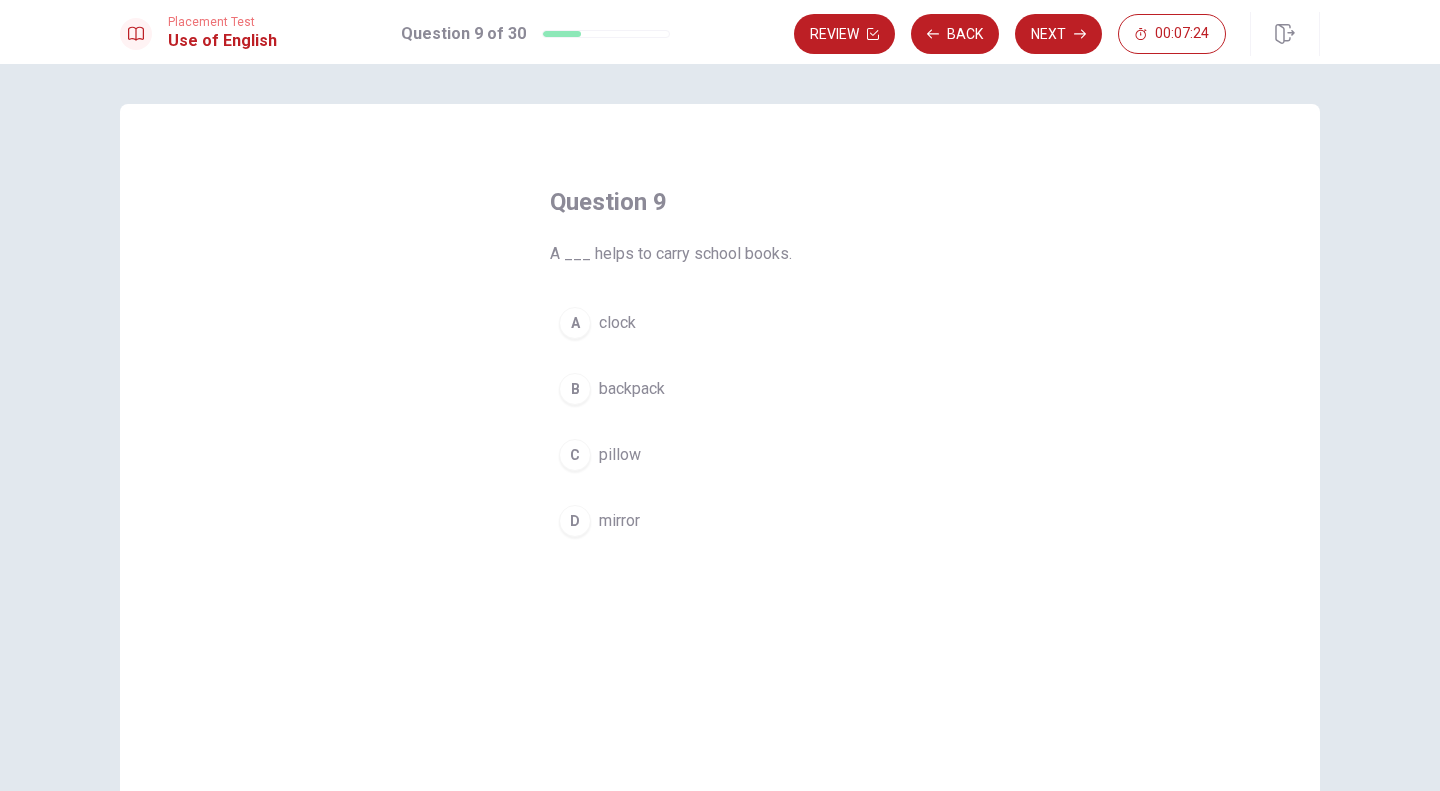 click on "B" at bounding box center [575, 389] 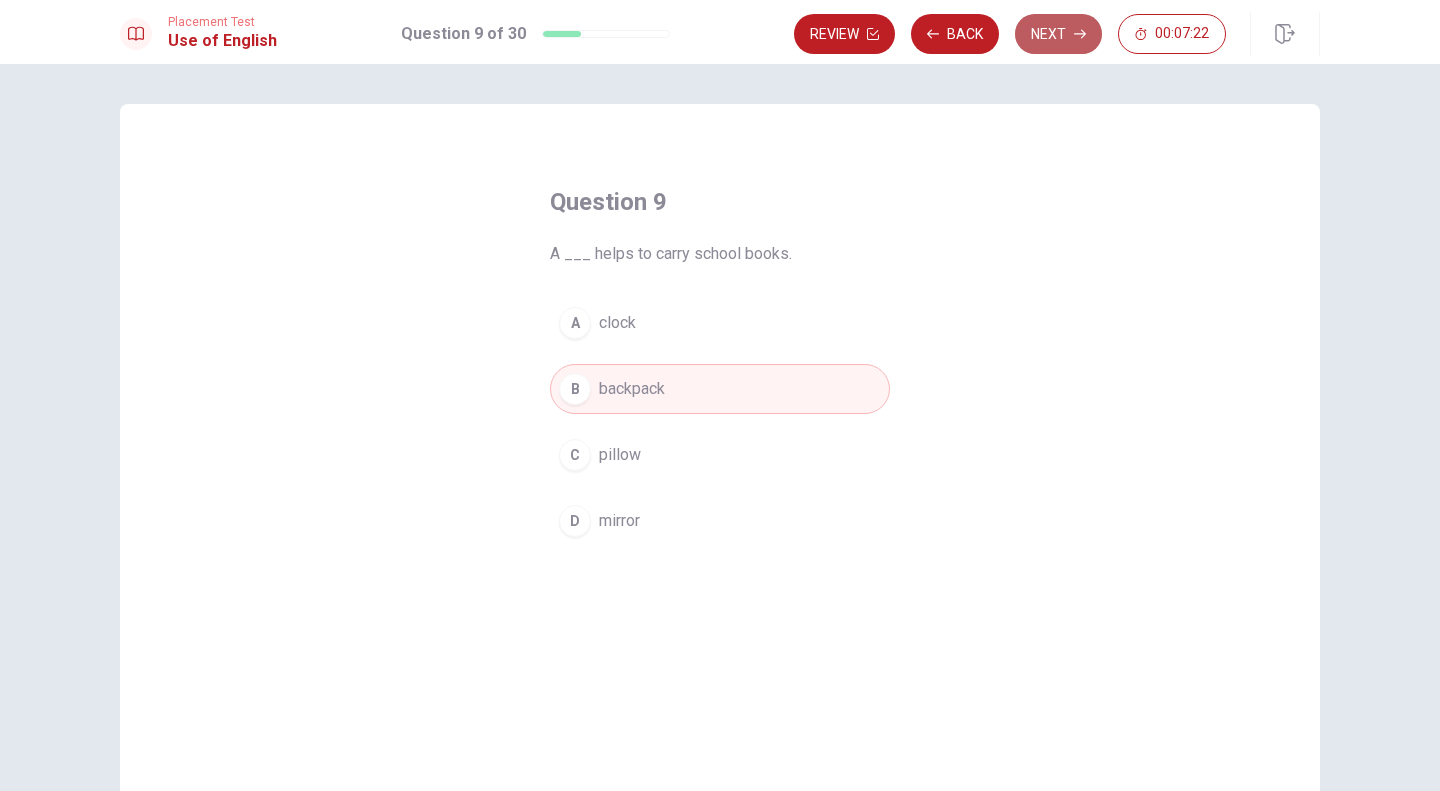 click 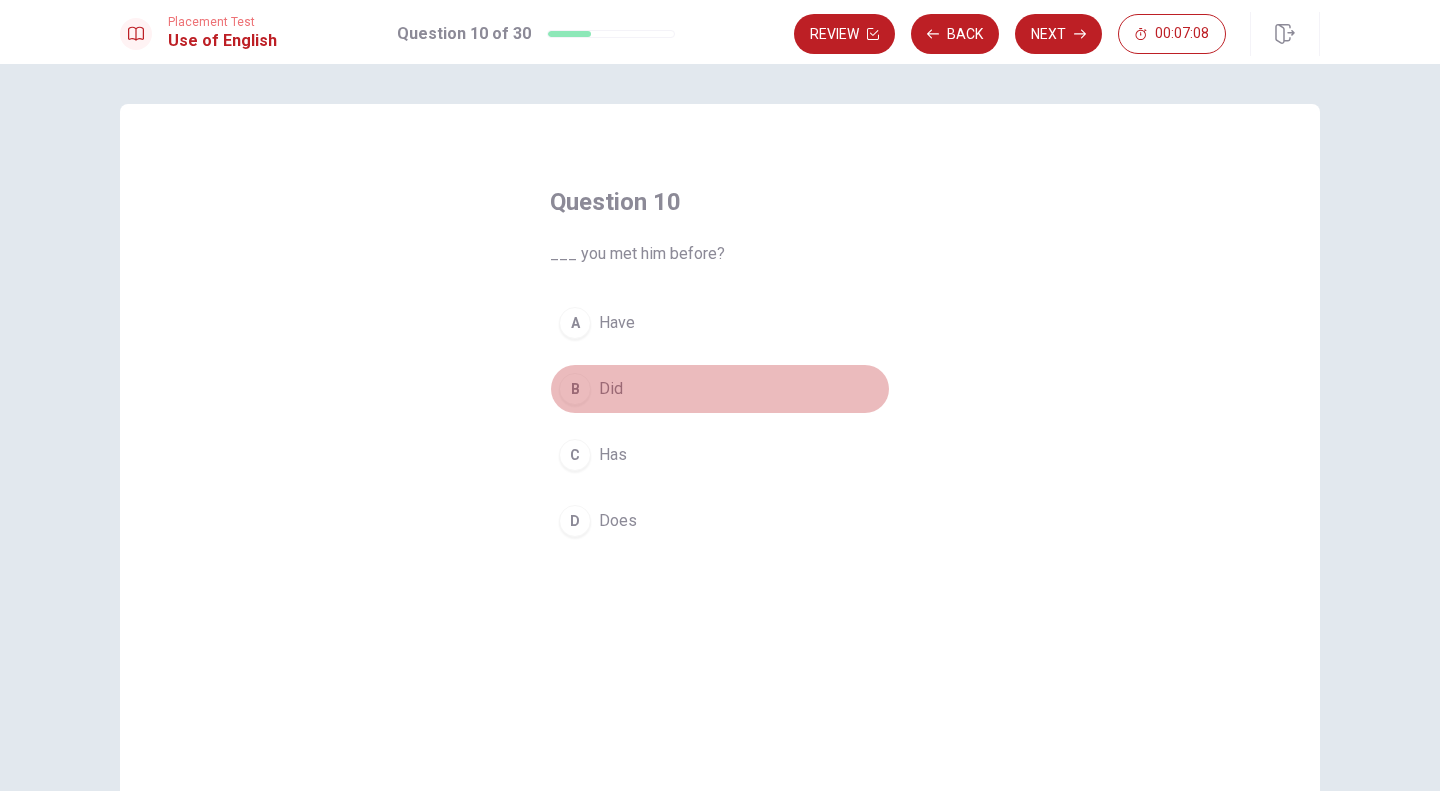 click on "B" at bounding box center (575, 389) 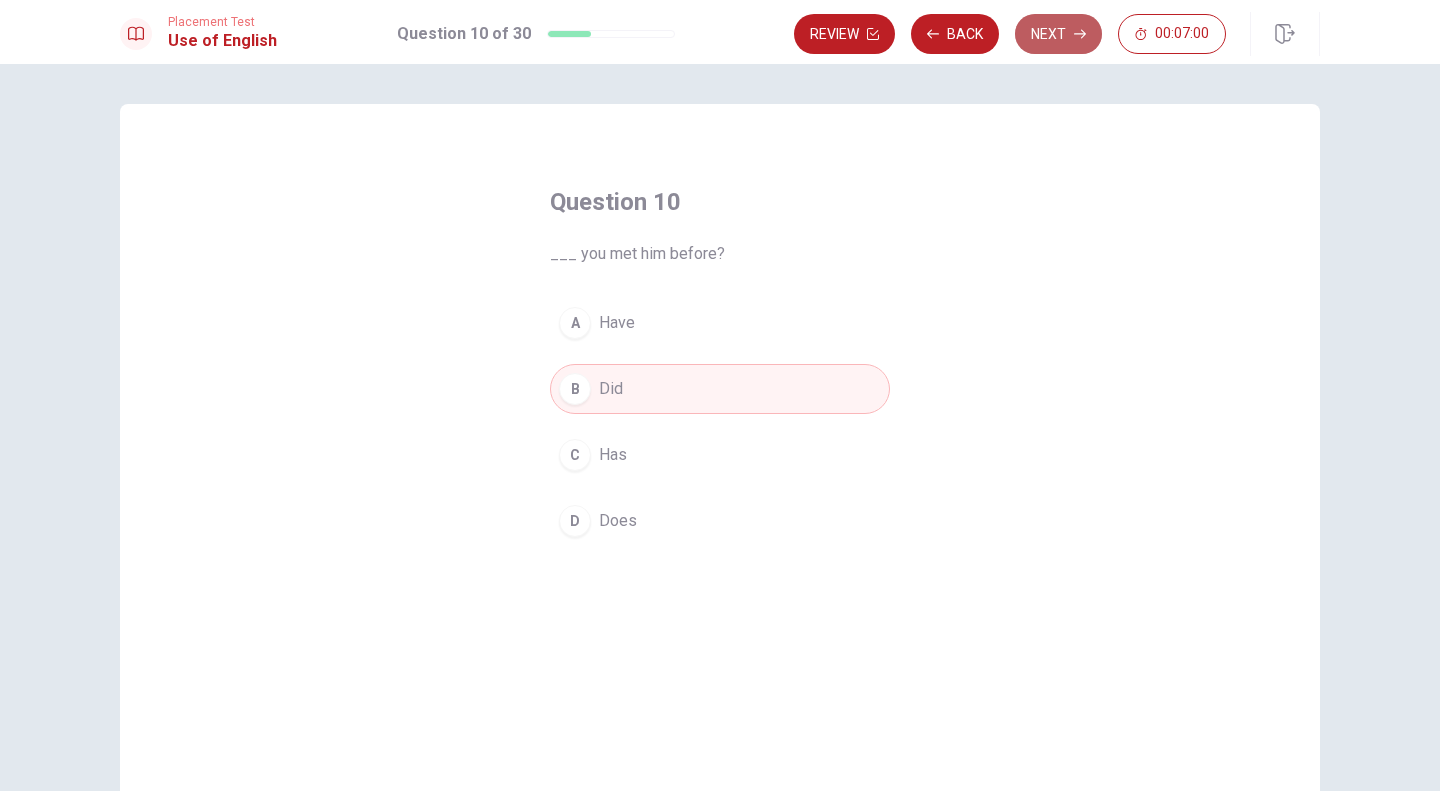 click on "Next" at bounding box center [1058, 34] 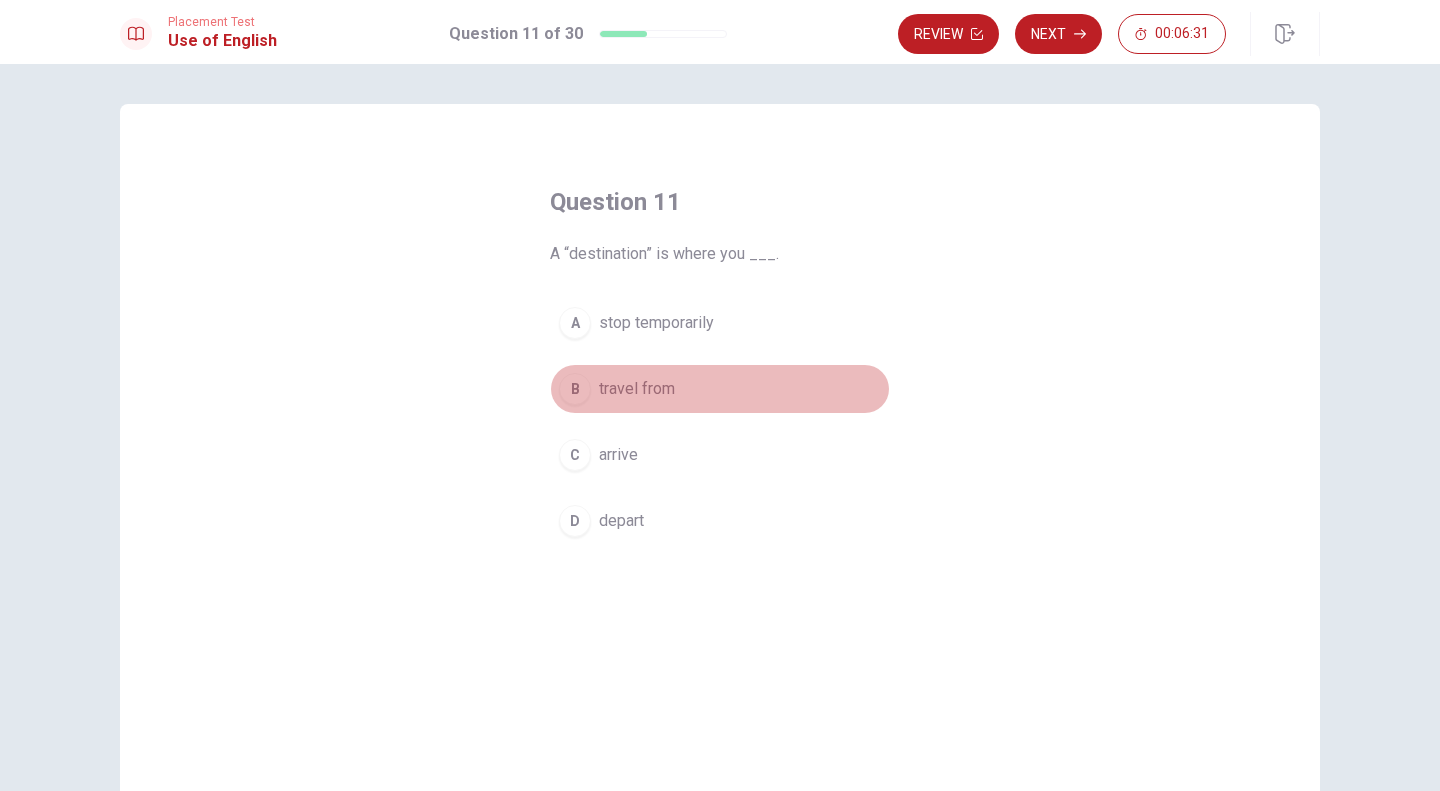 click on "B" at bounding box center [575, 389] 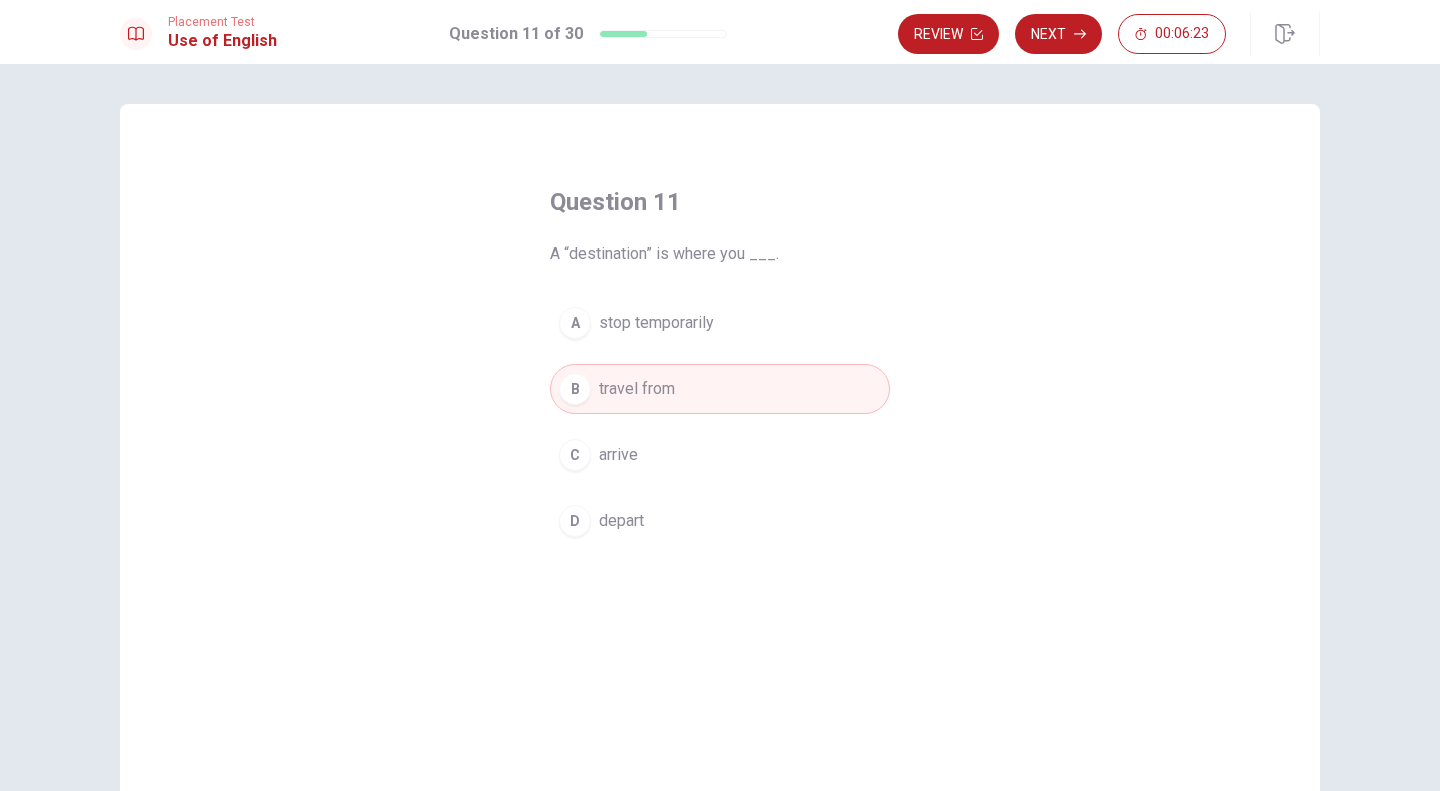 click on "C arrive" at bounding box center [720, 455] 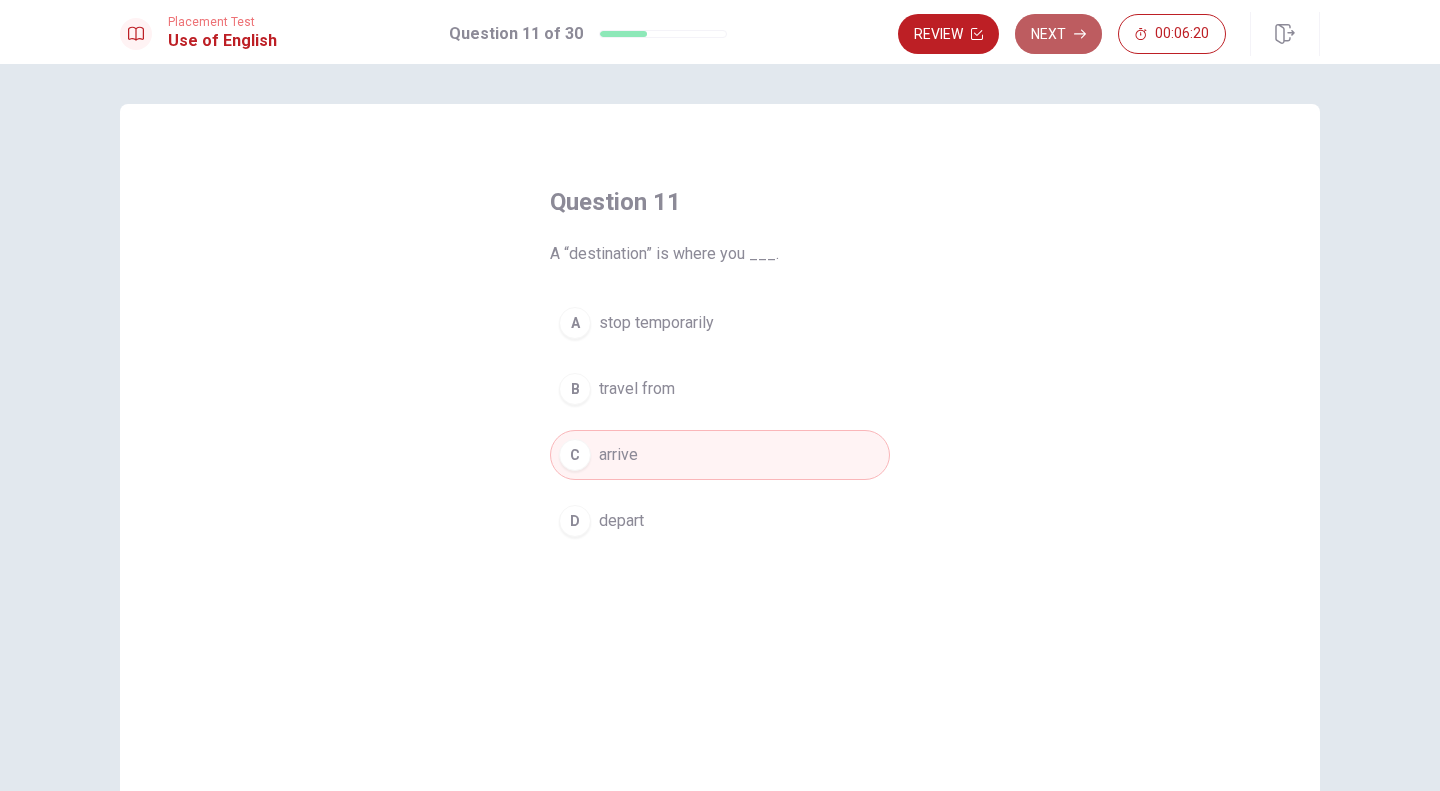 click on "Next" at bounding box center [1058, 34] 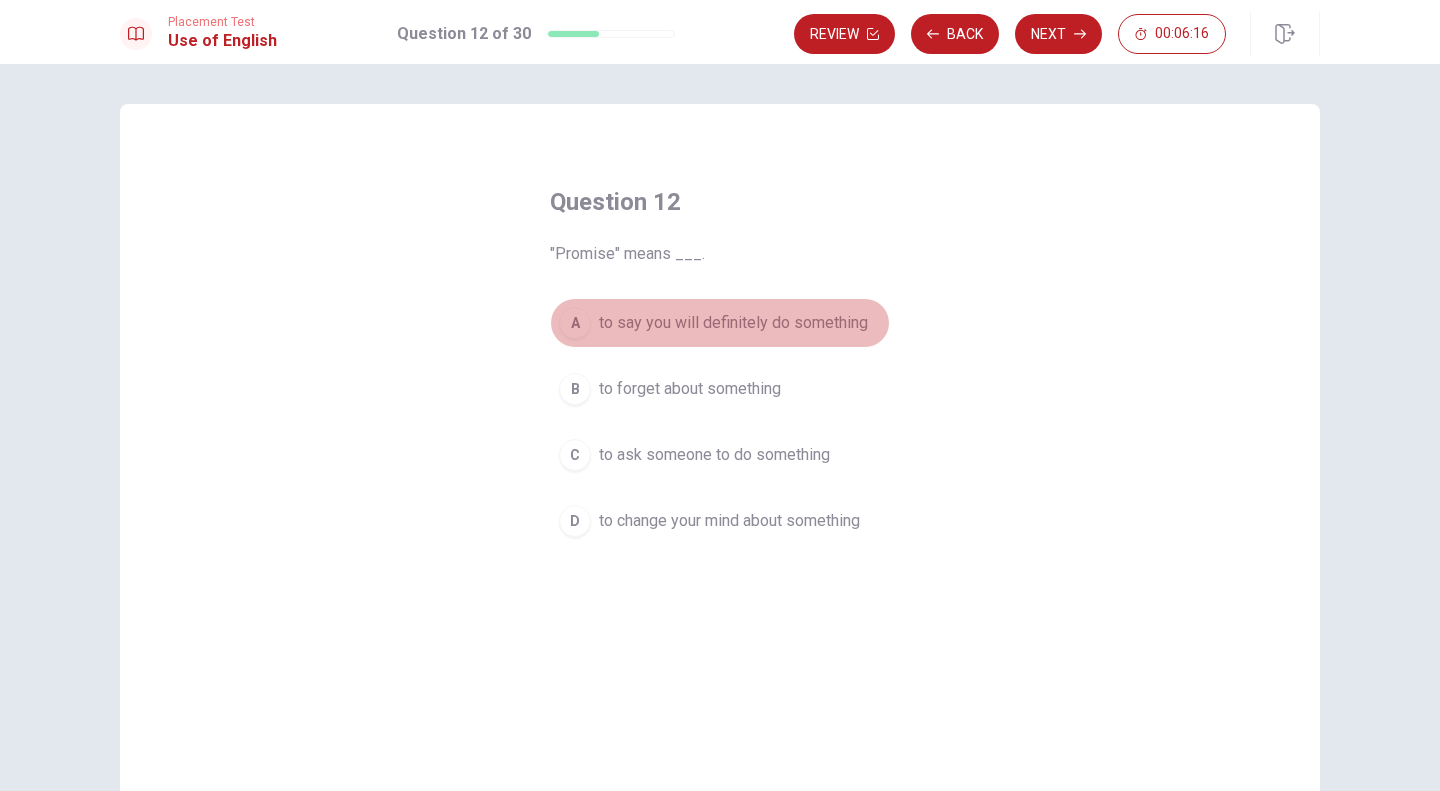 click on "A" at bounding box center (575, 323) 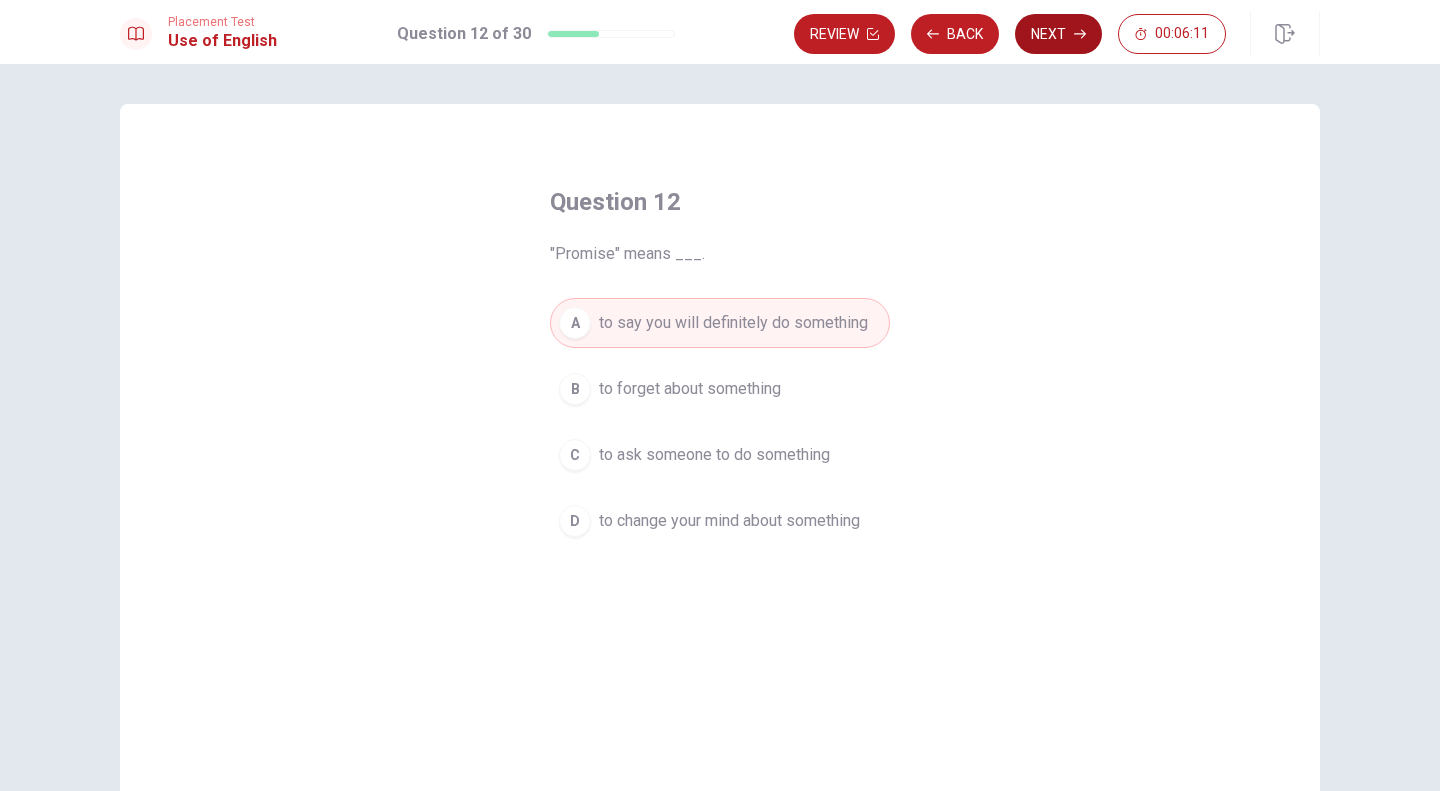 click on "Next" at bounding box center (1058, 34) 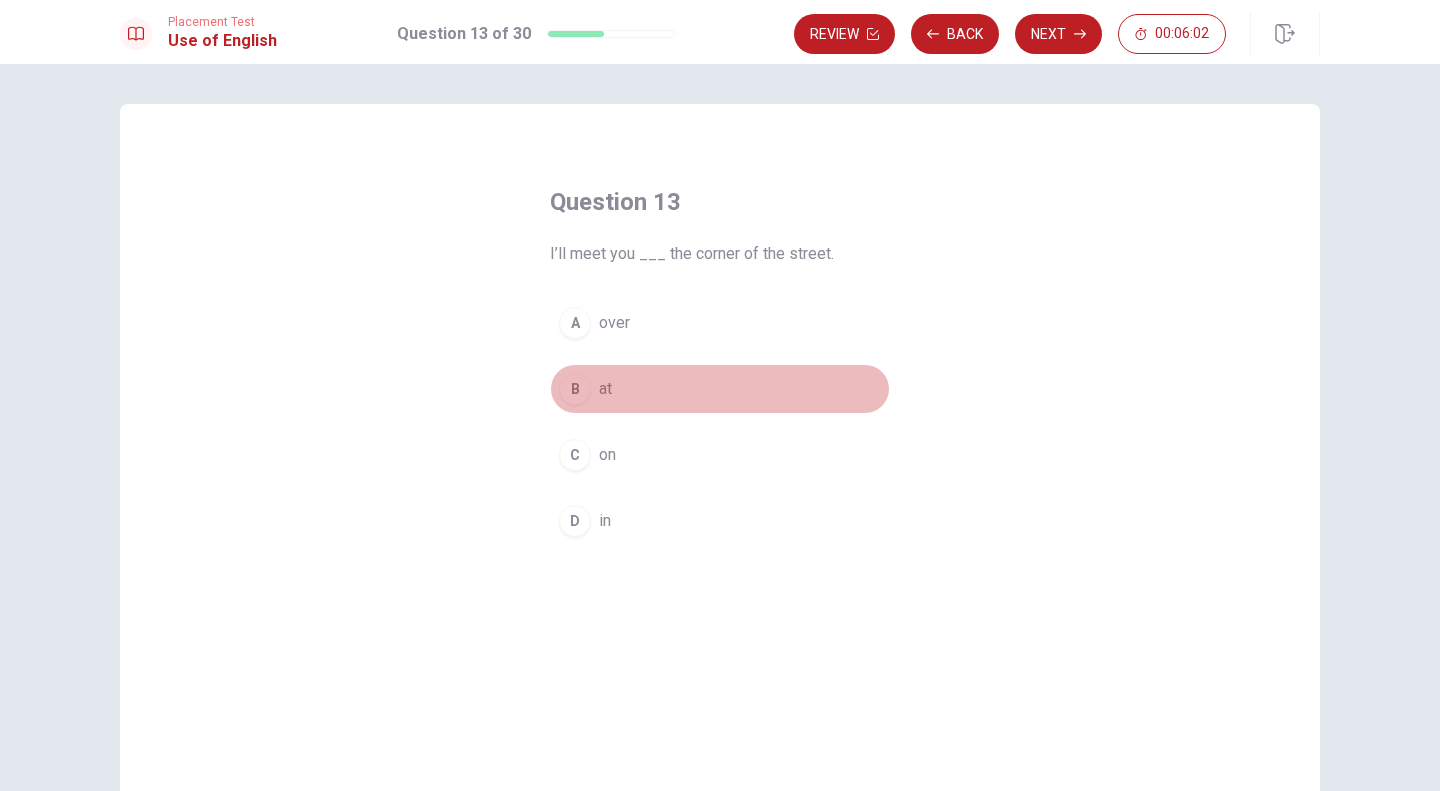 click on "B" at bounding box center [575, 389] 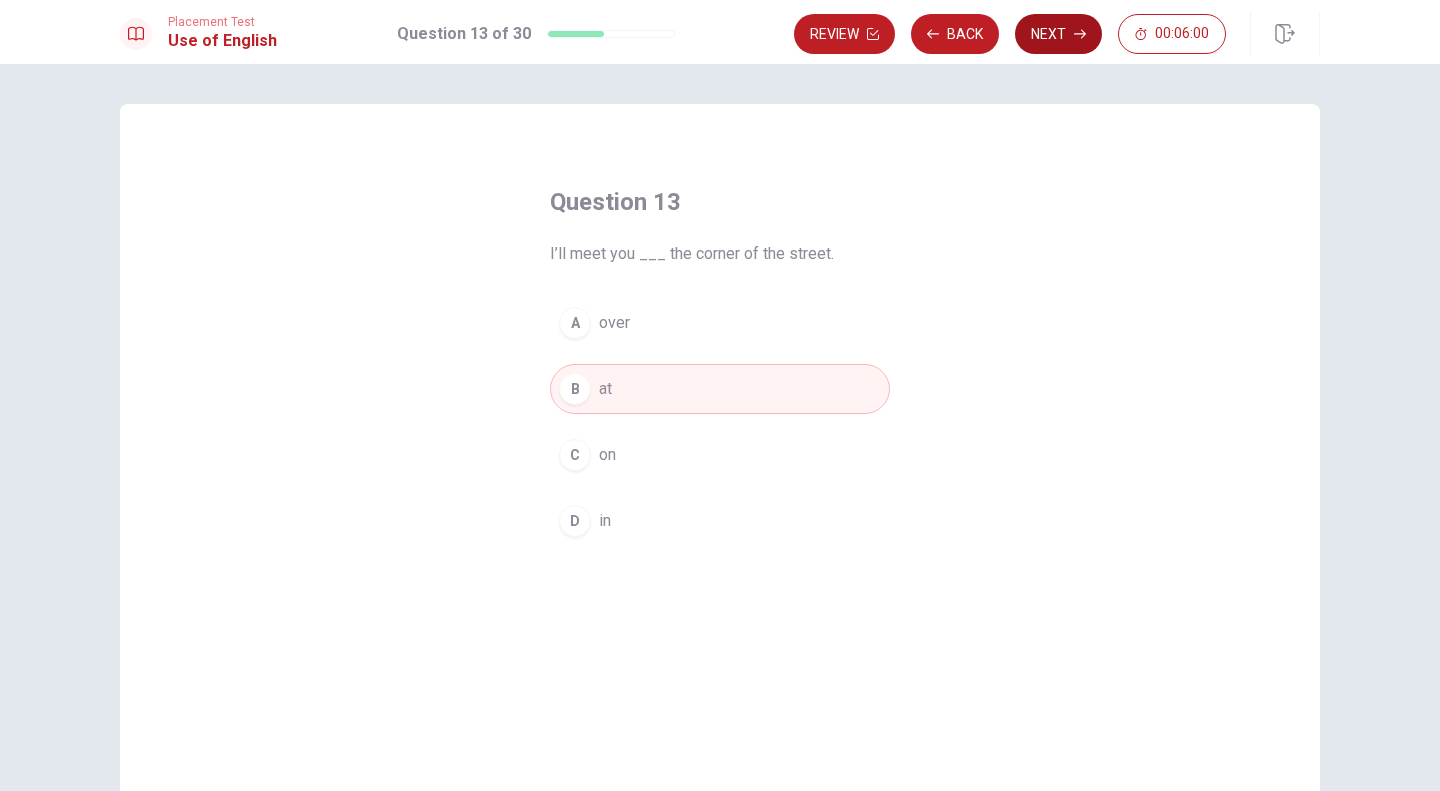click on "Next" at bounding box center (1058, 34) 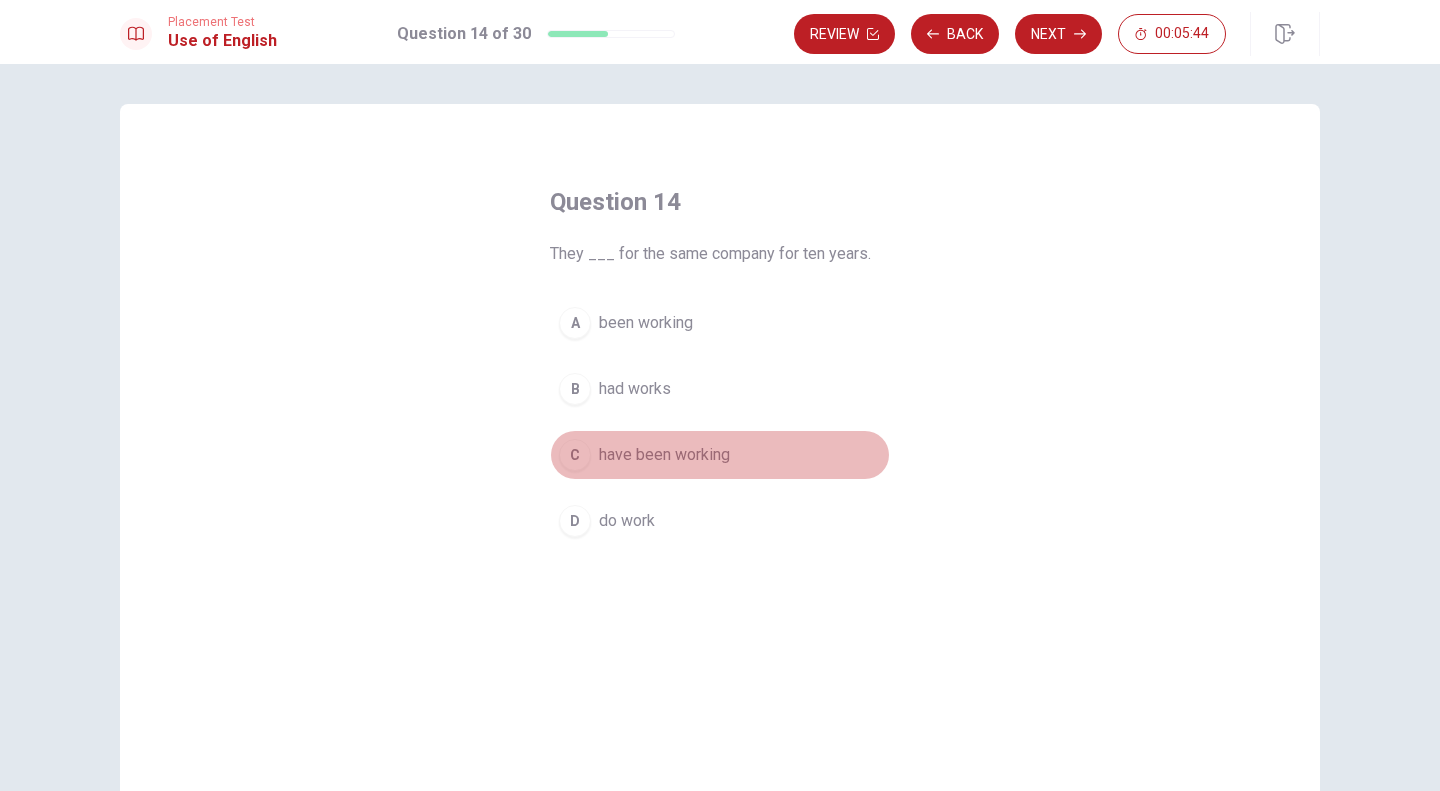 click on "C" at bounding box center (575, 455) 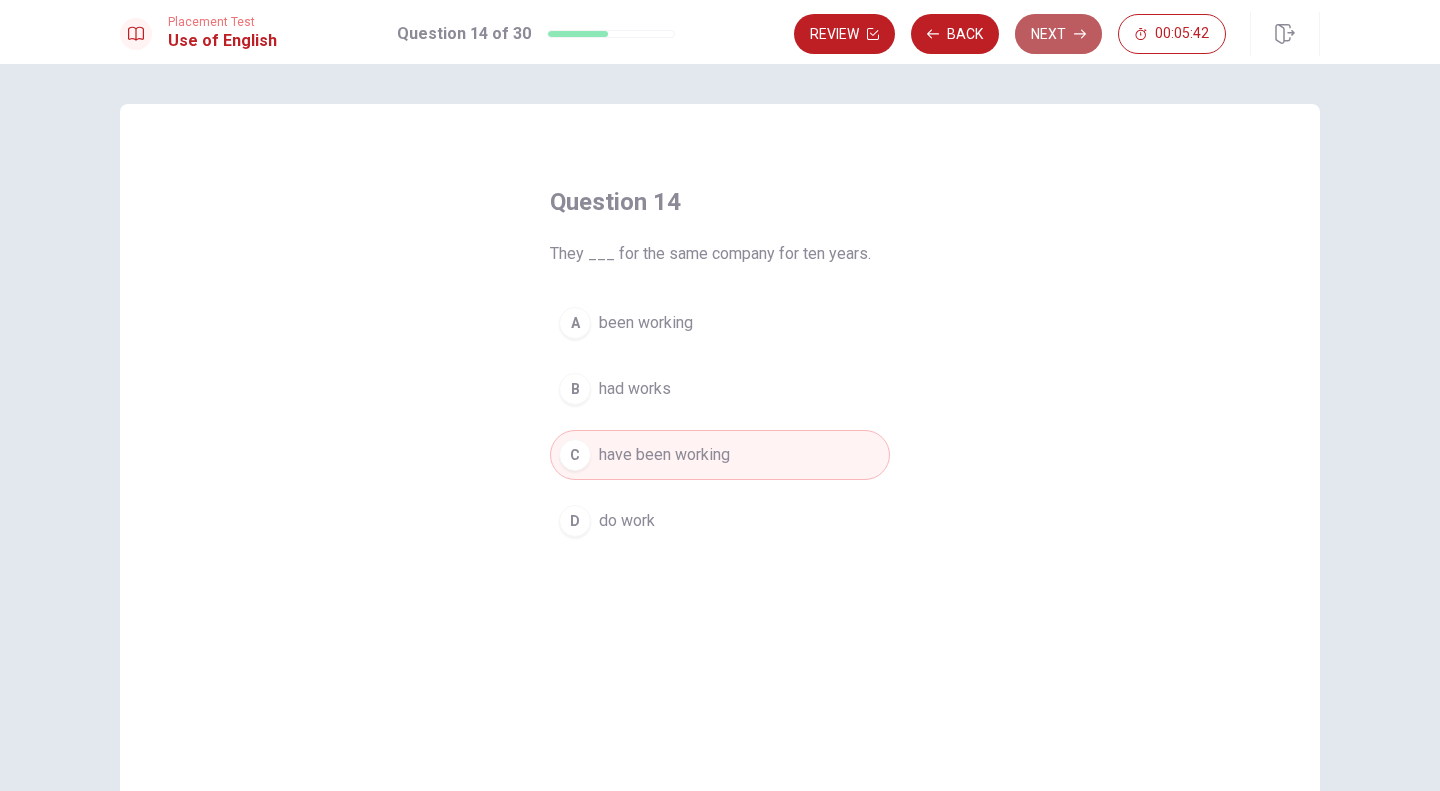 click on "Next" at bounding box center [1058, 34] 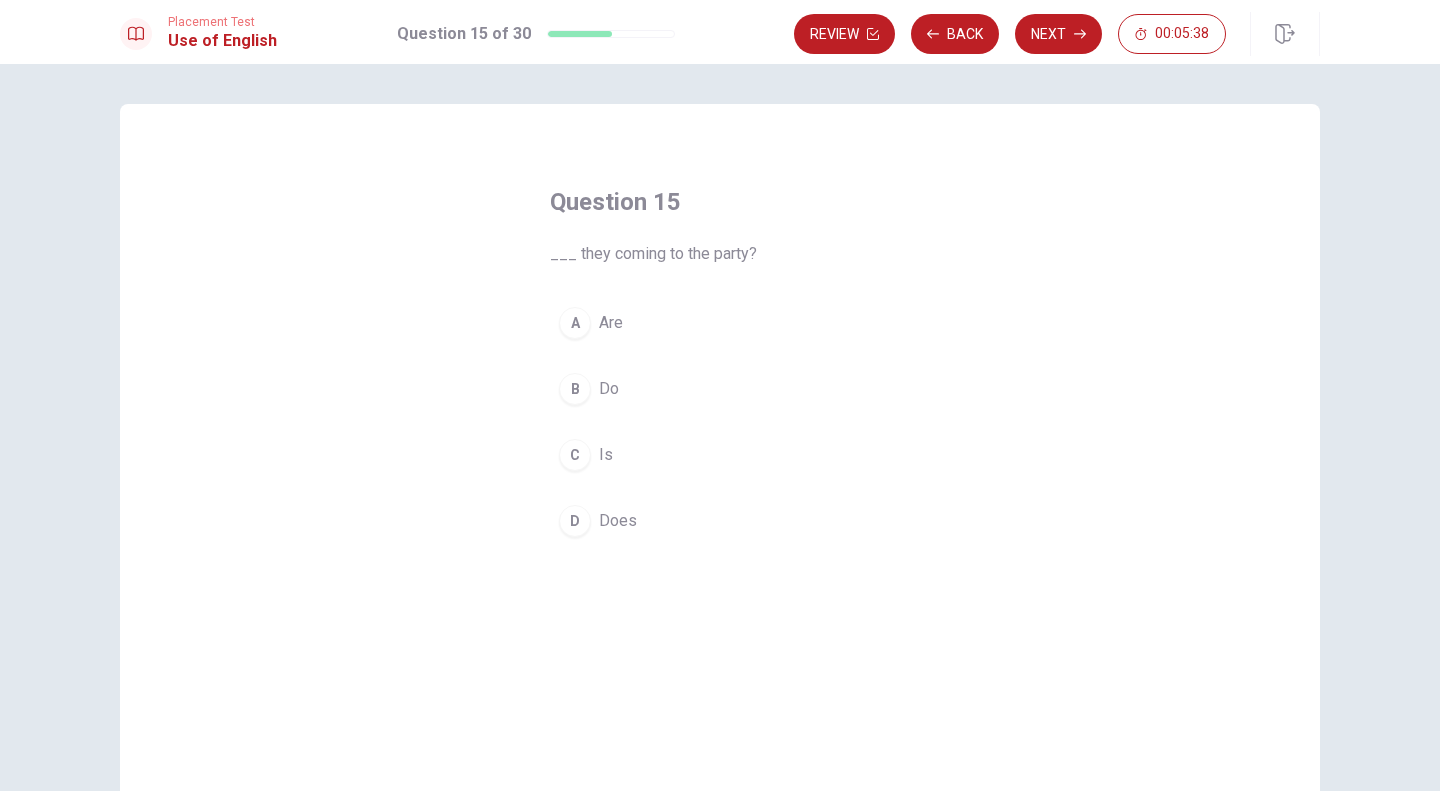 click on "B" at bounding box center (575, 389) 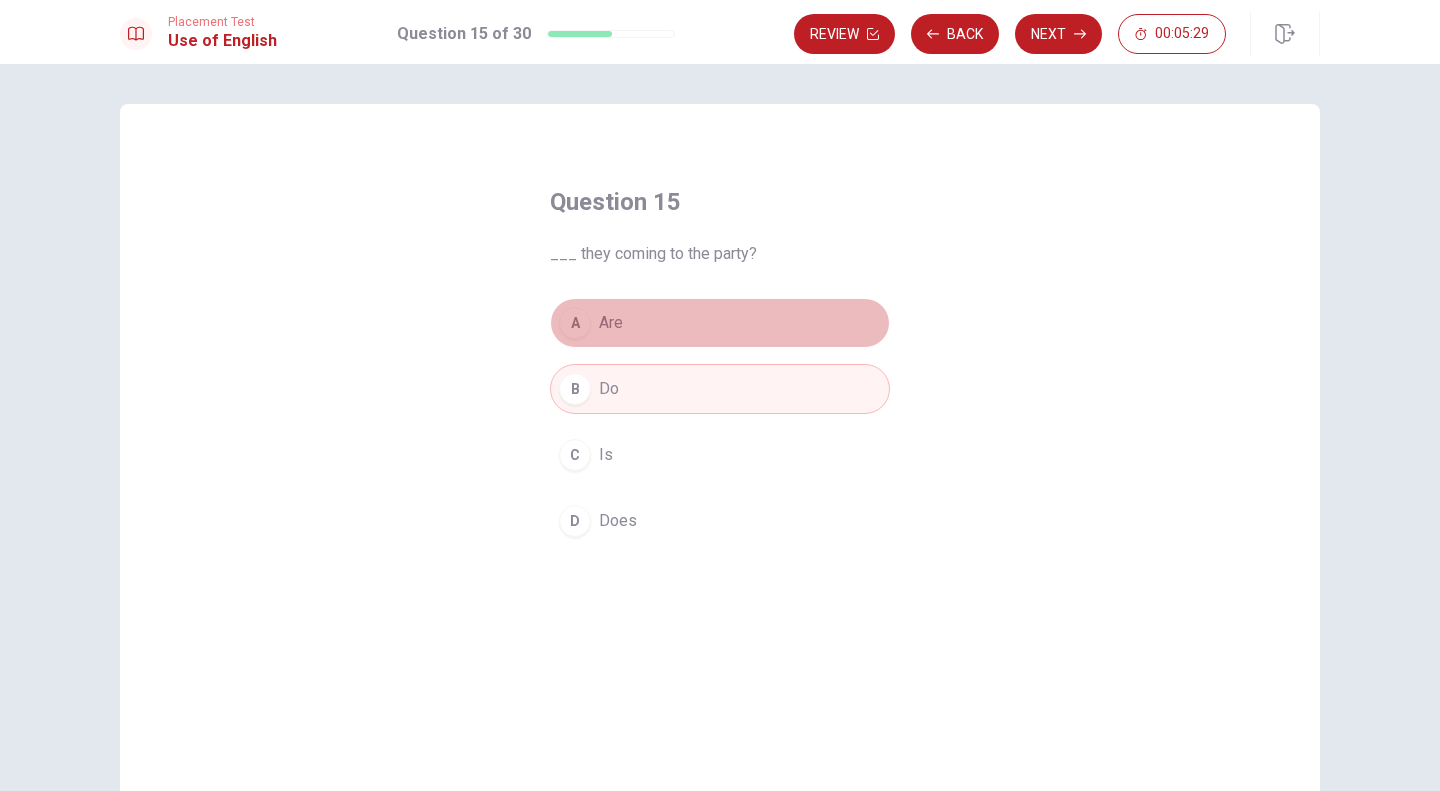click on "A" at bounding box center [575, 323] 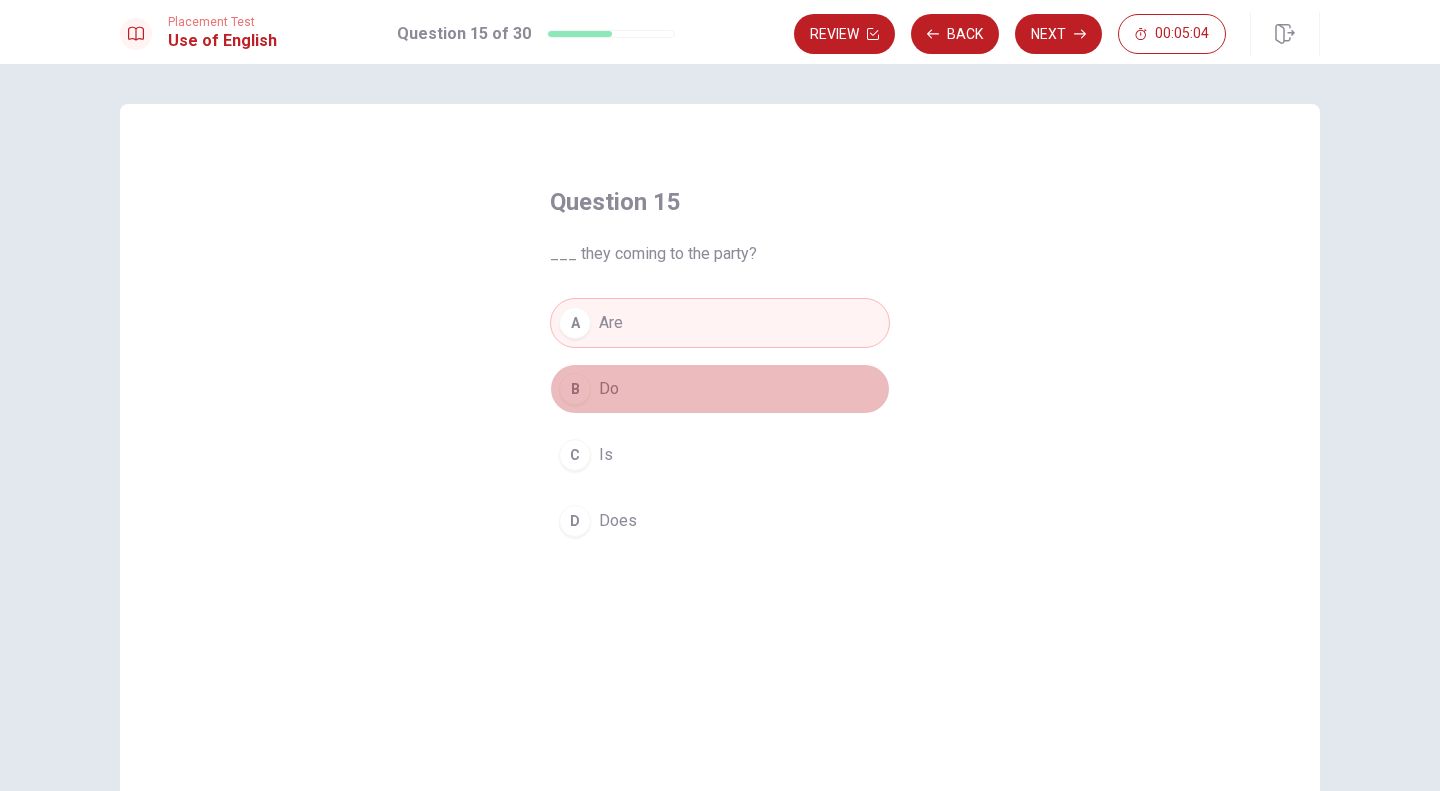click on "Do" at bounding box center [609, 389] 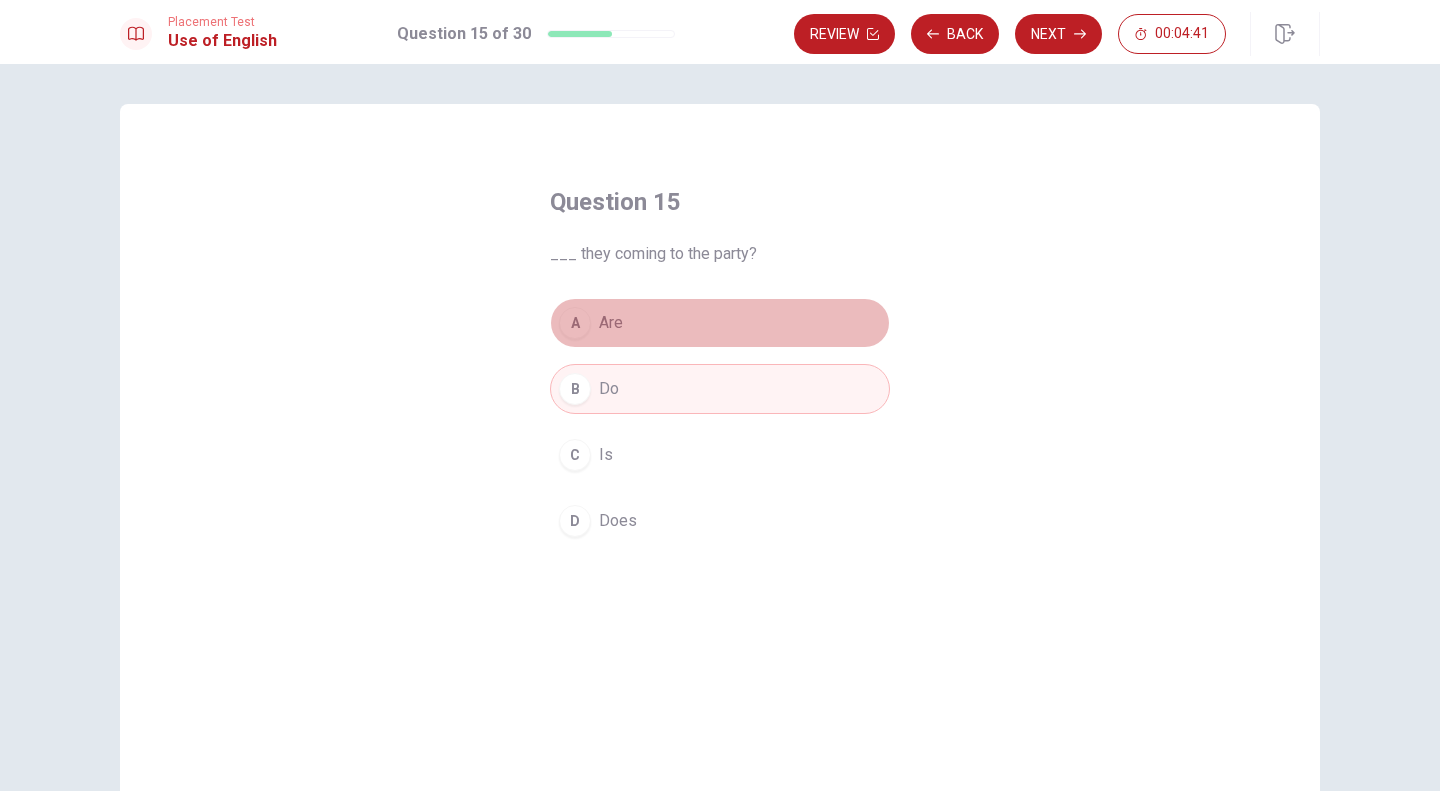 click on "Are" at bounding box center [611, 323] 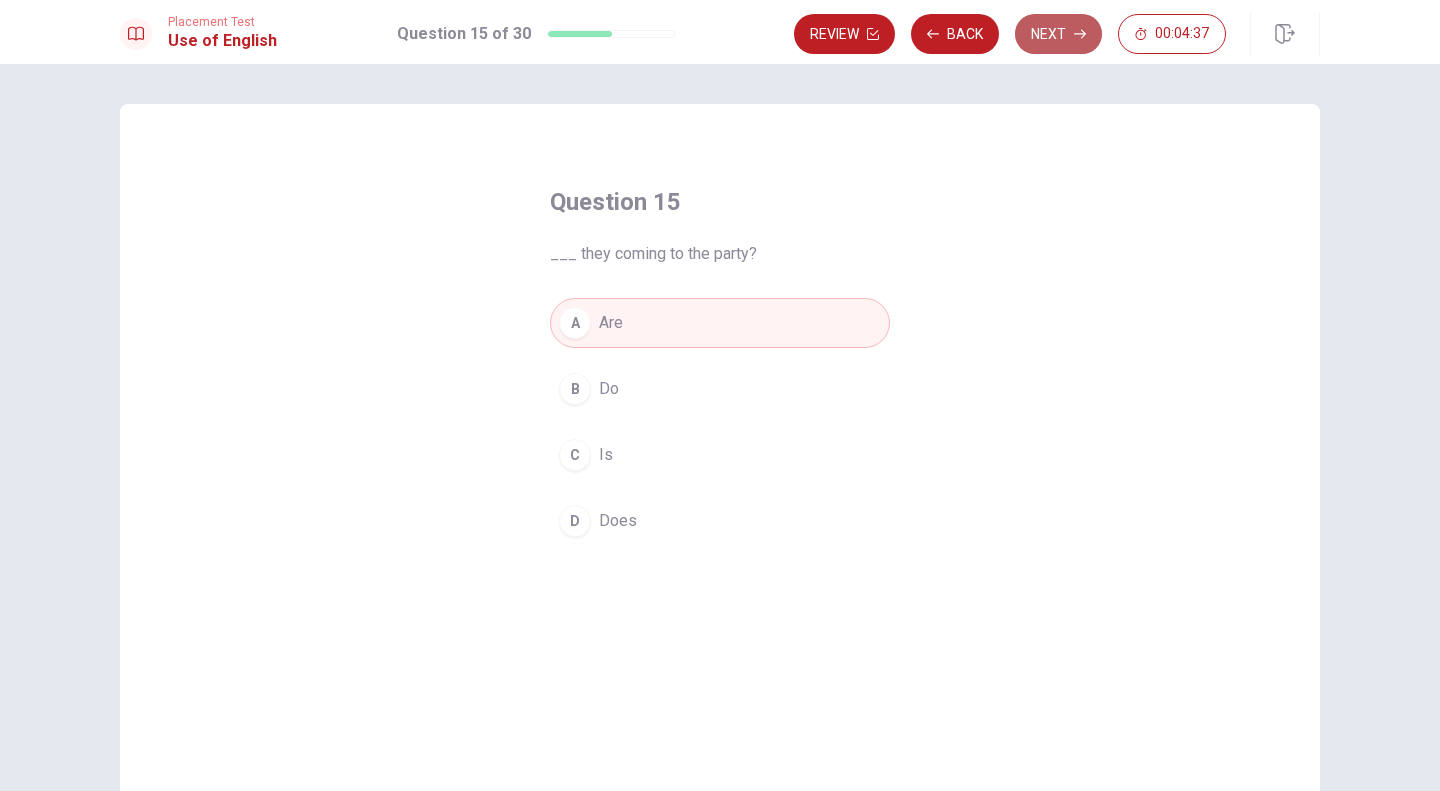 click on "Next" at bounding box center [1058, 34] 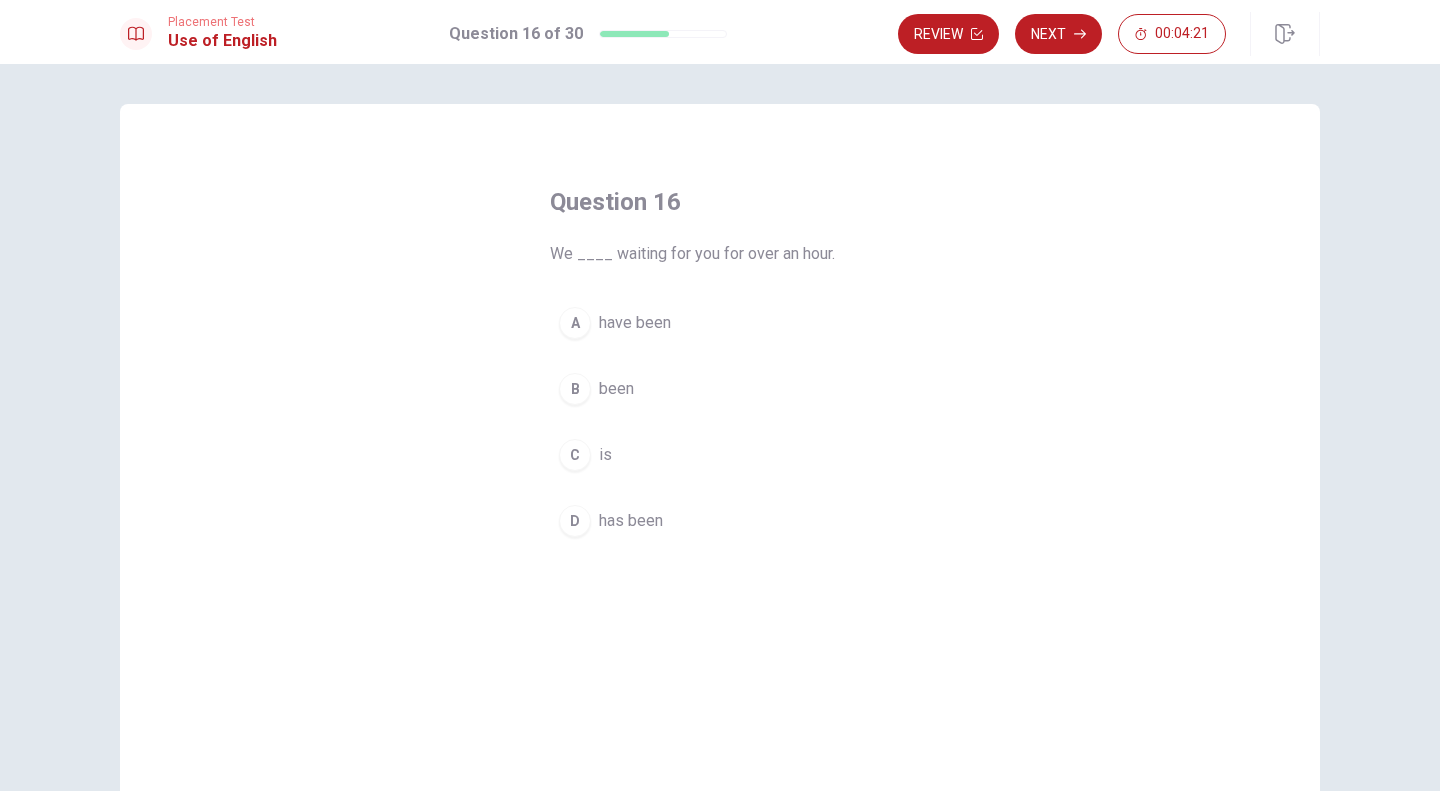 click on "A" at bounding box center [575, 323] 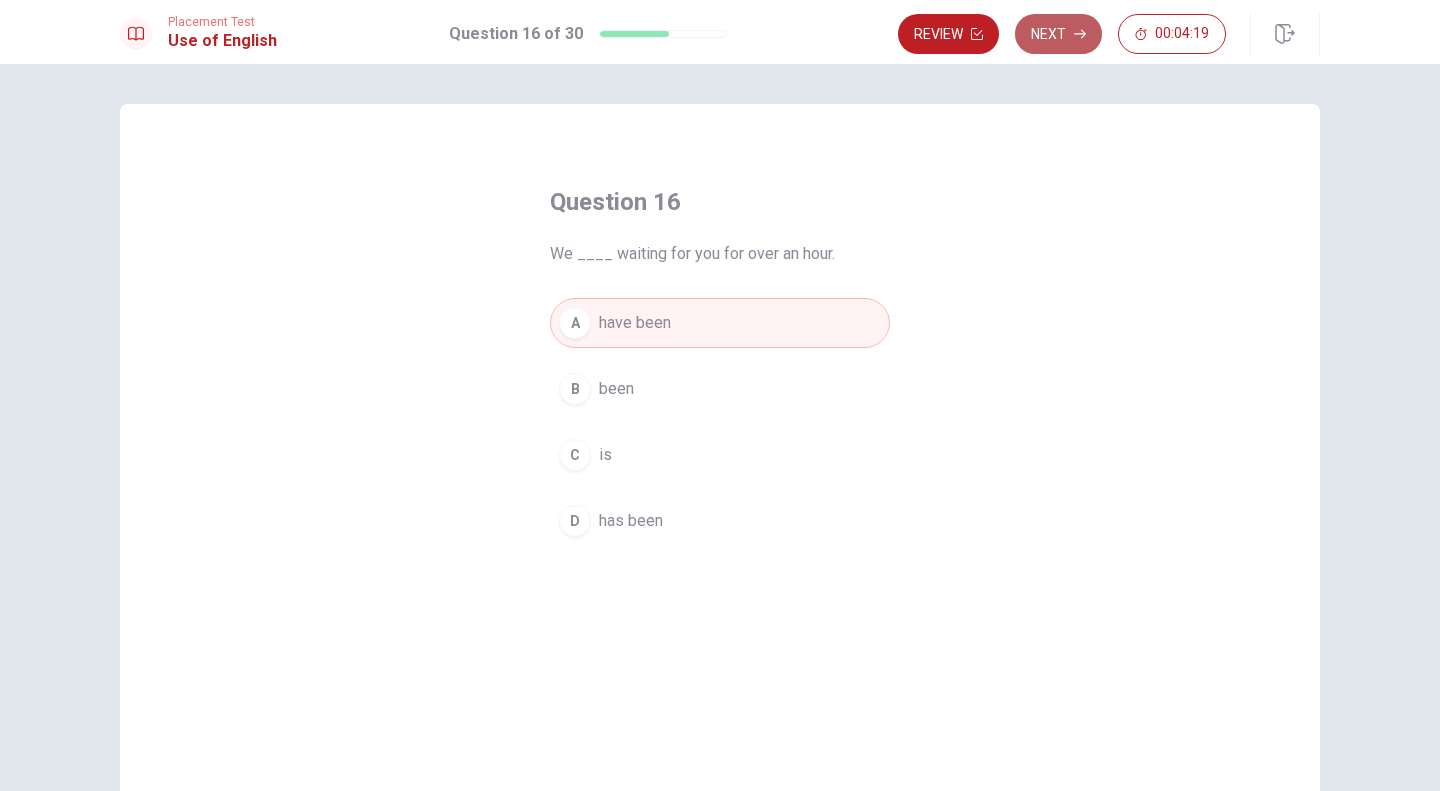 click on "Next" at bounding box center [1058, 34] 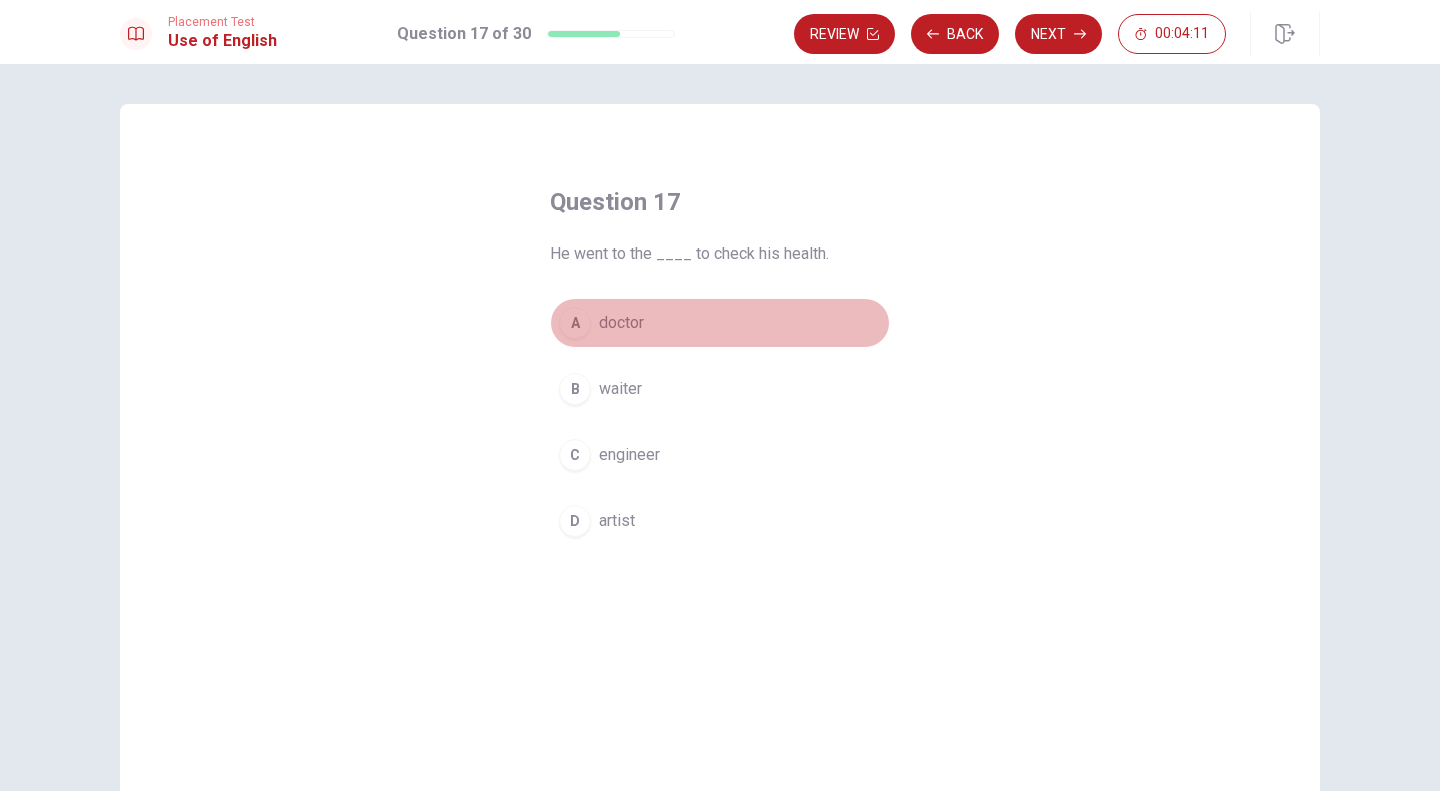 click on "A" at bounding box center [575, 323] 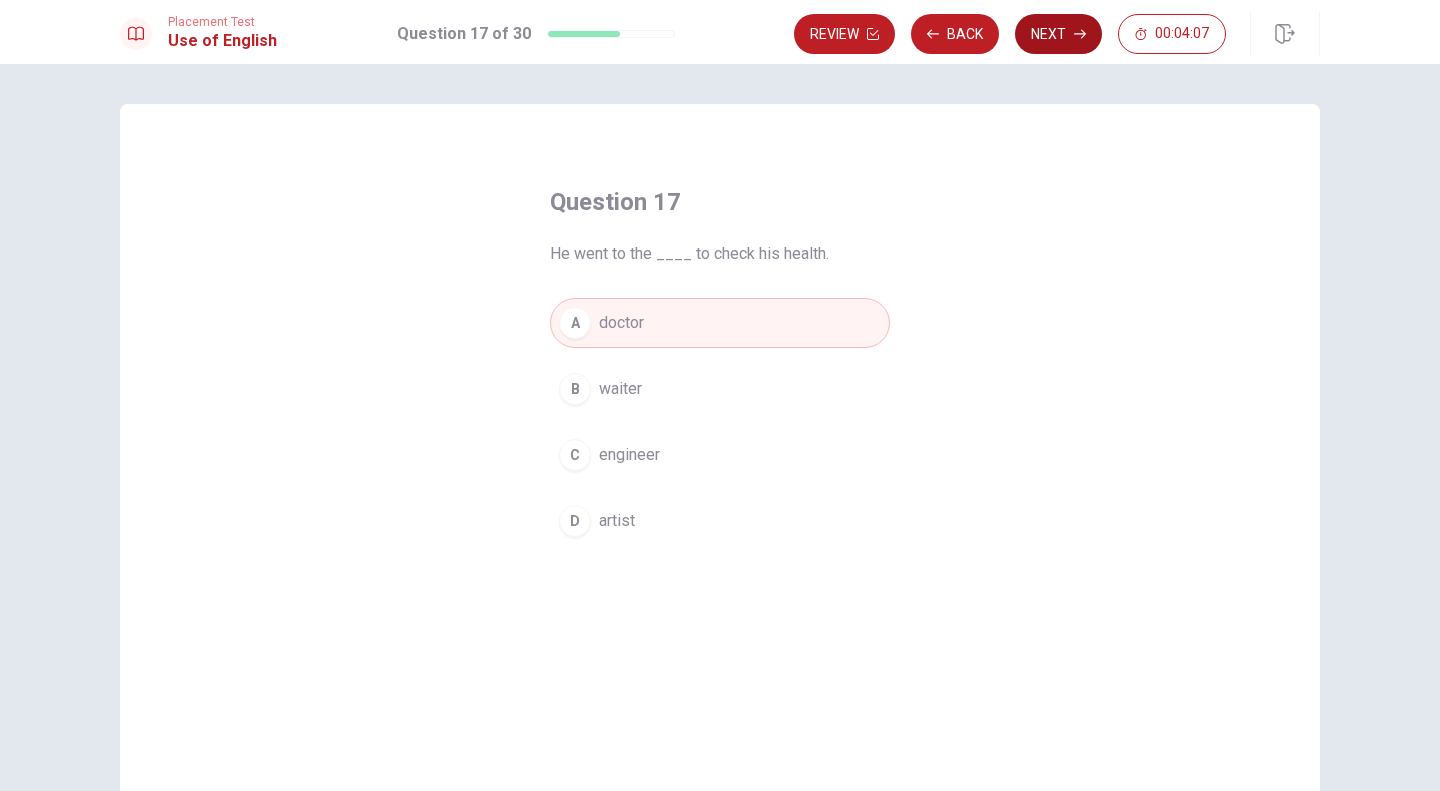 click on "Next" at bounding box center (1058, 34) 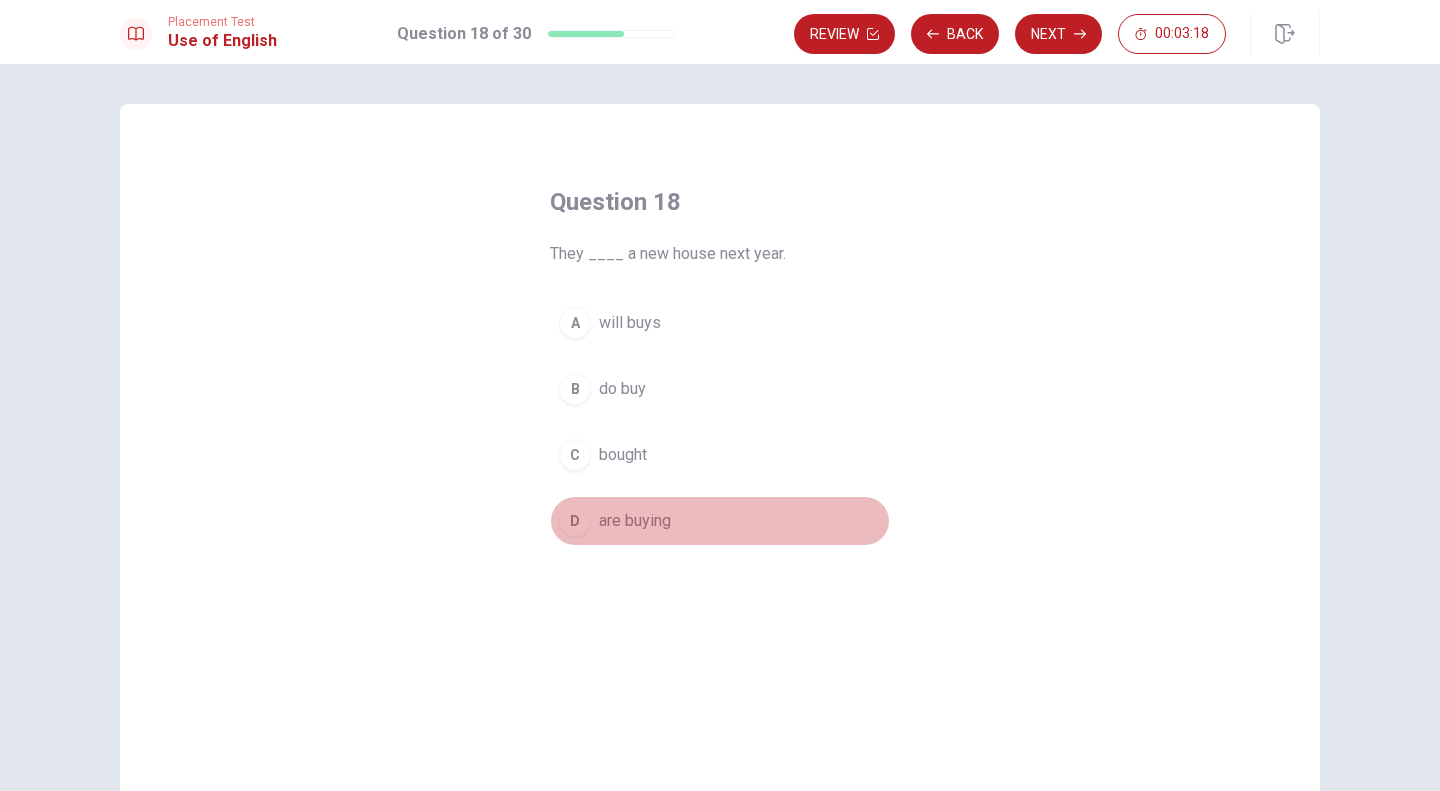 click on "D" at bounding box center (575, 521) 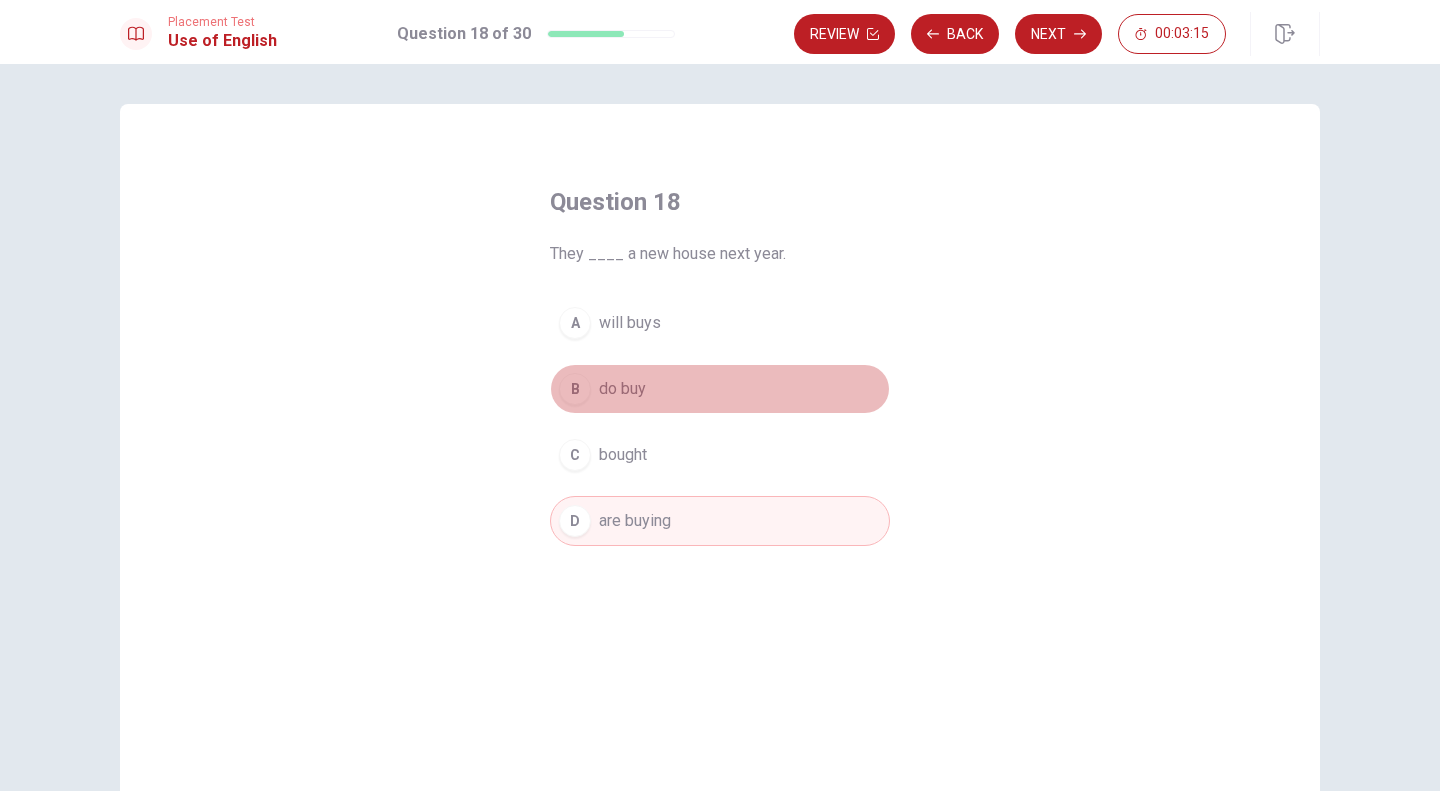 click on "do buy" at bounding box center [622, 389] 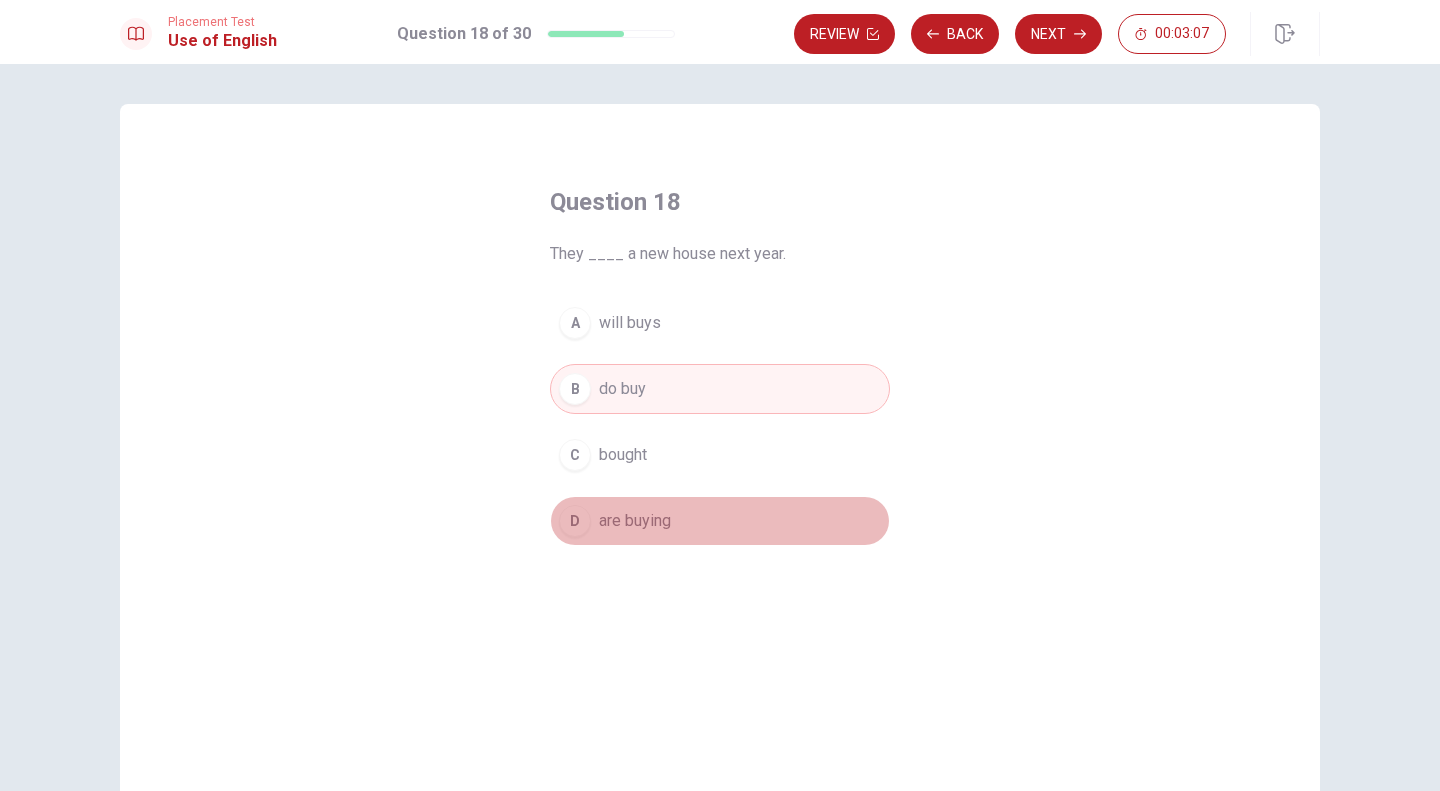 click on "are buying" at bounding box center (635, 521) 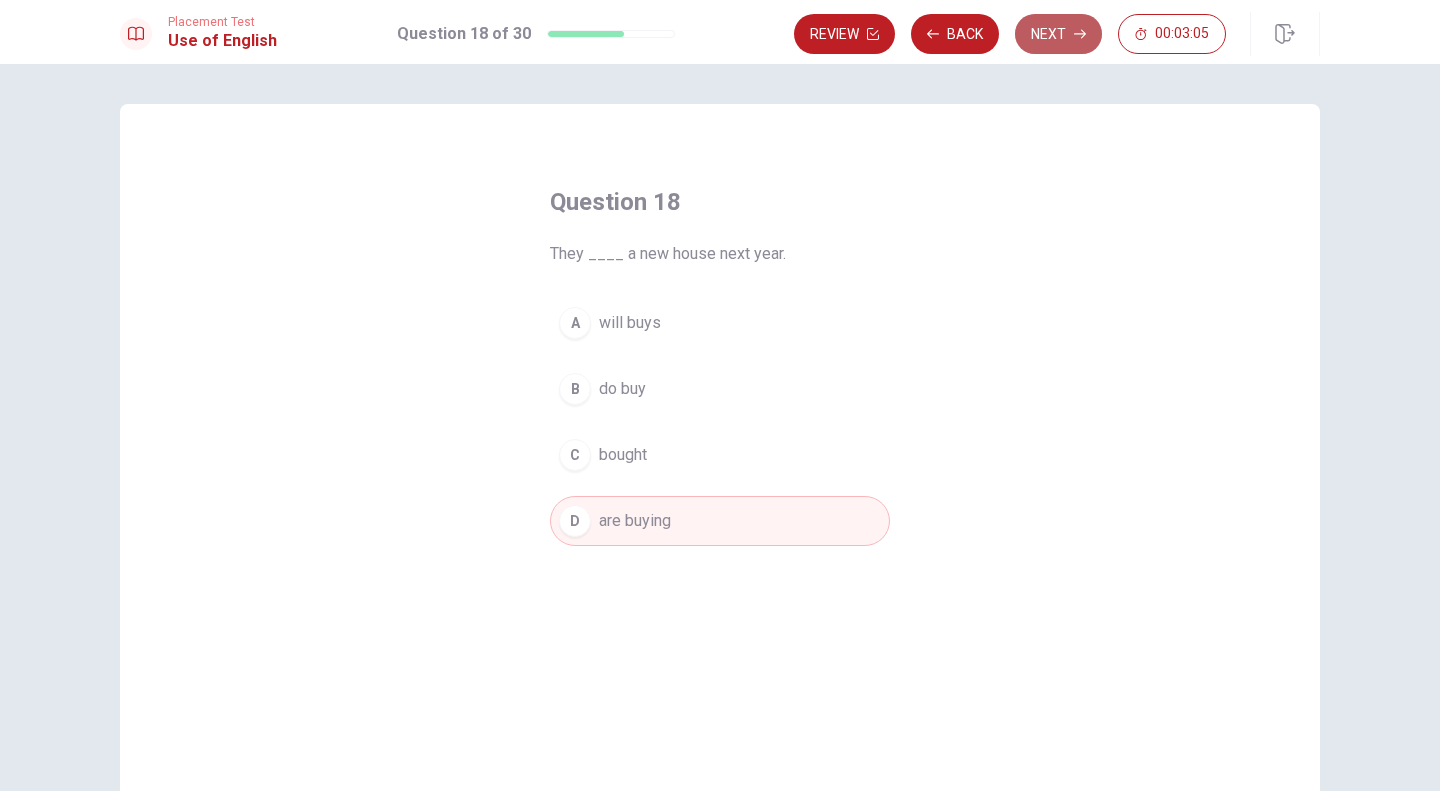 click on "Next" at bounding box center [1058, 34] 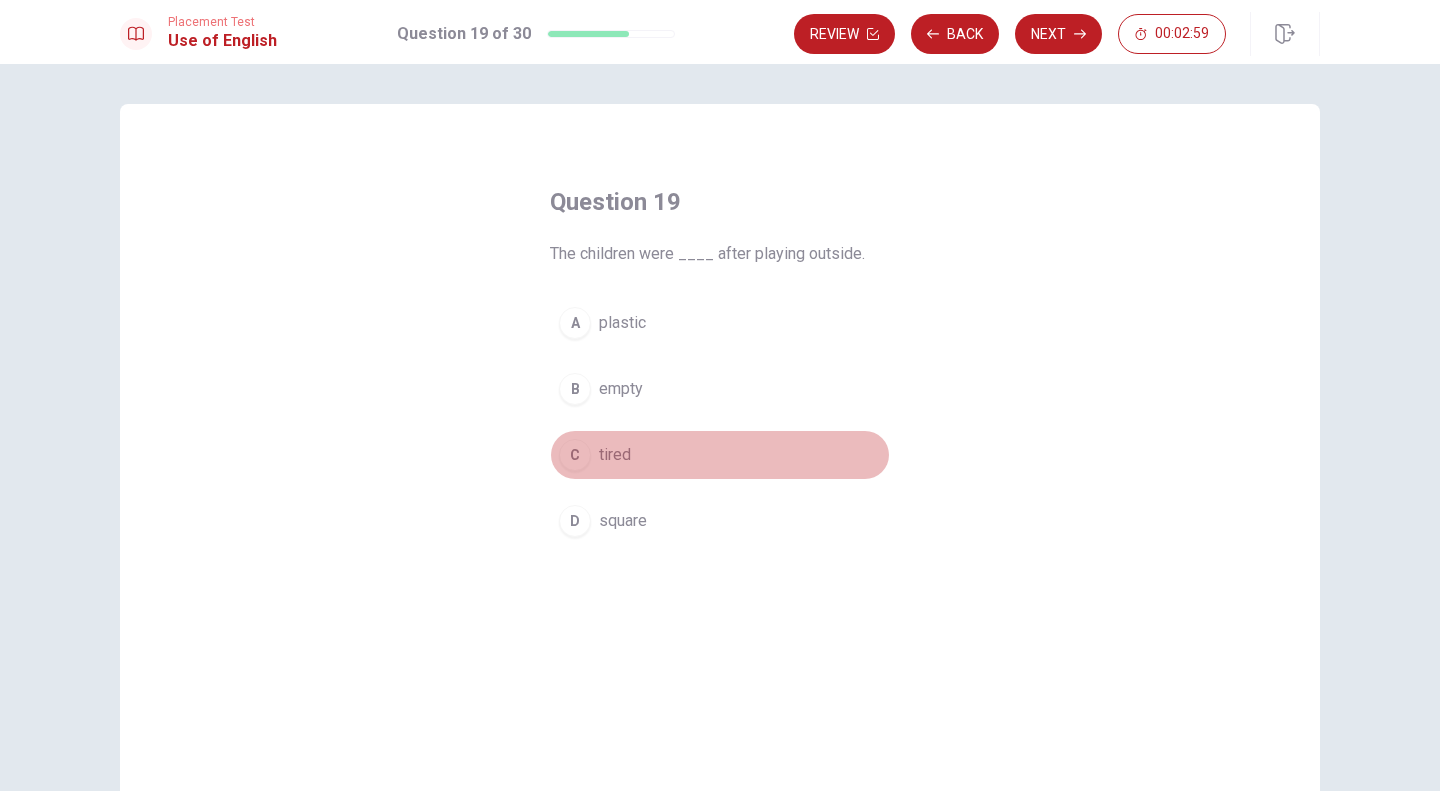 click on "C" at bounding box center (575, 455) 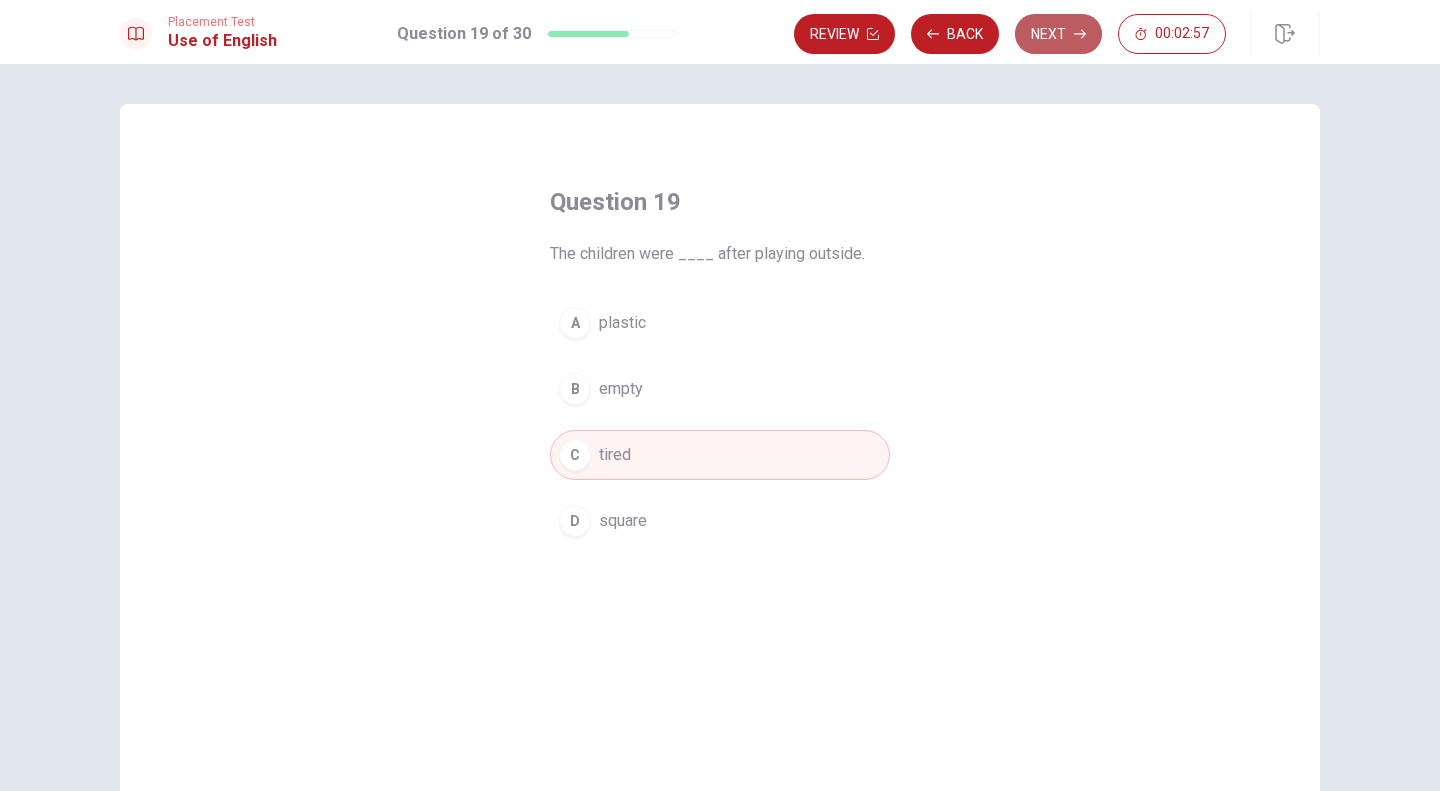 click on "Next" at bounding box center [1058, 34] 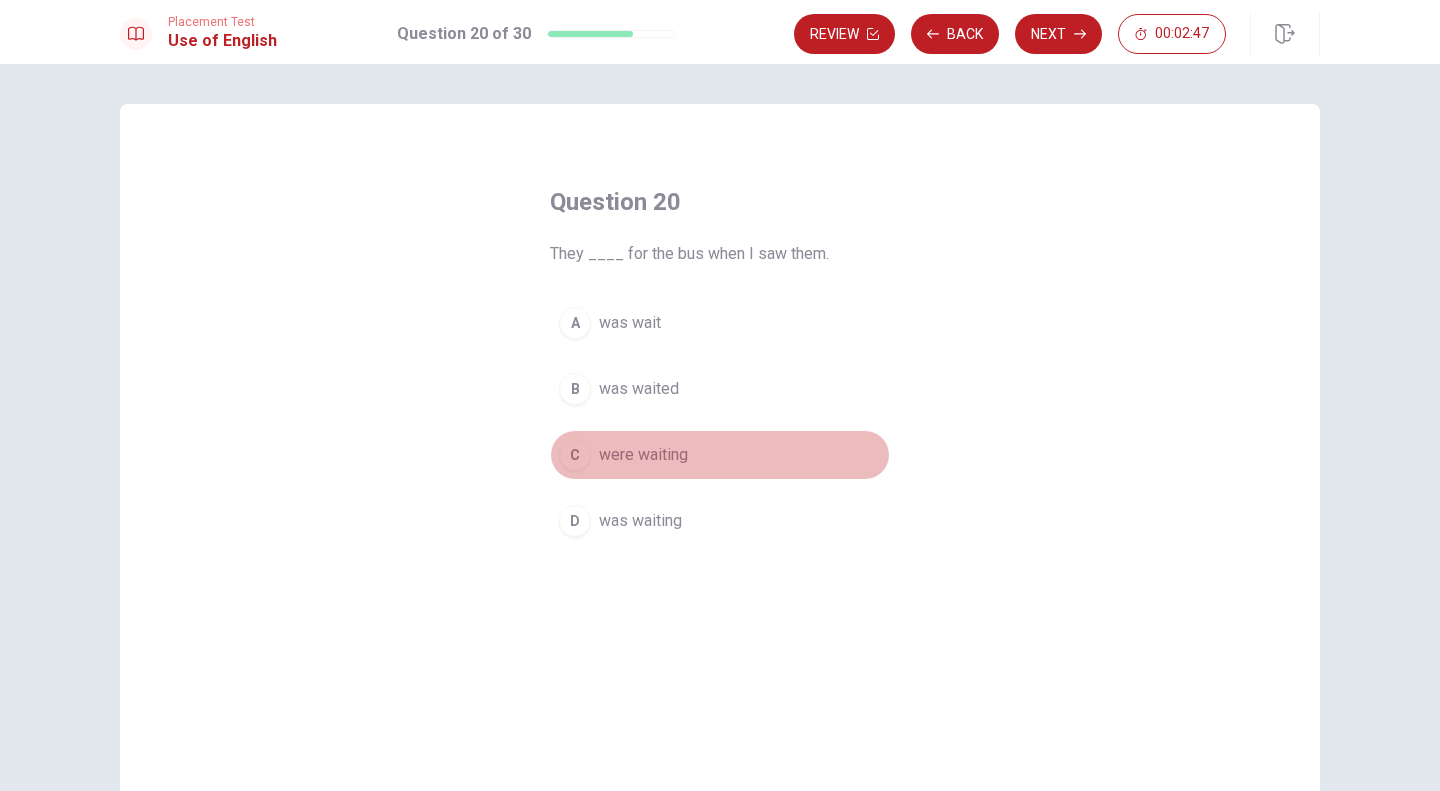 click on "C" at bounding box center [575, 455] 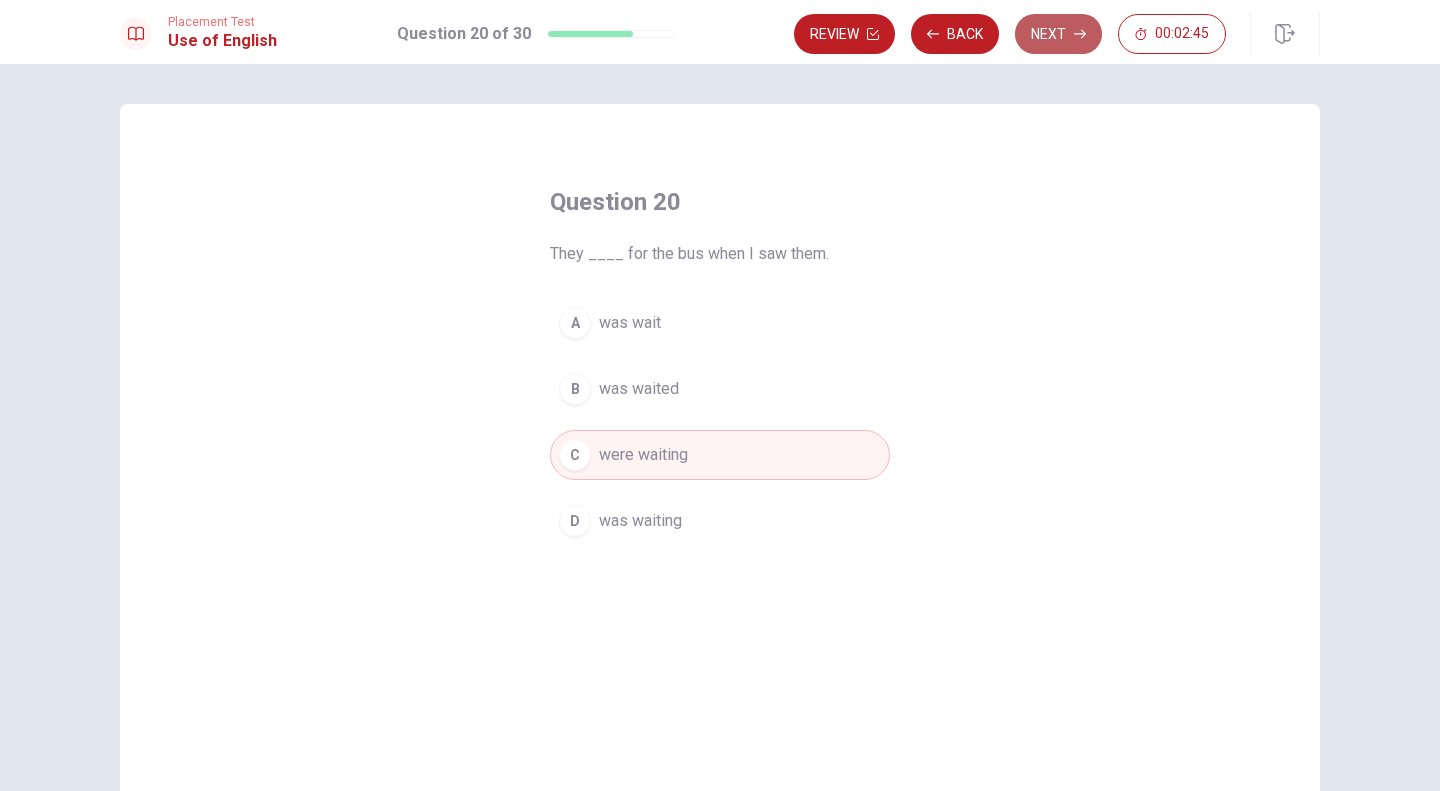 click on "Next" at bounding box center [1058, 34] 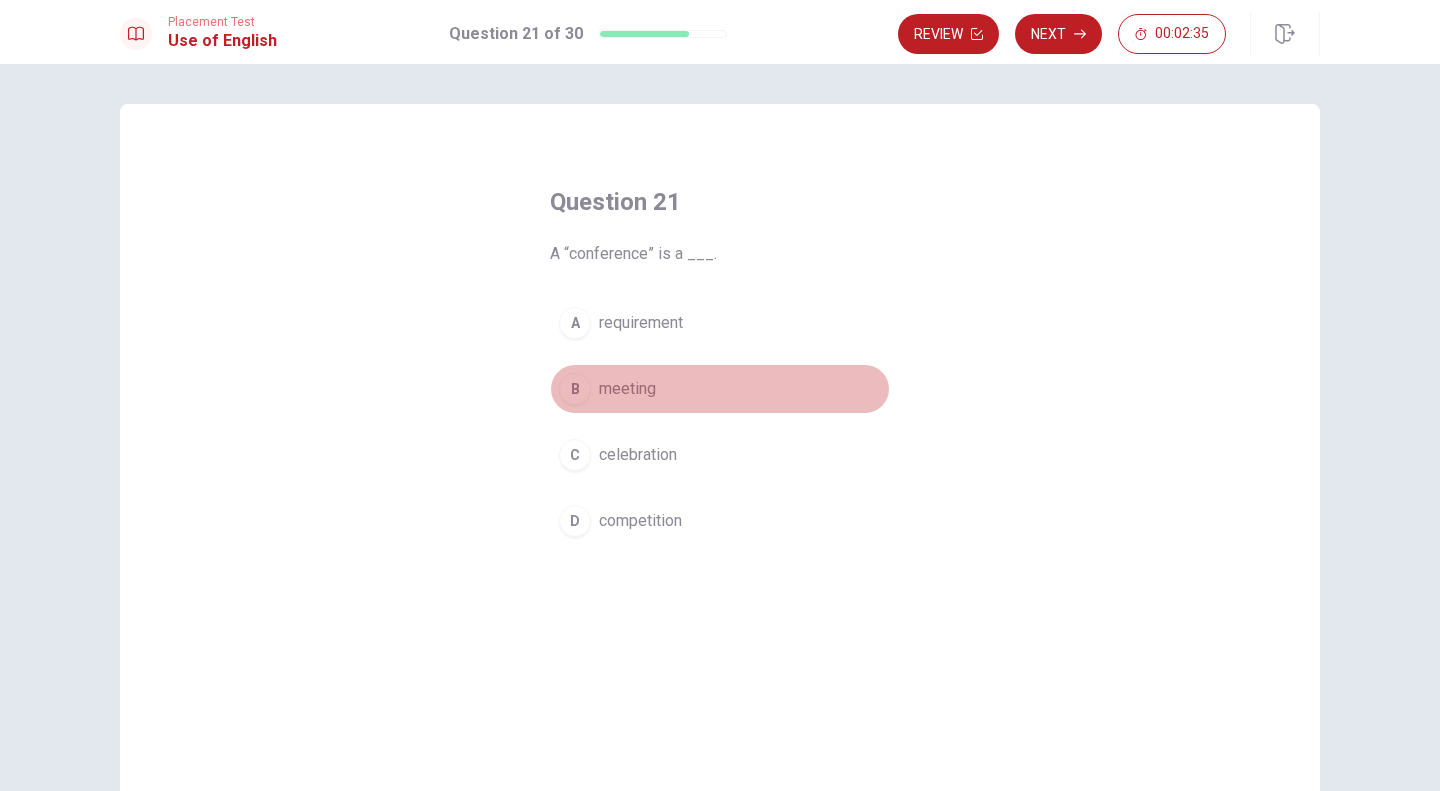 click on "B" at bounding box center [575, 389] 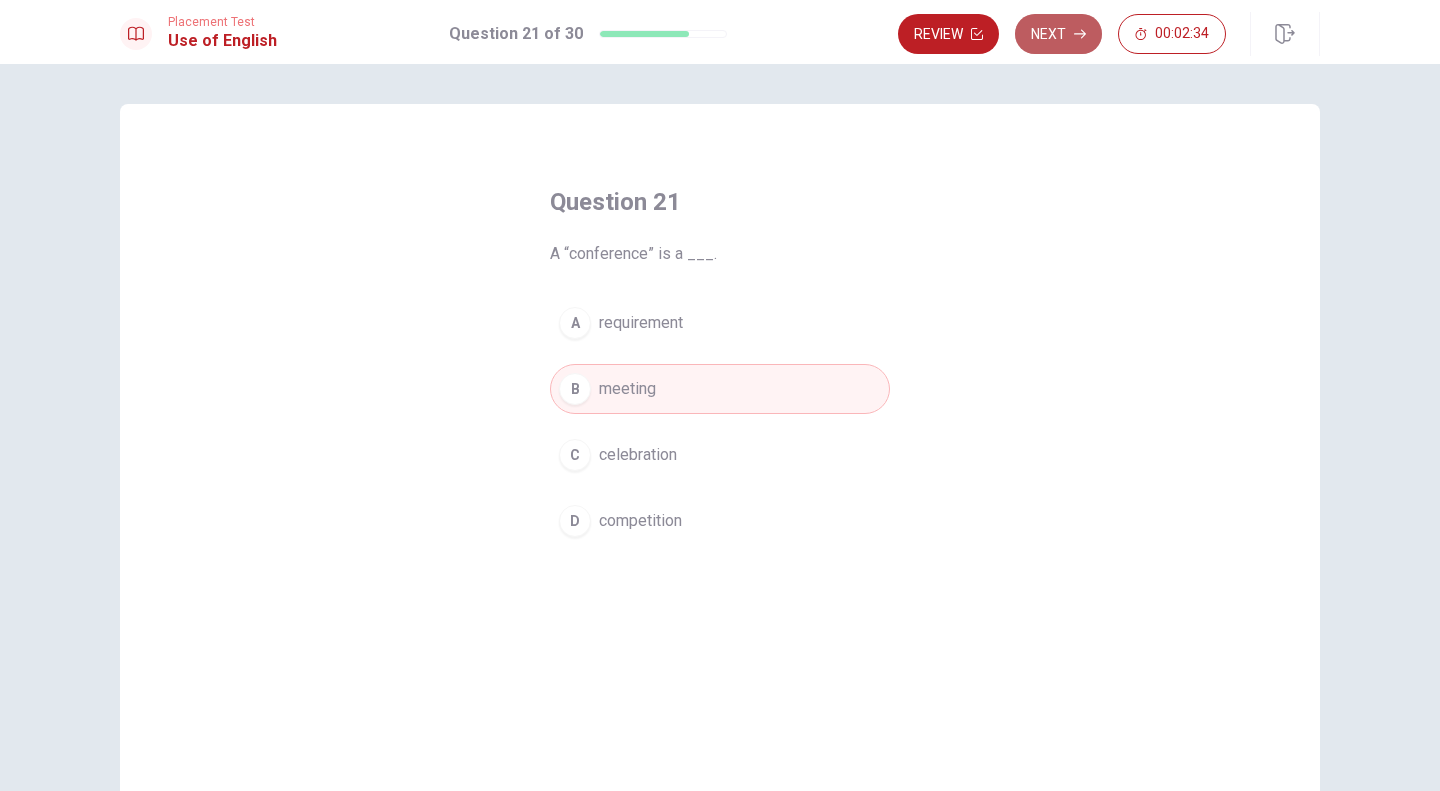click on "Next" at bounding box center (1058, 34) 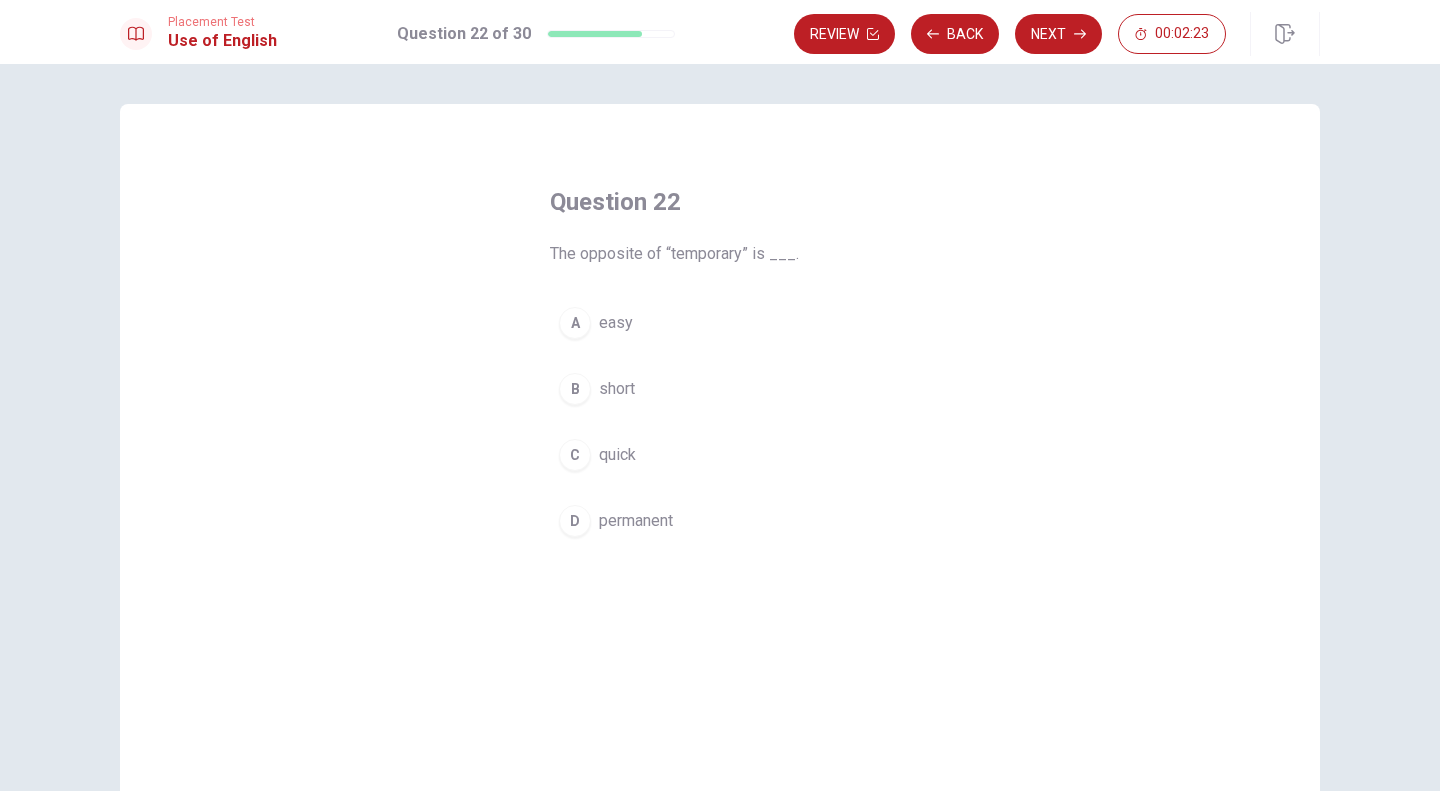 click on "D" at bounding box center [575, 521] 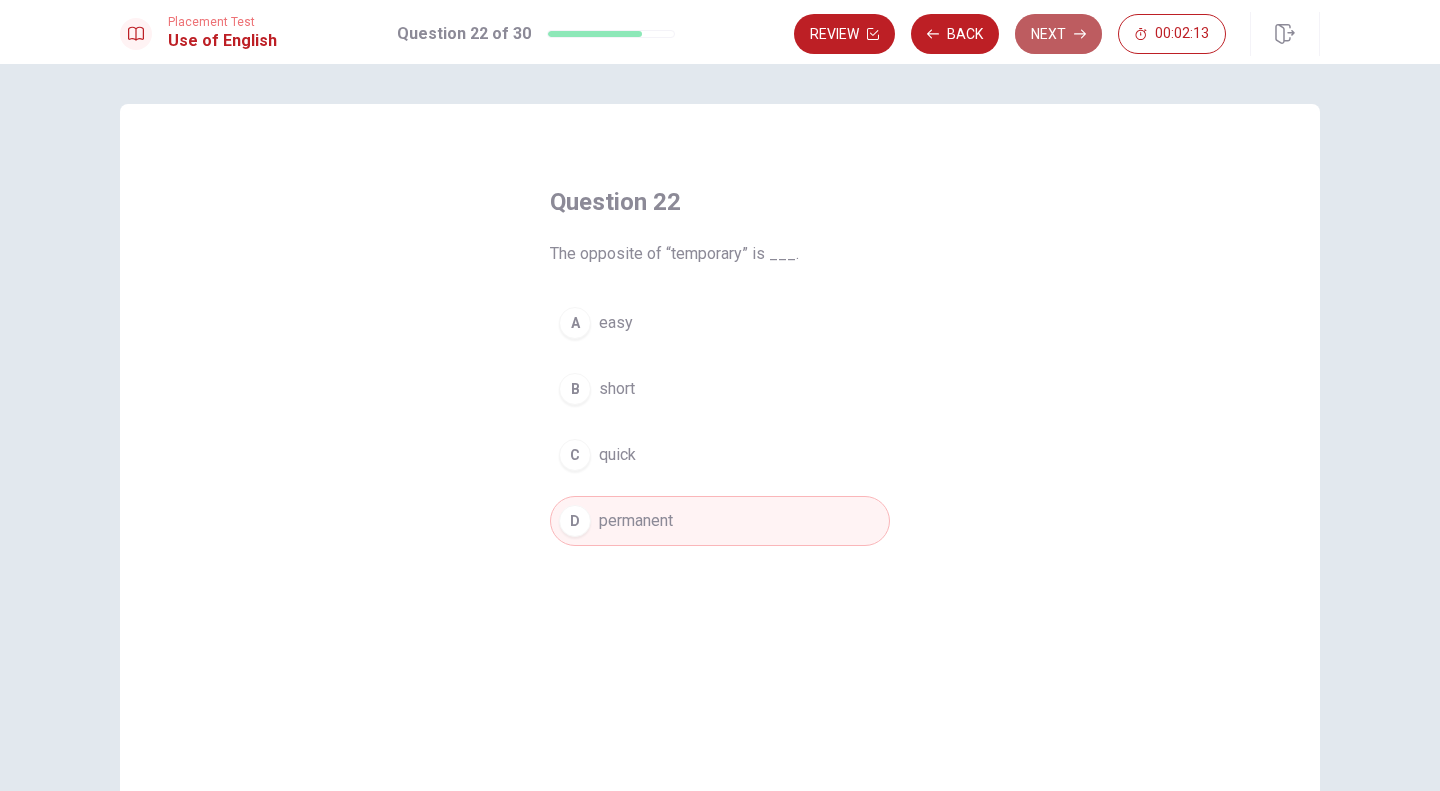 click on "Next" at bounding box center [1058, 34] 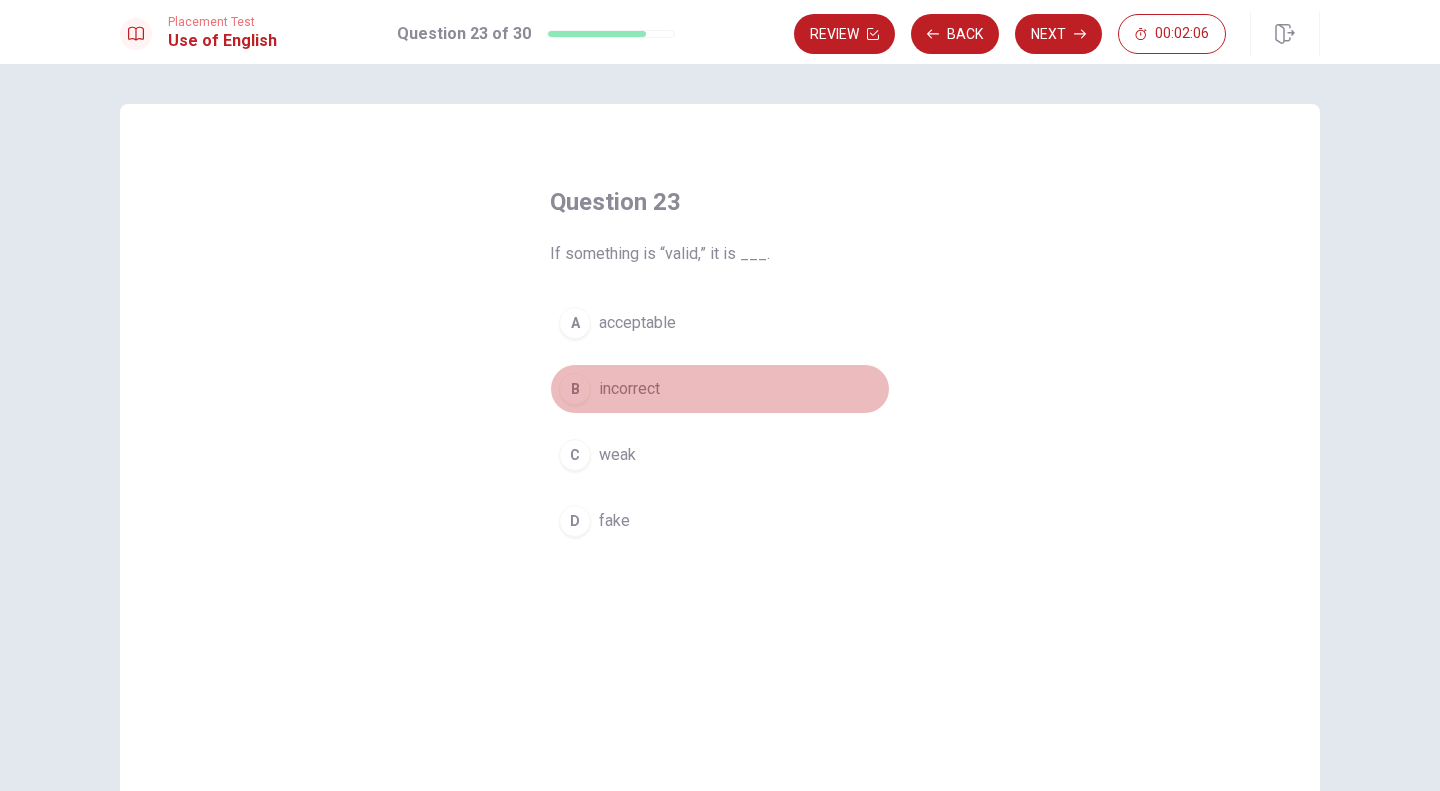 click on "B" at bounding box center [575, 389] 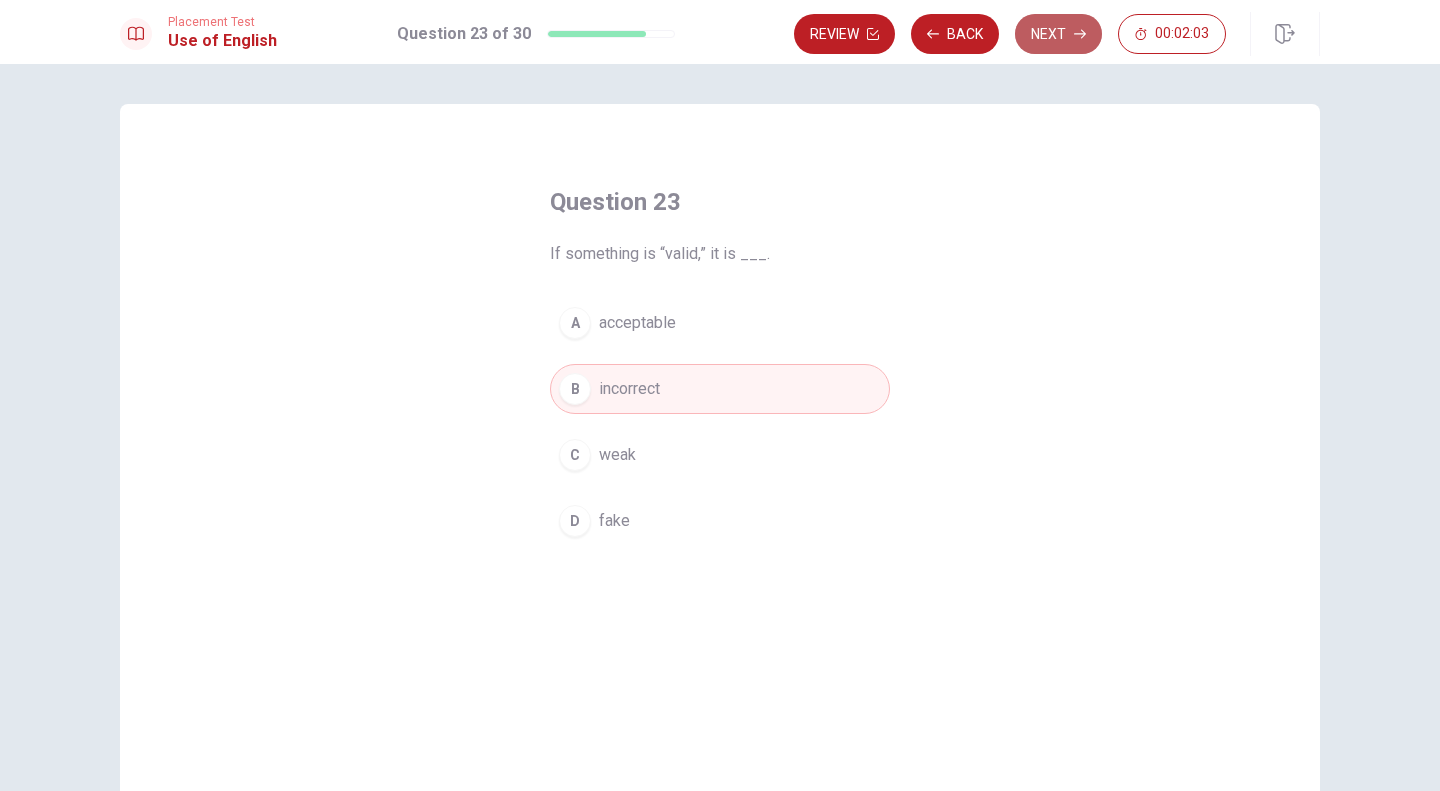 click on "Next" at bounding box center (1058, 34) 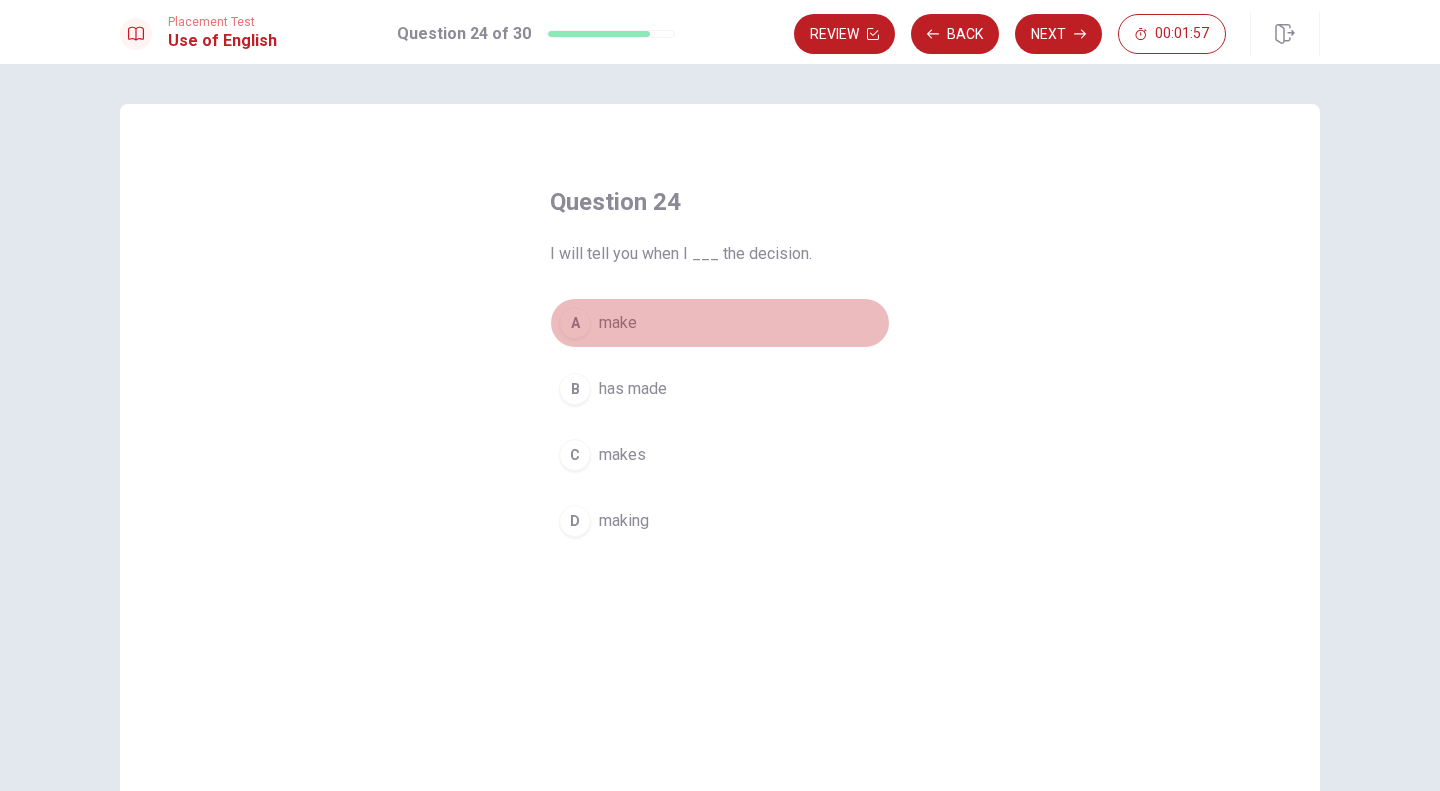click on "A" at bounding box center [575, 323] 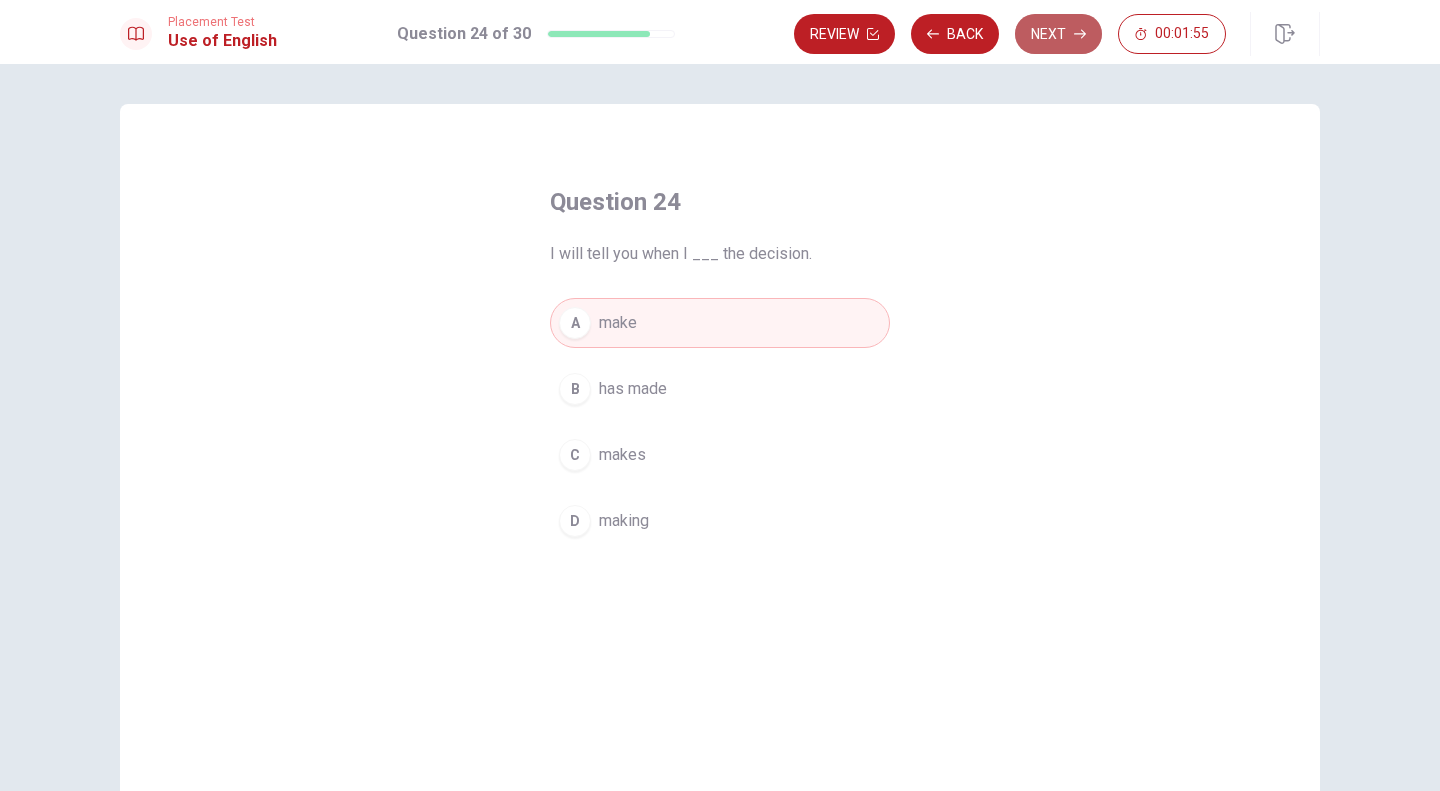 click on "Next" at bounding box center (1058, 34) 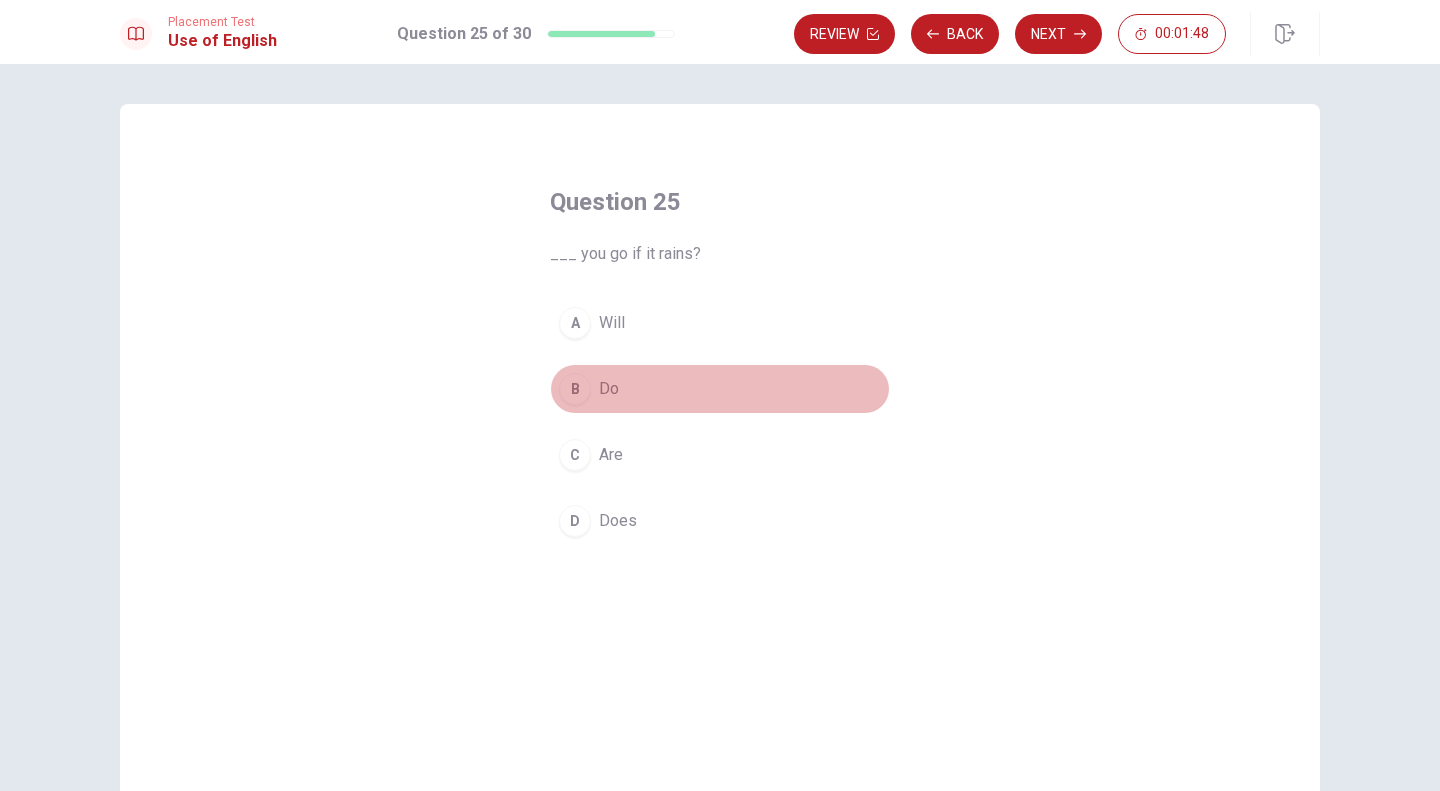 click on "B" at bounding box center (575, 389) 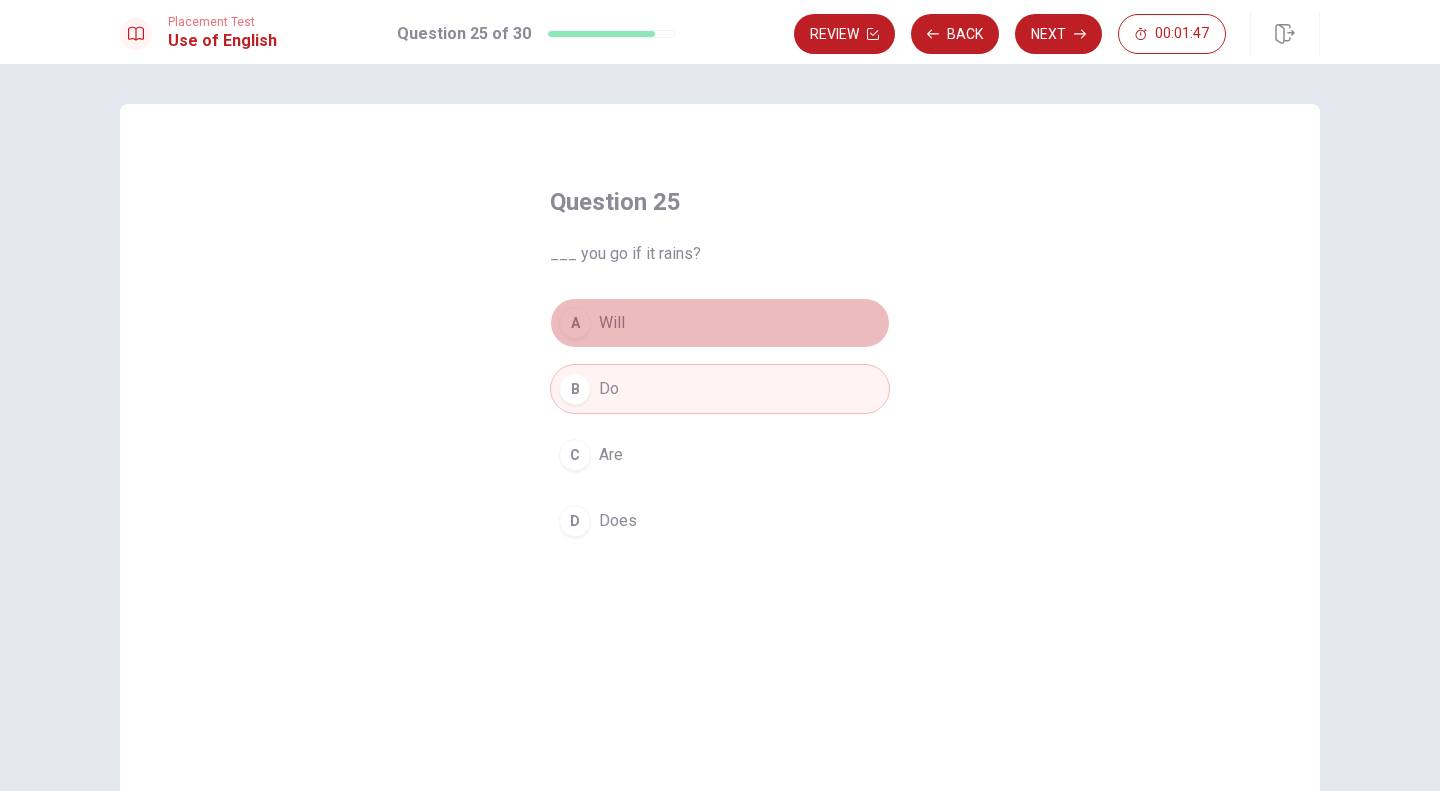 click on "A" at bounding box center (575, 323) 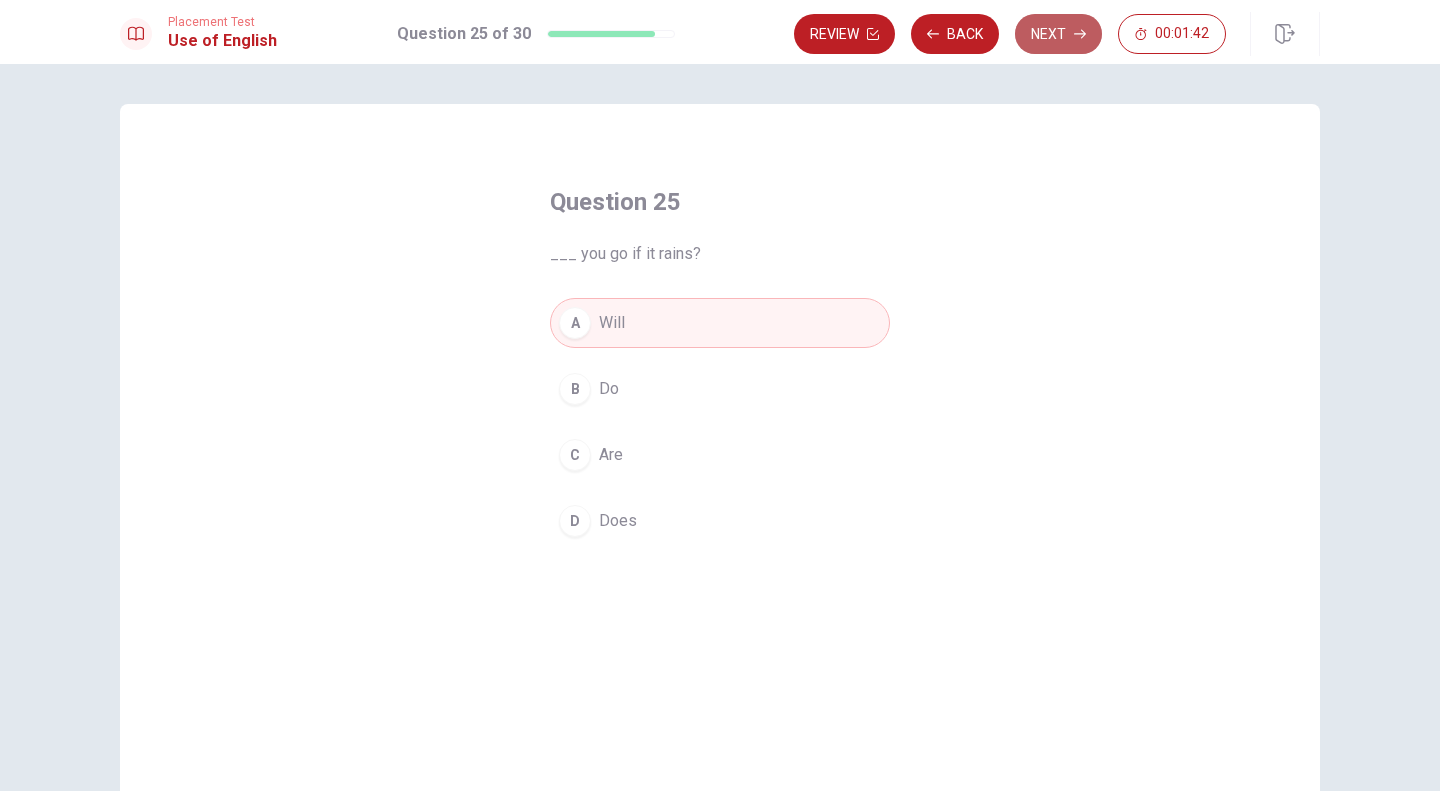click on "Next" at bounding box center [1058, 34] 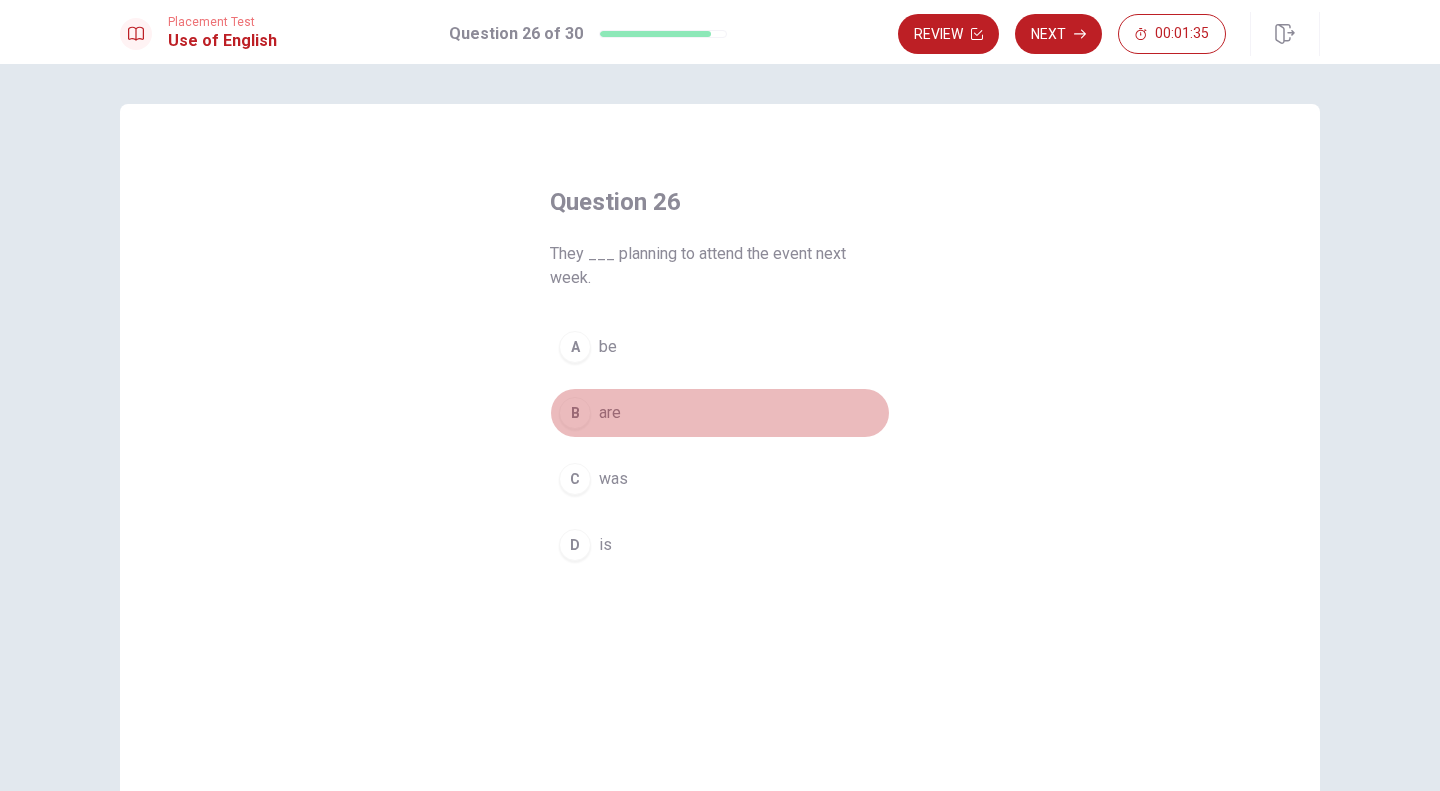 click on "B" at bounding box center [575, 413] 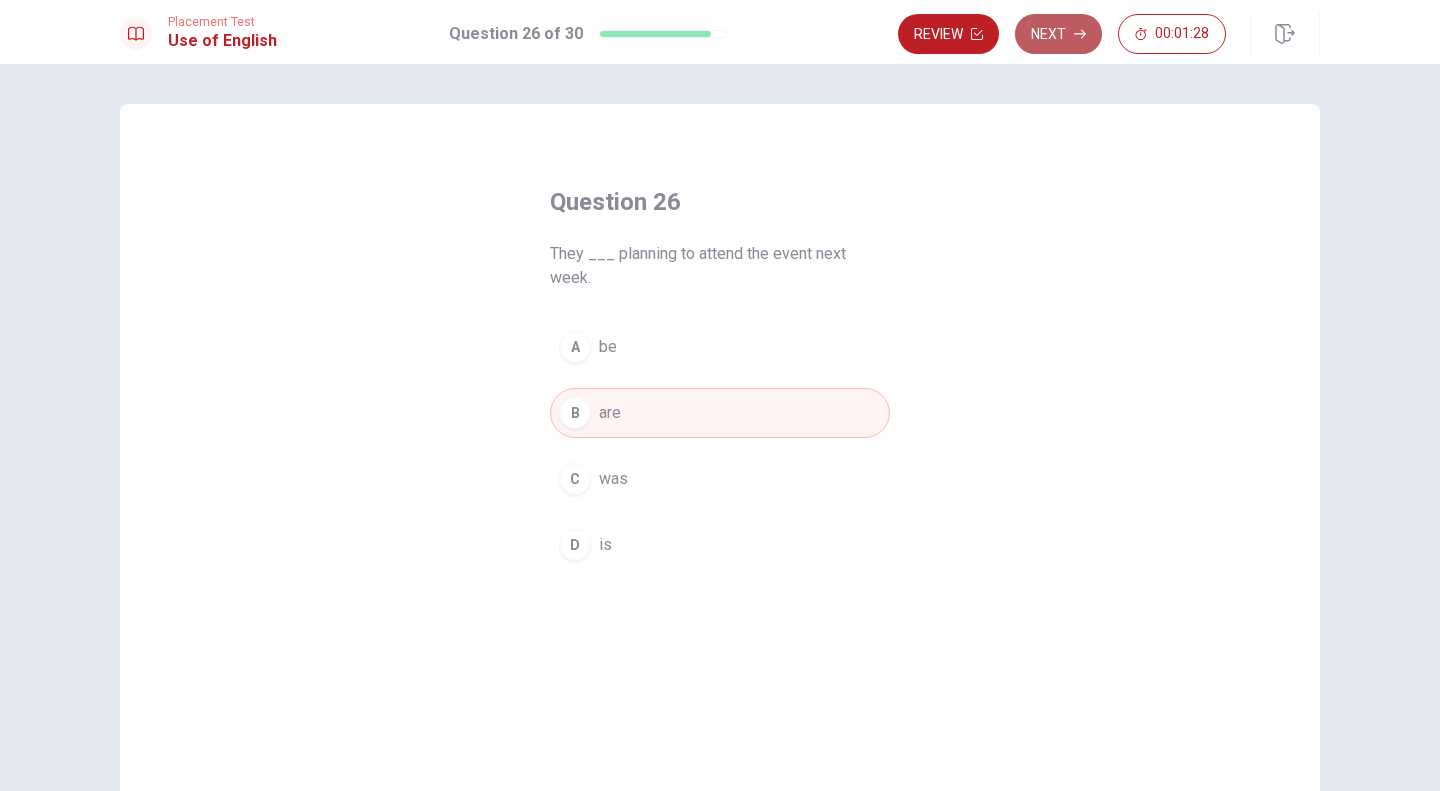 click on "Next" at bounding box center [1058, 34] 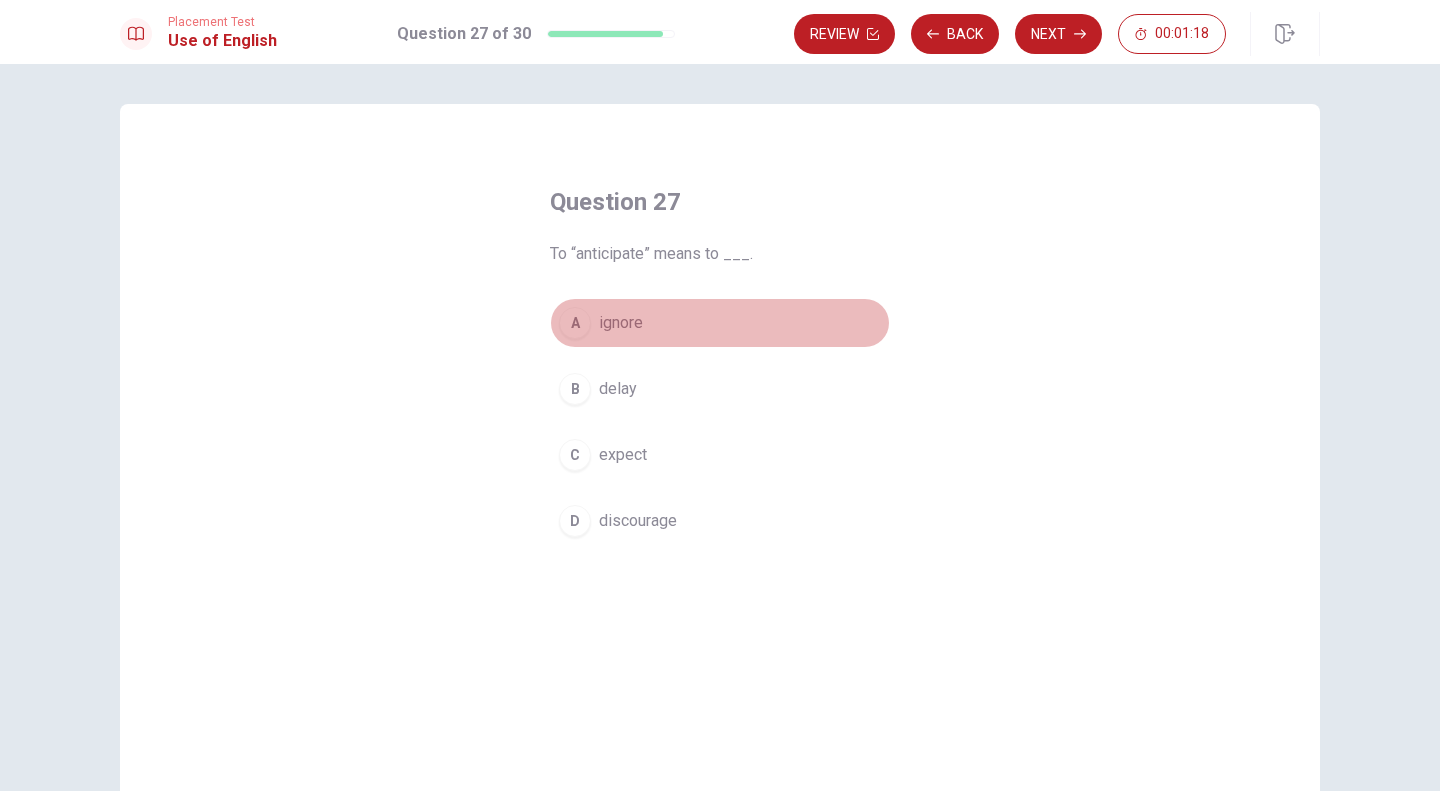 click on "A" at bounding box center [575, 323] 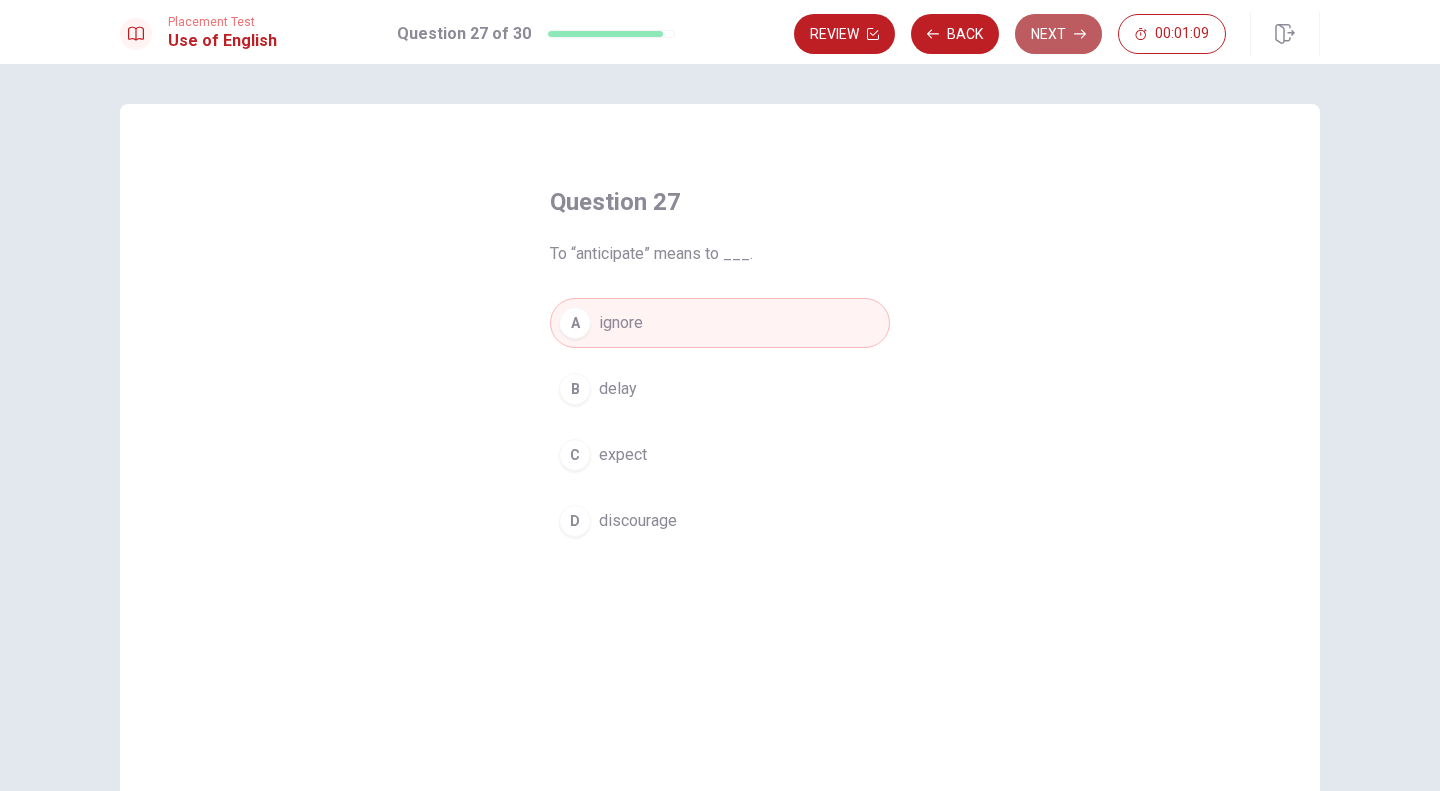 click on "Next" at bounding box center (1058, 34) 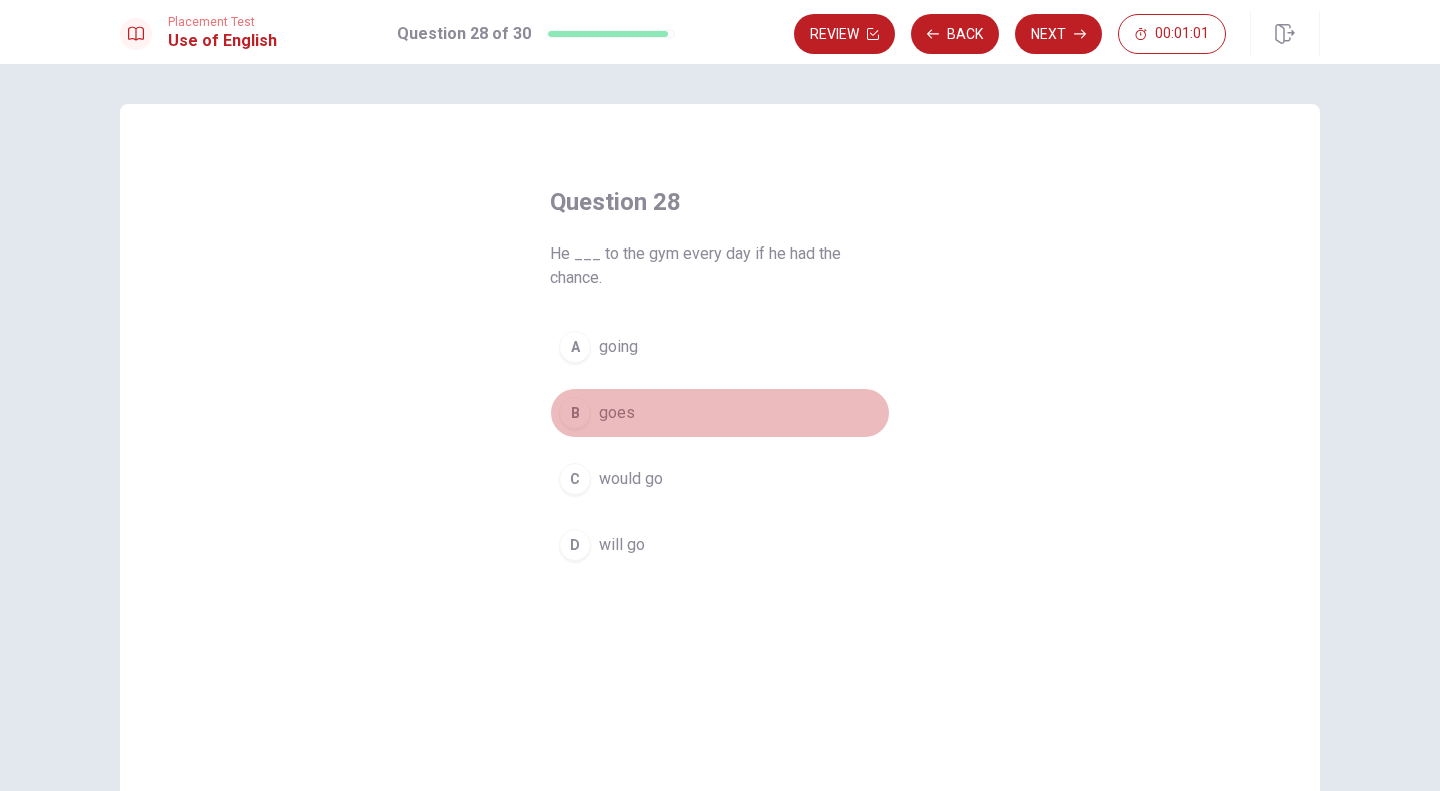 click on "B" at bounding box center (575, 413) 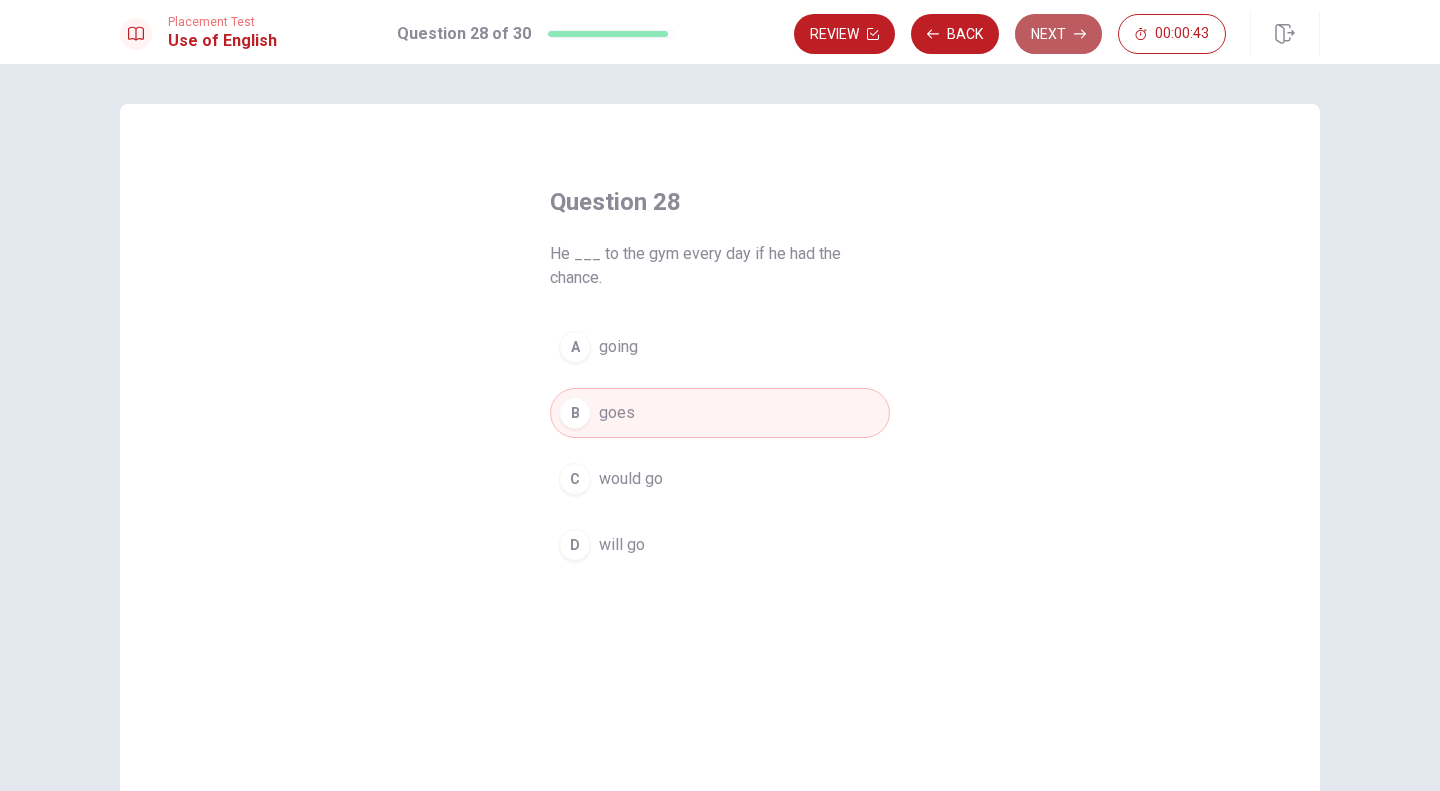 click on "Next" at bounding box center (1058, 34) 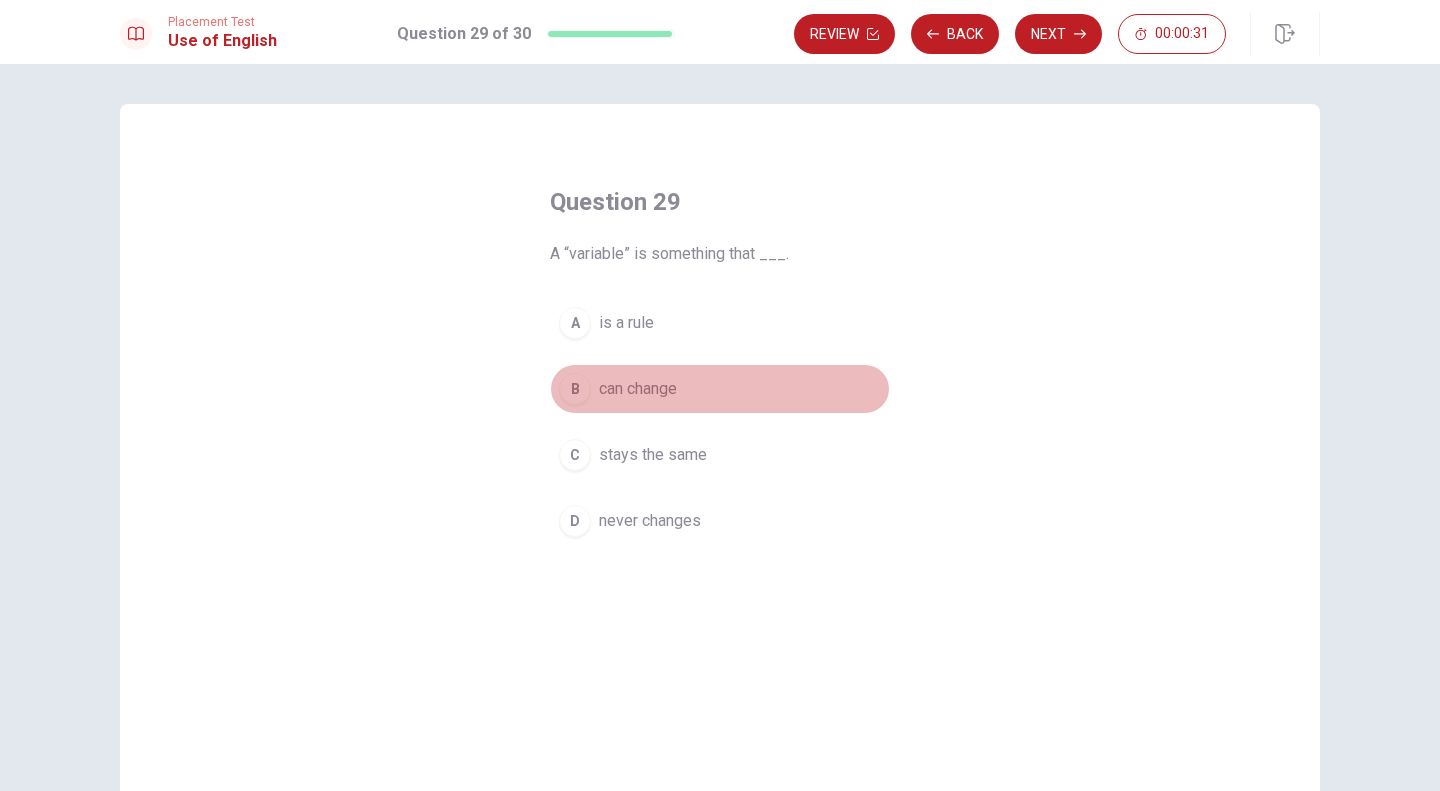 click on "B" at bounding box center [575, 389] 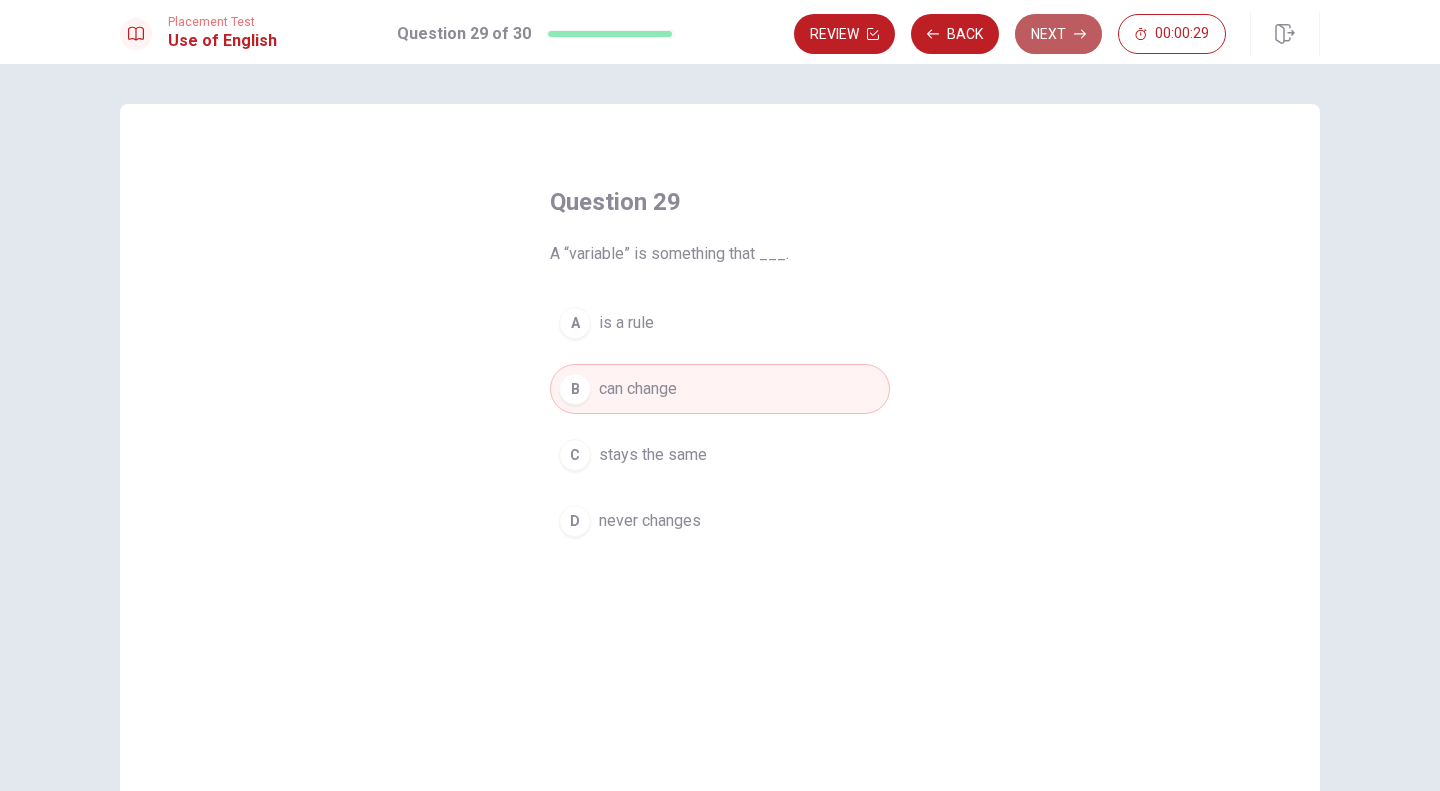 click on "Next" at bounding box center [1058, 34] 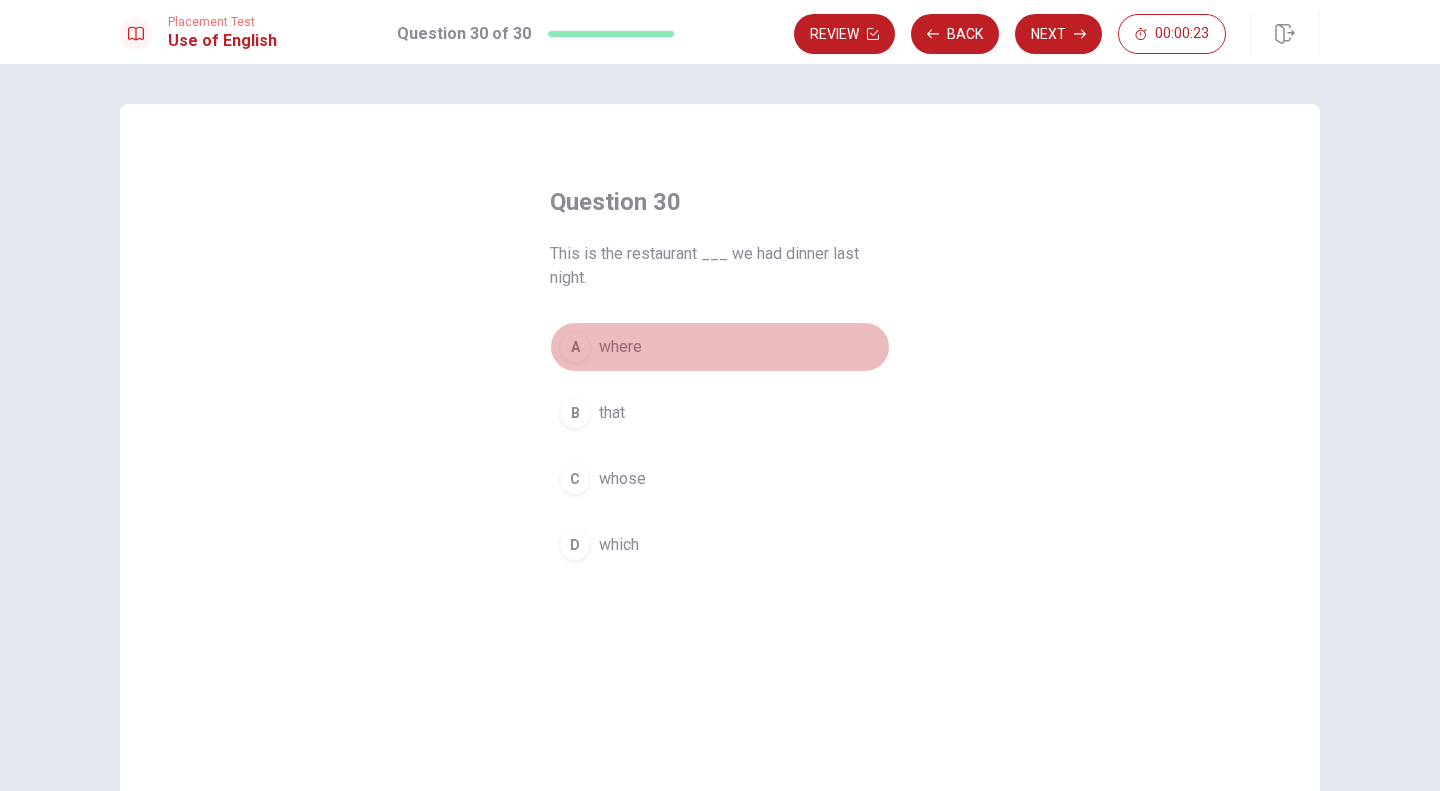 click on "A" at bounding box center (575, 347) 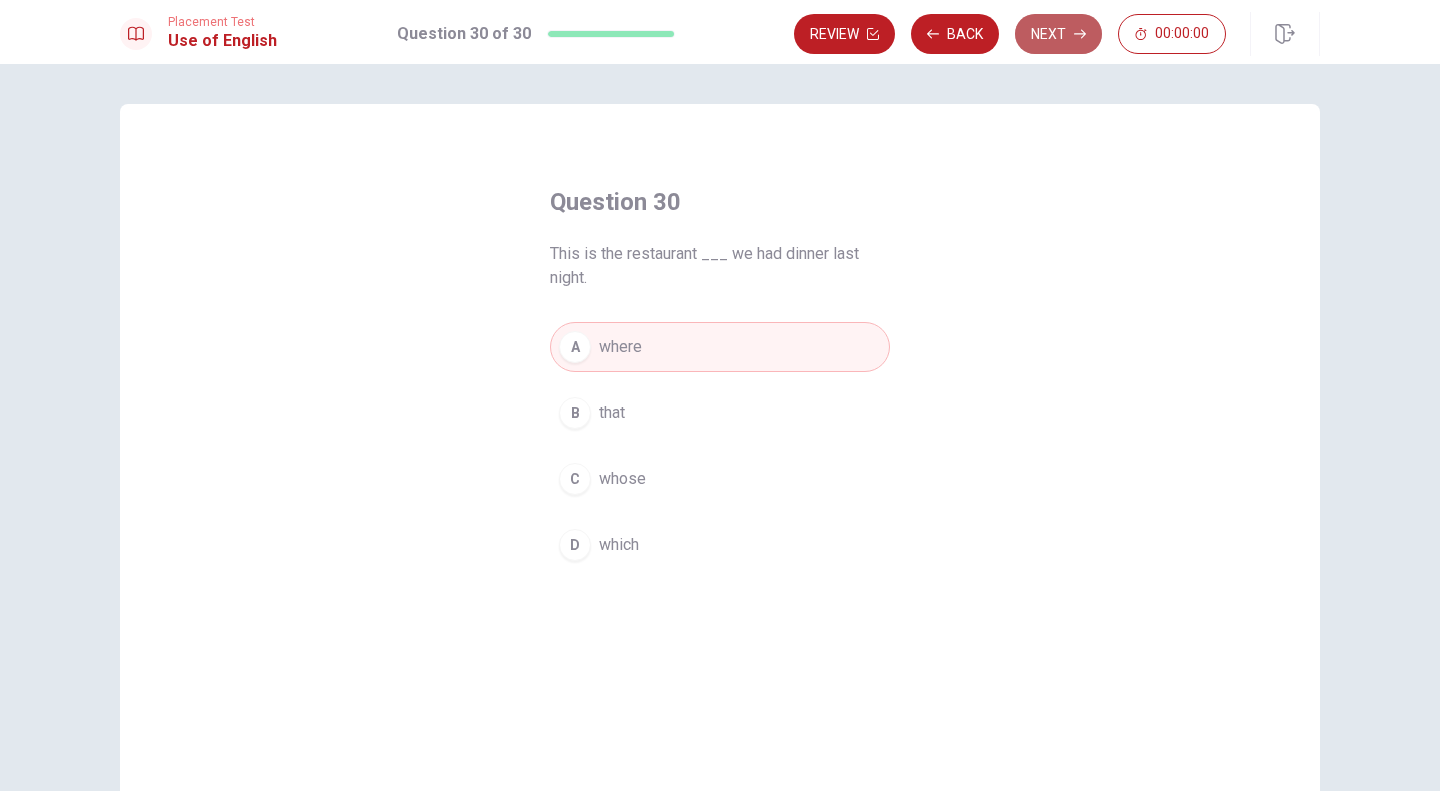 click on "Next" at bounding box center (1058, 34) 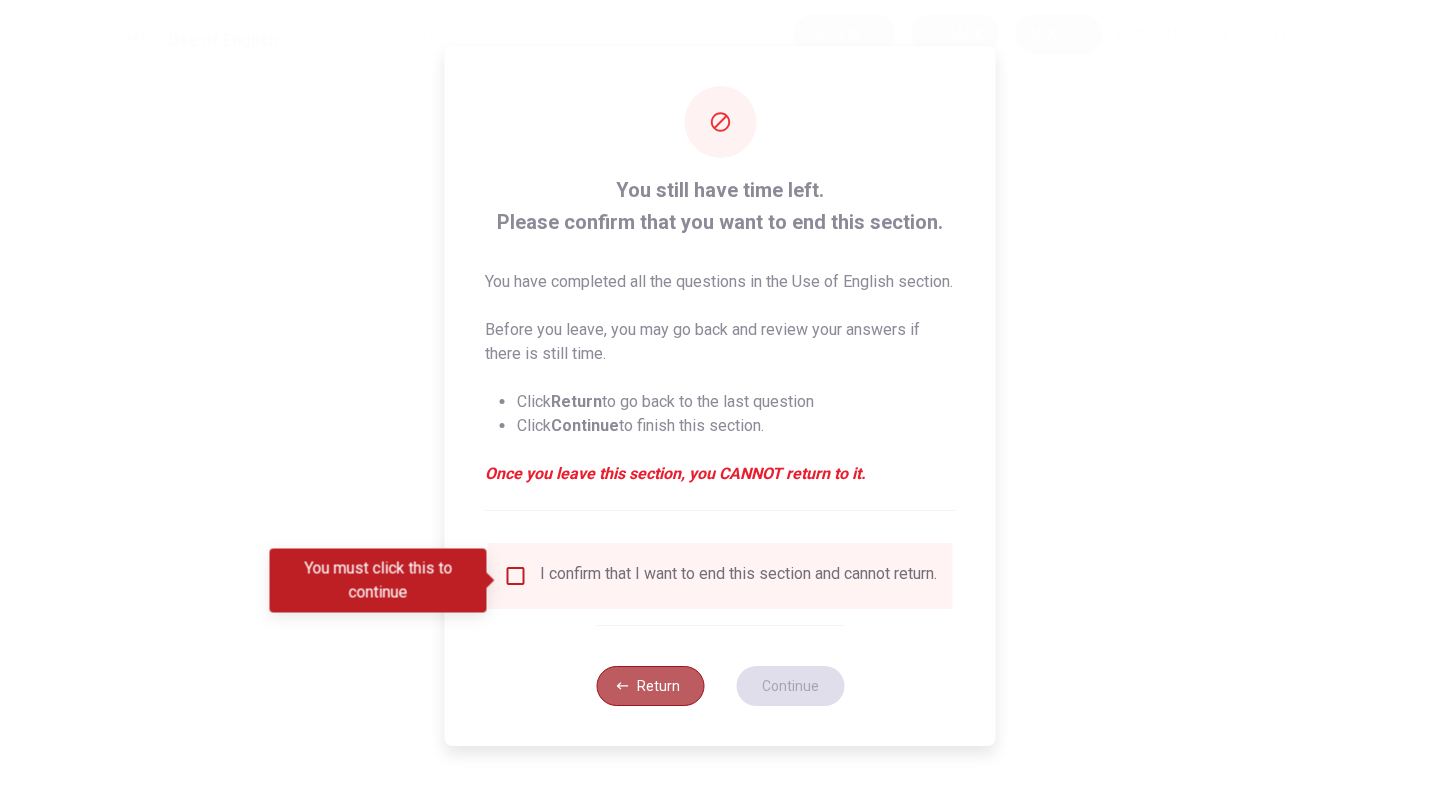 click on "Return" at bounding box center [650, 686] 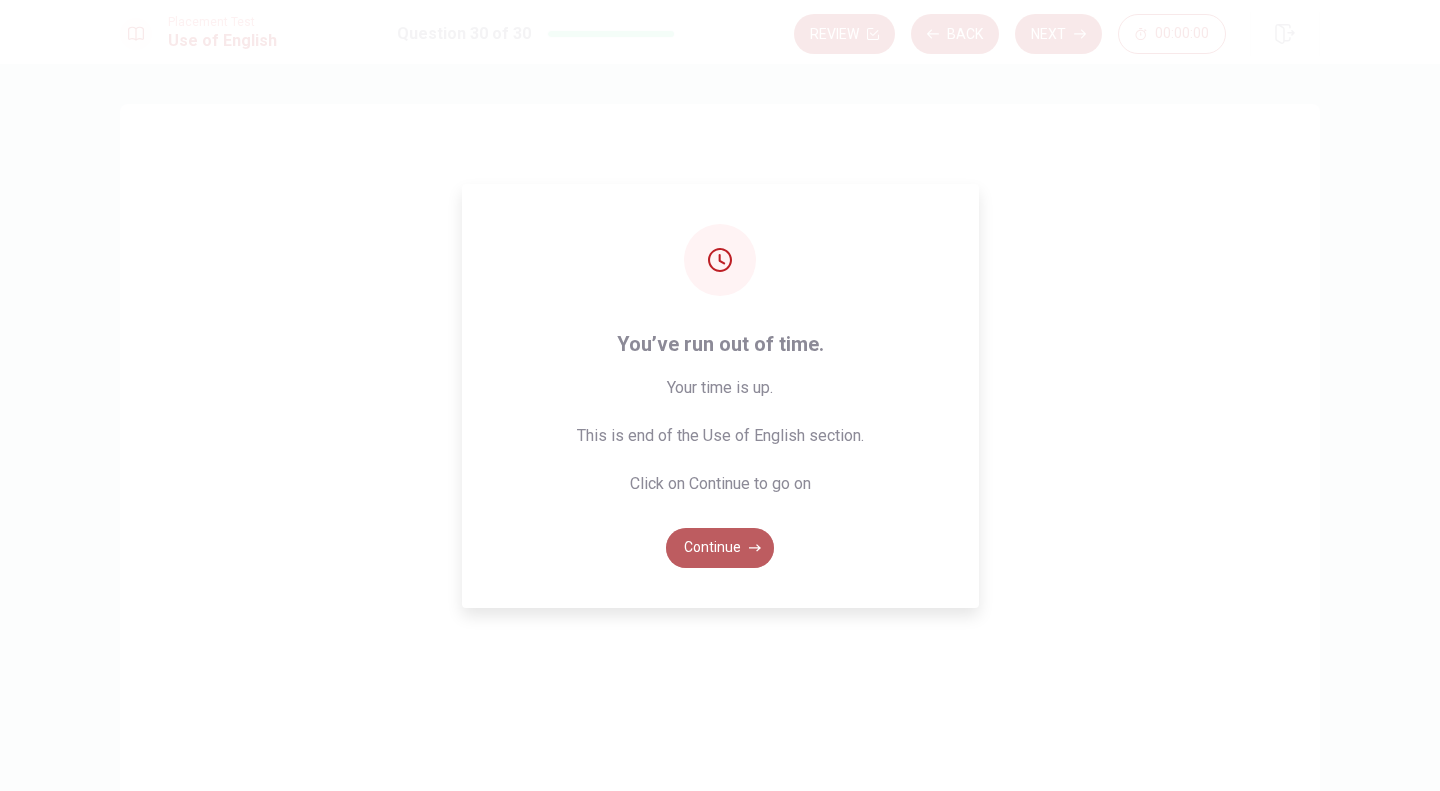 click on "Continue" at bounding box center (720, 548) 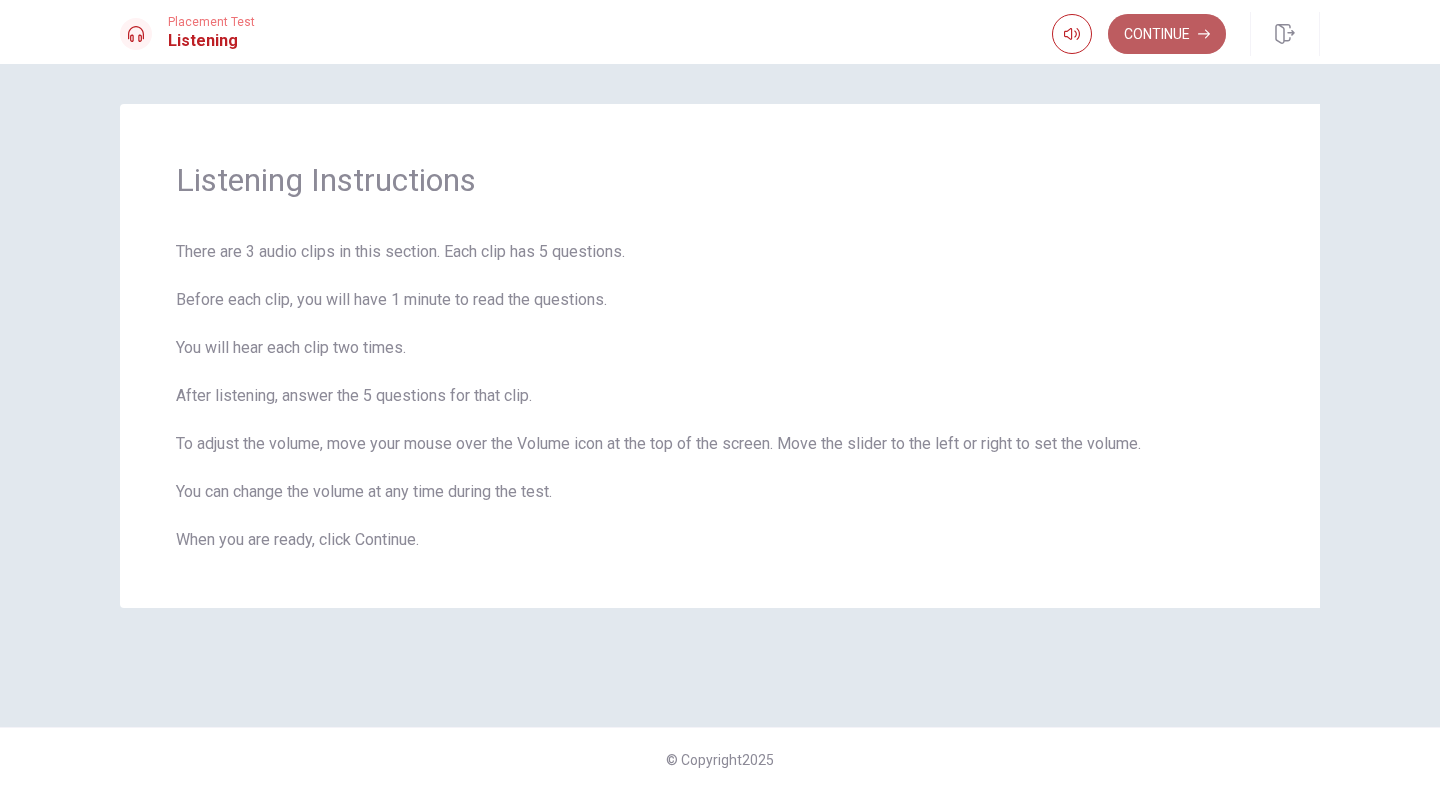 click on "Continue" at bounding box center [1167, 34] 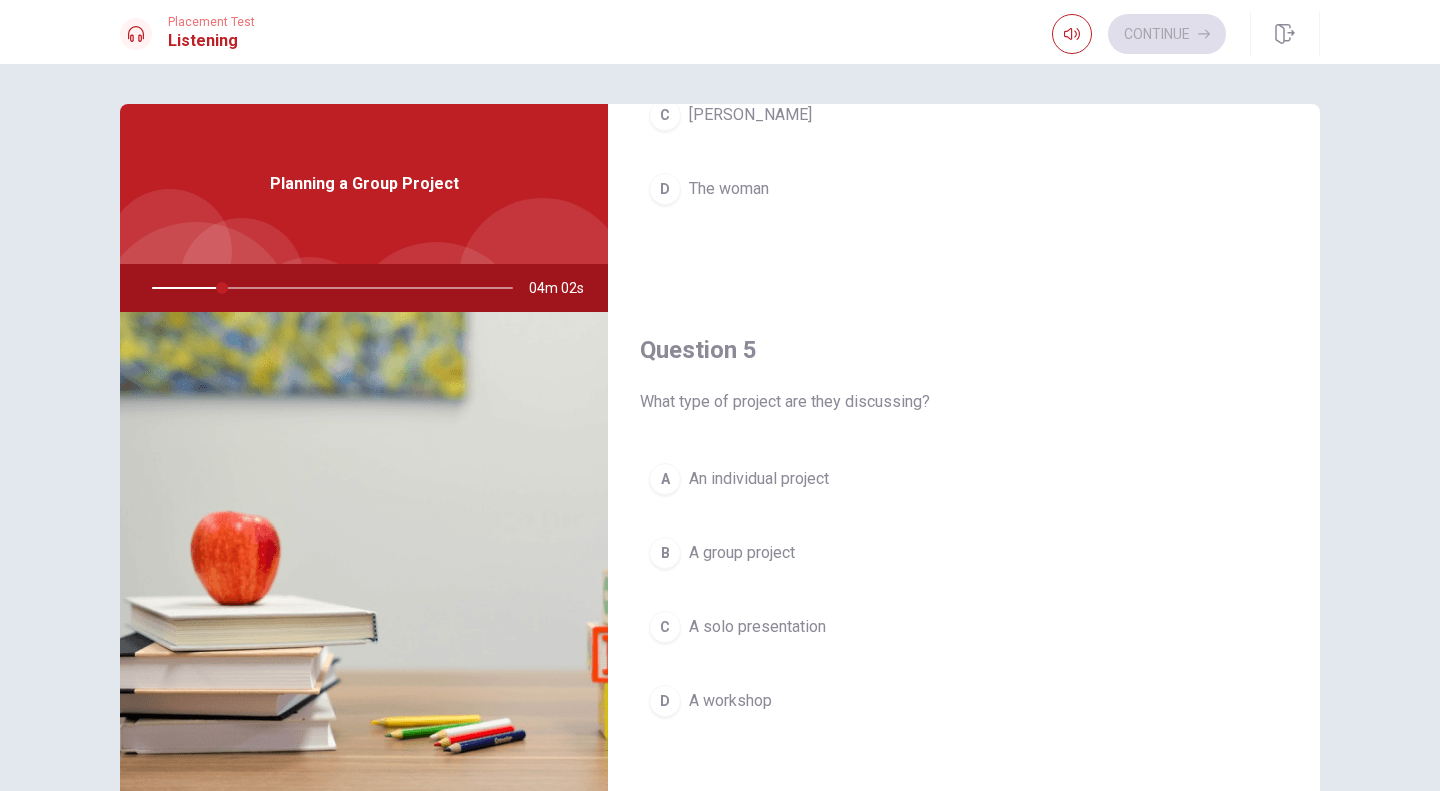 scroll, scrollTop: 1865, scrollLeft: 0, axis: vertical 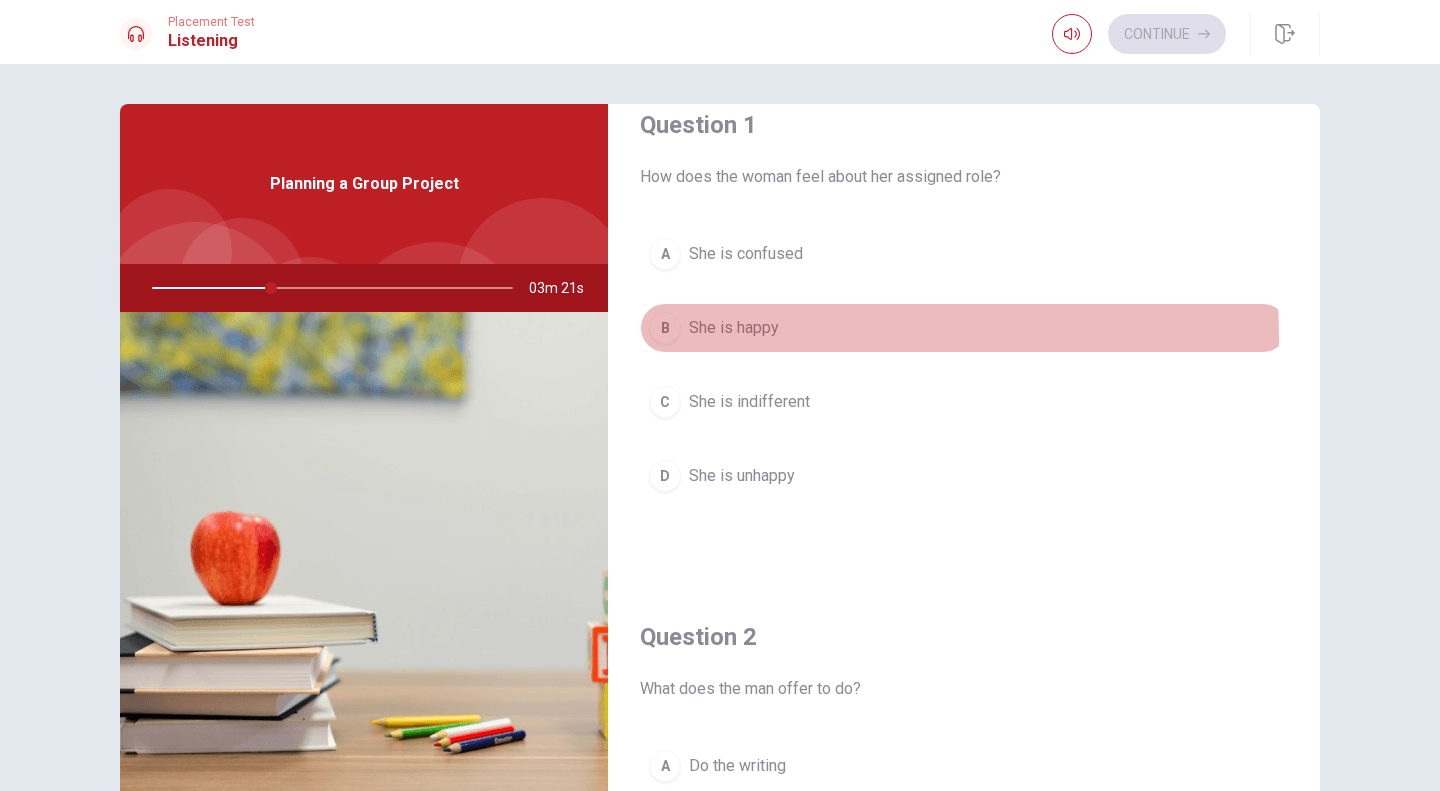 click on "B" at bounding box center [665, 328] 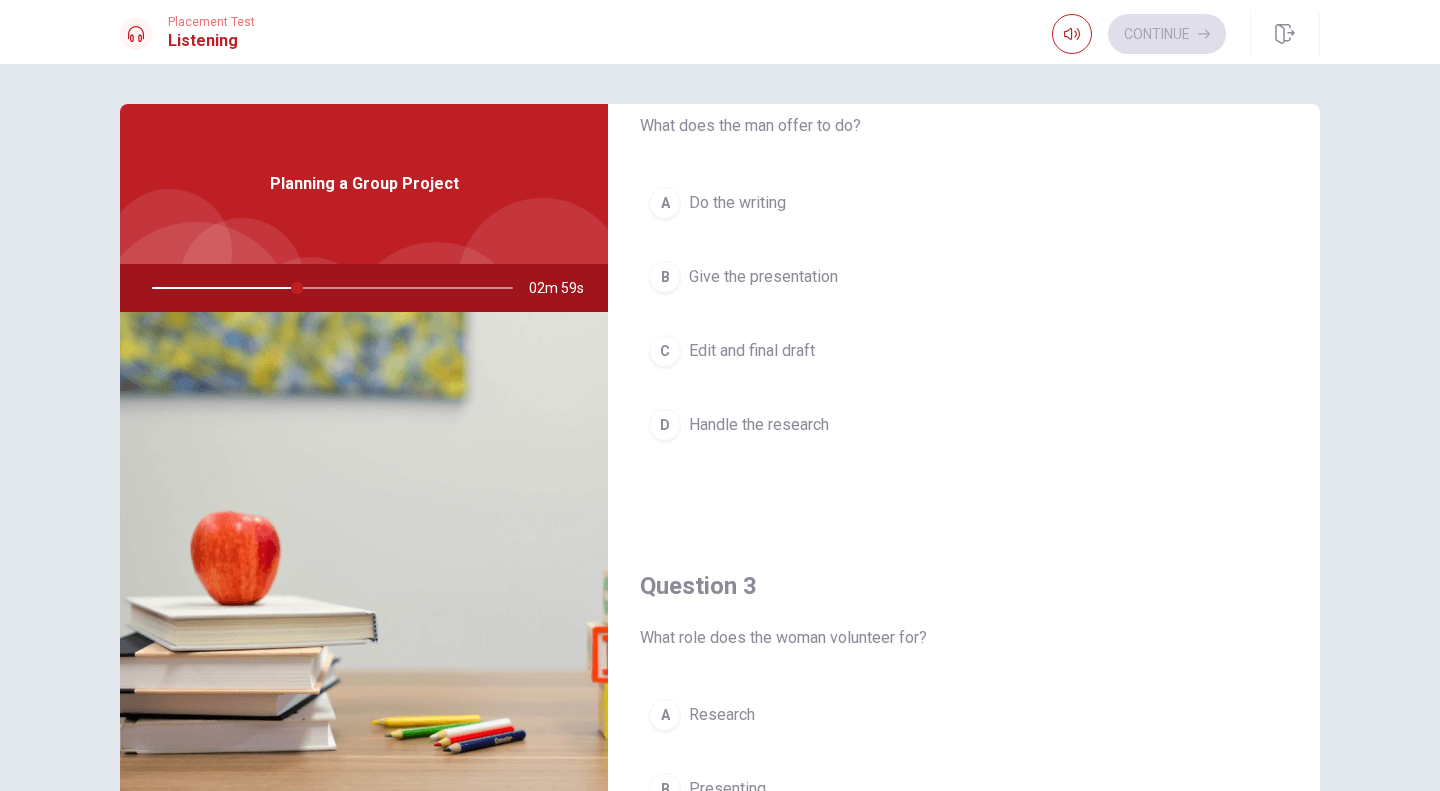 scroll, scrollTop: 599, scrollLeft: 0, axis: vertical 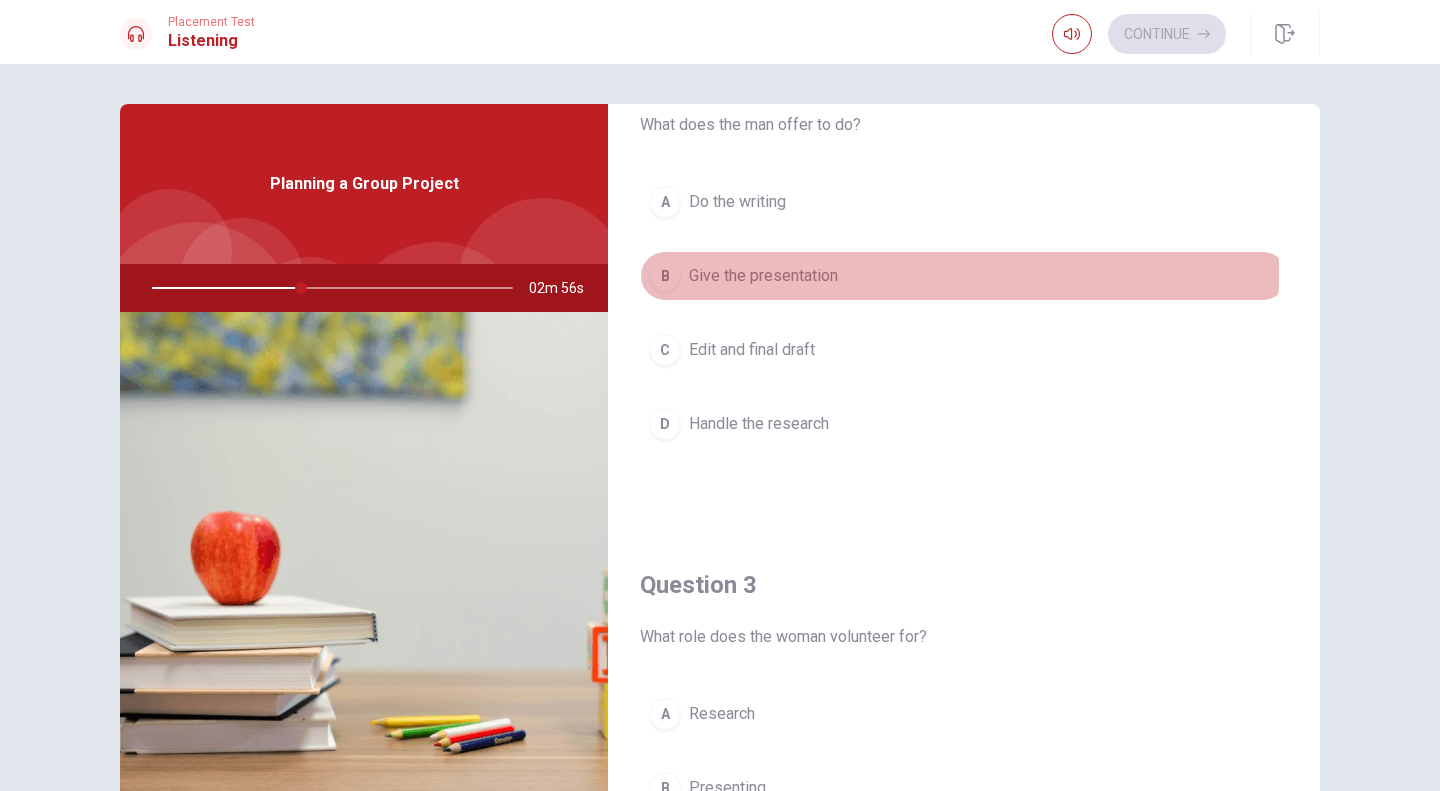 click on "B" at bounding box center (665, 276) 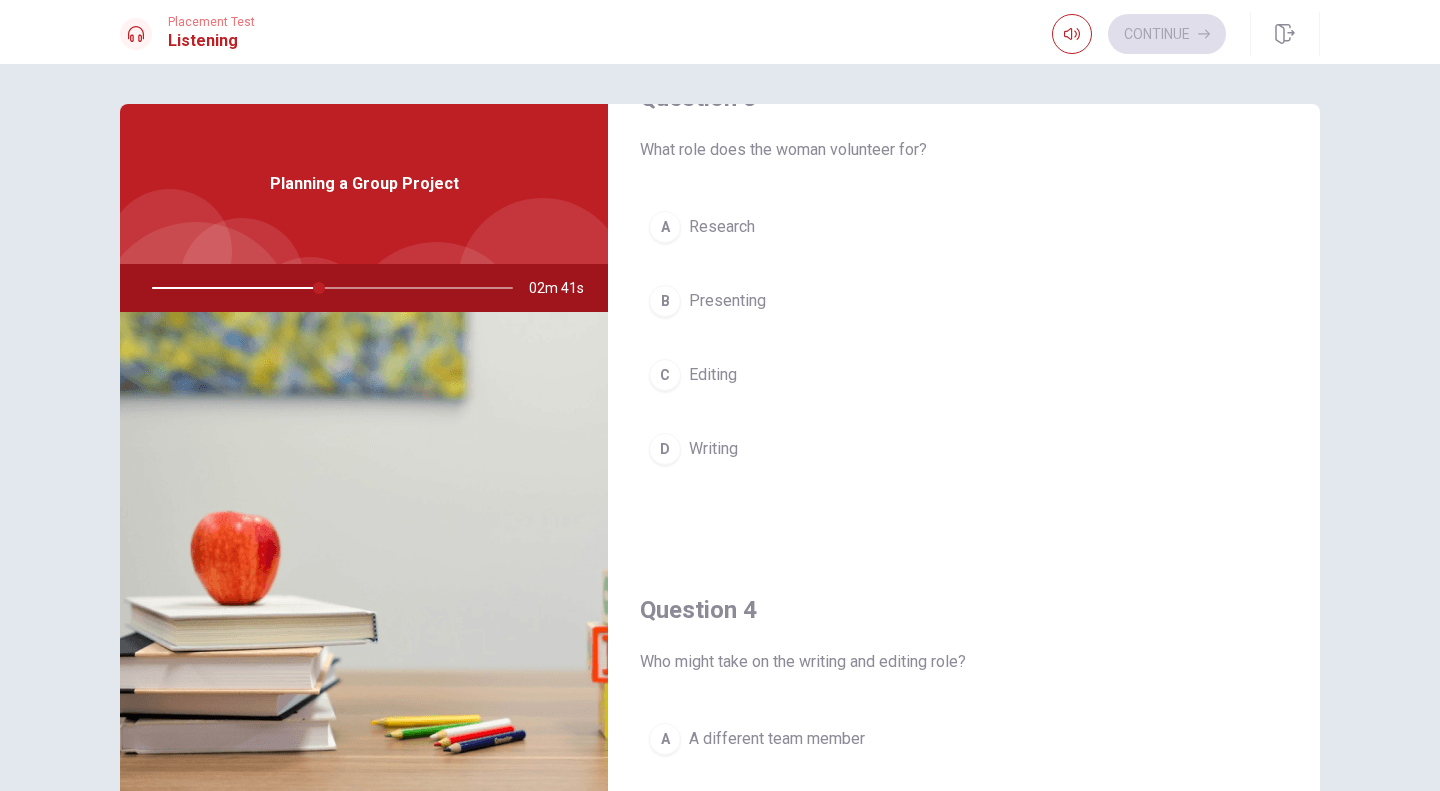 scroll, scrollTop: 1107, scrollLeft: 0, axis: vertical 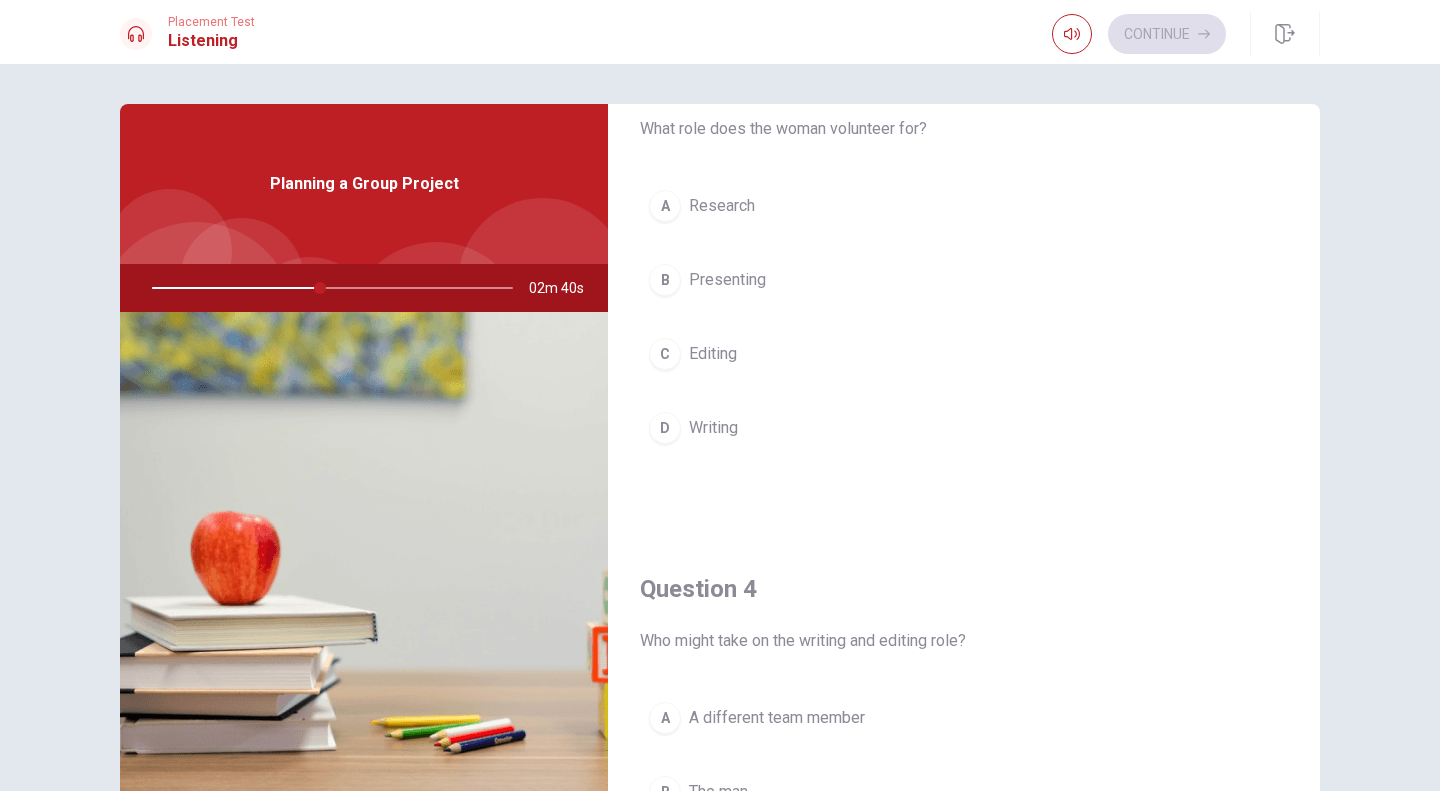 click on "A" at bounding box center [665, 206] 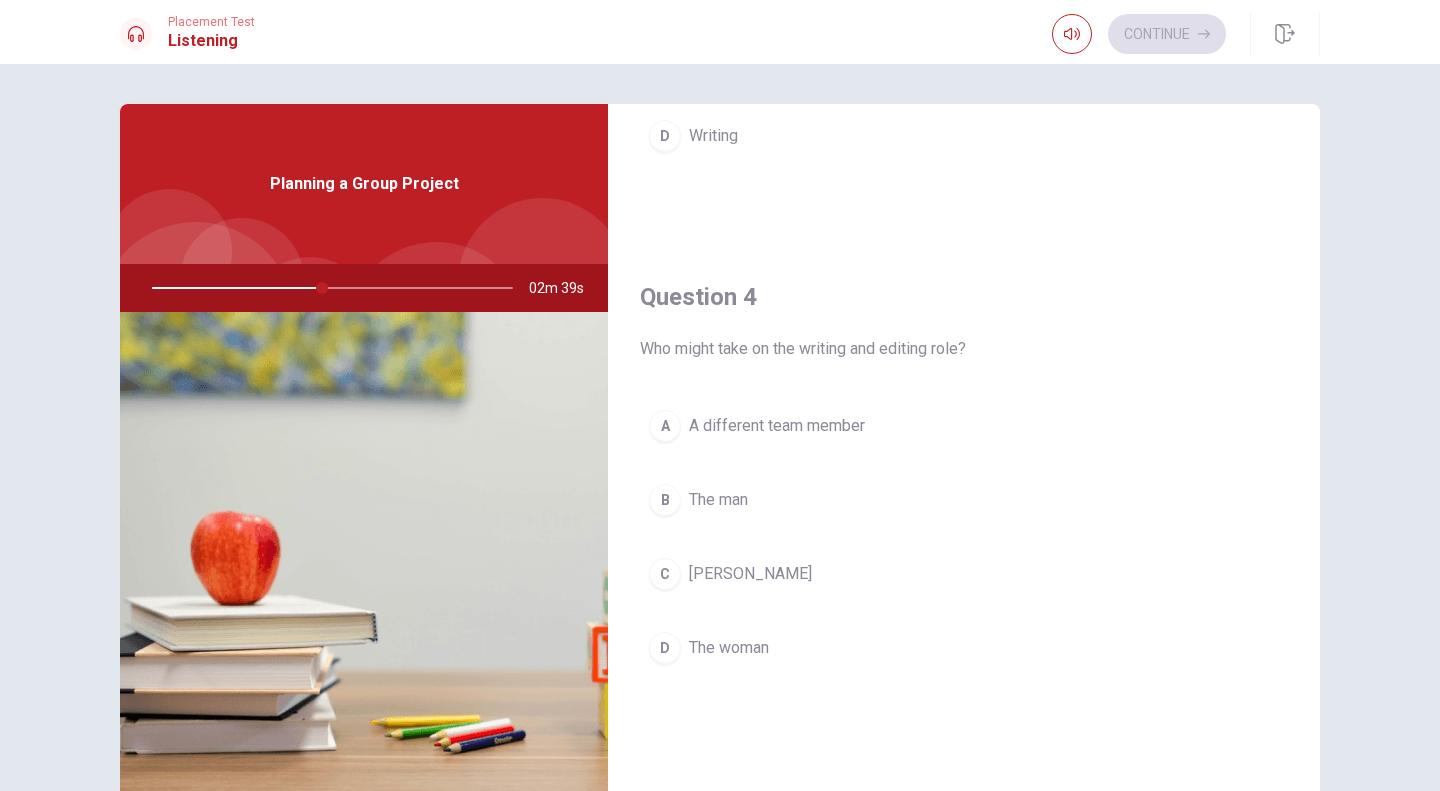 scroll, scrollTop: 1400, scrollLeft: 0, axis: vertical 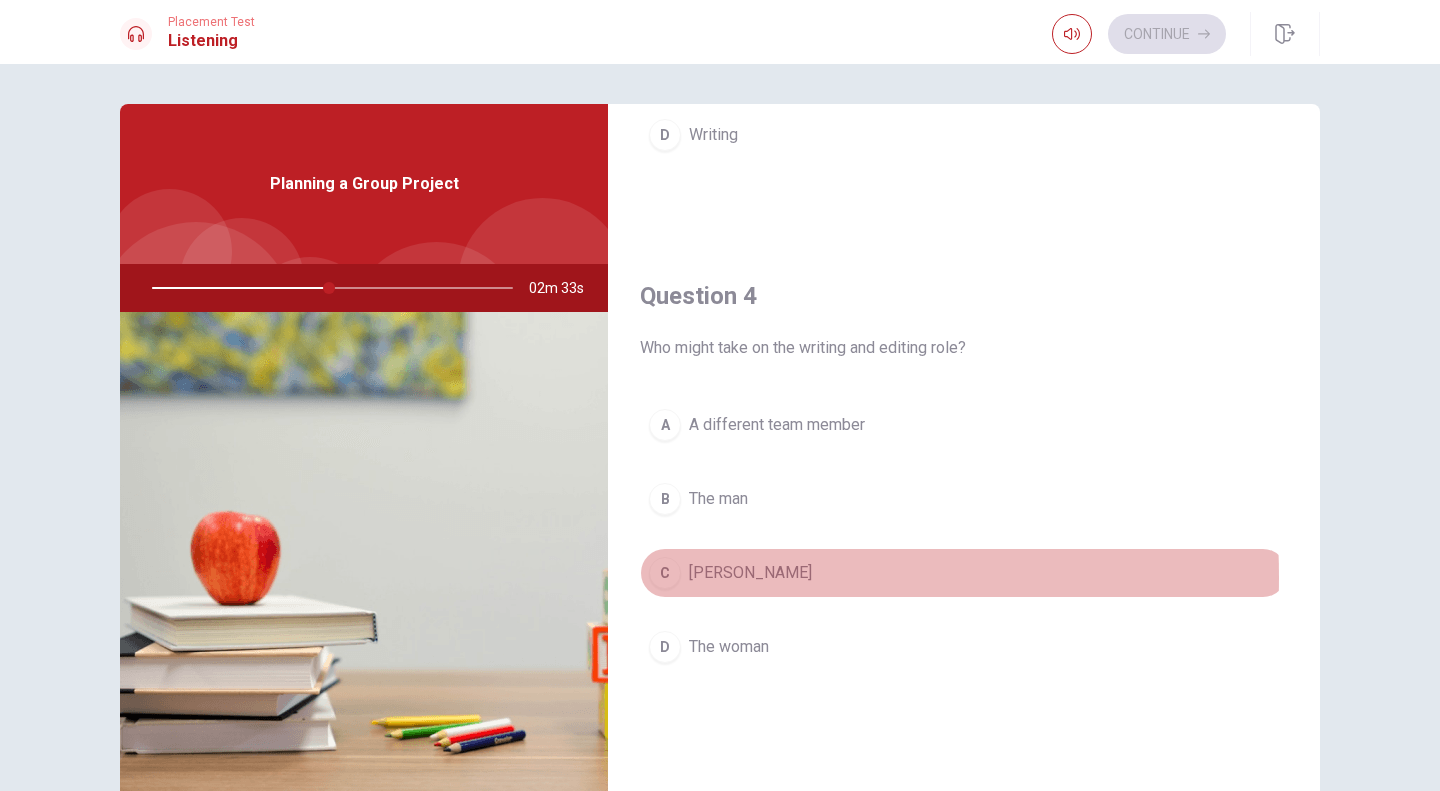click on "C" at bounding box center [665, 573] 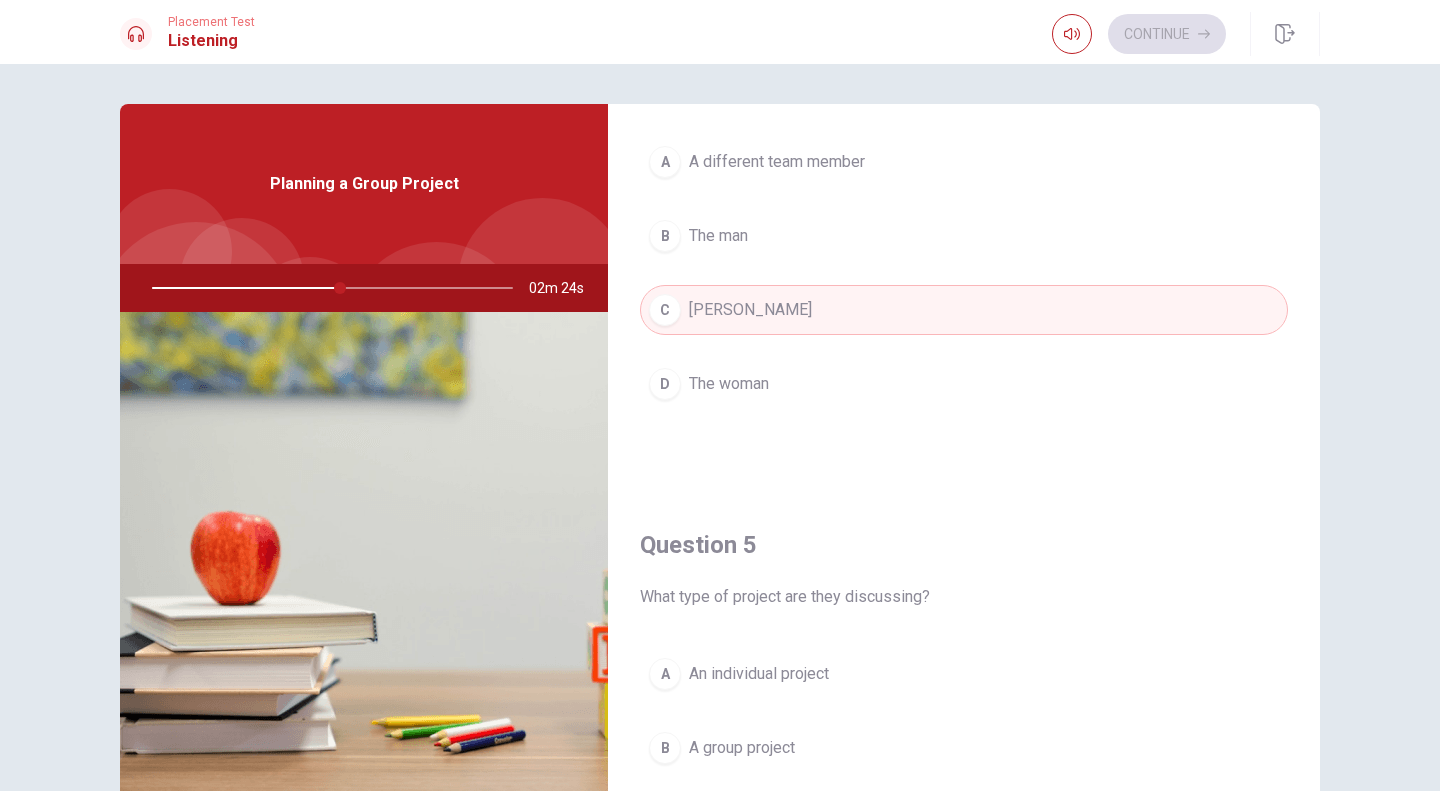 scroll, scrollTop: 1865, scrollLeft: 0, axis: vertical 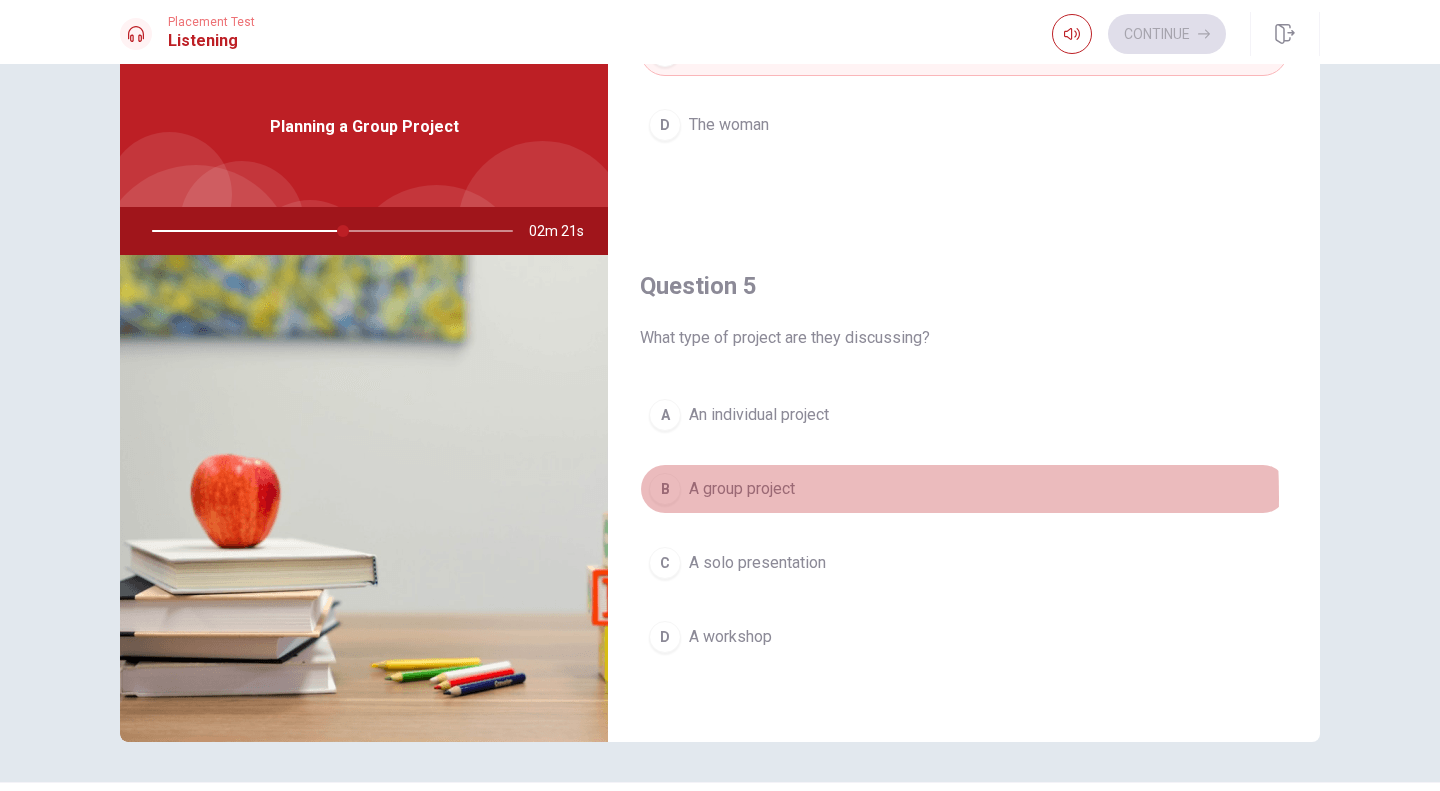 click on "B" at bounding box center (665, 489) 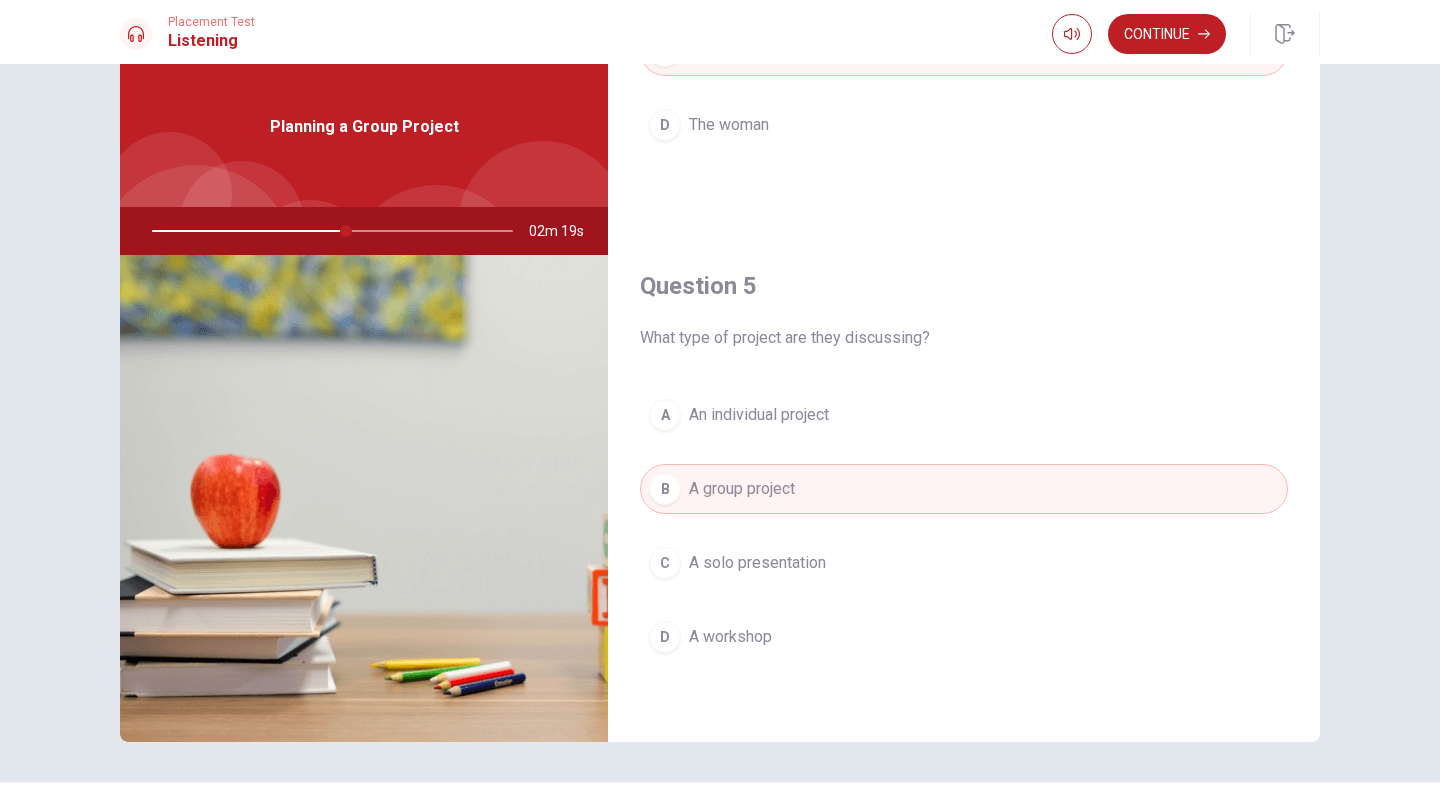 scroll, scrollTop: 112, scrollLeft: 0, axis: vertical 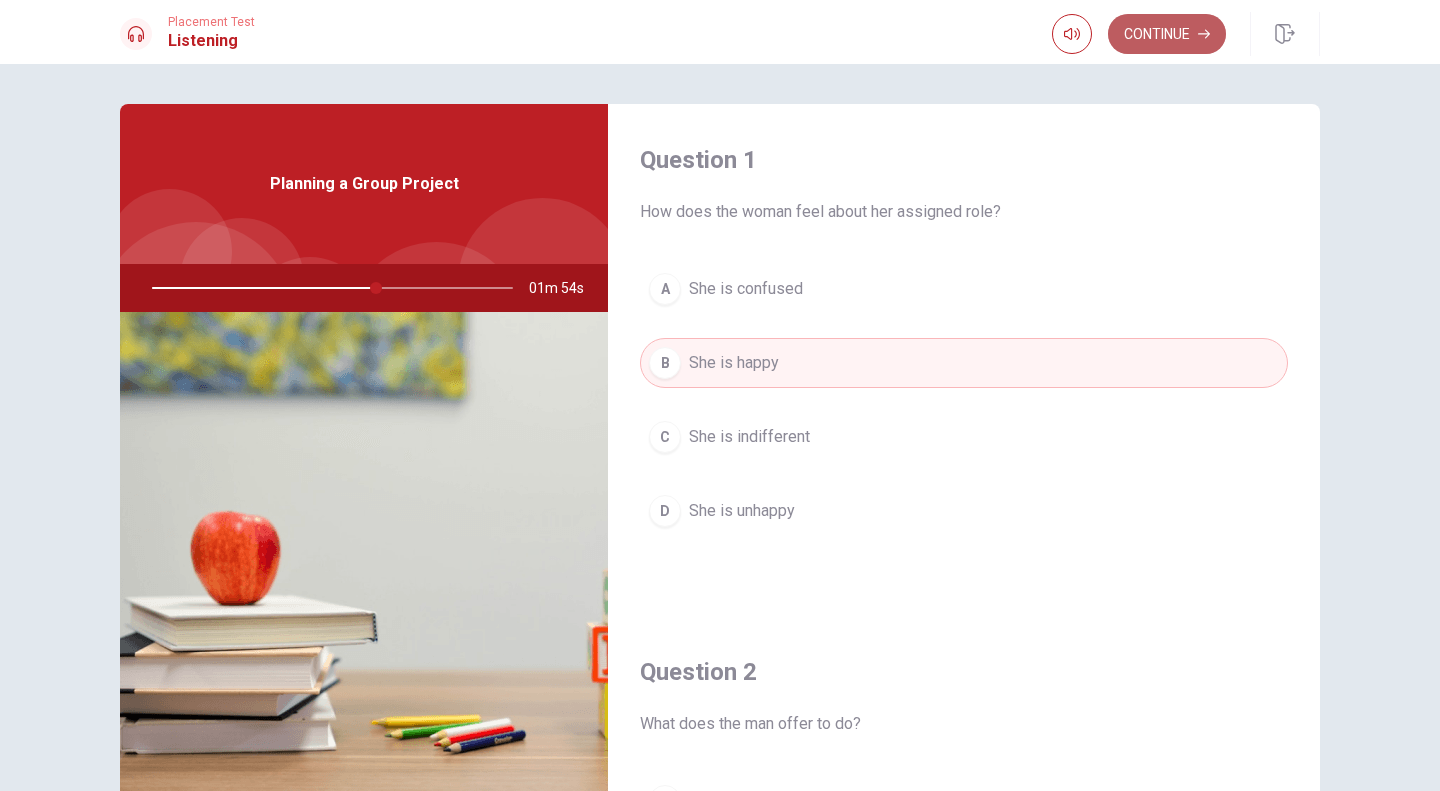 click on "Continue" at bounding box center (1167, 34) 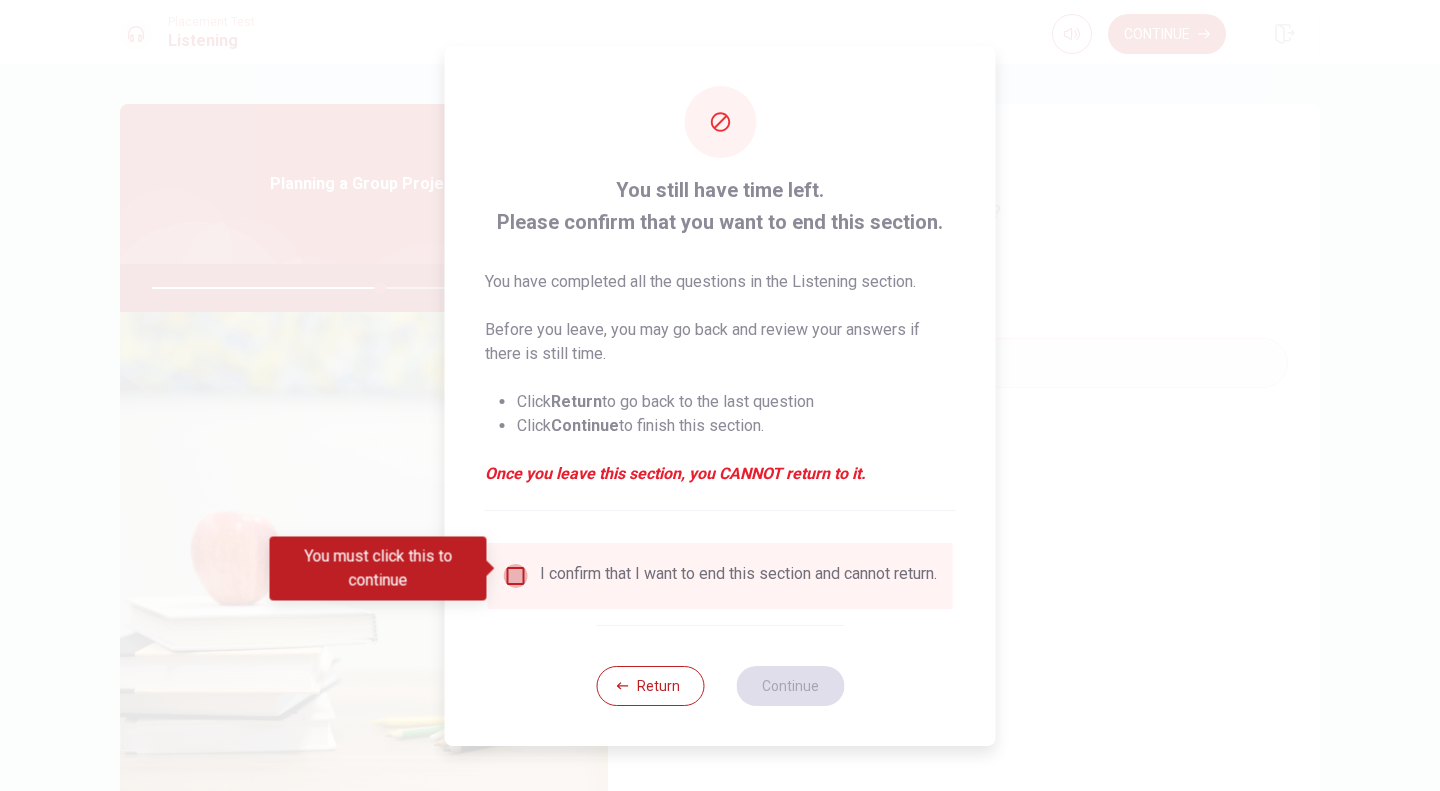 click at bounding box center (516, 576) 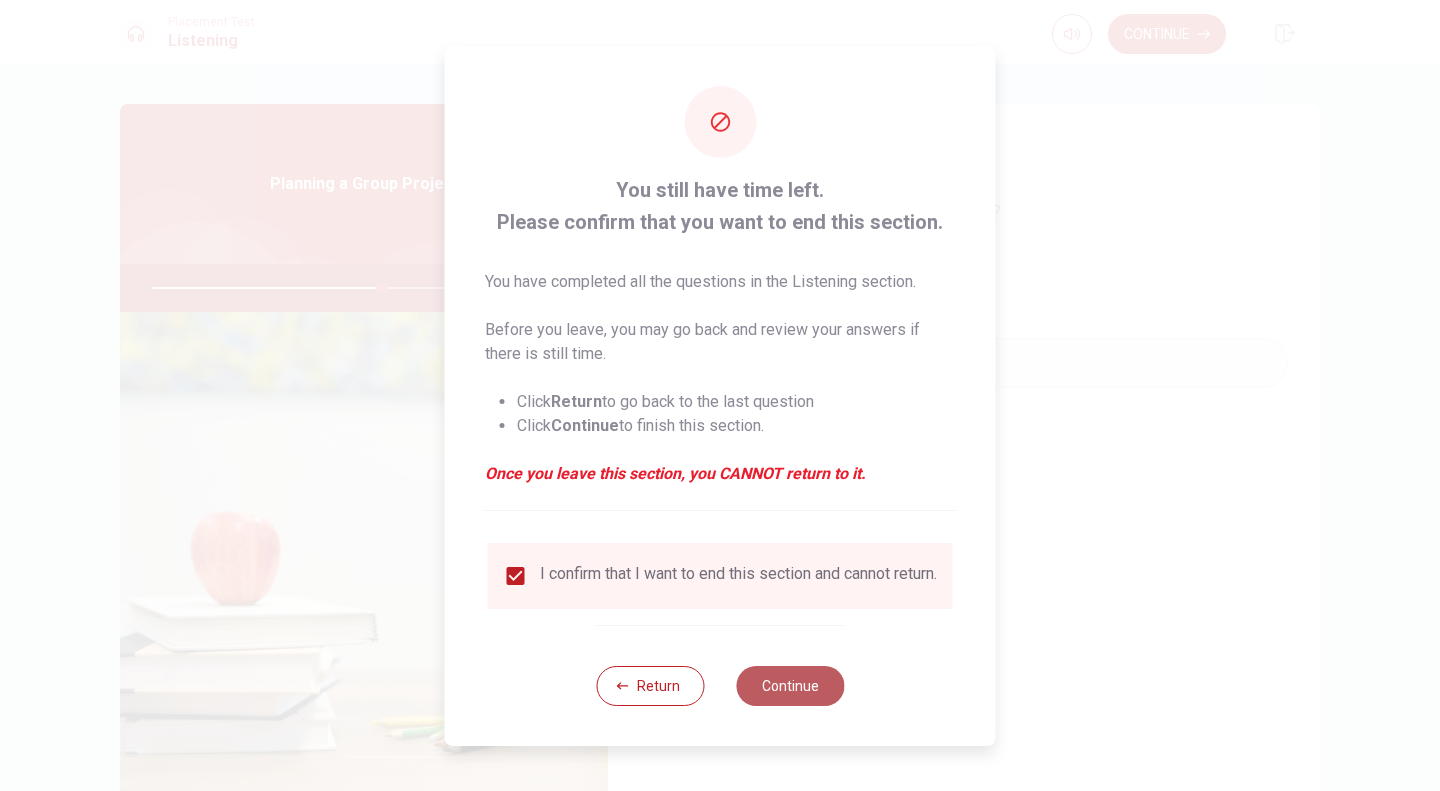 click on "Continue" at bounding box center (790, 686) 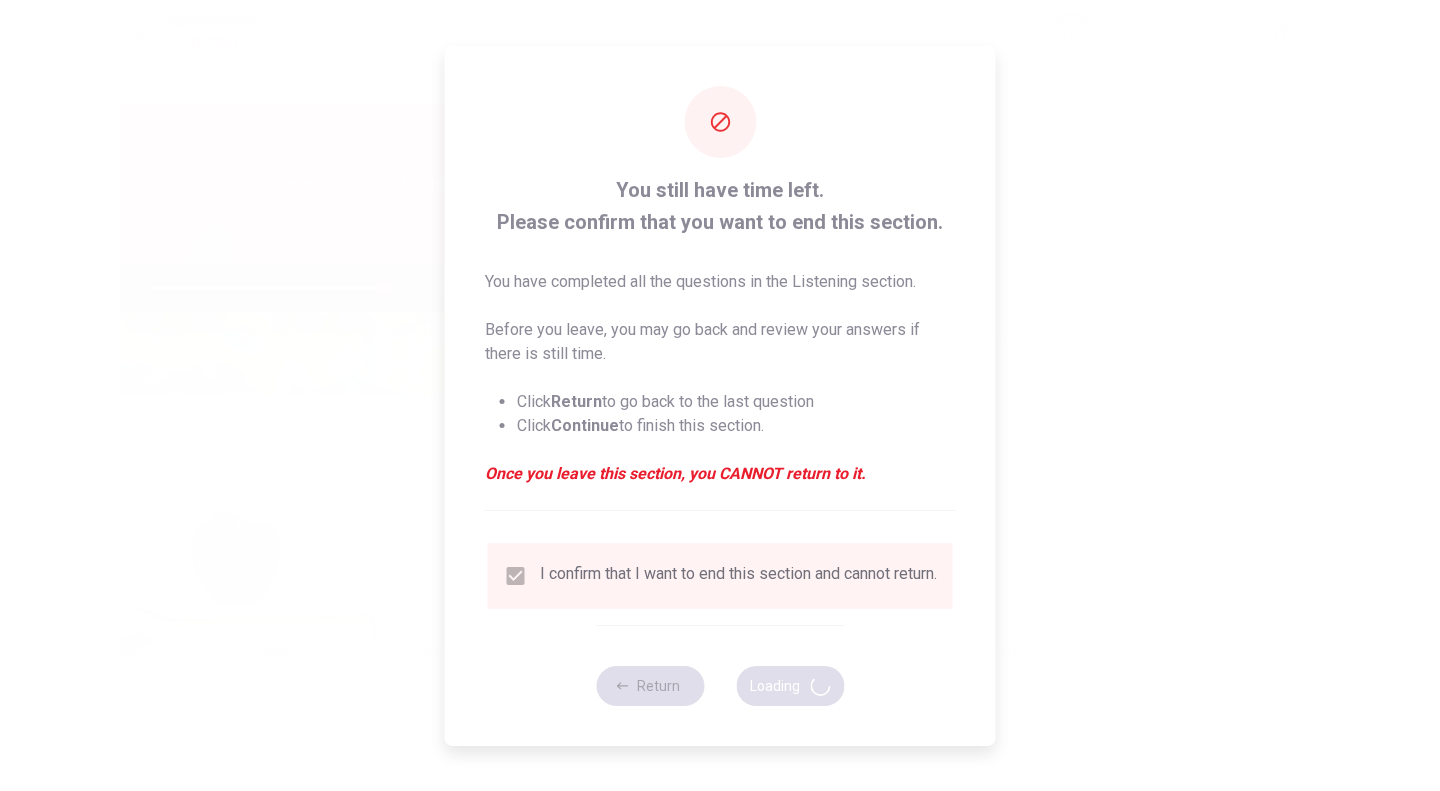 type on "65" 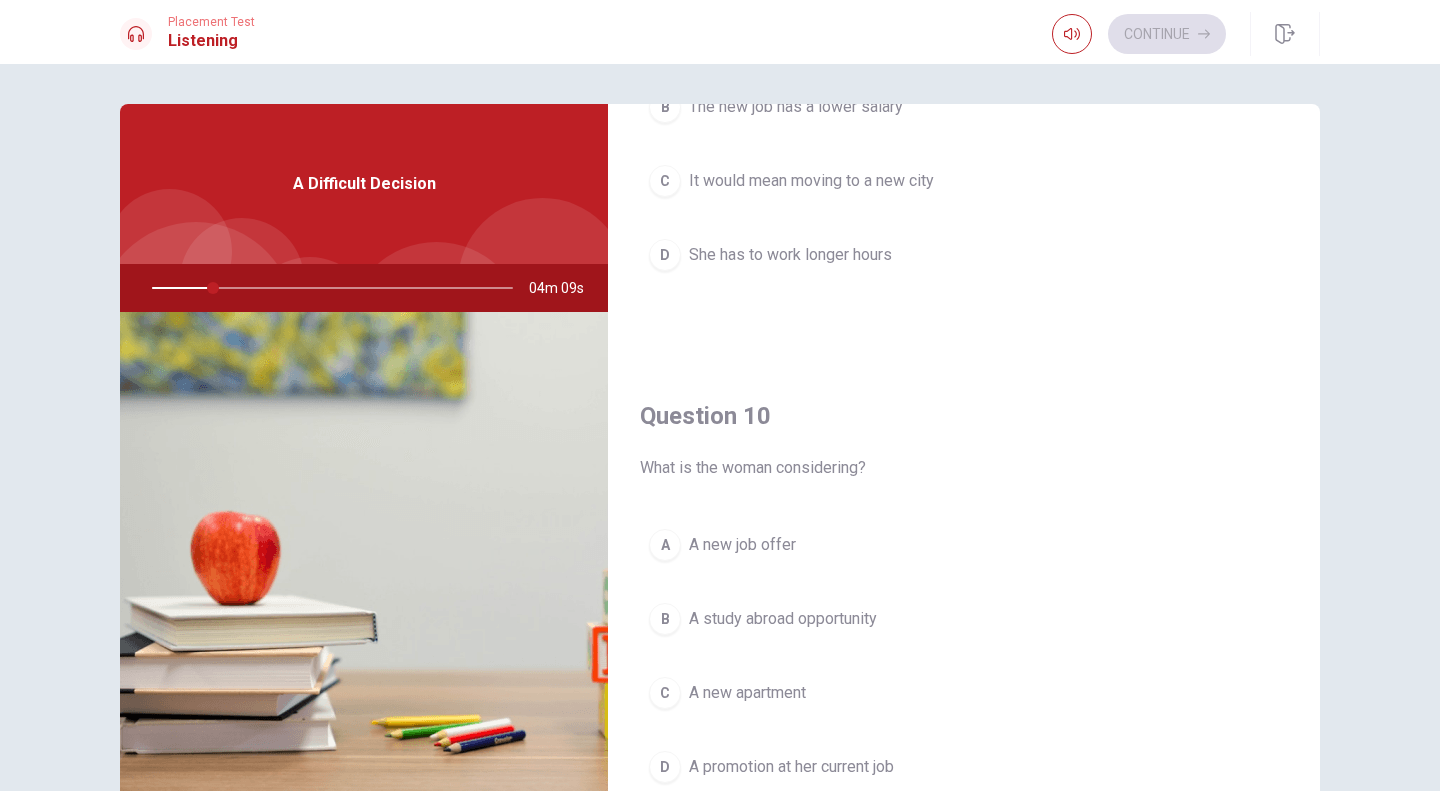 scroll, scrollTop: 1865, scrollLeft: 0, axis: vertical 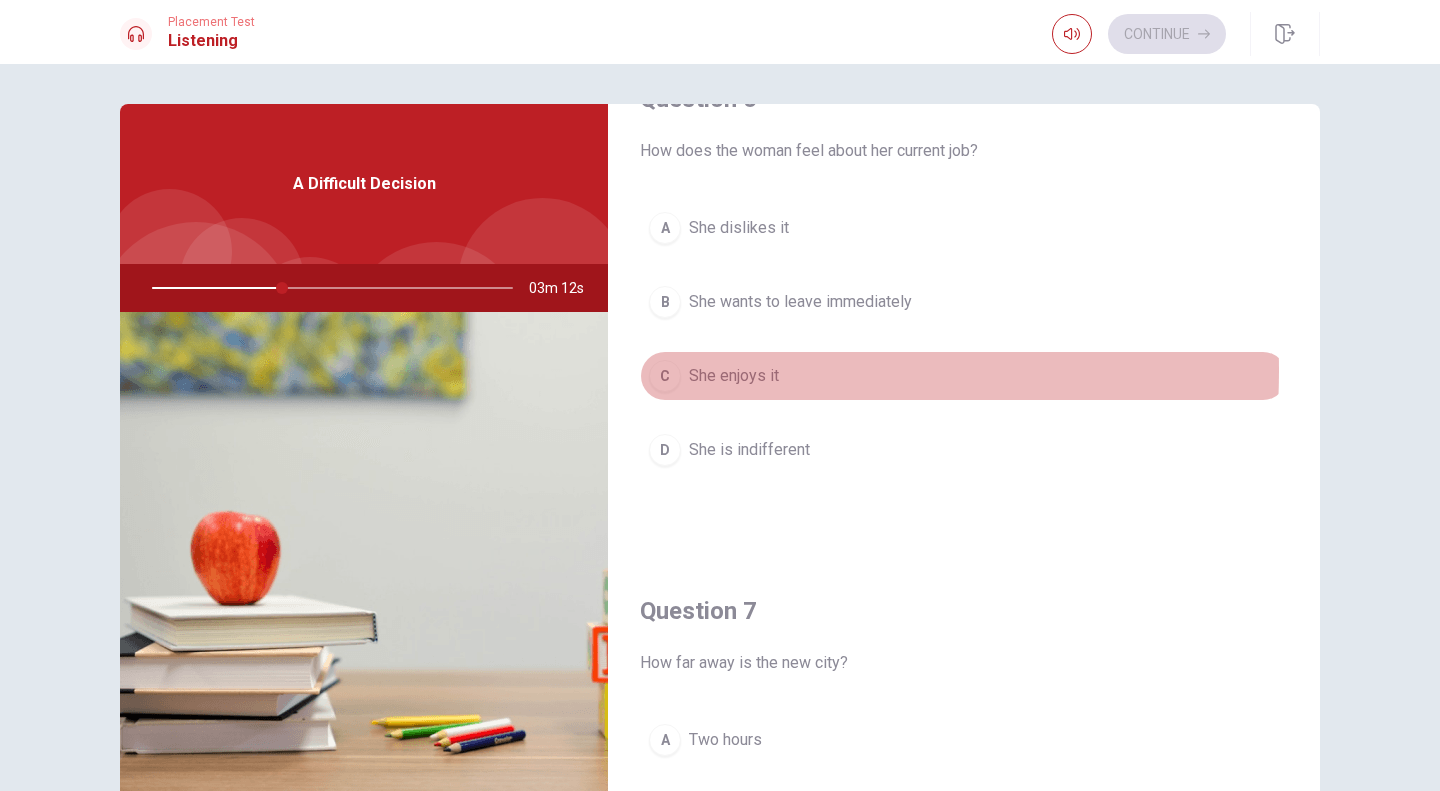 click on "C" at bounding box center [665, 376] 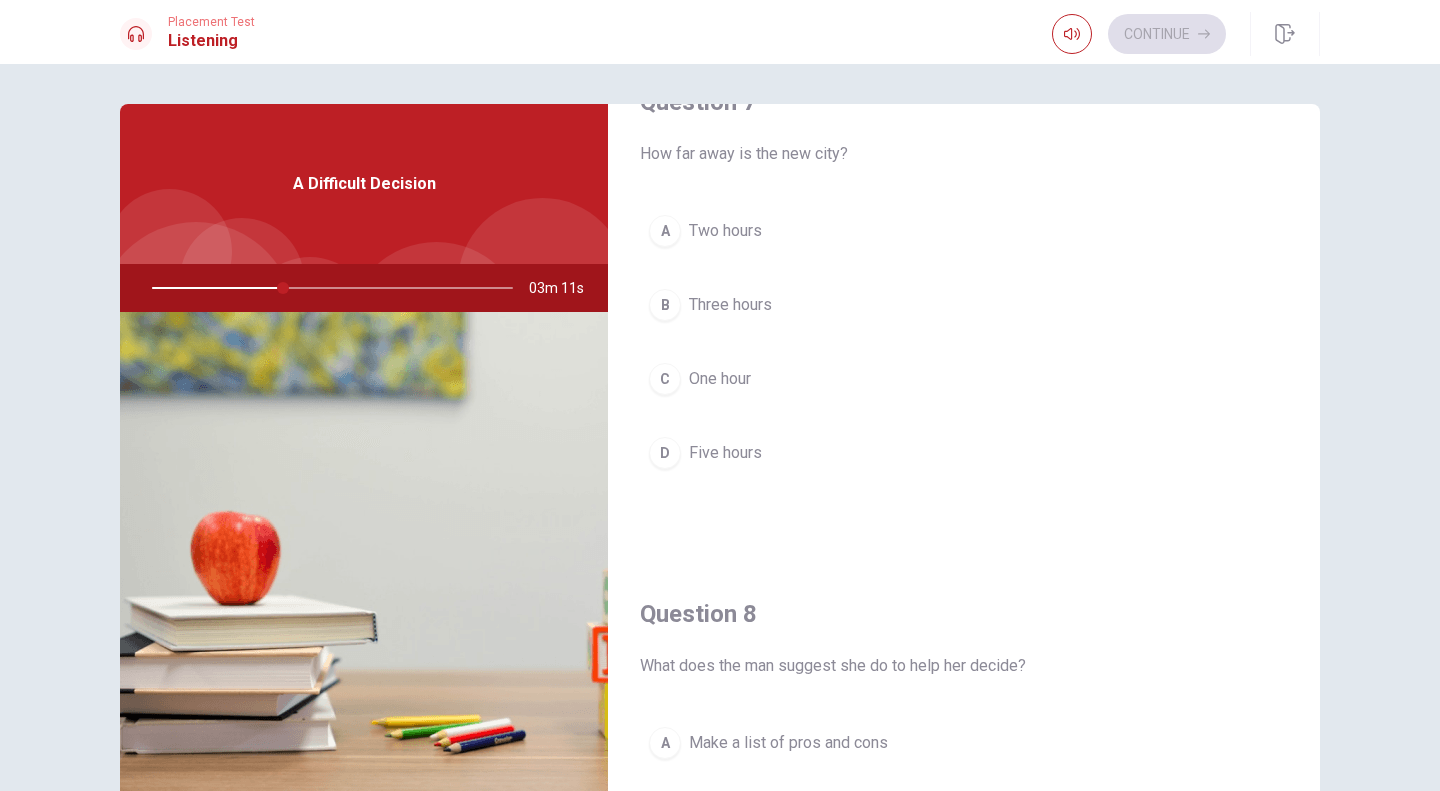 scroll, scrollTop: 571, scrollLeft: 0, axis: vertical 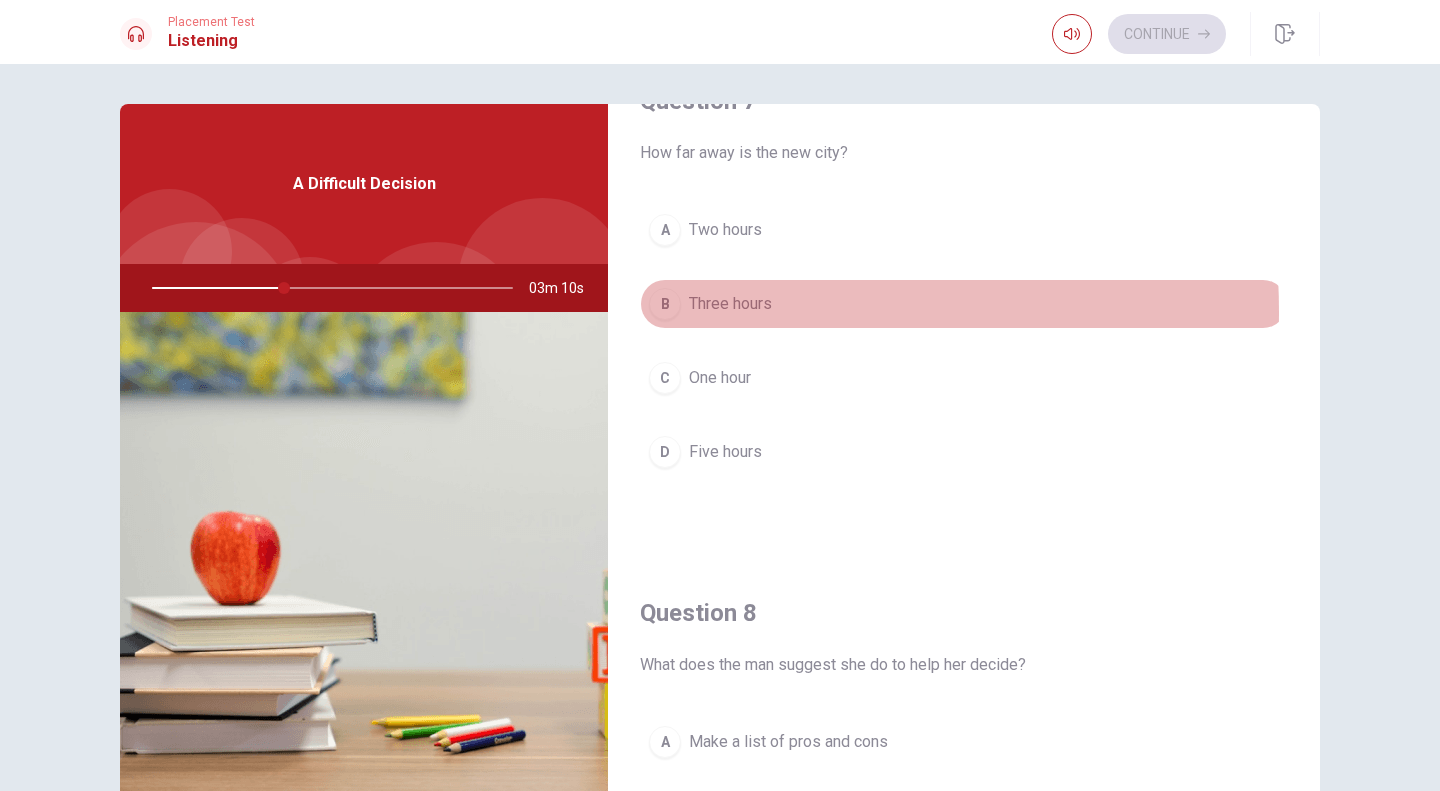 click on "B" at bounding box center (665, 304) 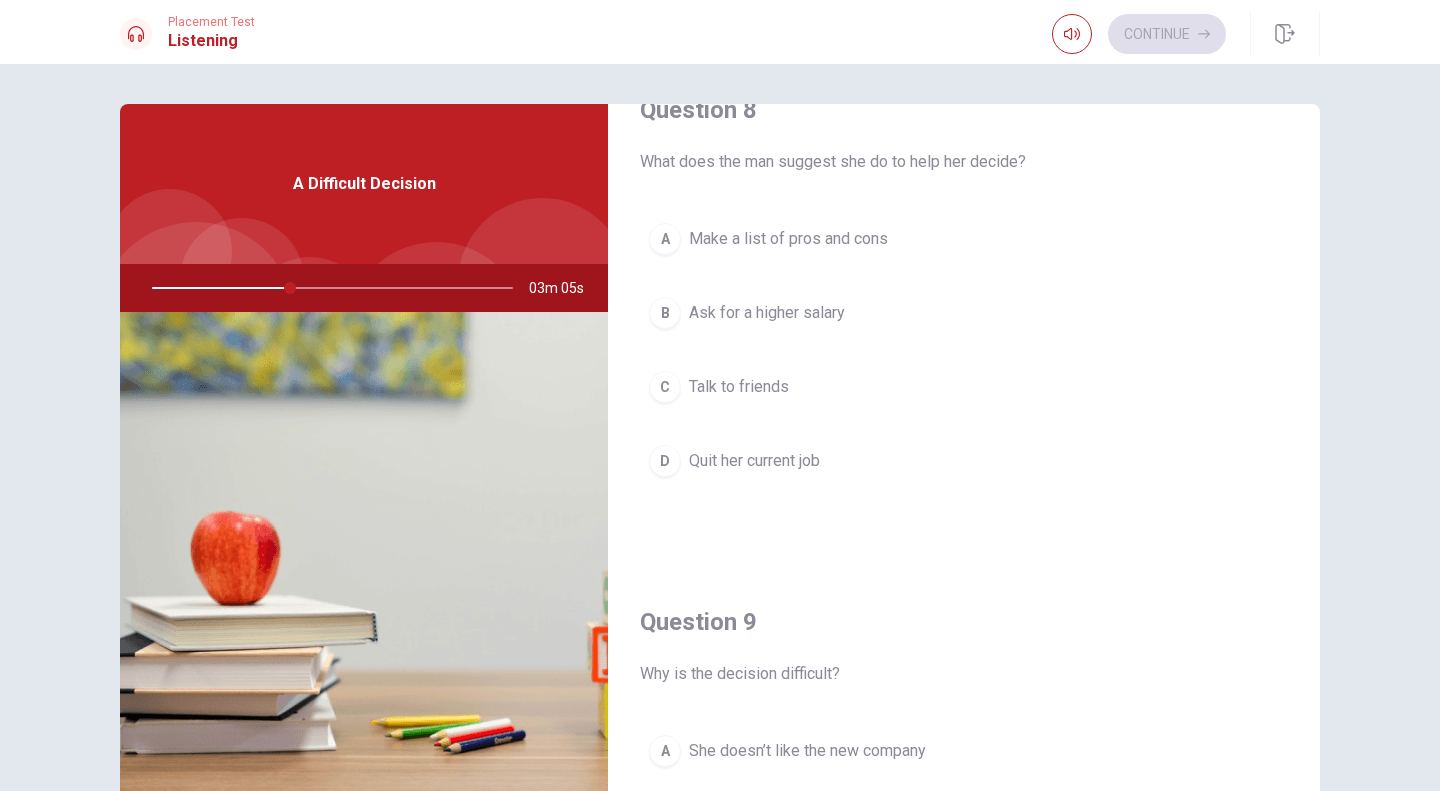 scroll, scrollTop: 1075, scrollLeft: 0, axis: vertical 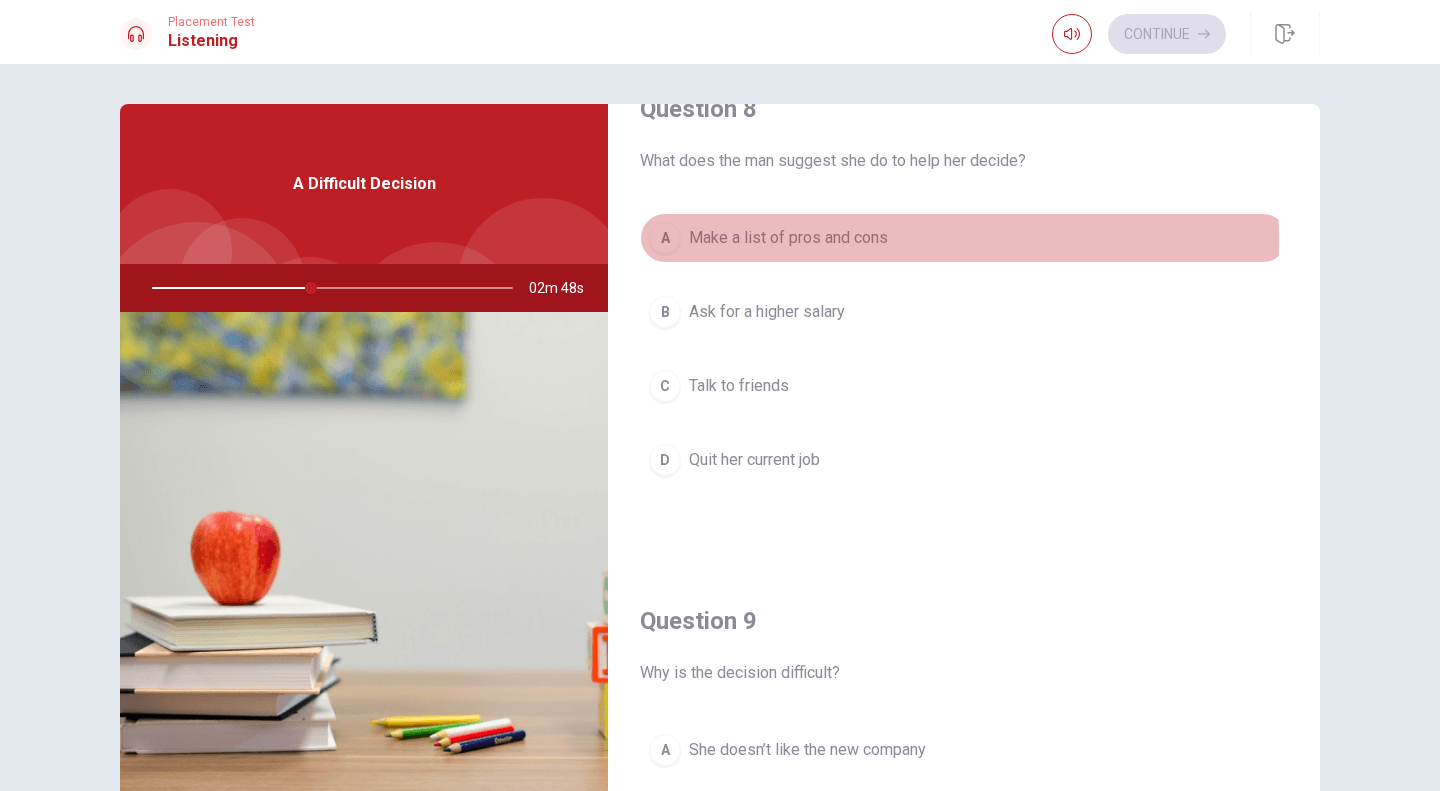 click on "A" at bounding box center (665, 238) 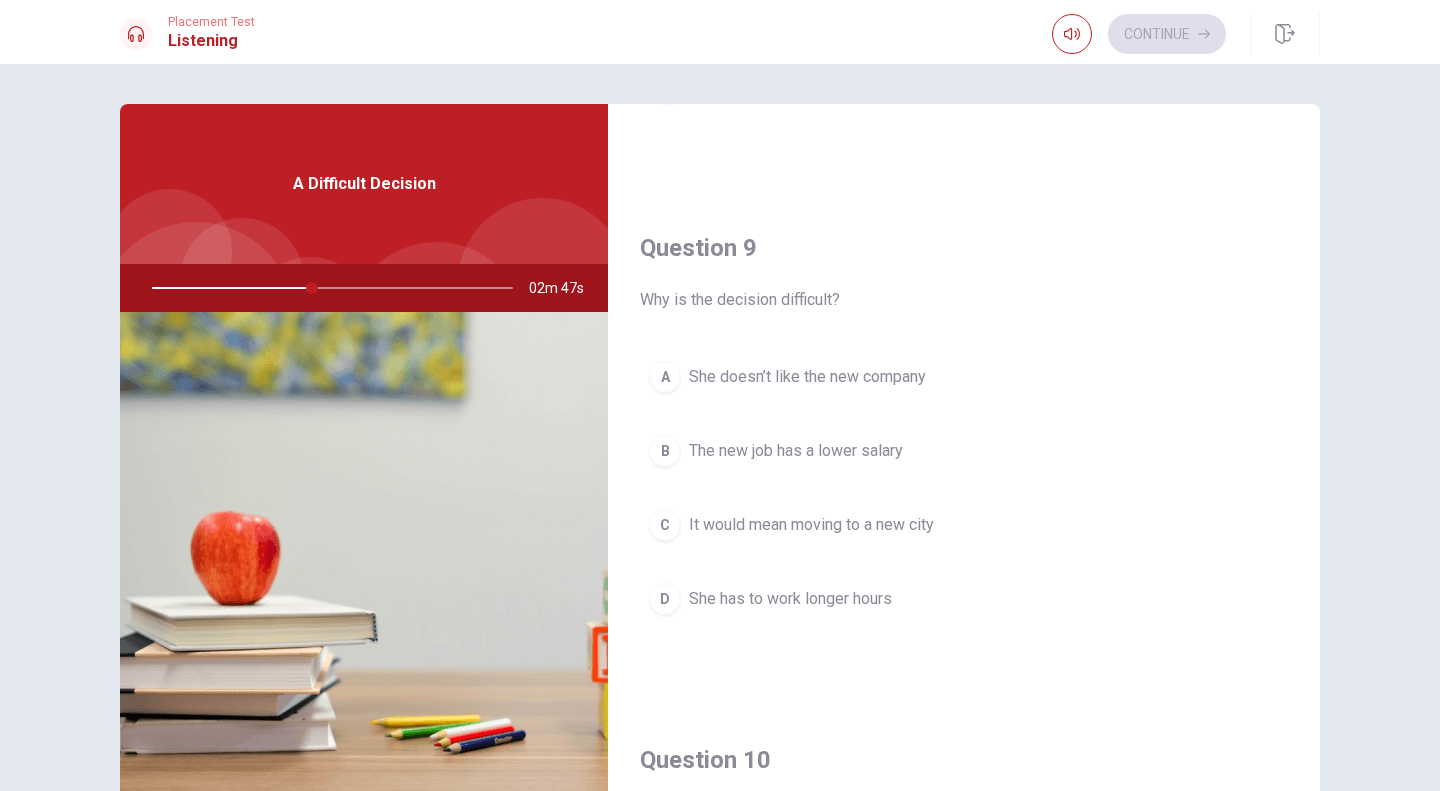 scroll, scrollTop: 1553, scrollLeft: 0, axis: vertical 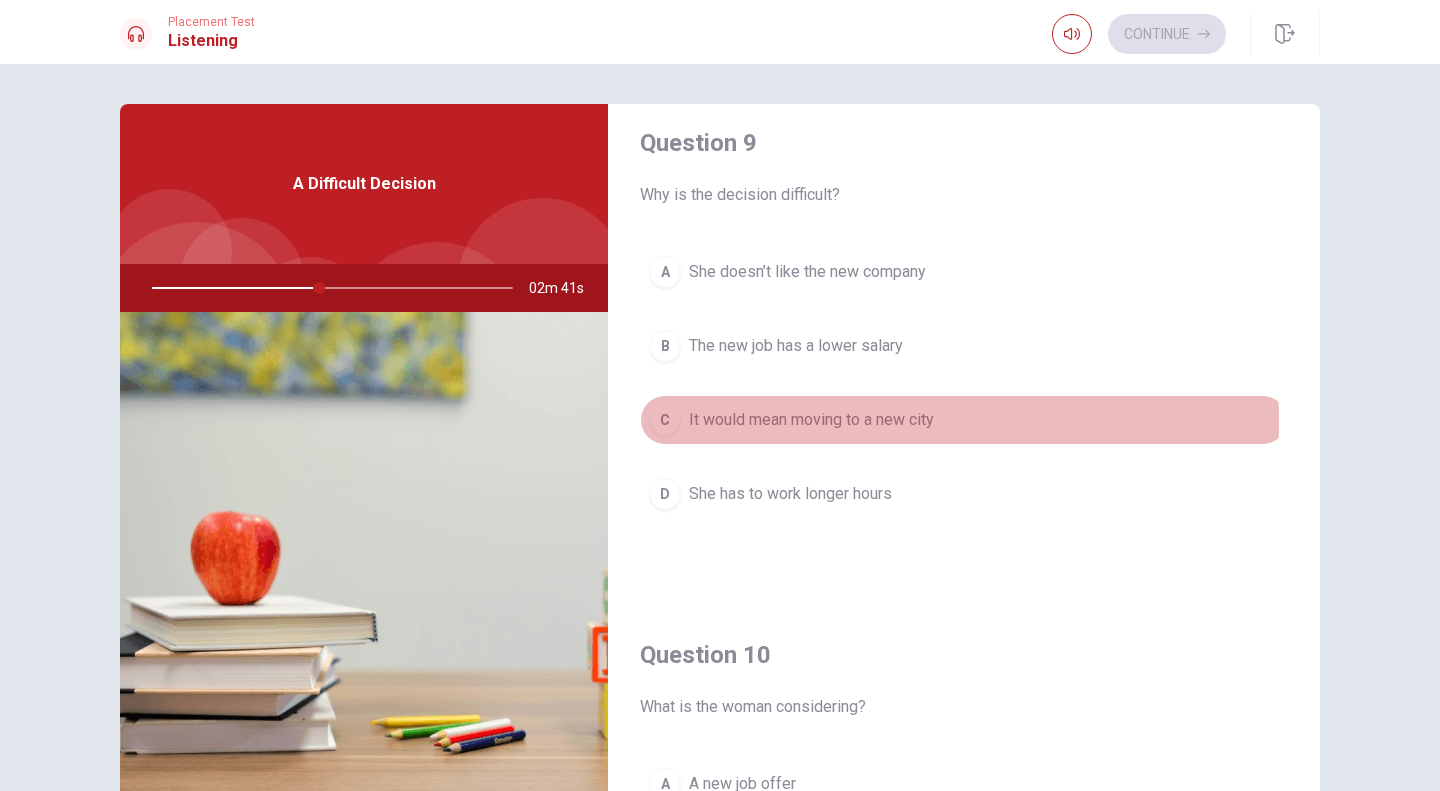 click on "C" at bounding box center [665, 420] 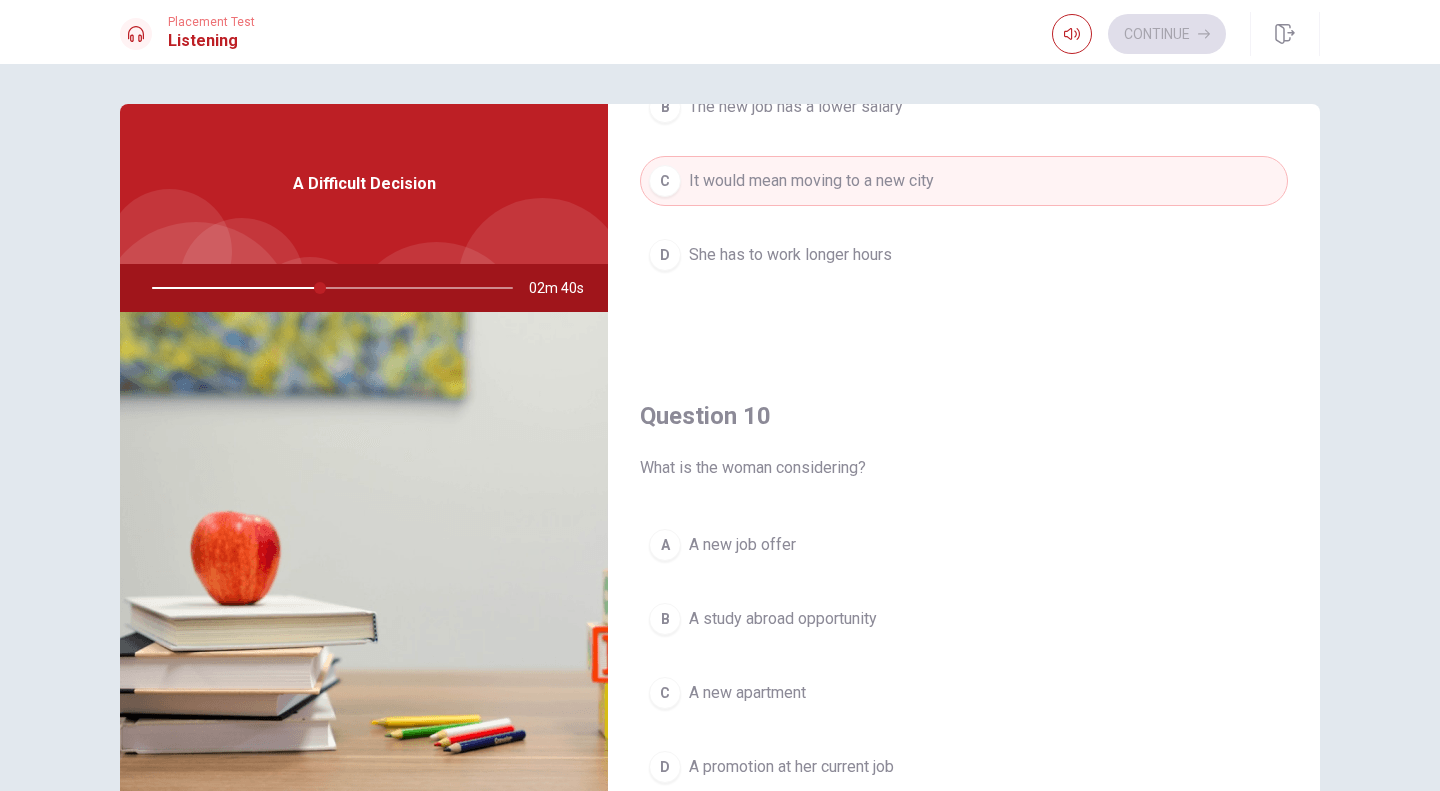scroll, scrollTop: 1865, scrollLeft: 0, axis: vertical 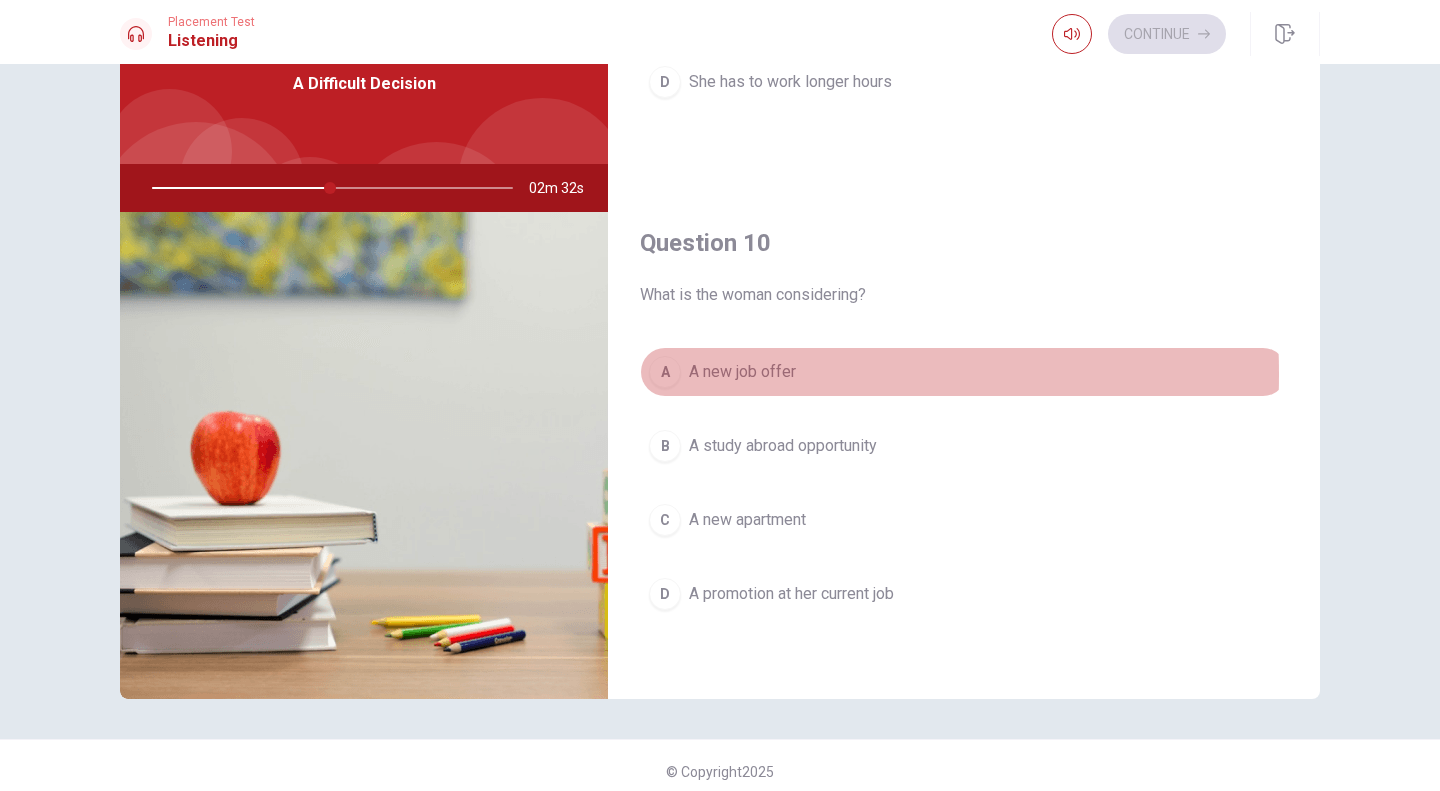 click on "A" at bounding box center (665, 372) 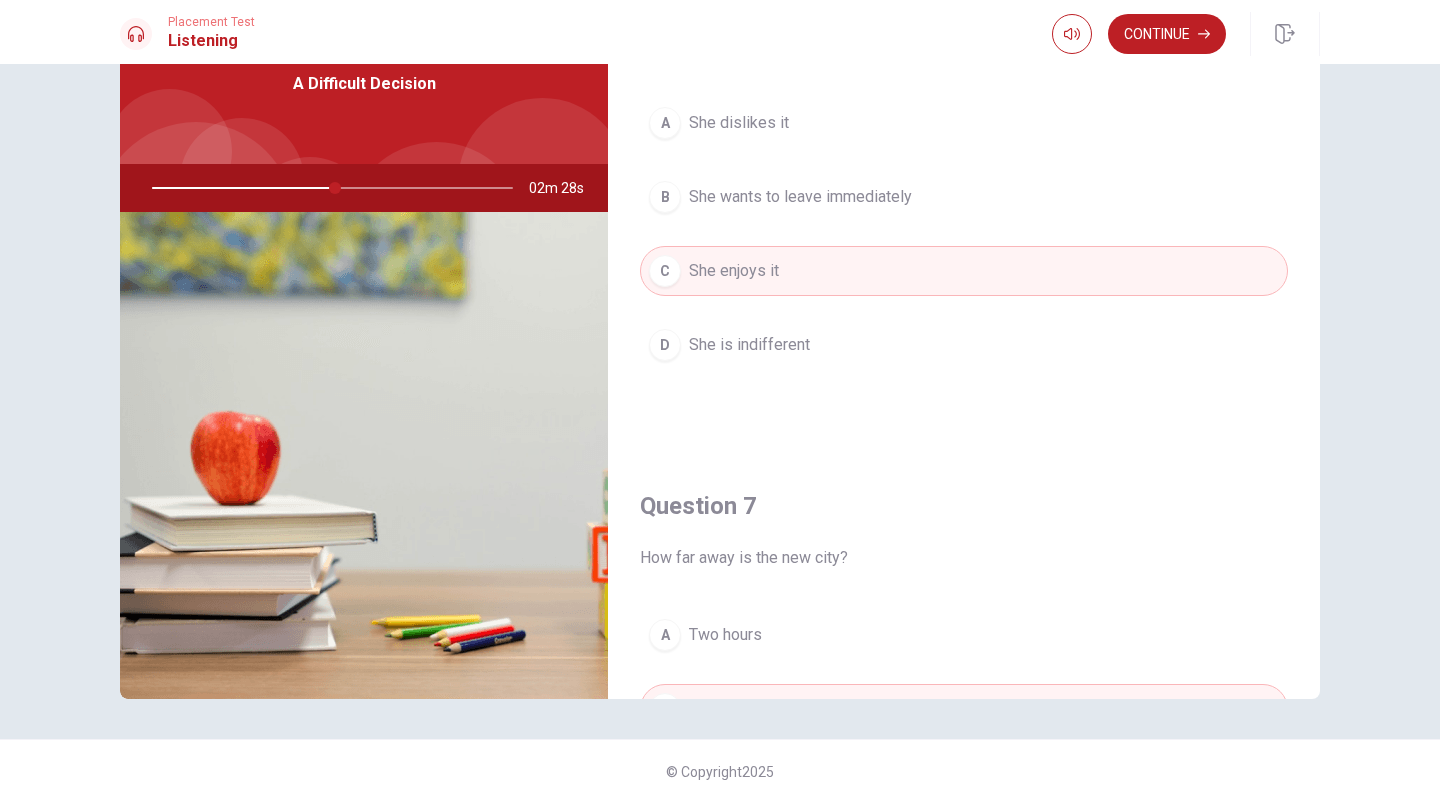 scroll, scrollTop: 0, scrollLeft: 0, axis: both 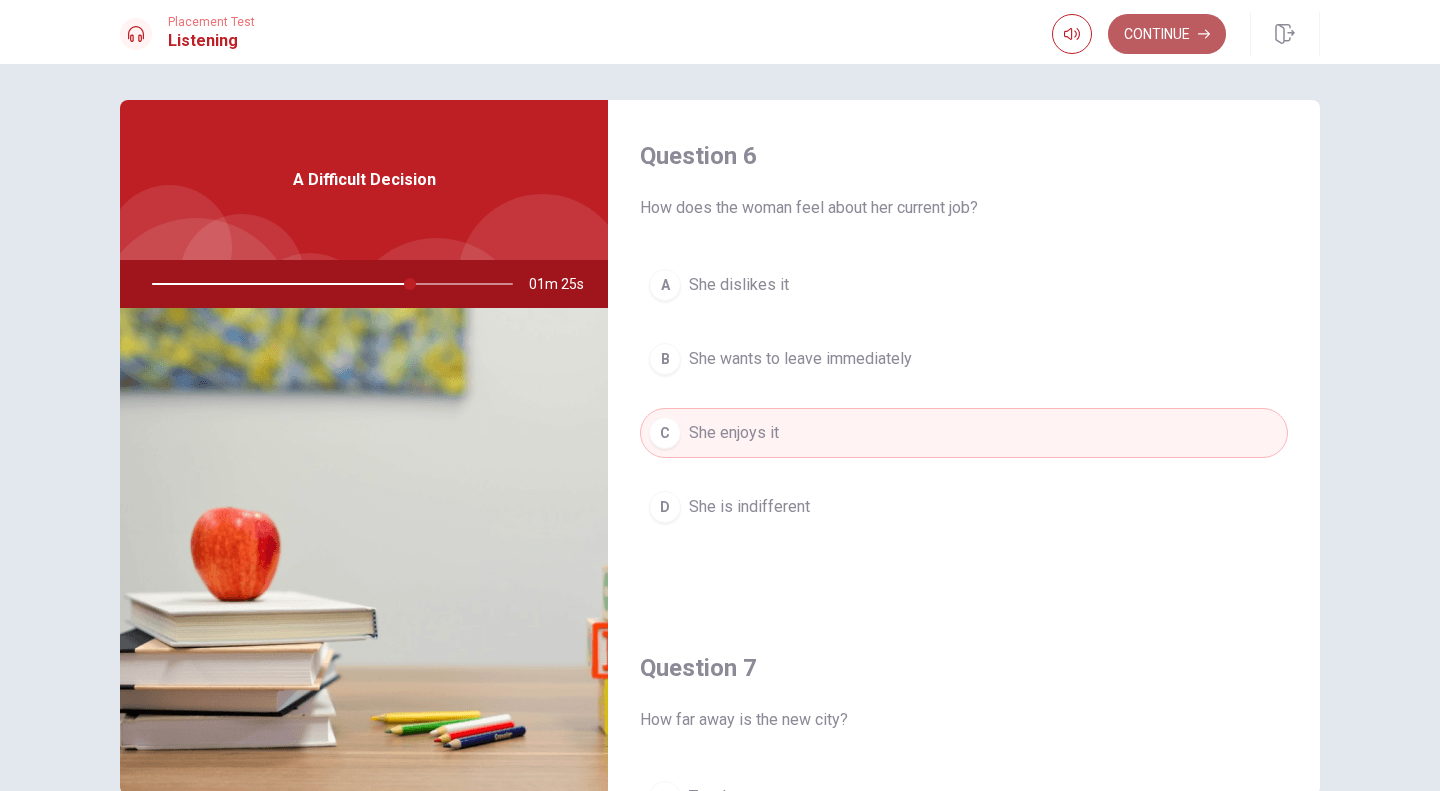 click on "Continue" at bounding box center (1167, 34) 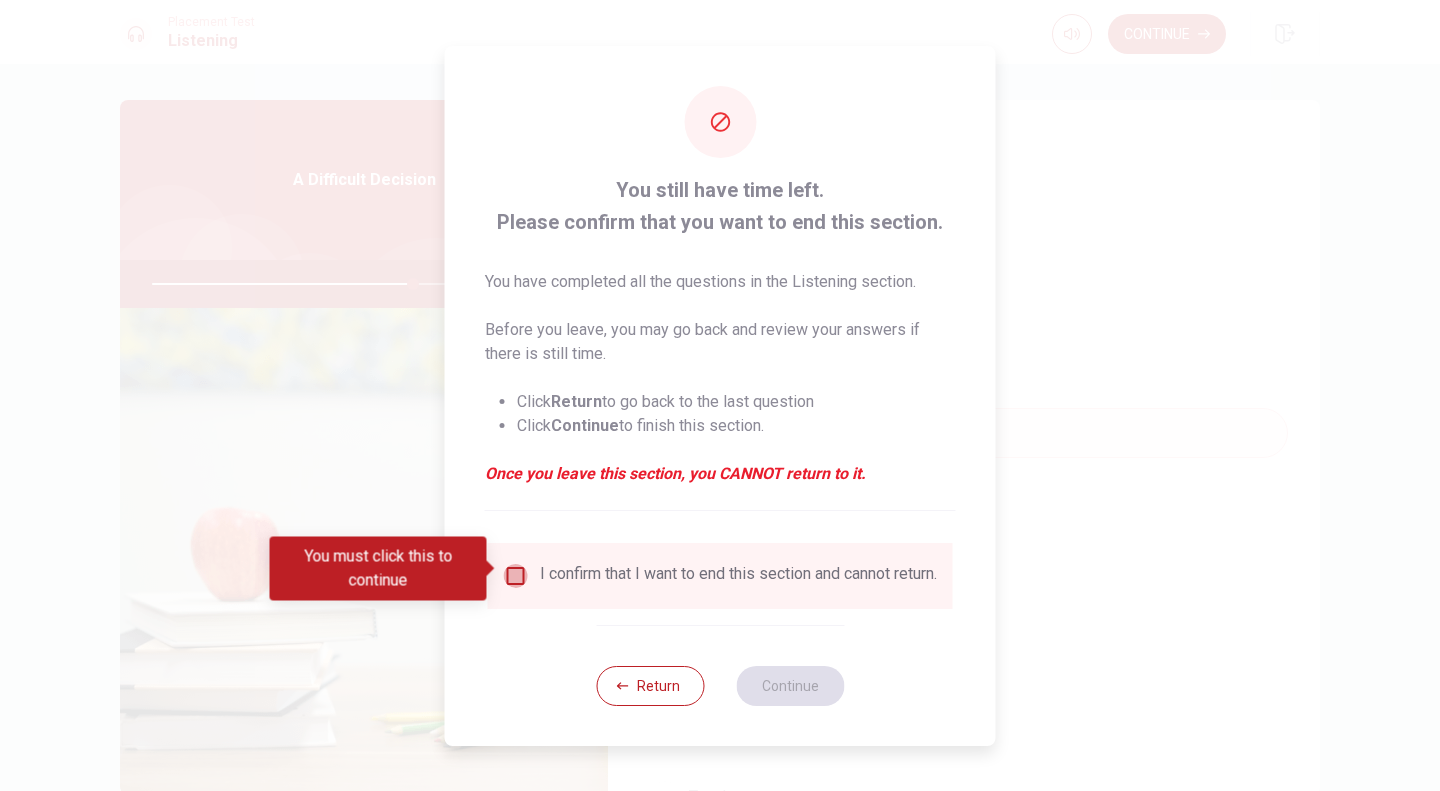 click at bounding box center [516, 576] 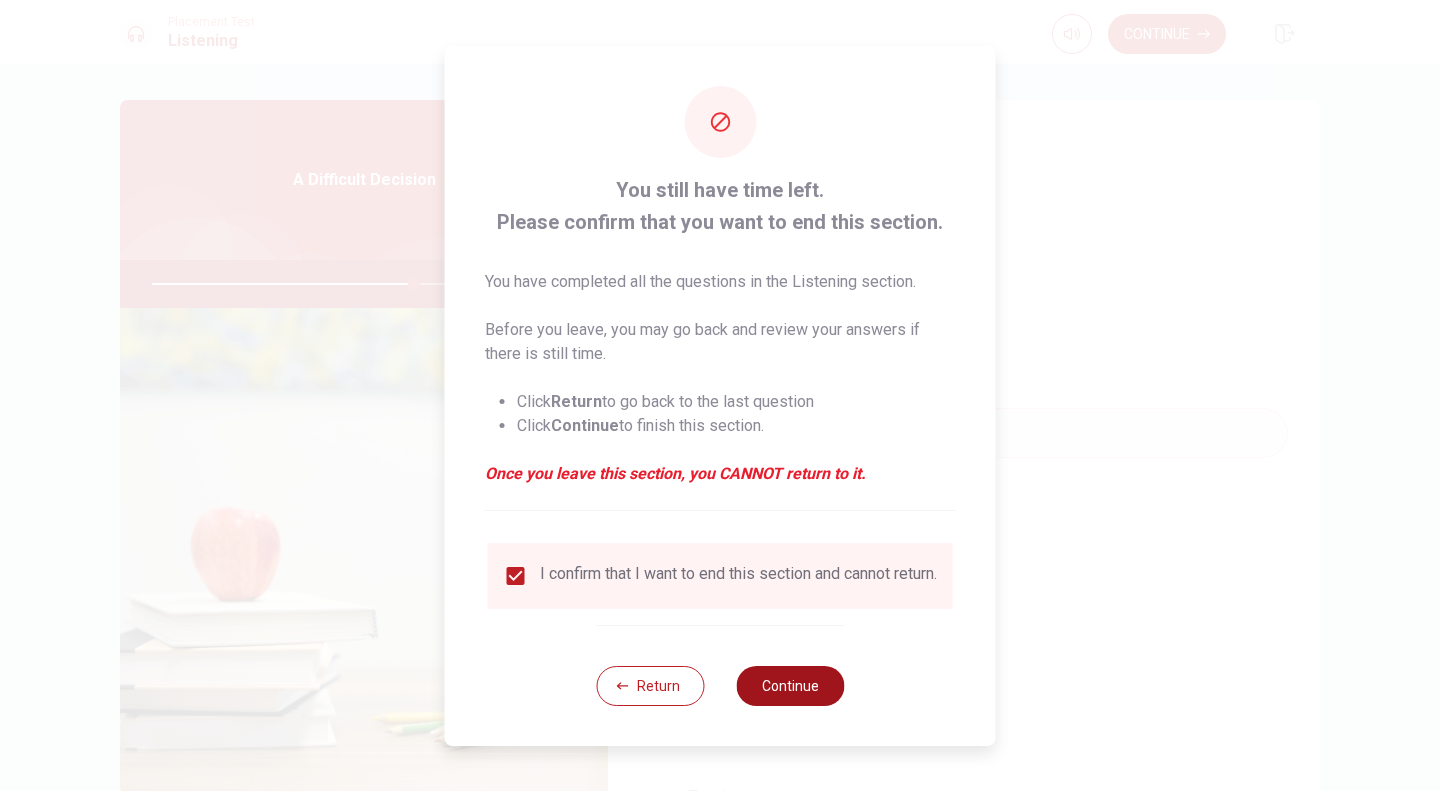 click on "Continue" at bounding box center (790, 686) 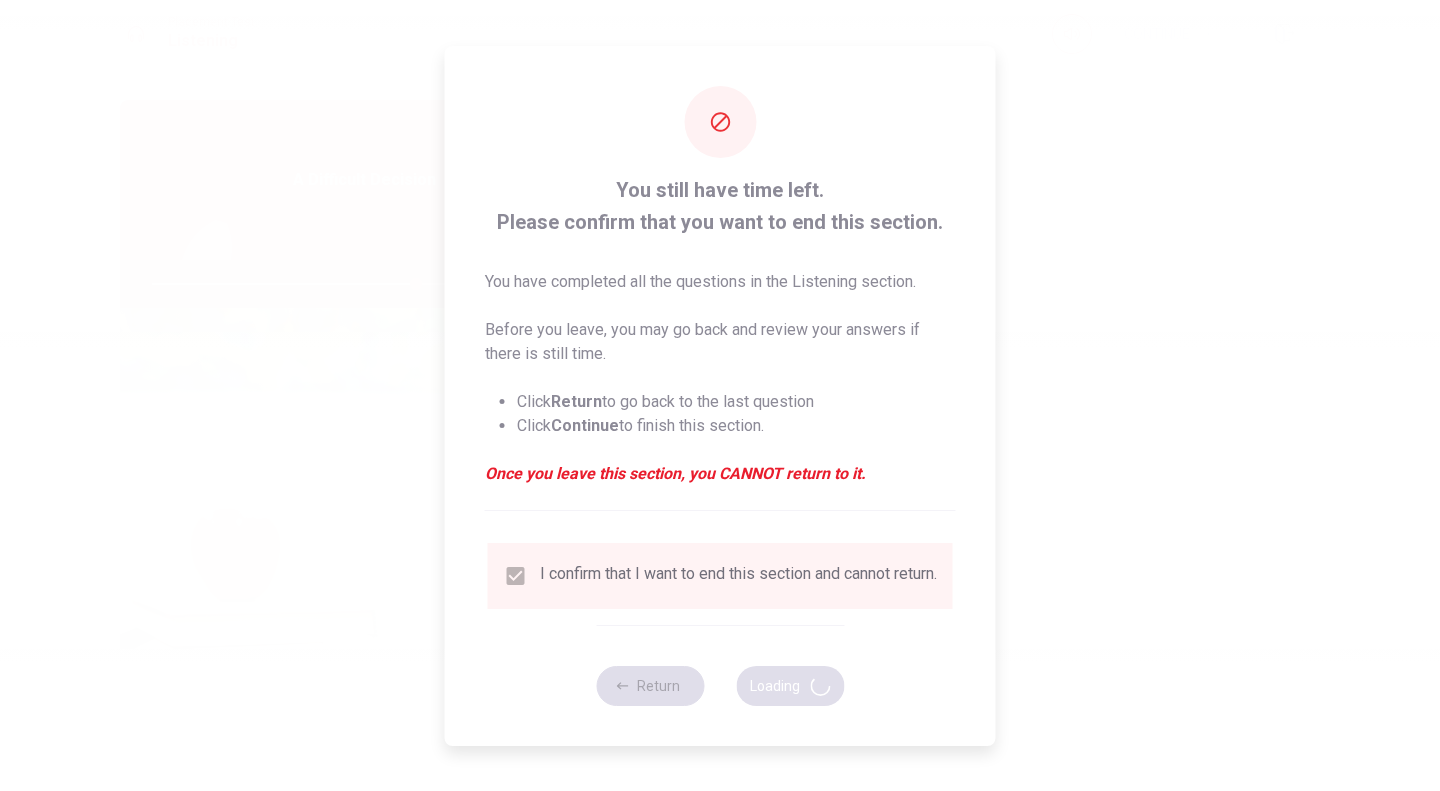 type on "74" 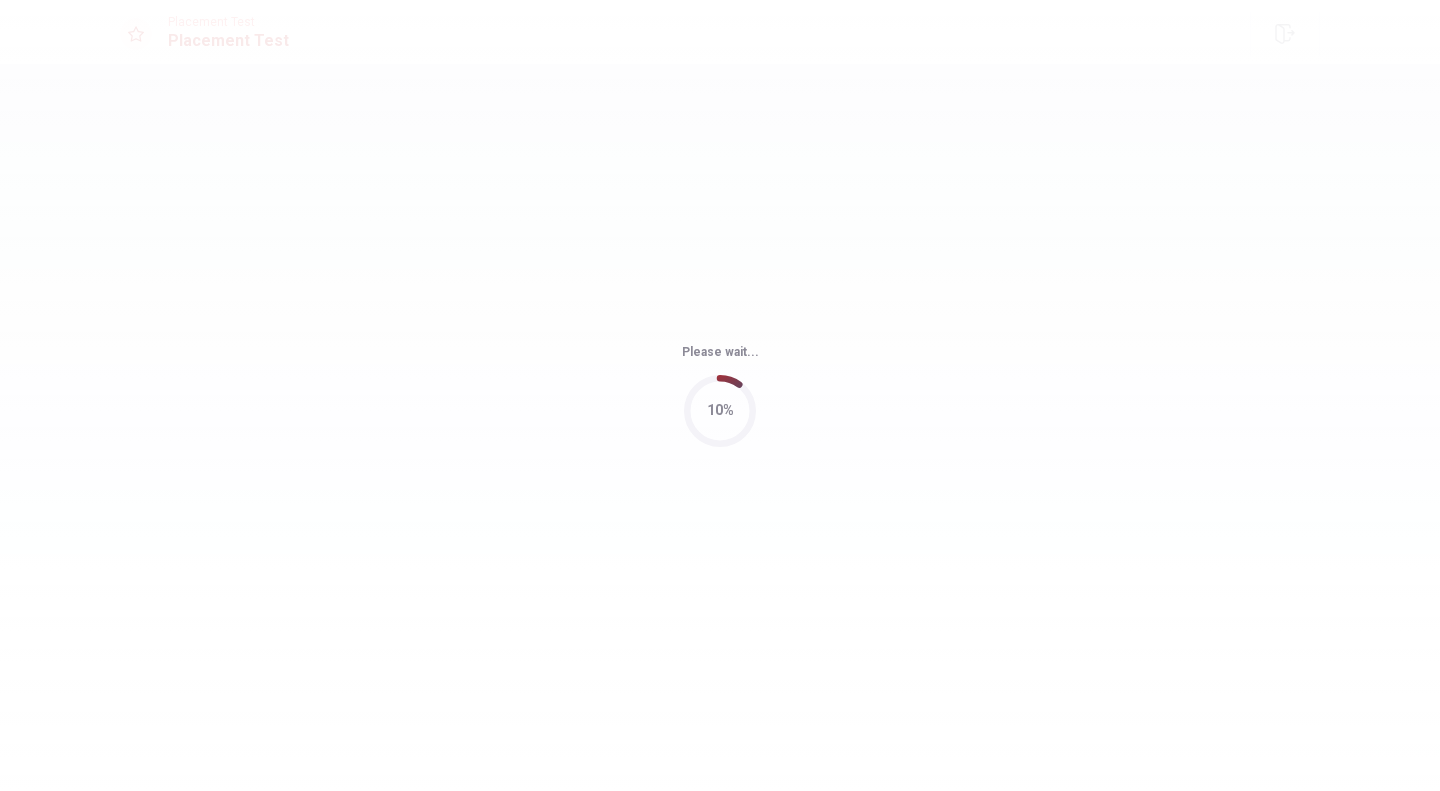 scroll, scrollTop: 0, scrollLeft: 0, axis: both 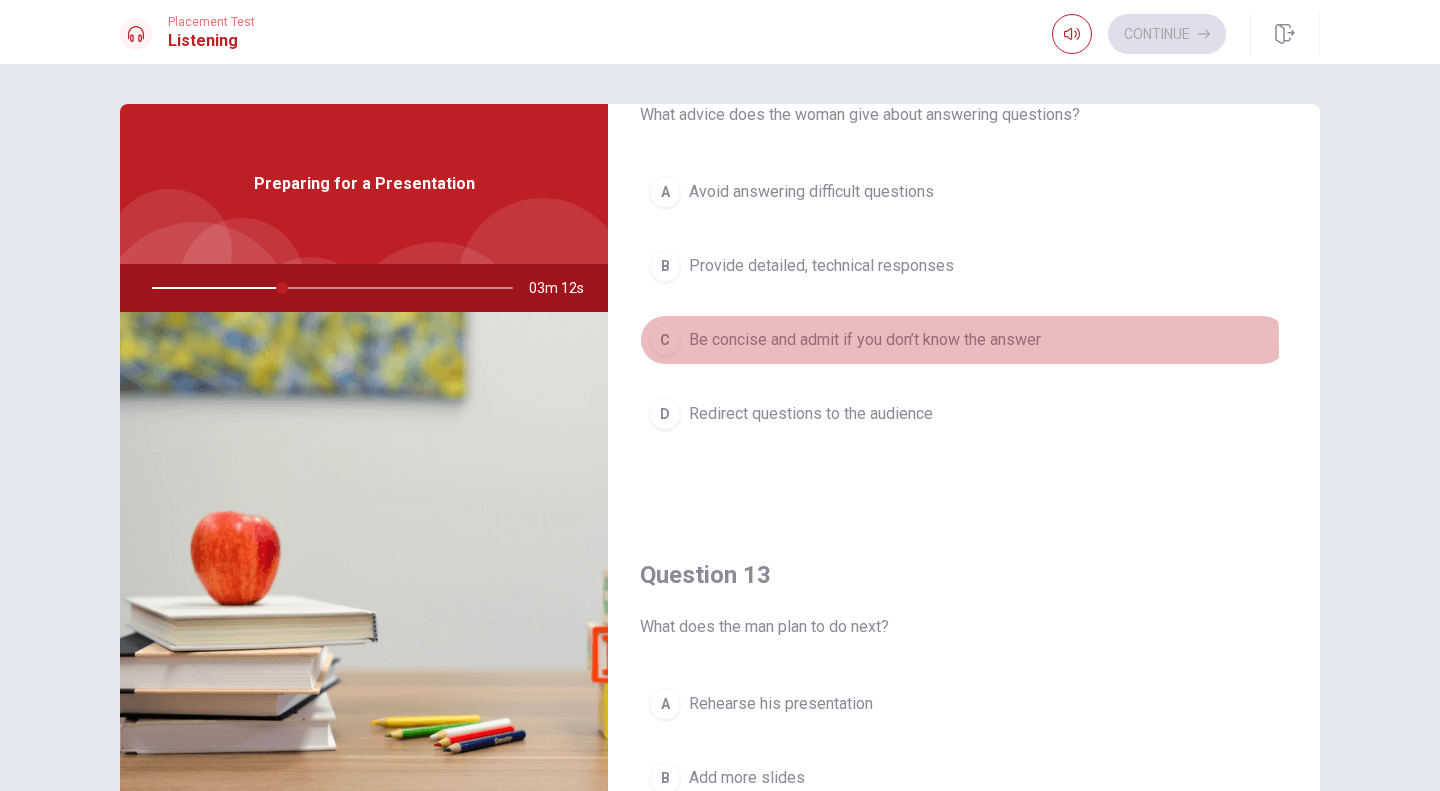 click on "C" at bounding box center [665, 340] 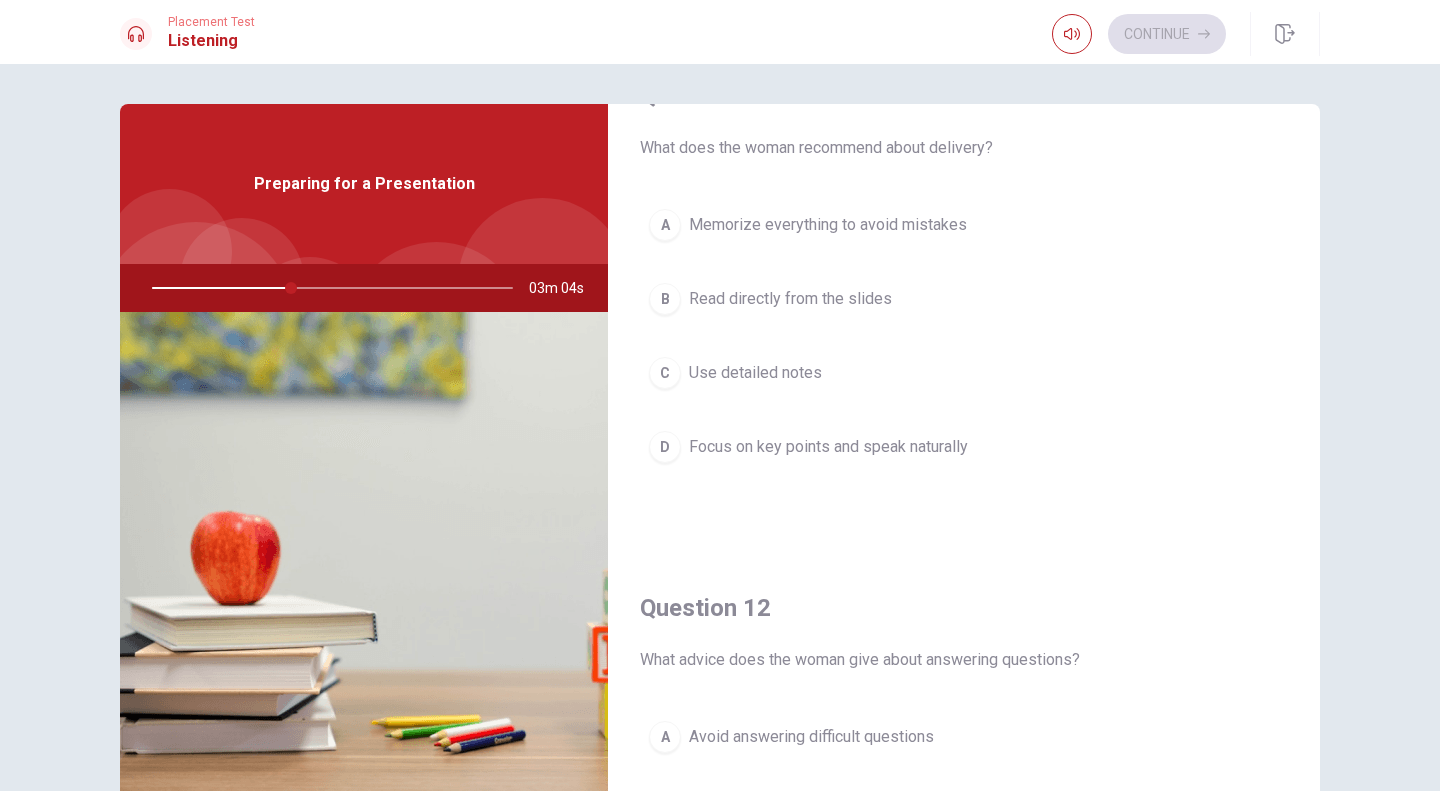 scroll, scrollTop: 61, scrollLeft: 0, axis: vertical 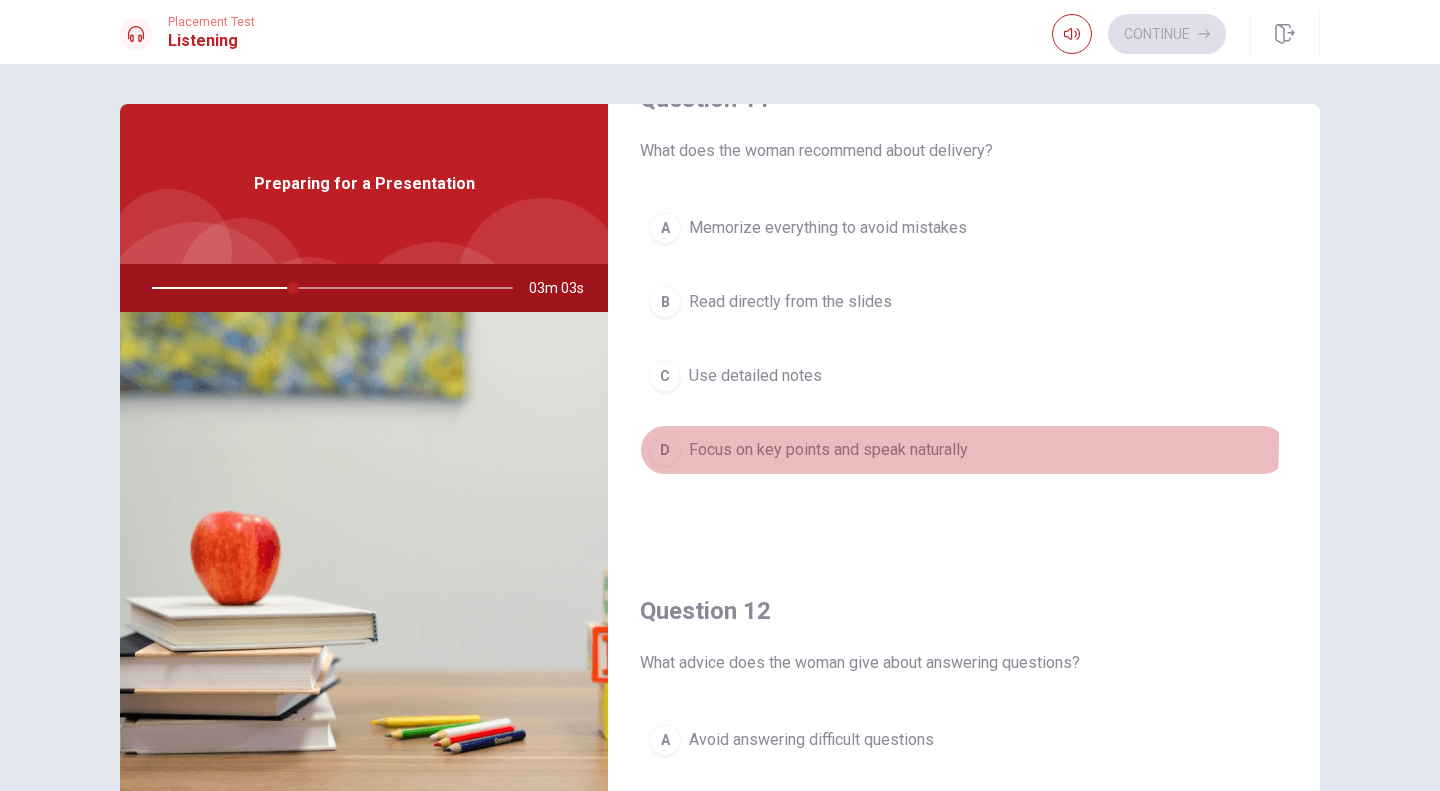 click on "D" at bounding box center [665, 450] 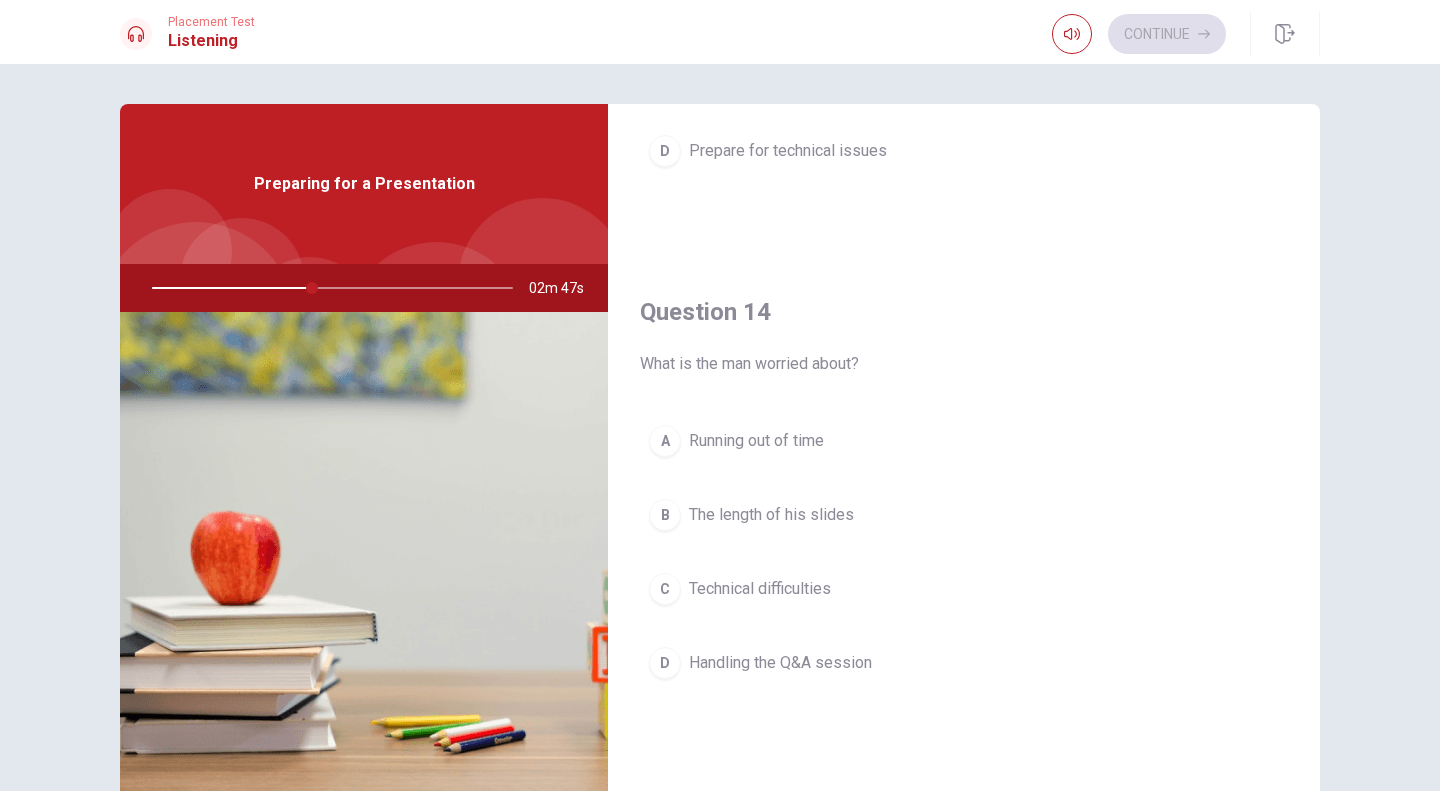 scroll, scrollTop: 1427, scrollLeft: 0, axis: vertical 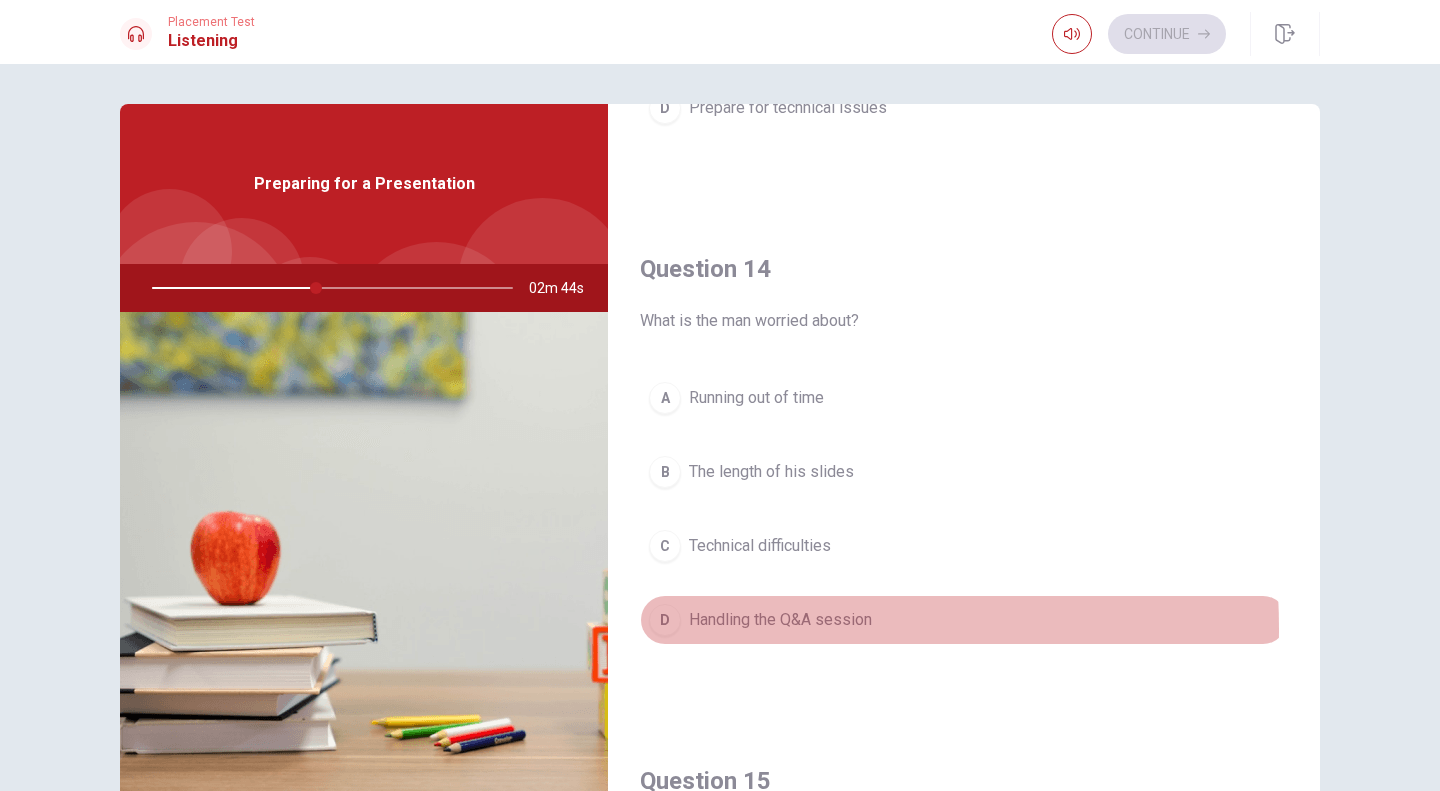 click on "D" at bounding box center (665, 620) 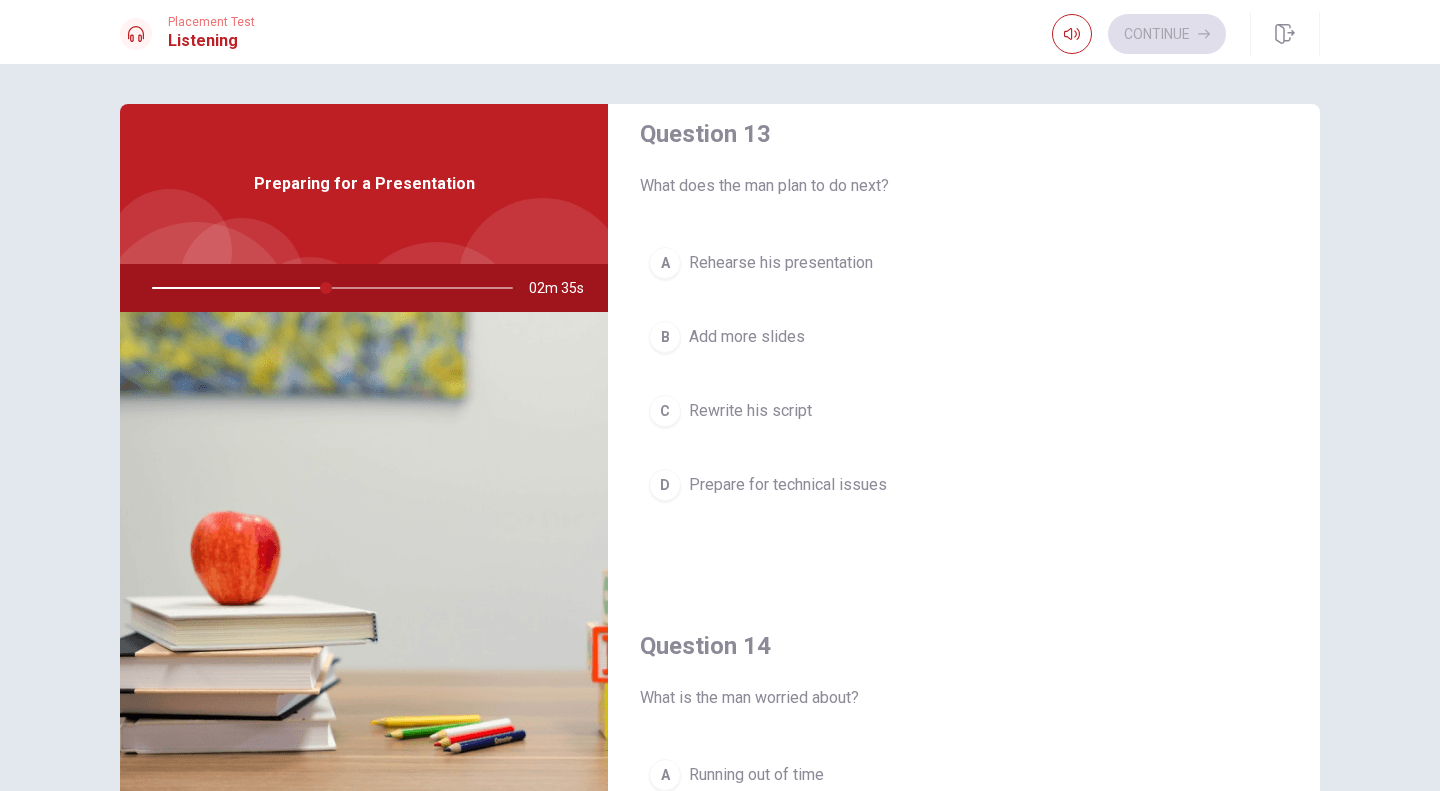 scroll, scrollTop: 1043, scrollLeft: 0, axis: vertical 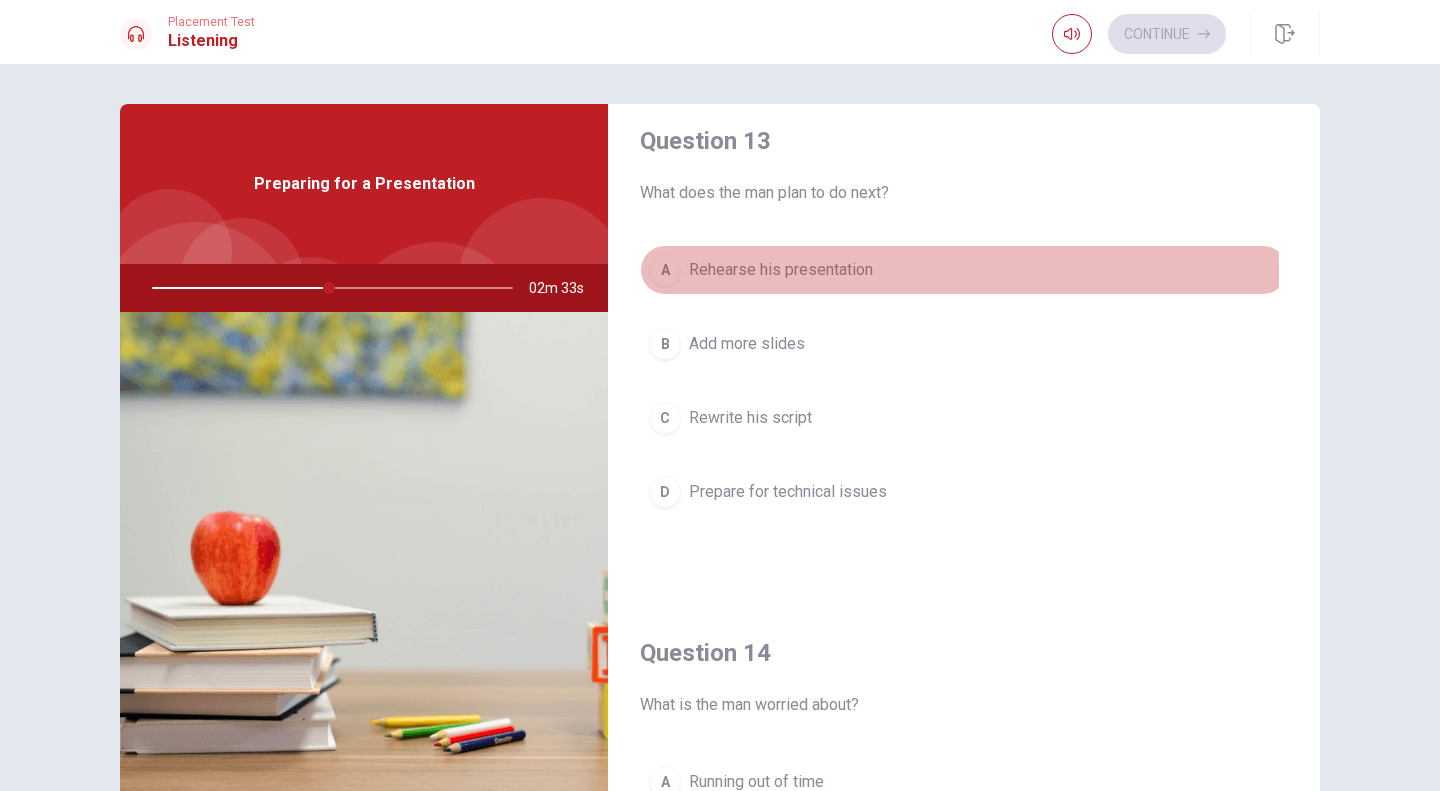 click on "A" at bounding box center (665, 270) 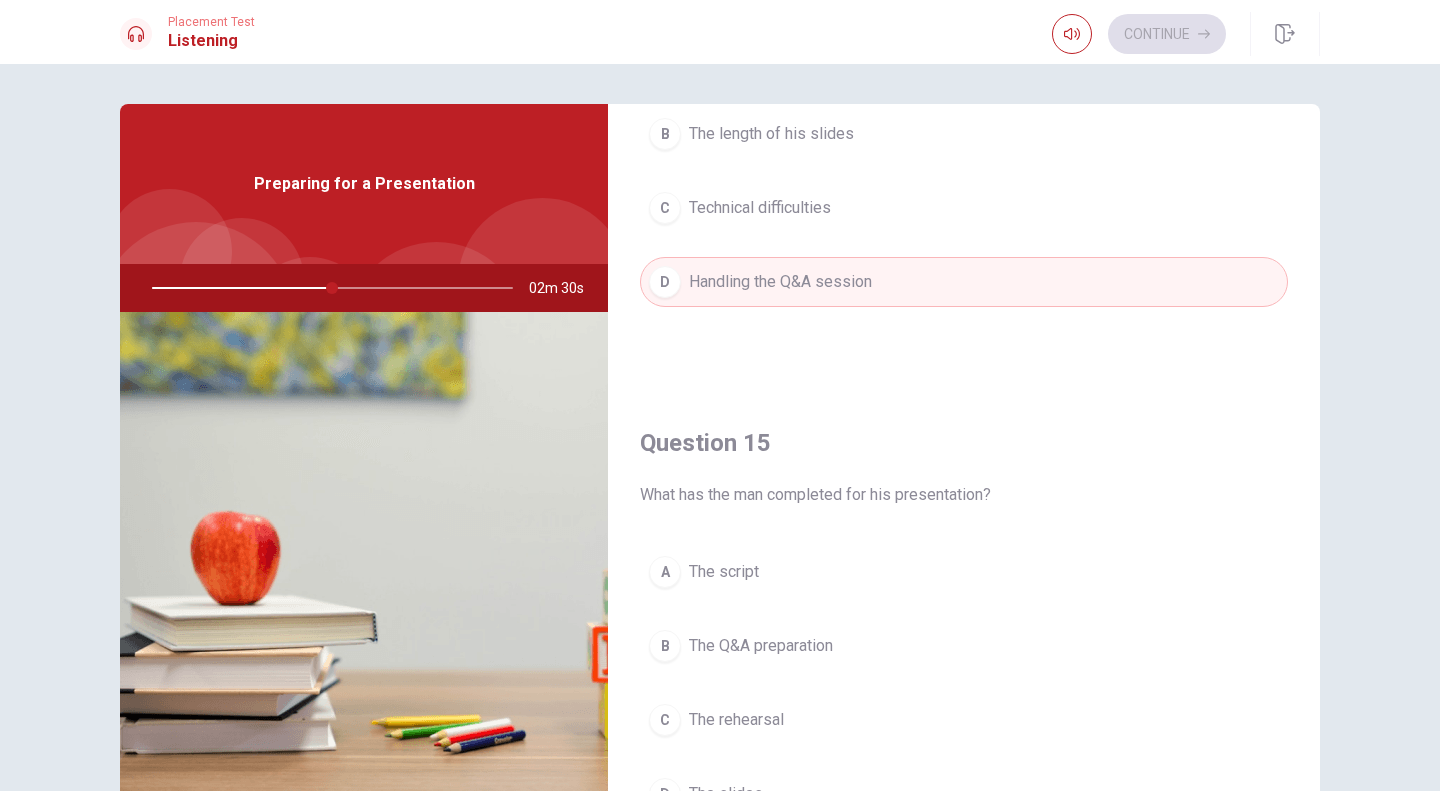 scroll, scrollTop: 1865, scrollLeft: 0, axis: vertical 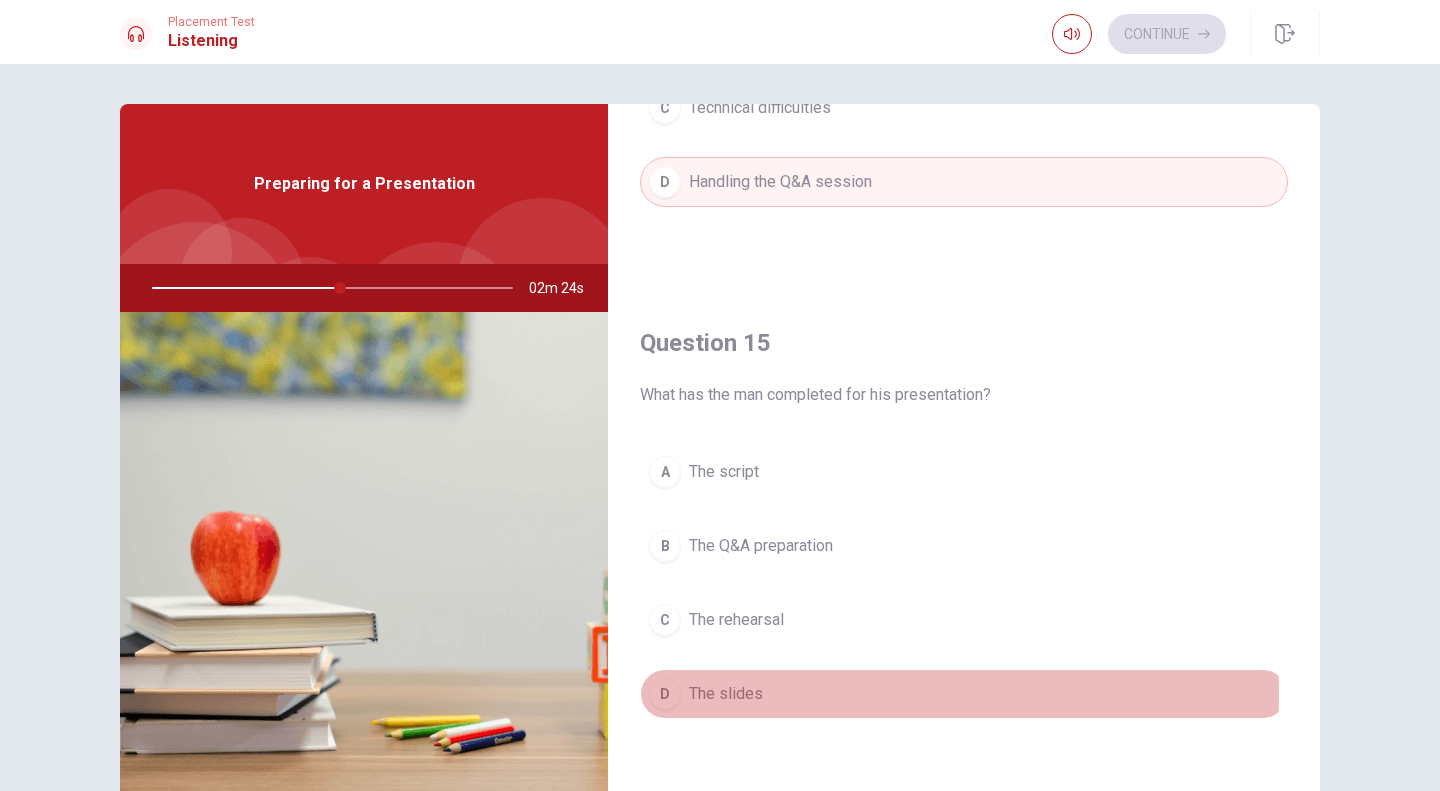 click on "D" at bounding box center [665, 694] 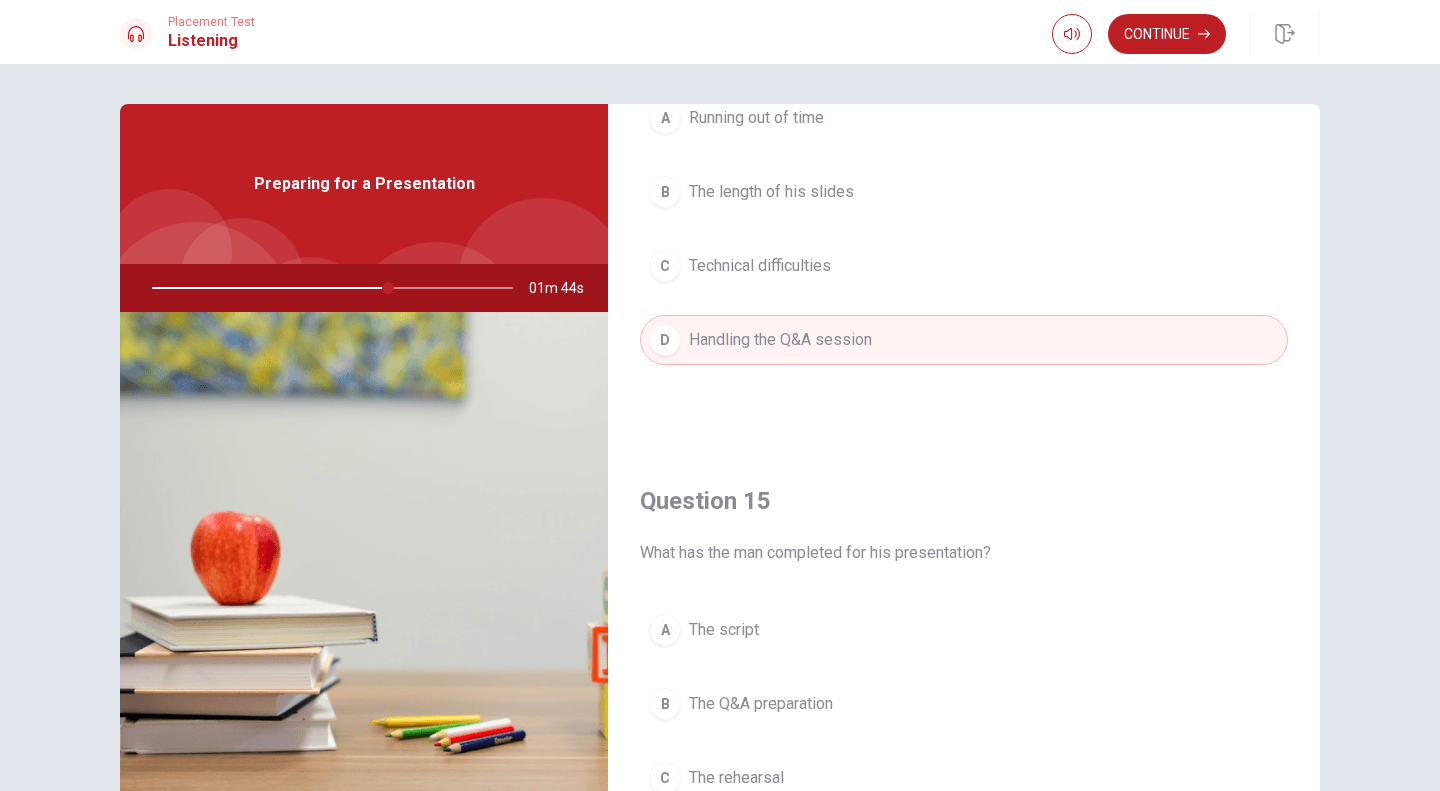 scroll, scrollTop: 1865, scrollLeft: 0, axis: vertical 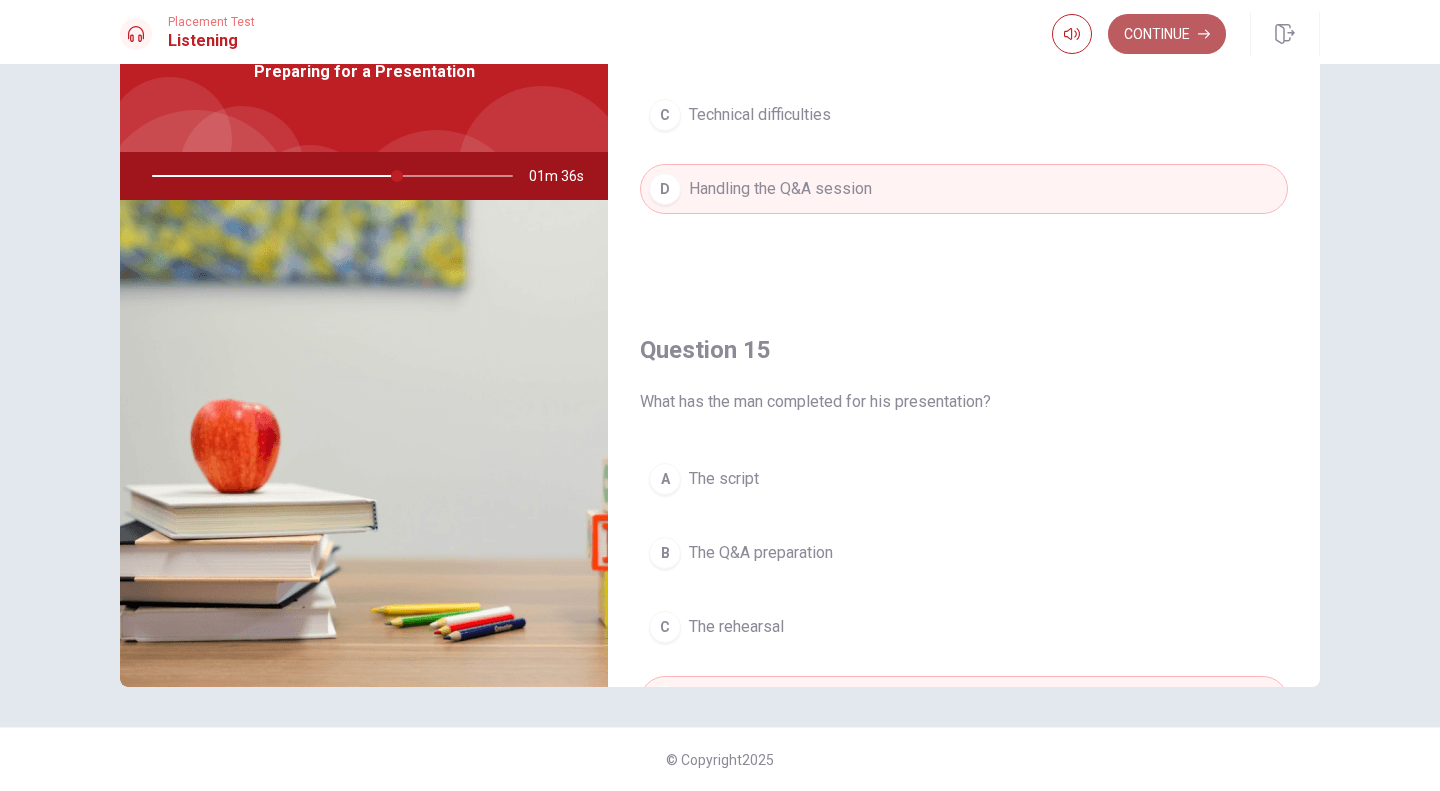 click on "Continue" at bounding box center [1167, 34] 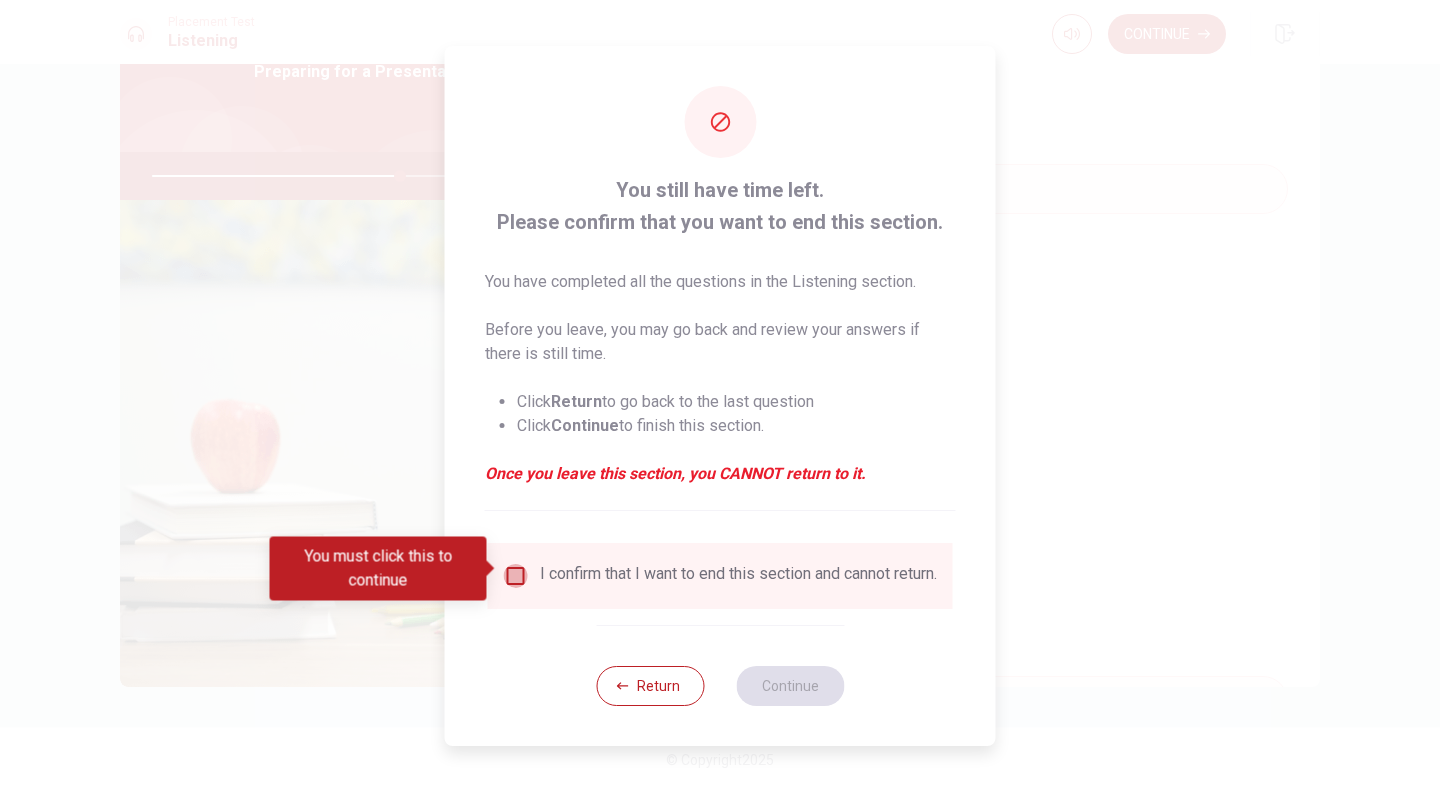 click at bounding box center [516, 576] 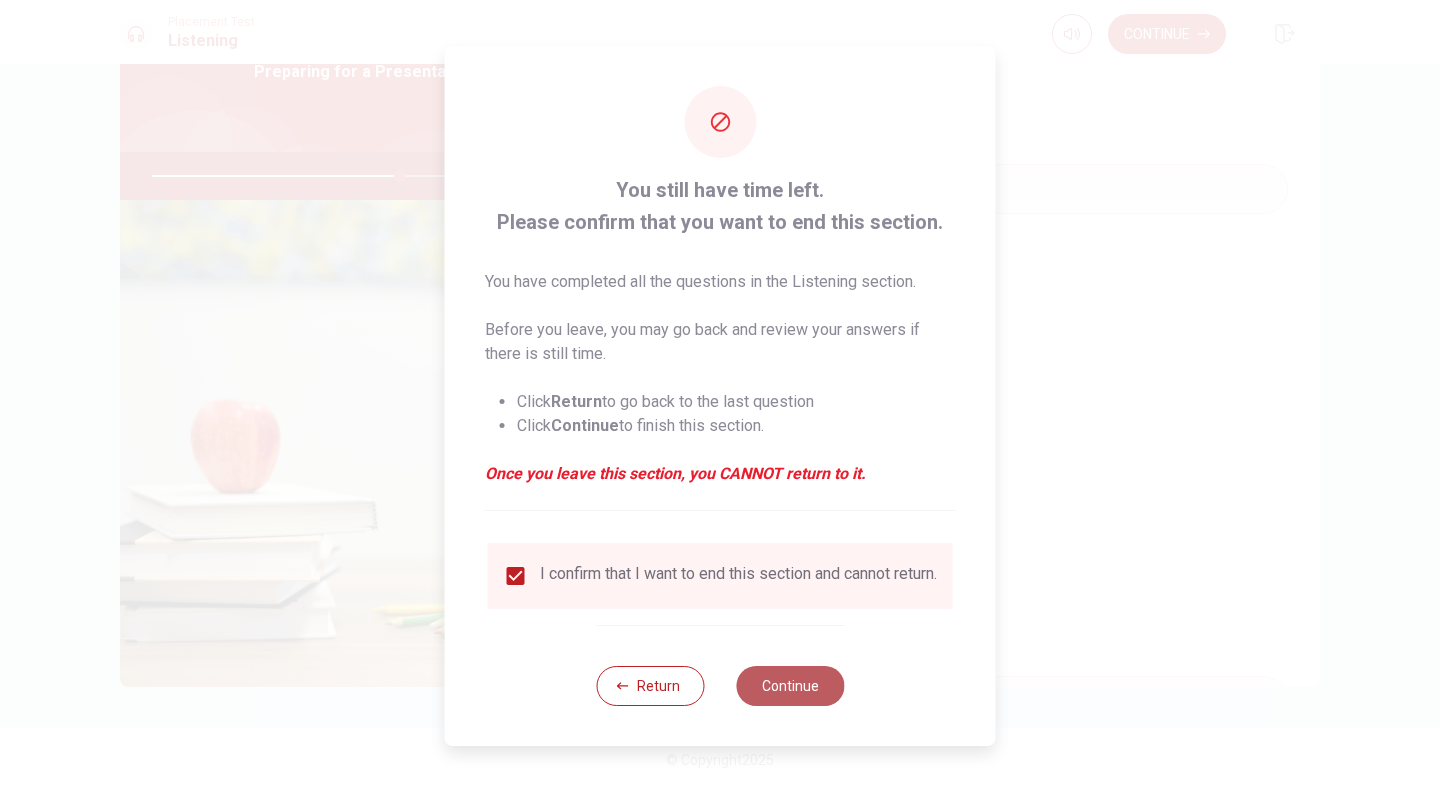 click on "Continue" at bounding box center [790, 686] 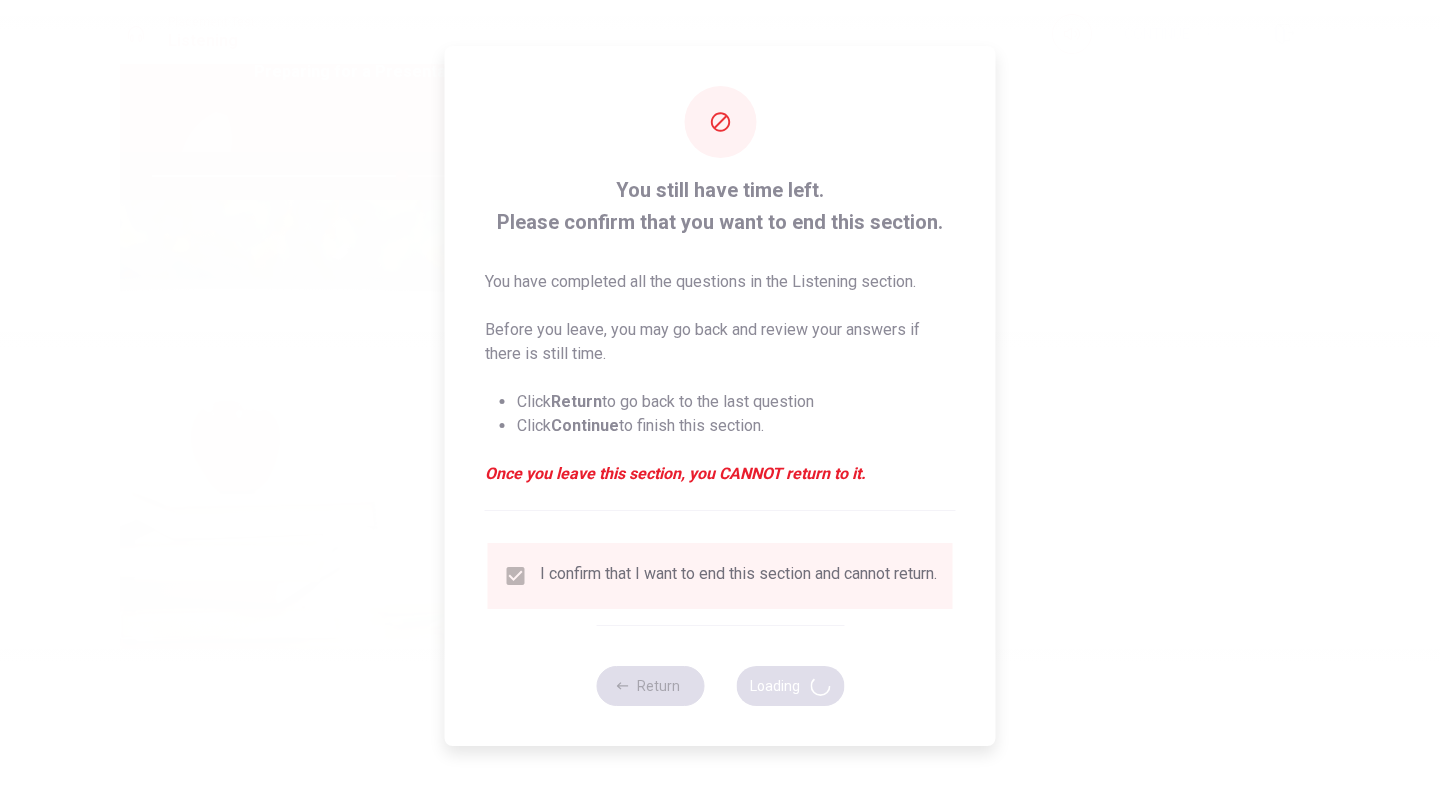 type on "70" 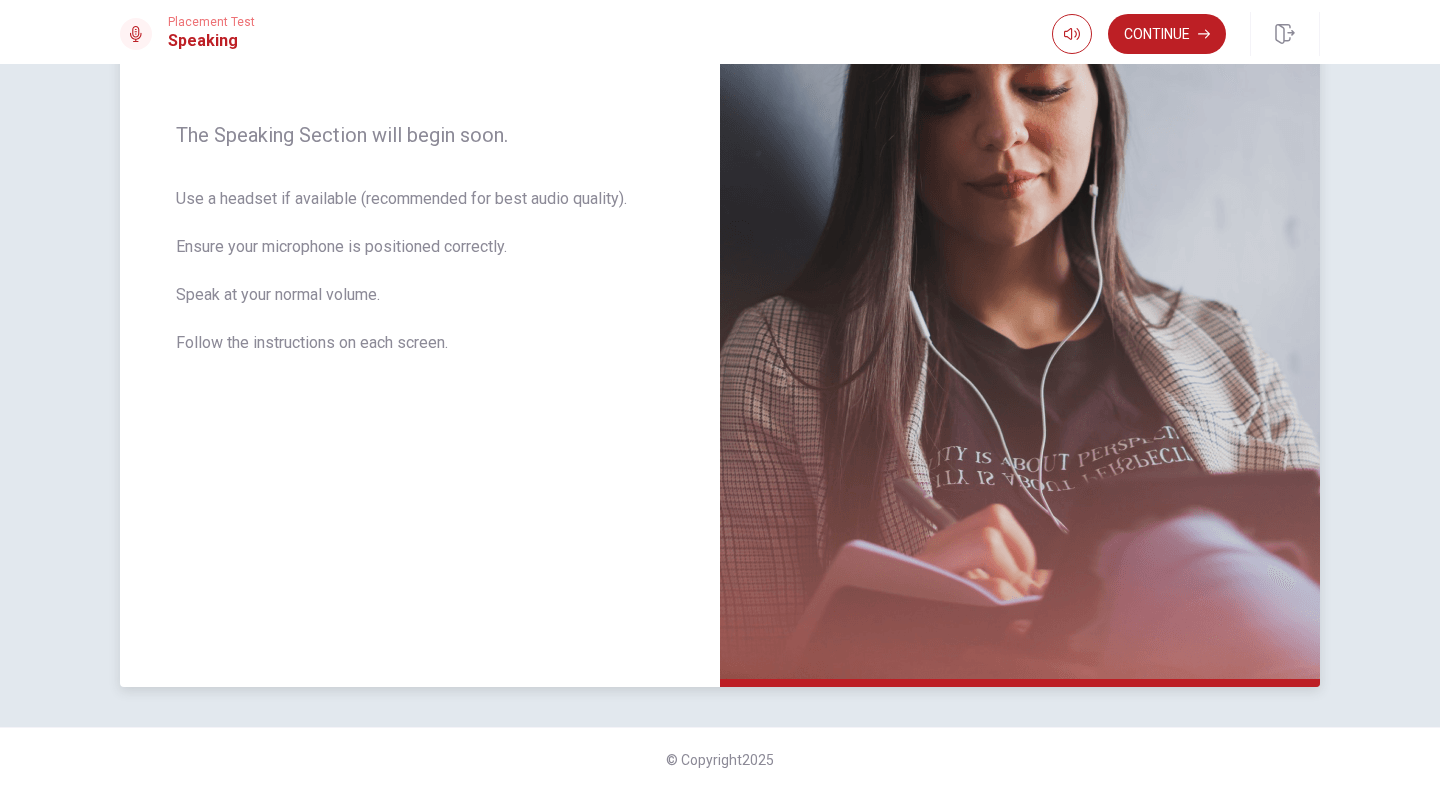 scroll, scrollTop: 0, scrollLeft: 0, axis: both 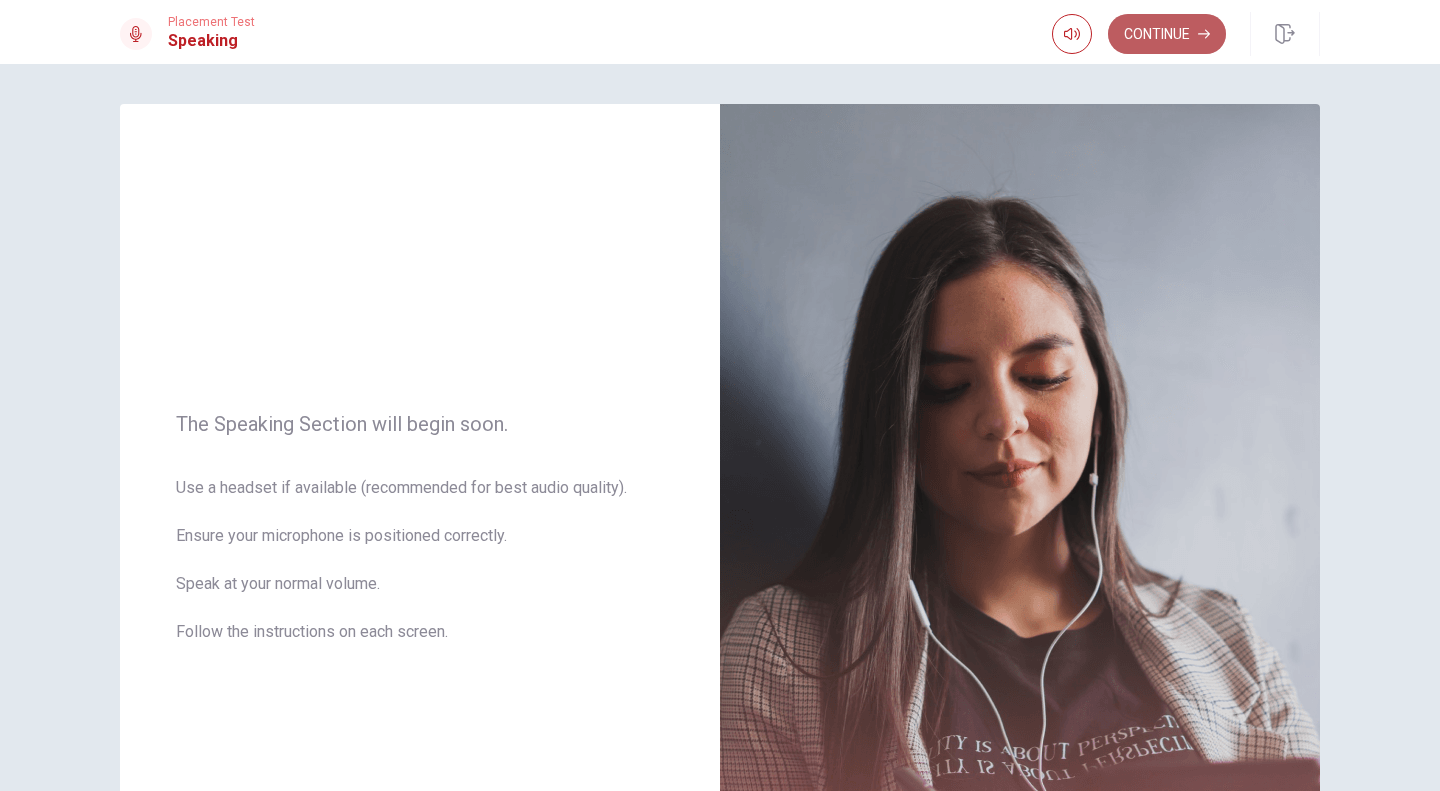 click on "Continue" at bounding box center (1167, 34) 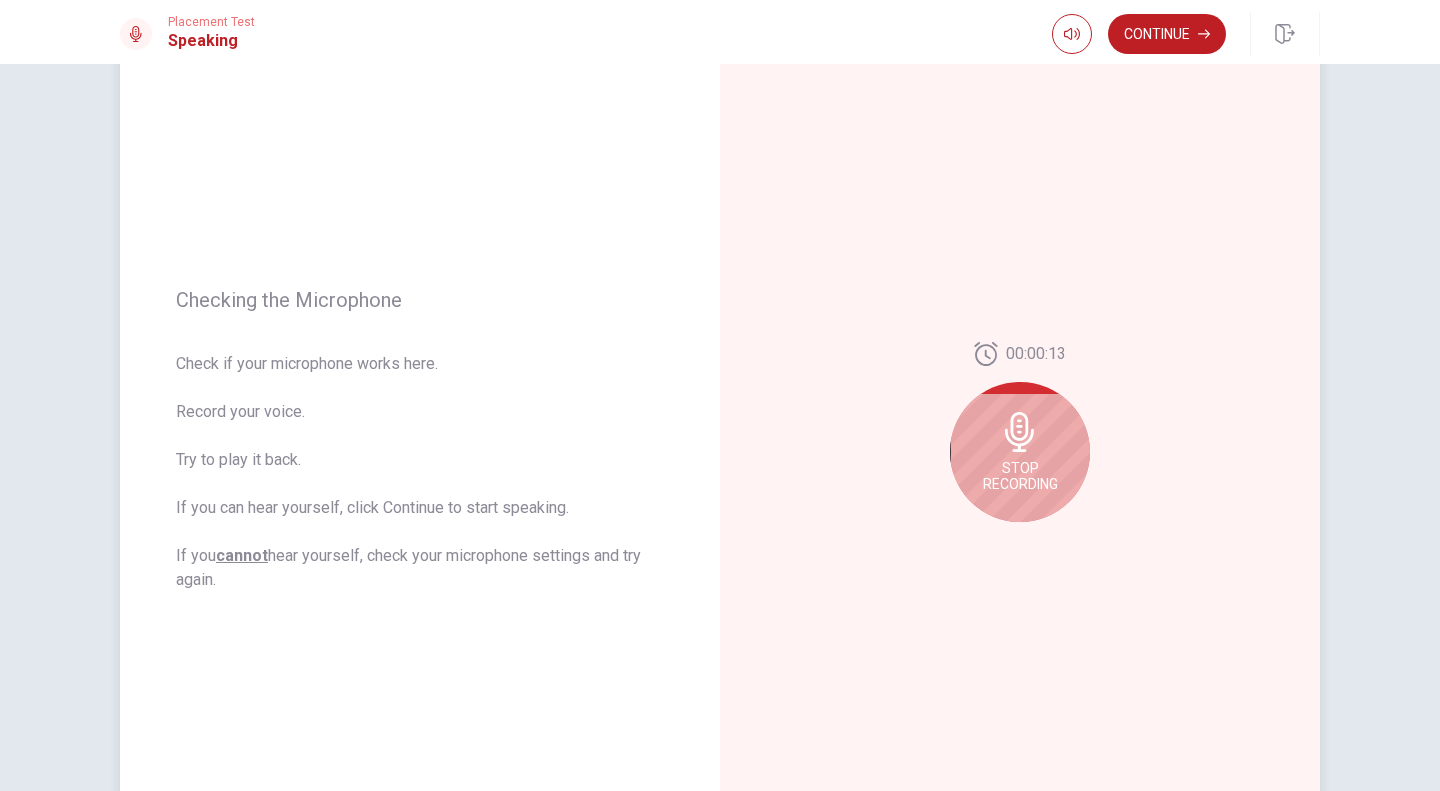 scroll, scrollTop: 109, scrollLeft: 0, axis: vertical 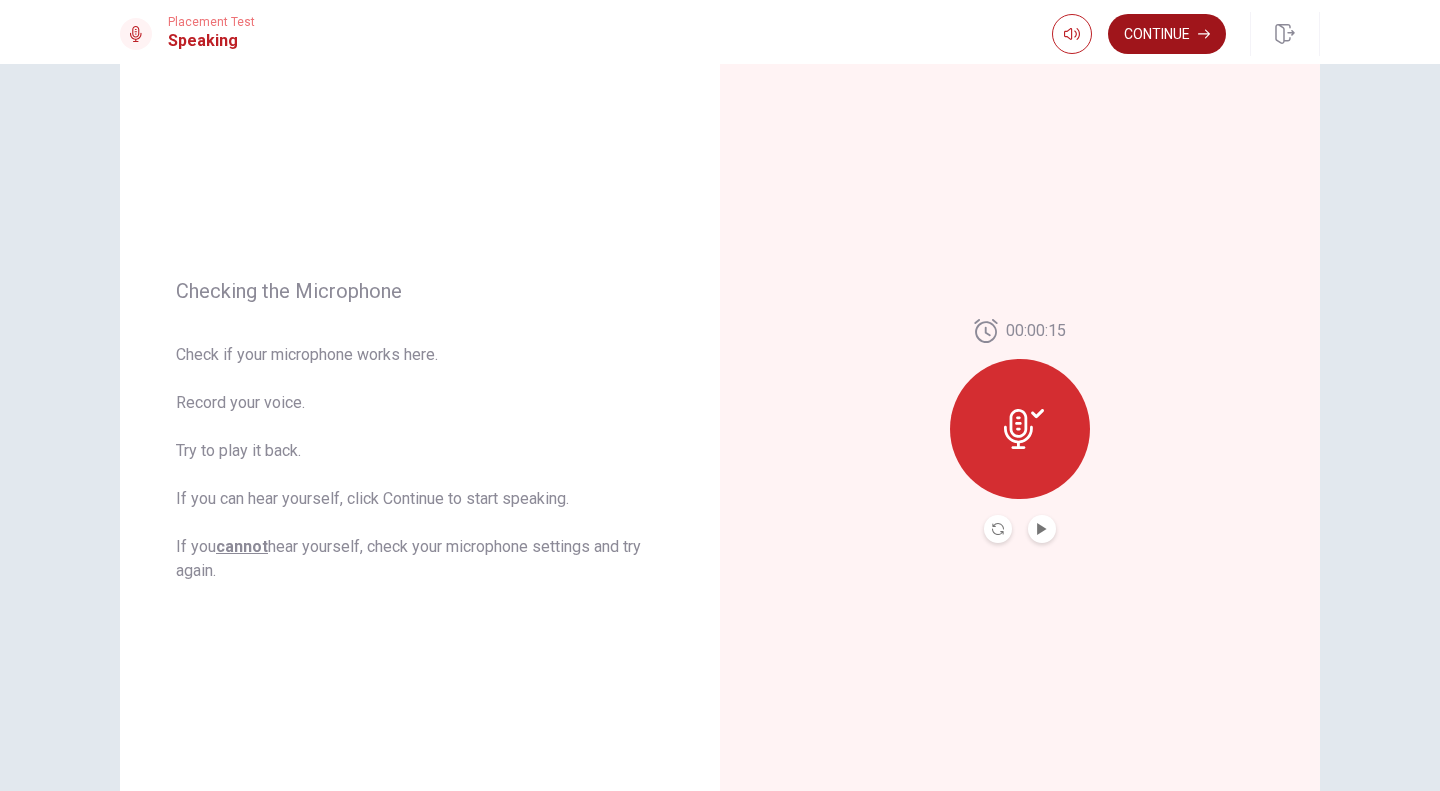 click on "Continue" at bounding box center (1167, 34) 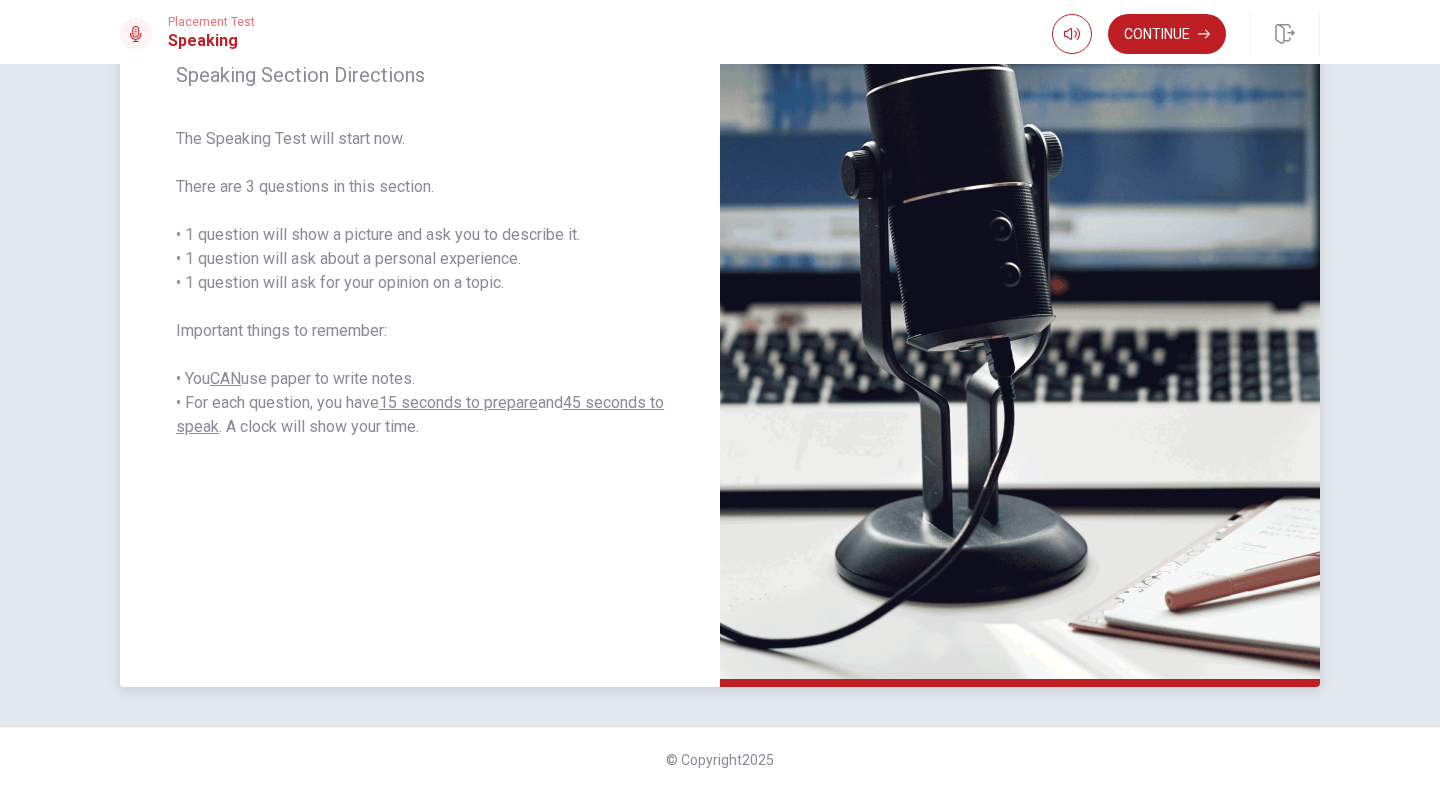scroll, scrollTop: 0, scrollLeft: 0, axis: both 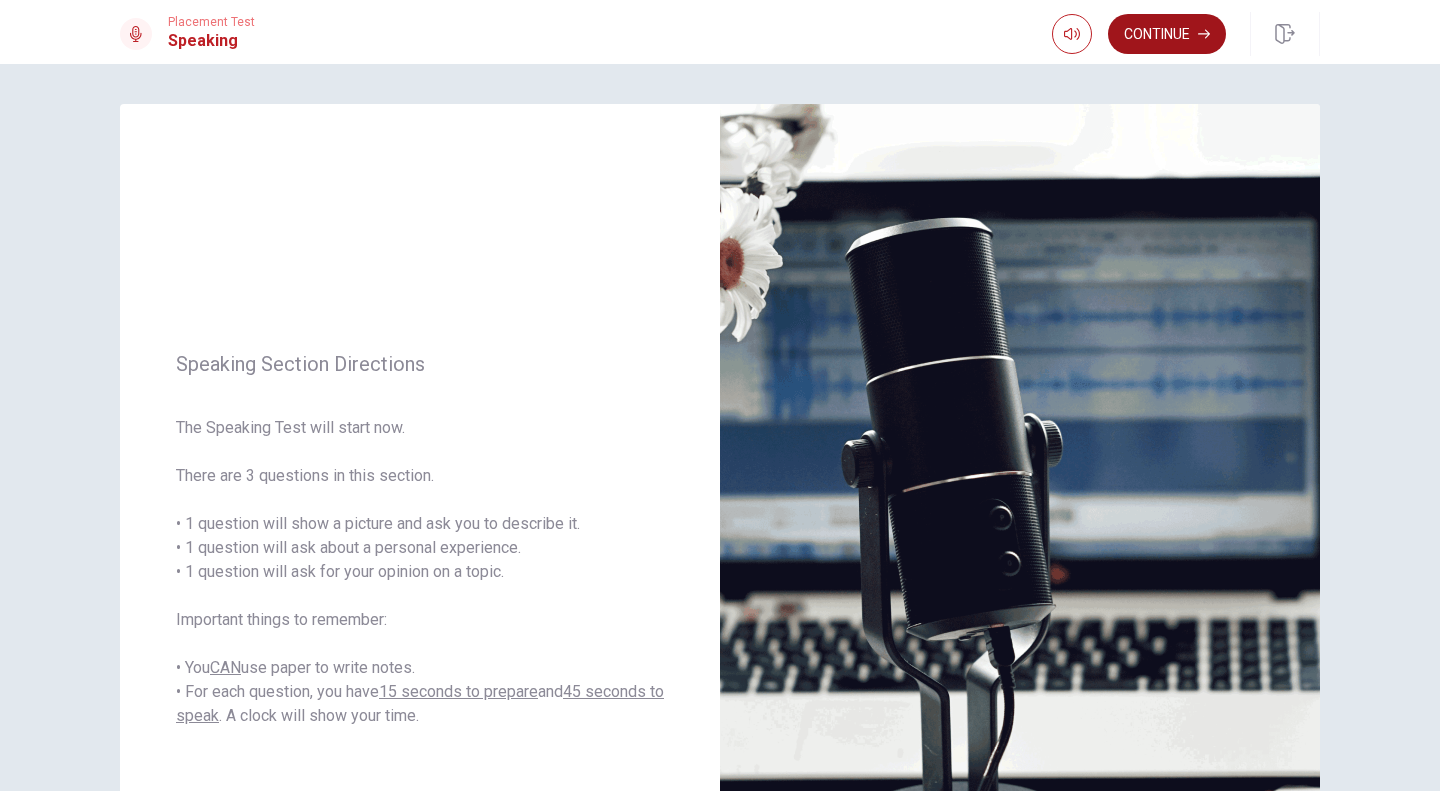 click on "Continue" at bounding box center [1167, 34] 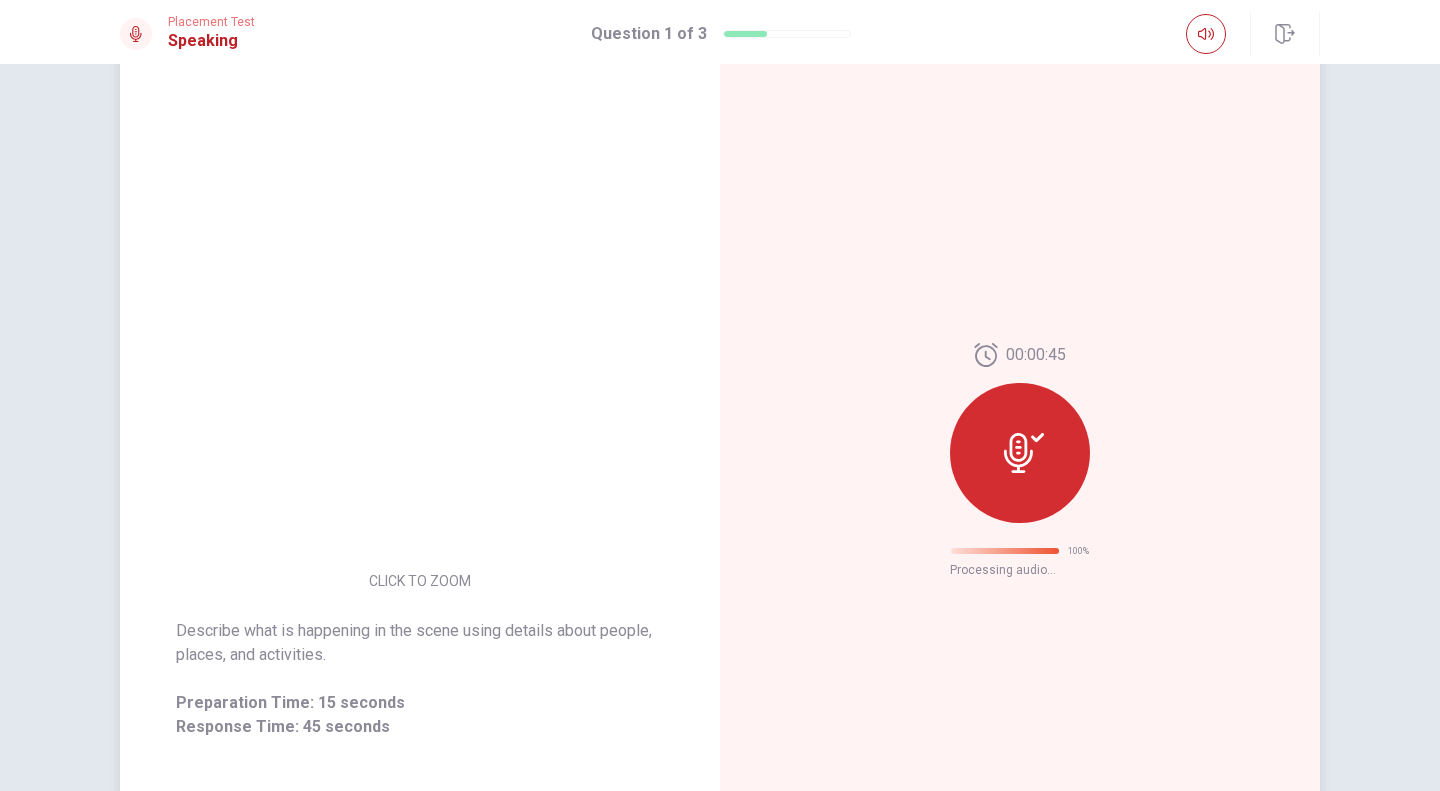 scroll, scrollTop: 0, scrollLeft: 0, axis: both 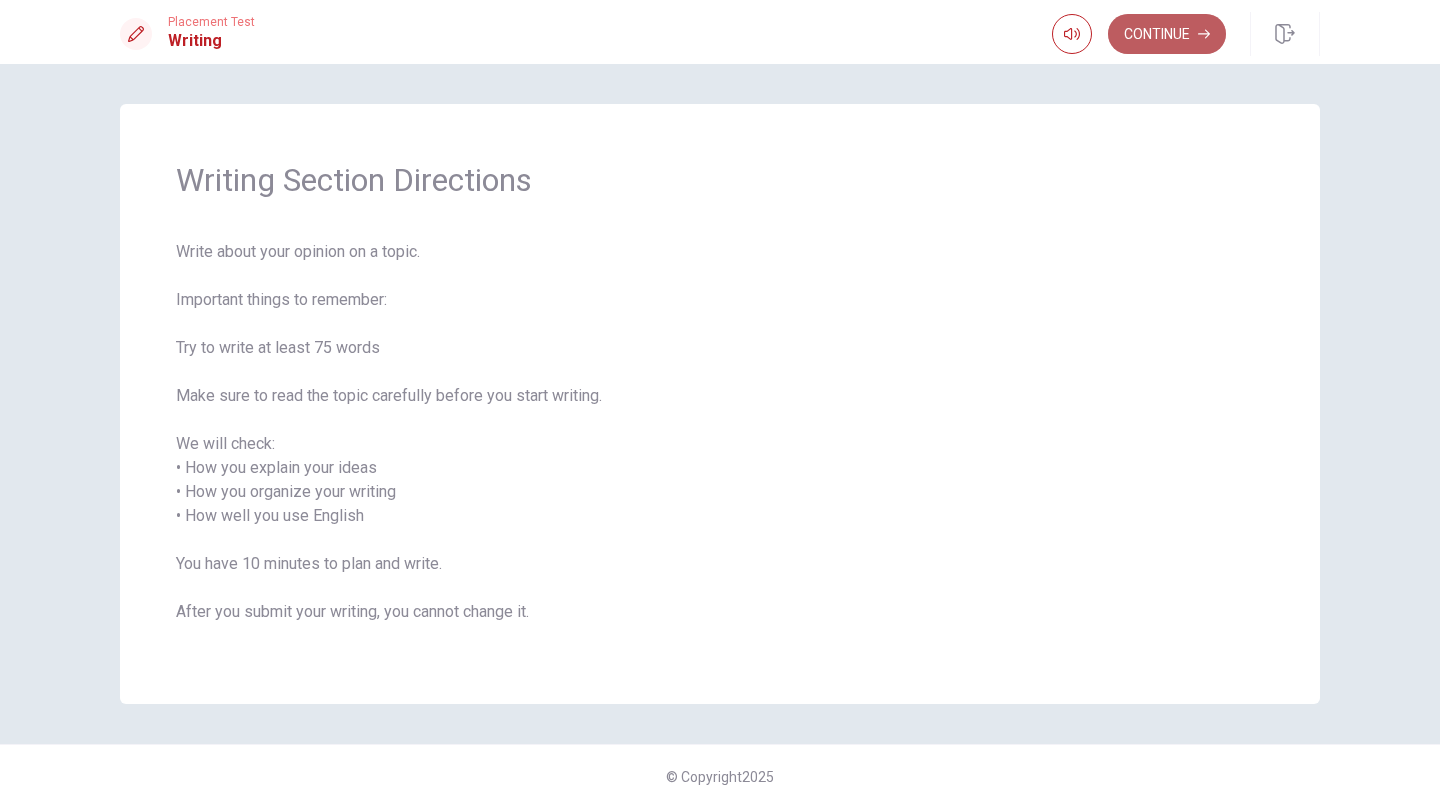 click on "Continue" at bounding box center (1167, 34) 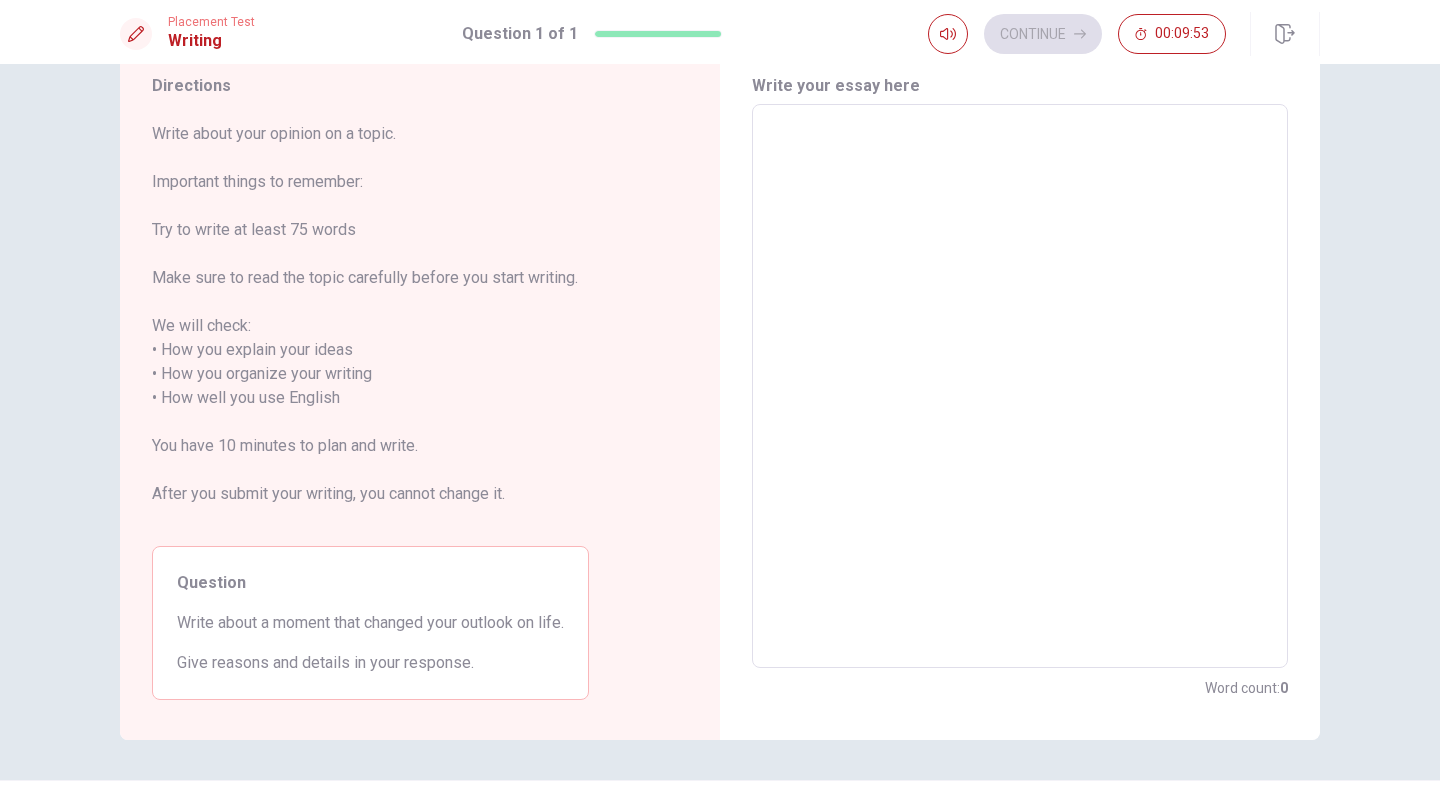 scroll, scrollTop: 39, scrollLeft: 0, axis: vertical 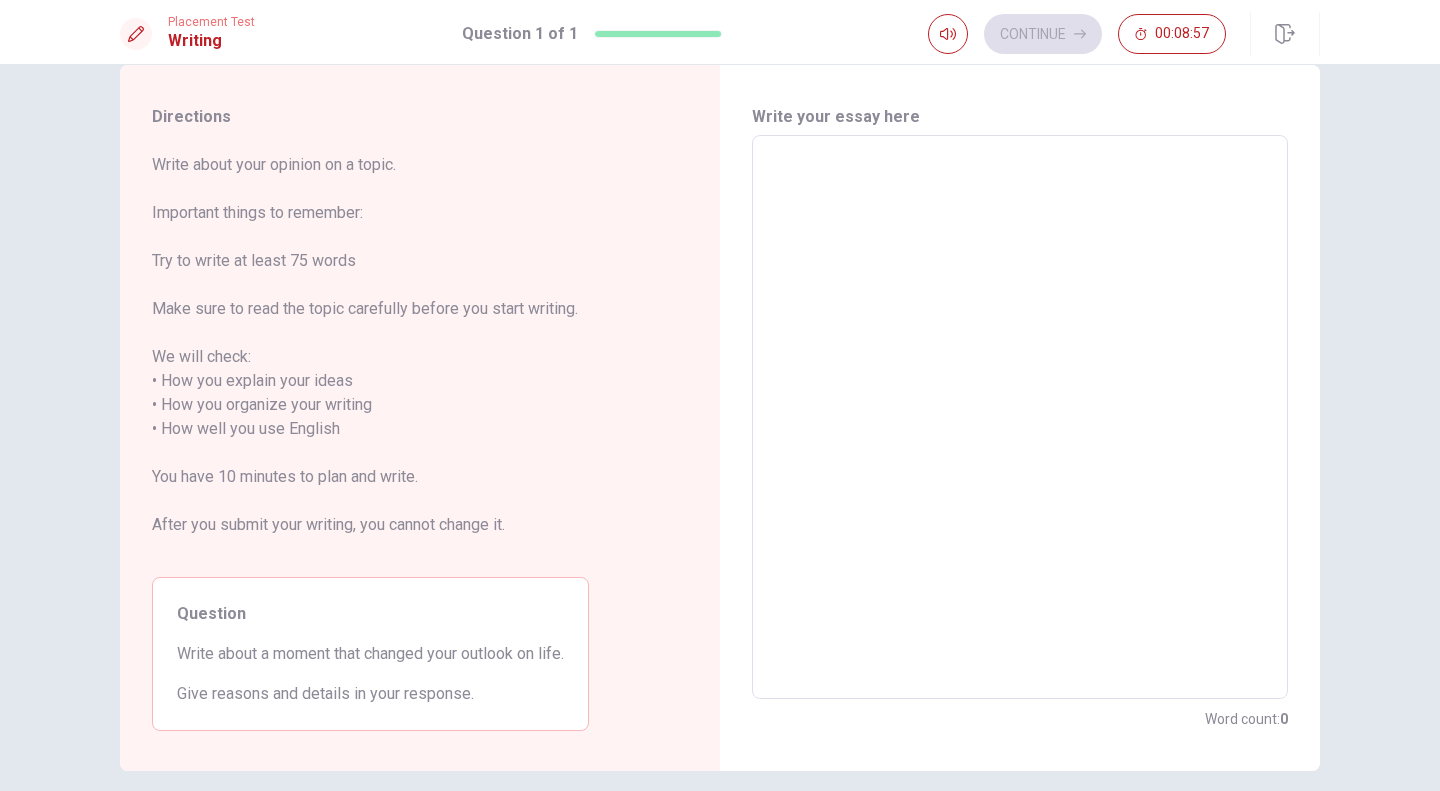 click at bounding box center (1020, 417) 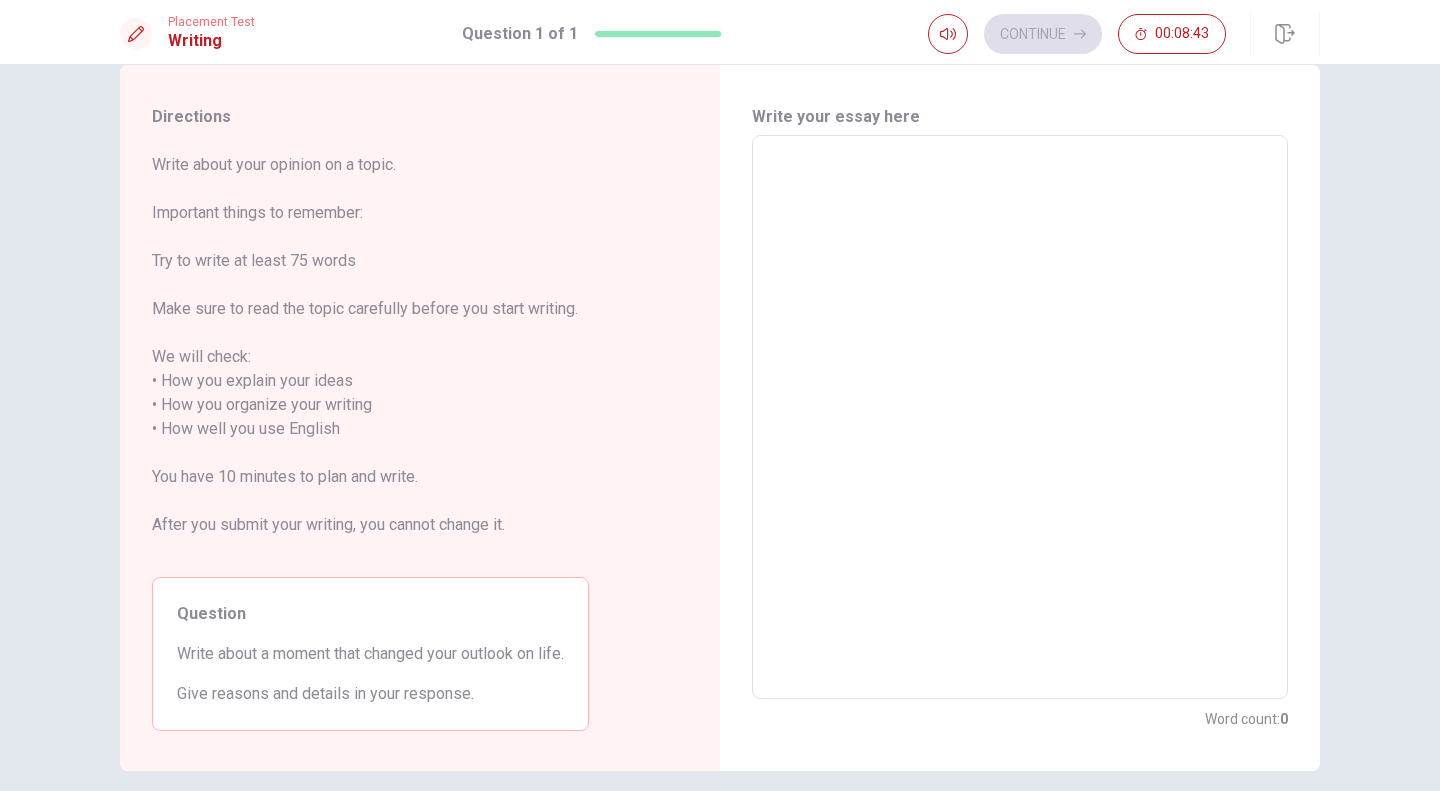type on "W" 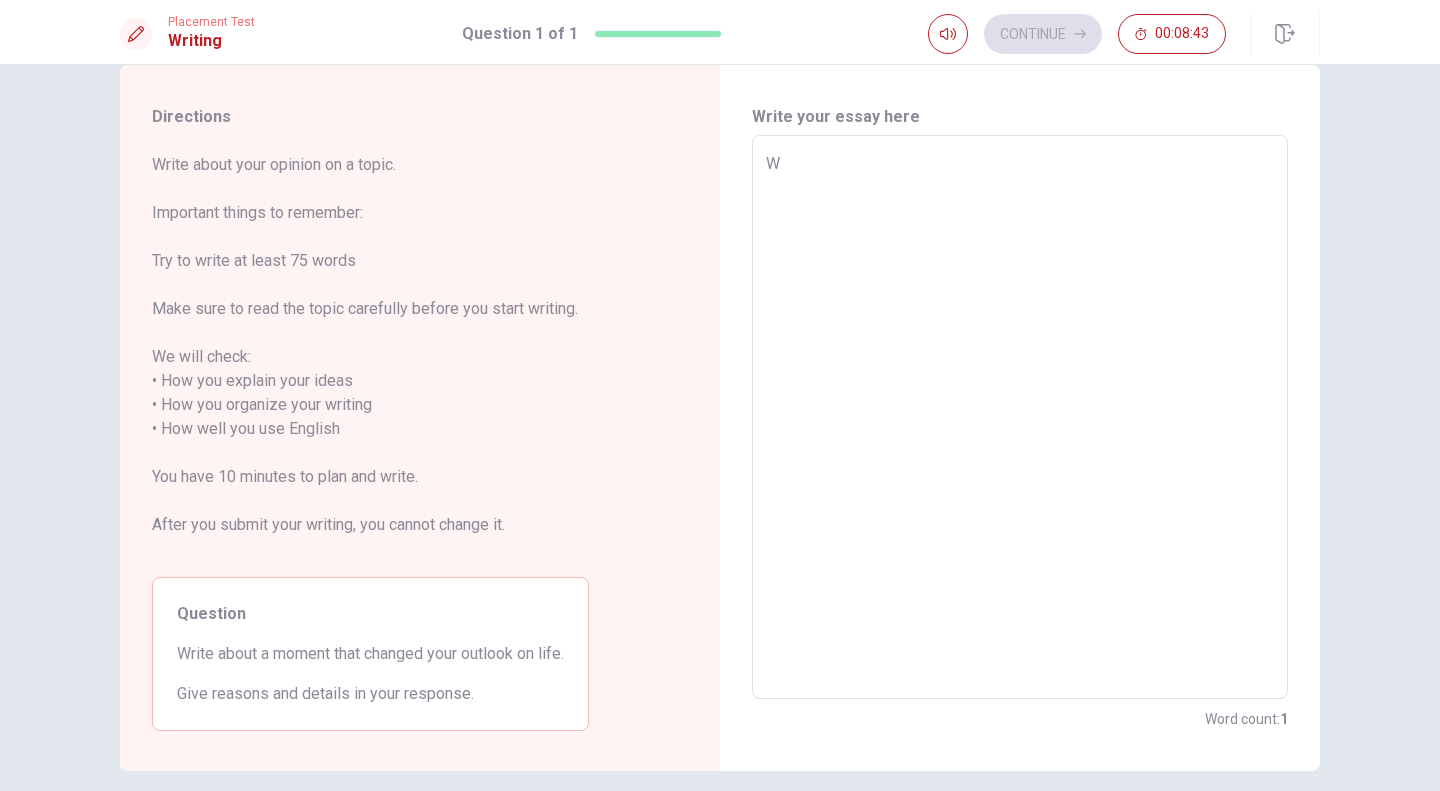 type on "x" 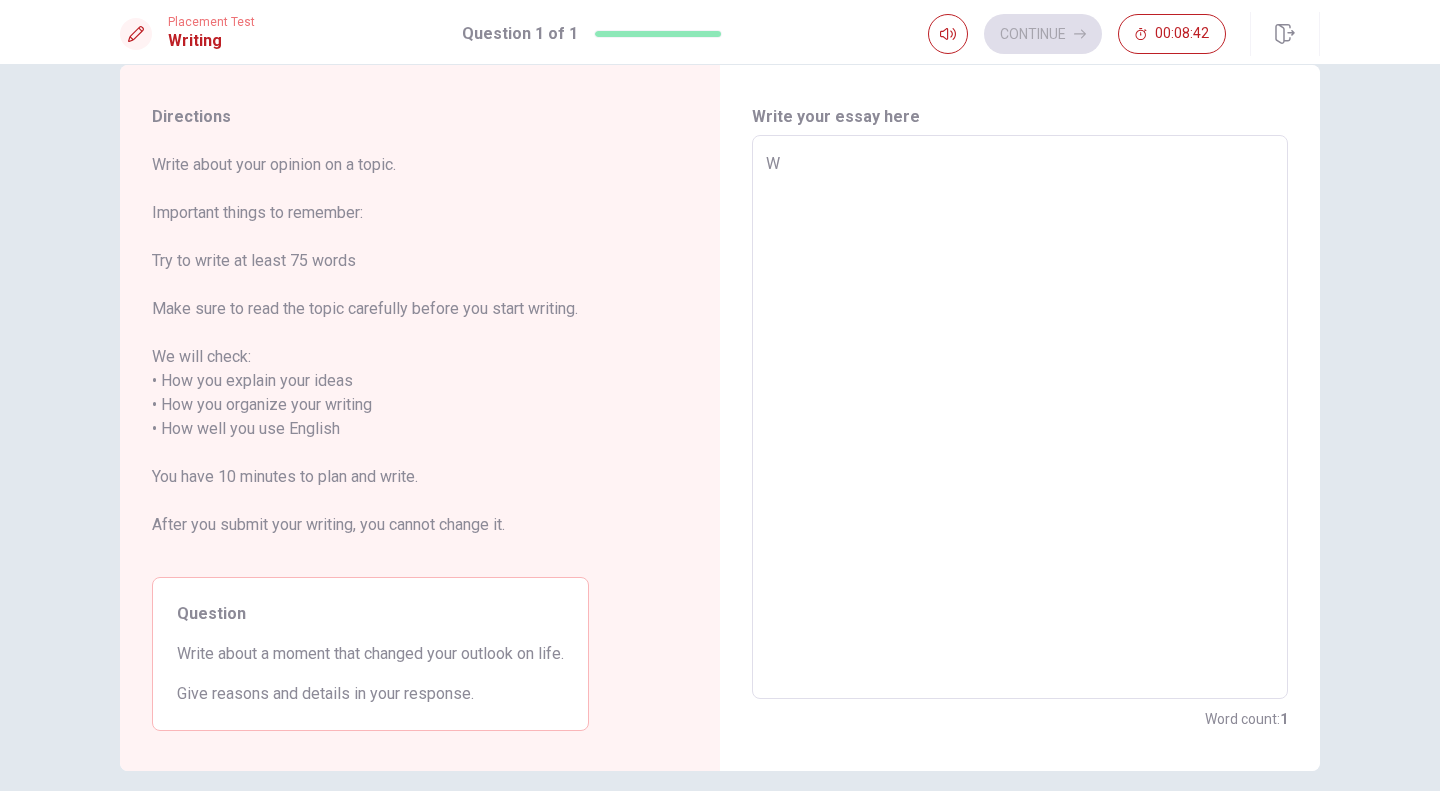 type on "Wh" 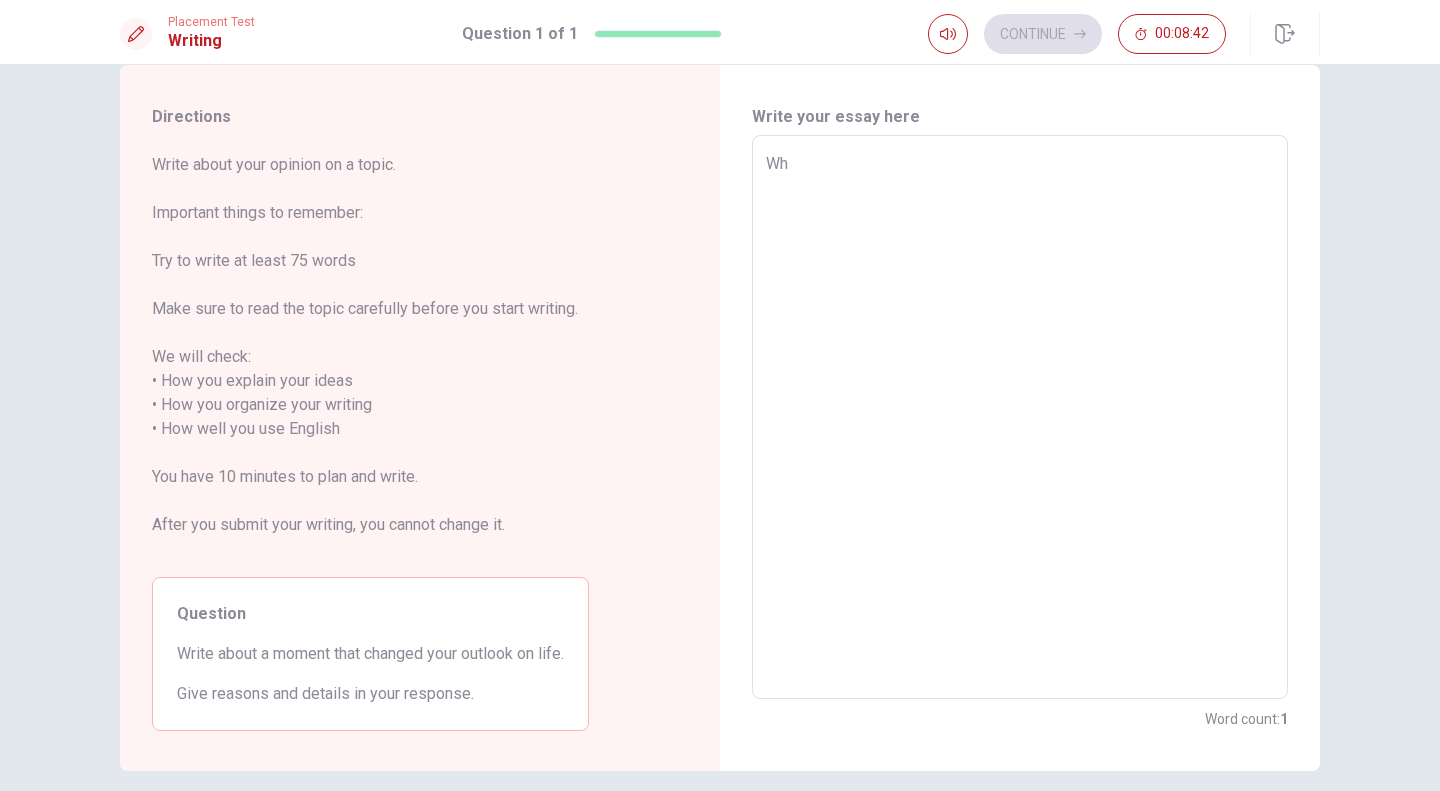 type on "x" 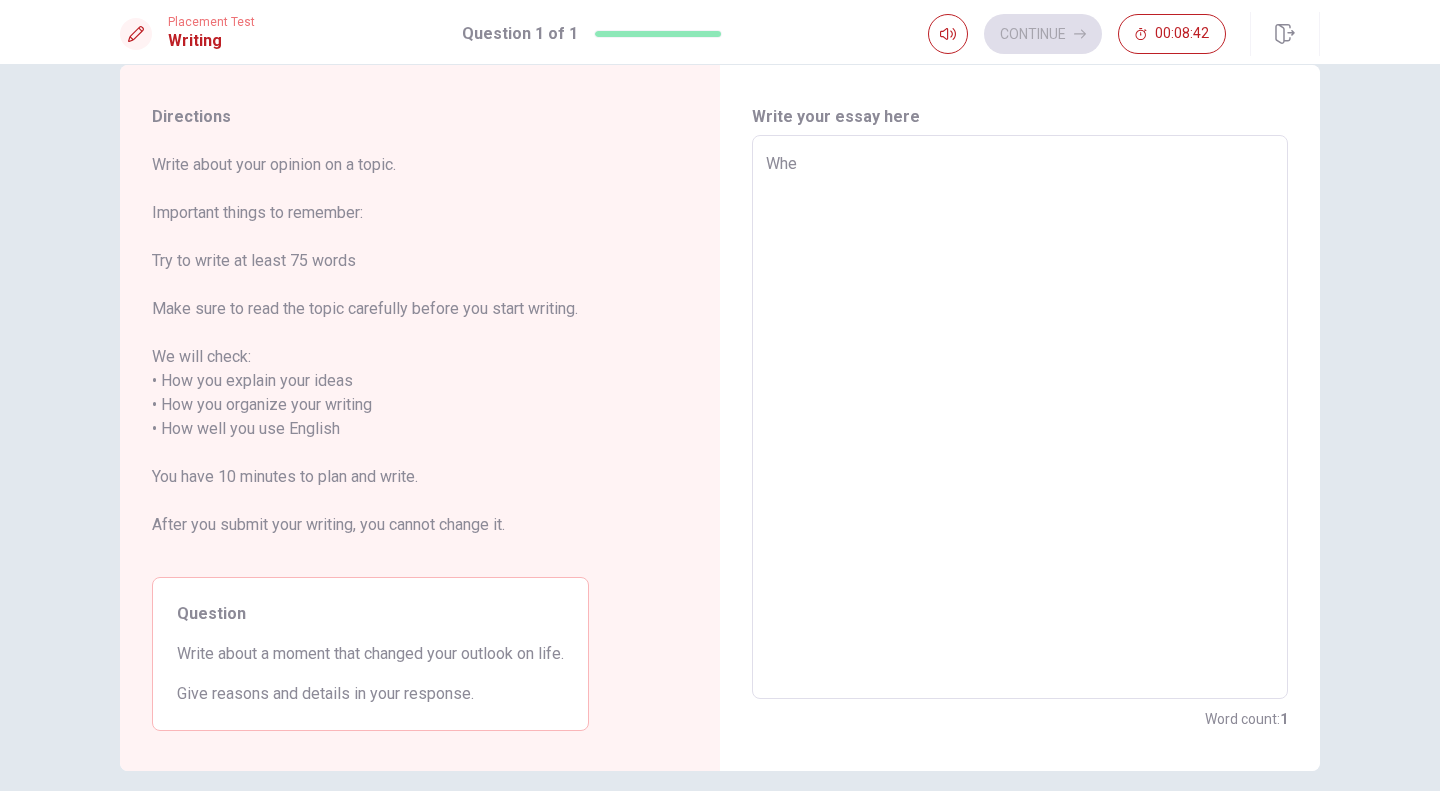 type on "When" 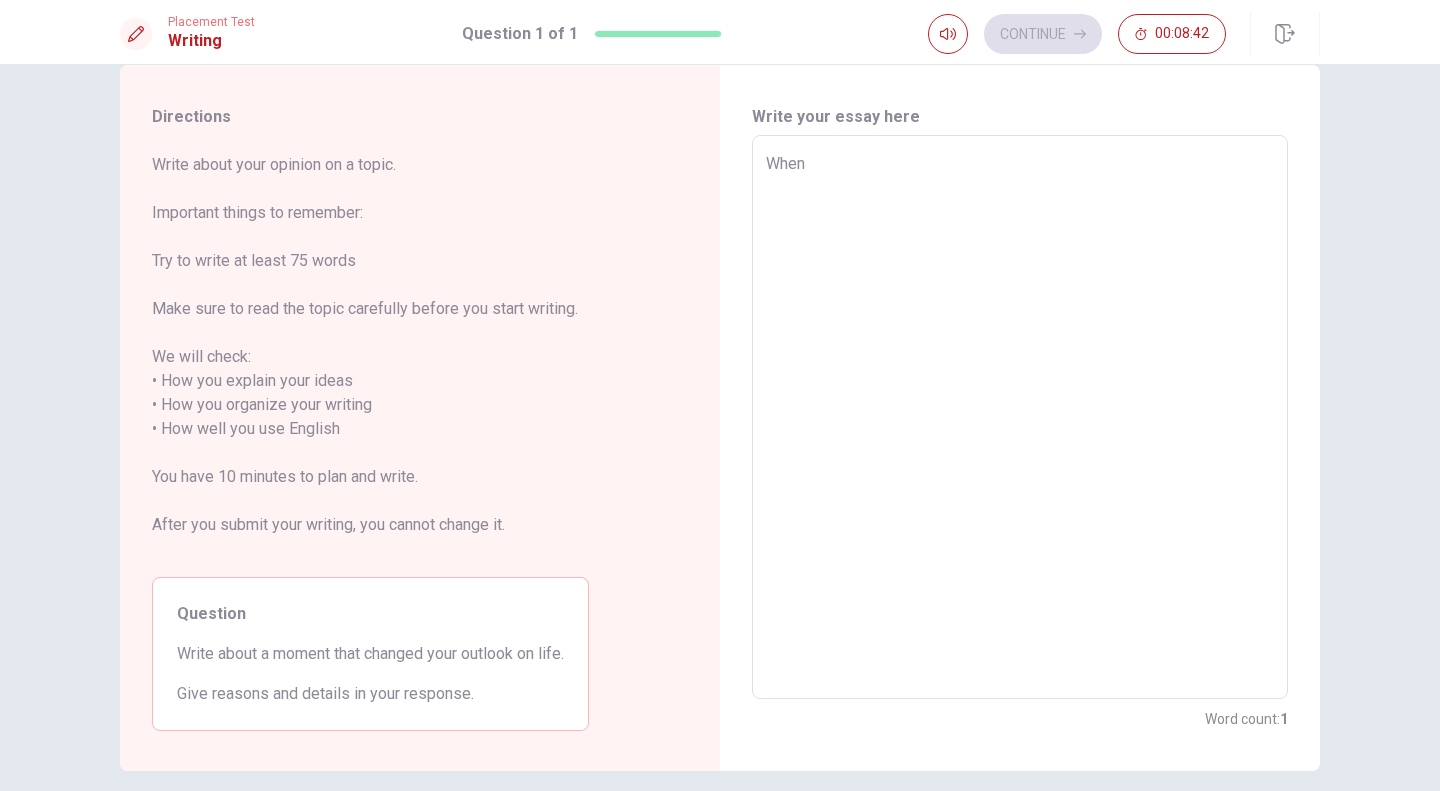 type on "x" 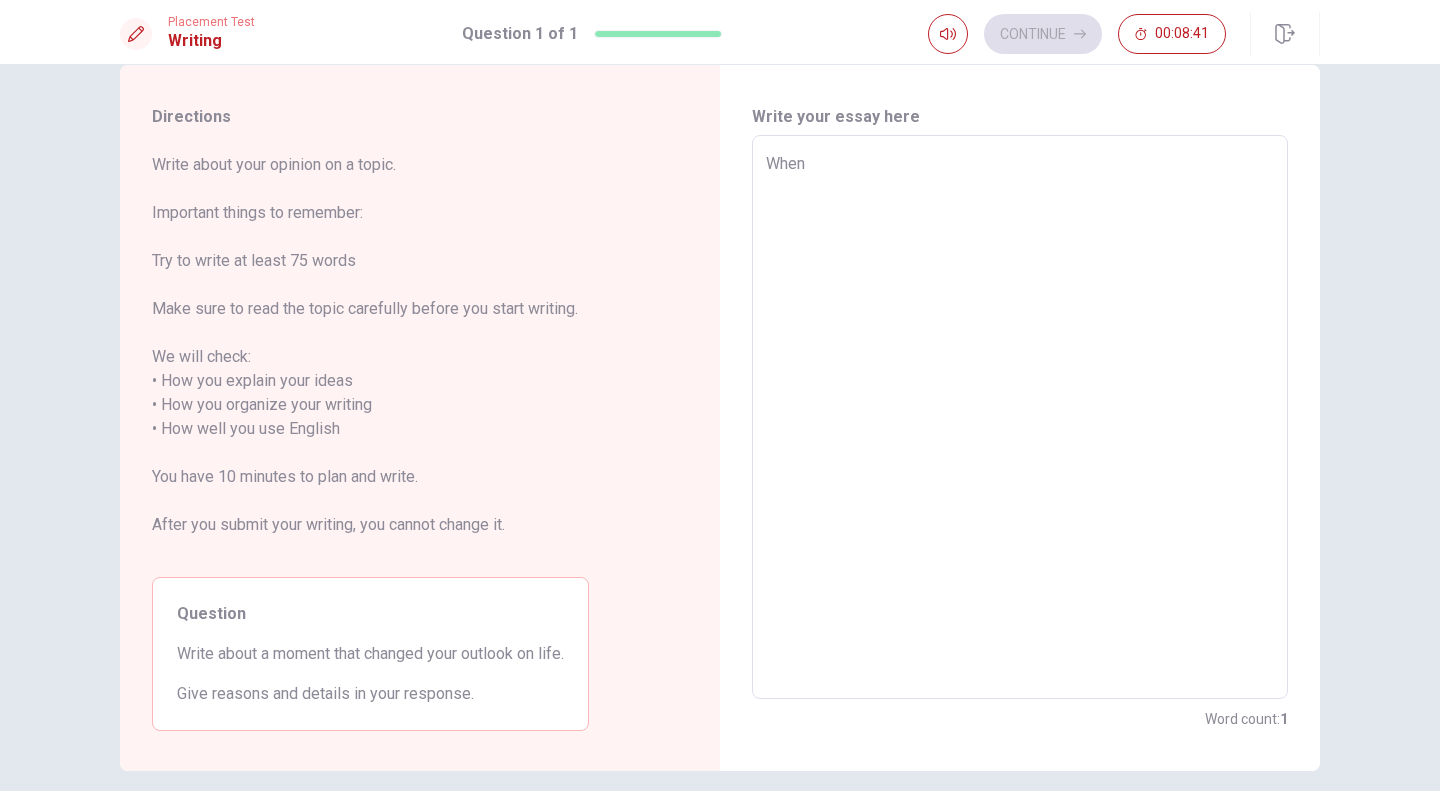 type on "When I" 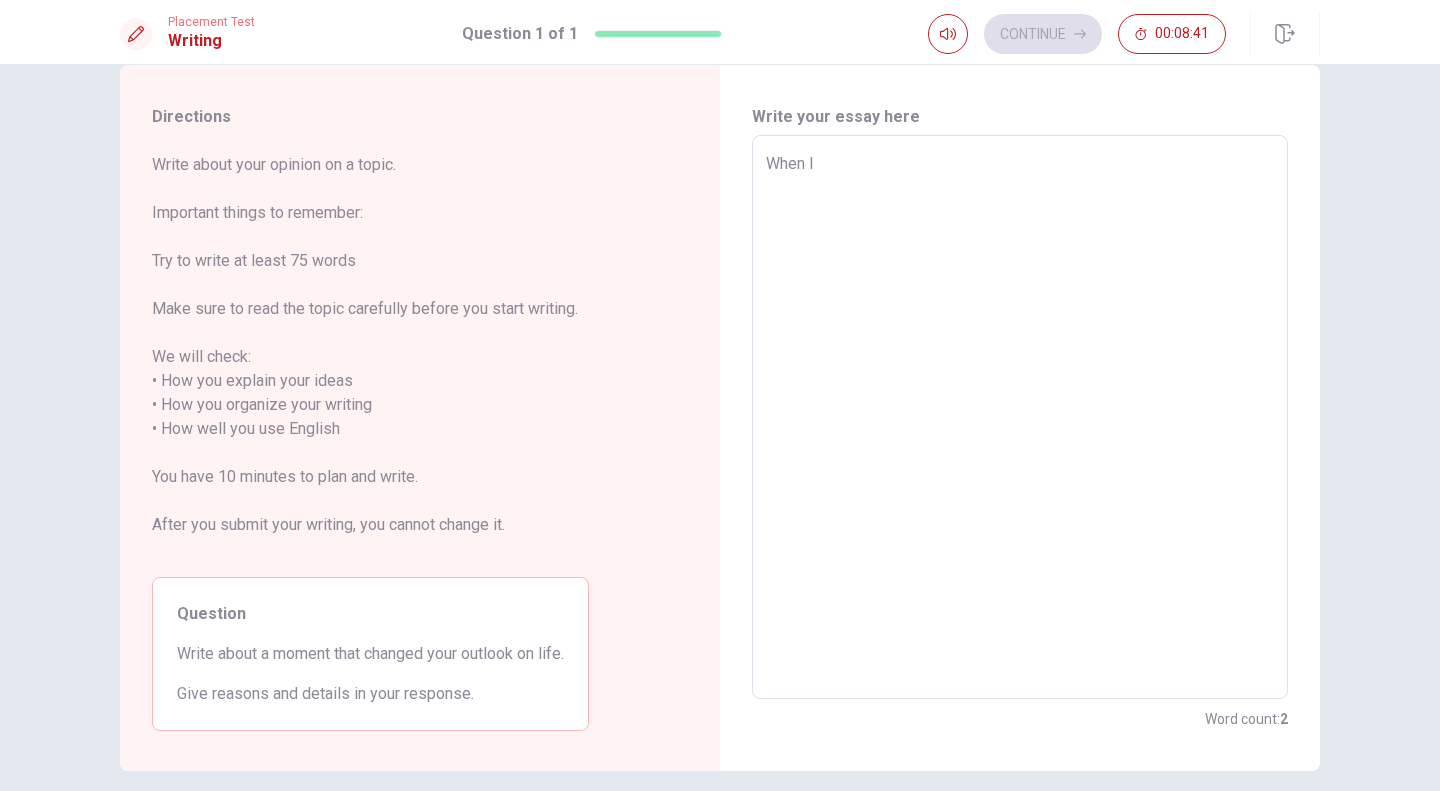 type on "x" 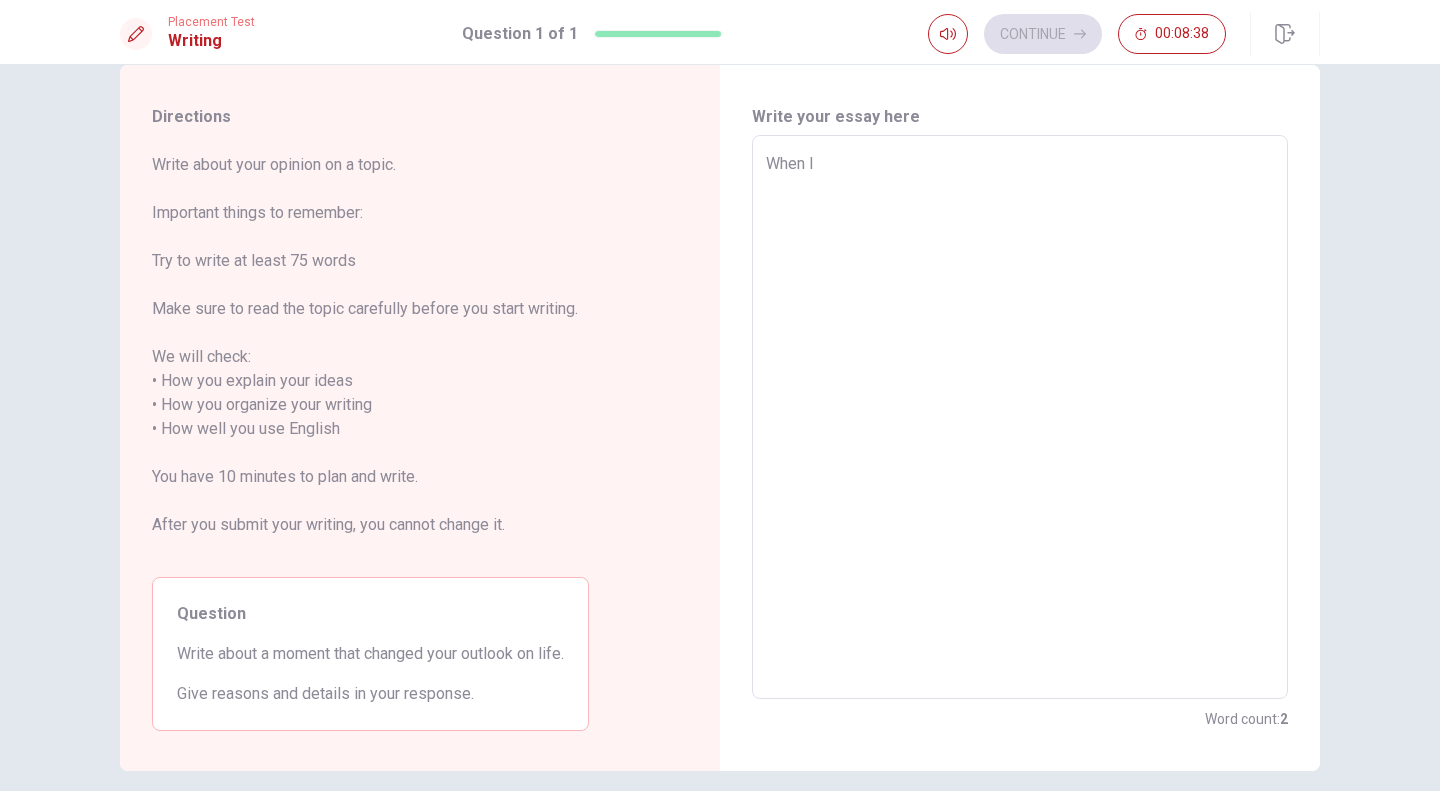 type on "x" 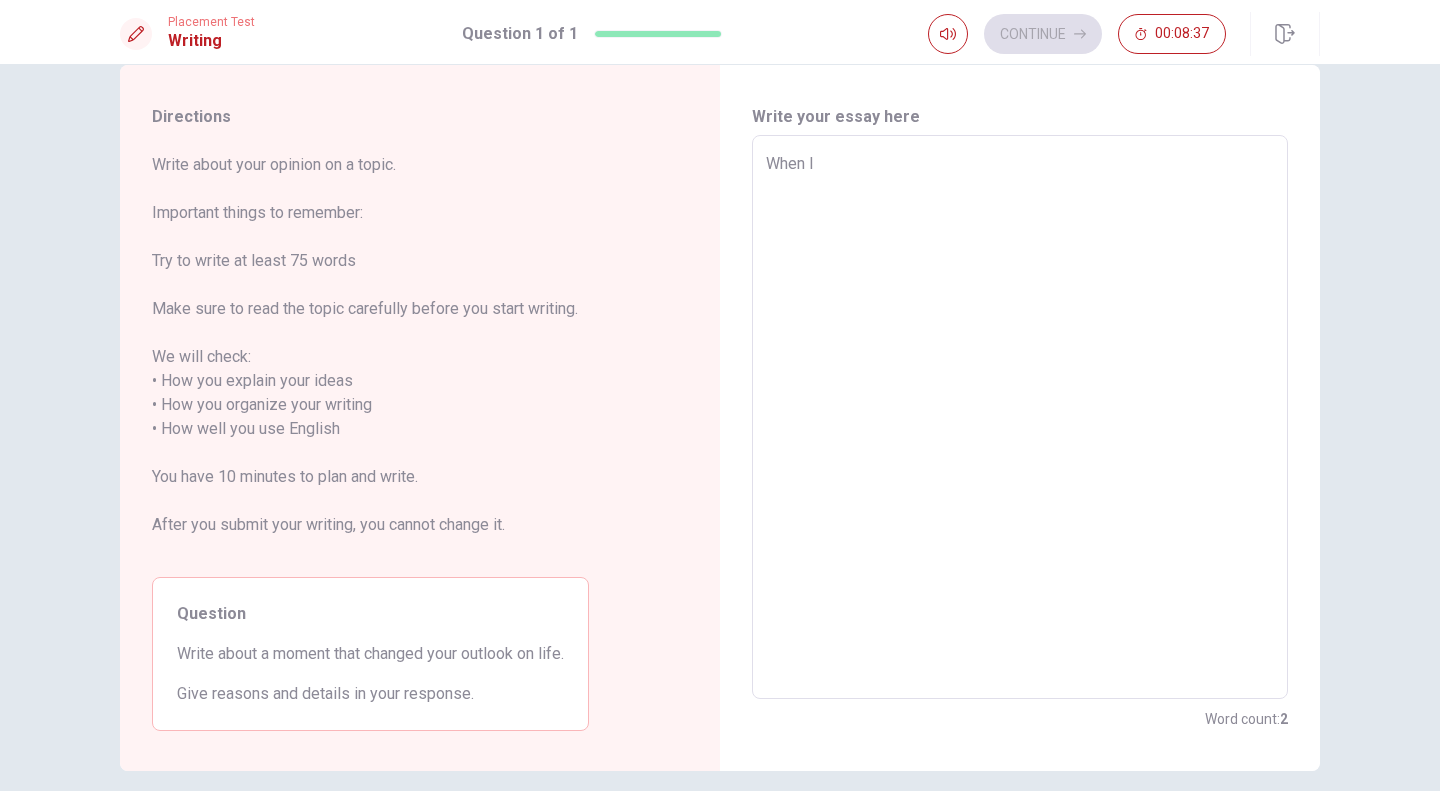 type on "When I w" 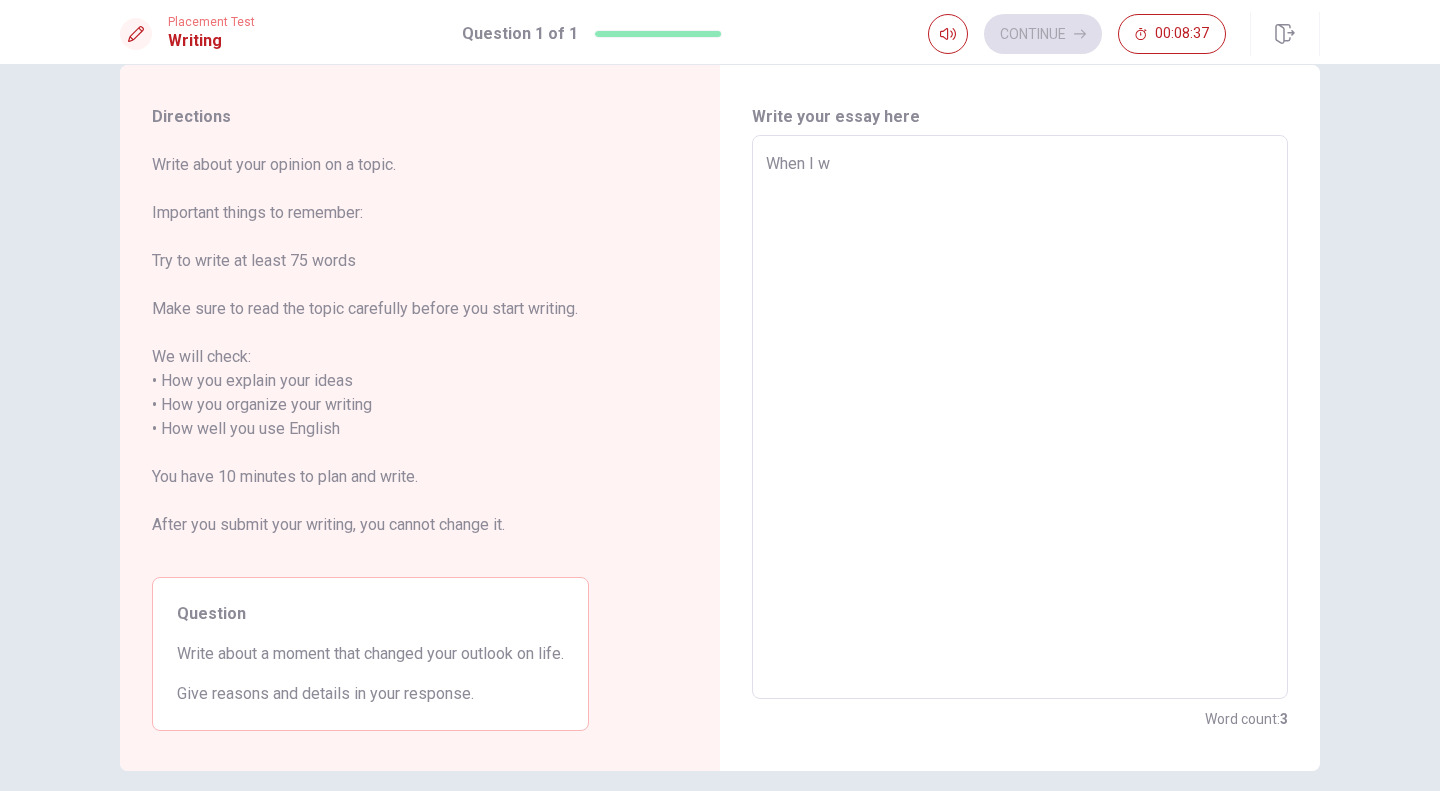 type on "x" 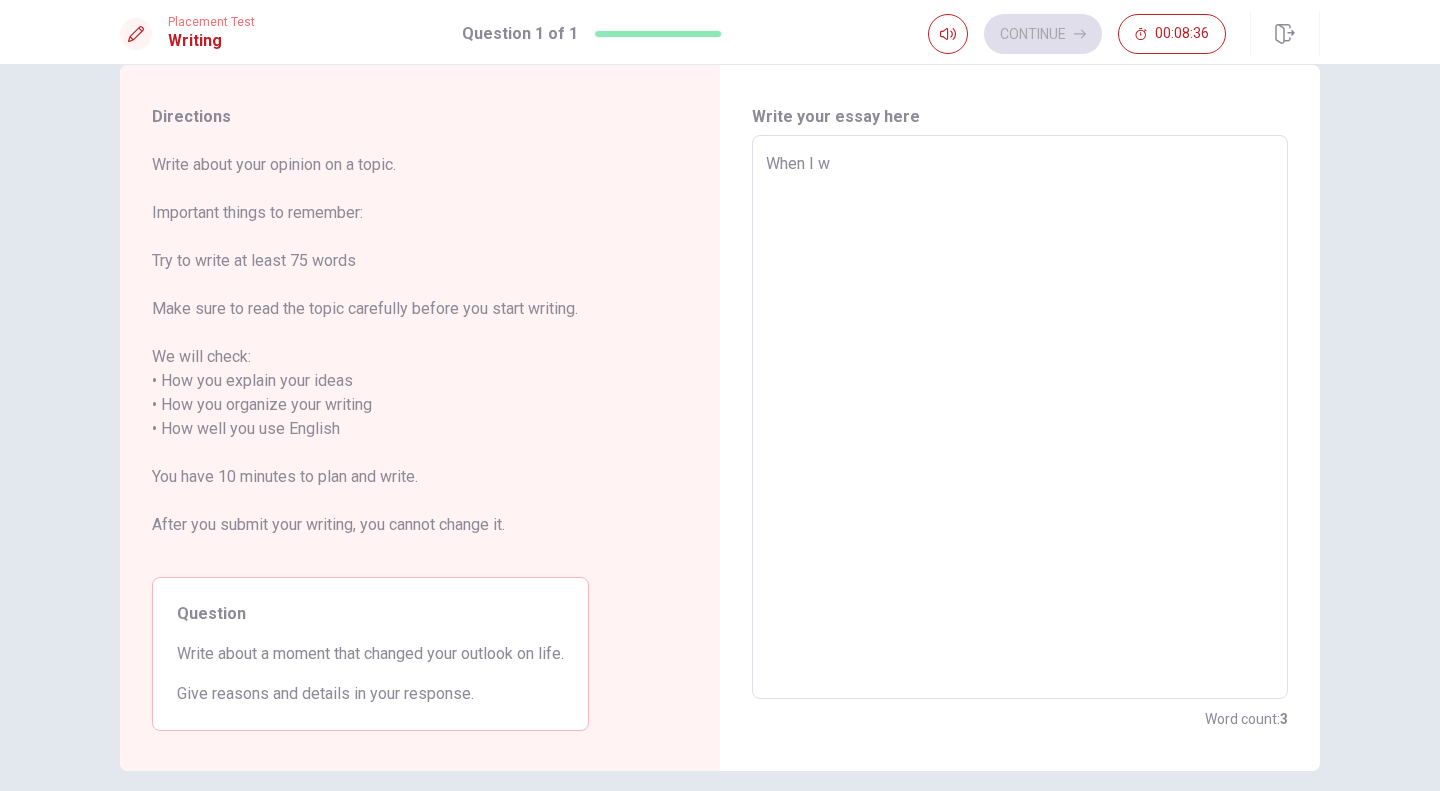 type on "When I wa" 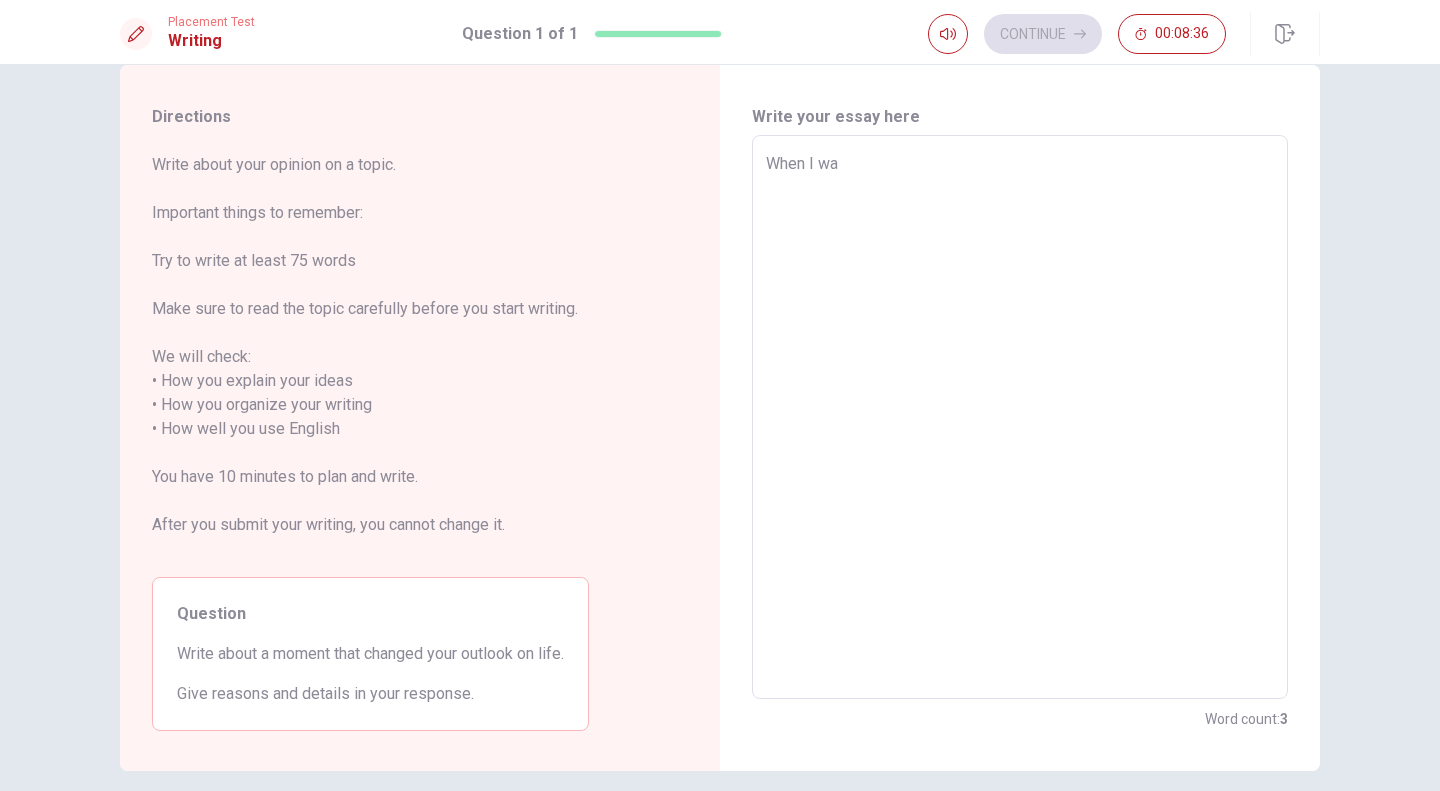 type on "x" 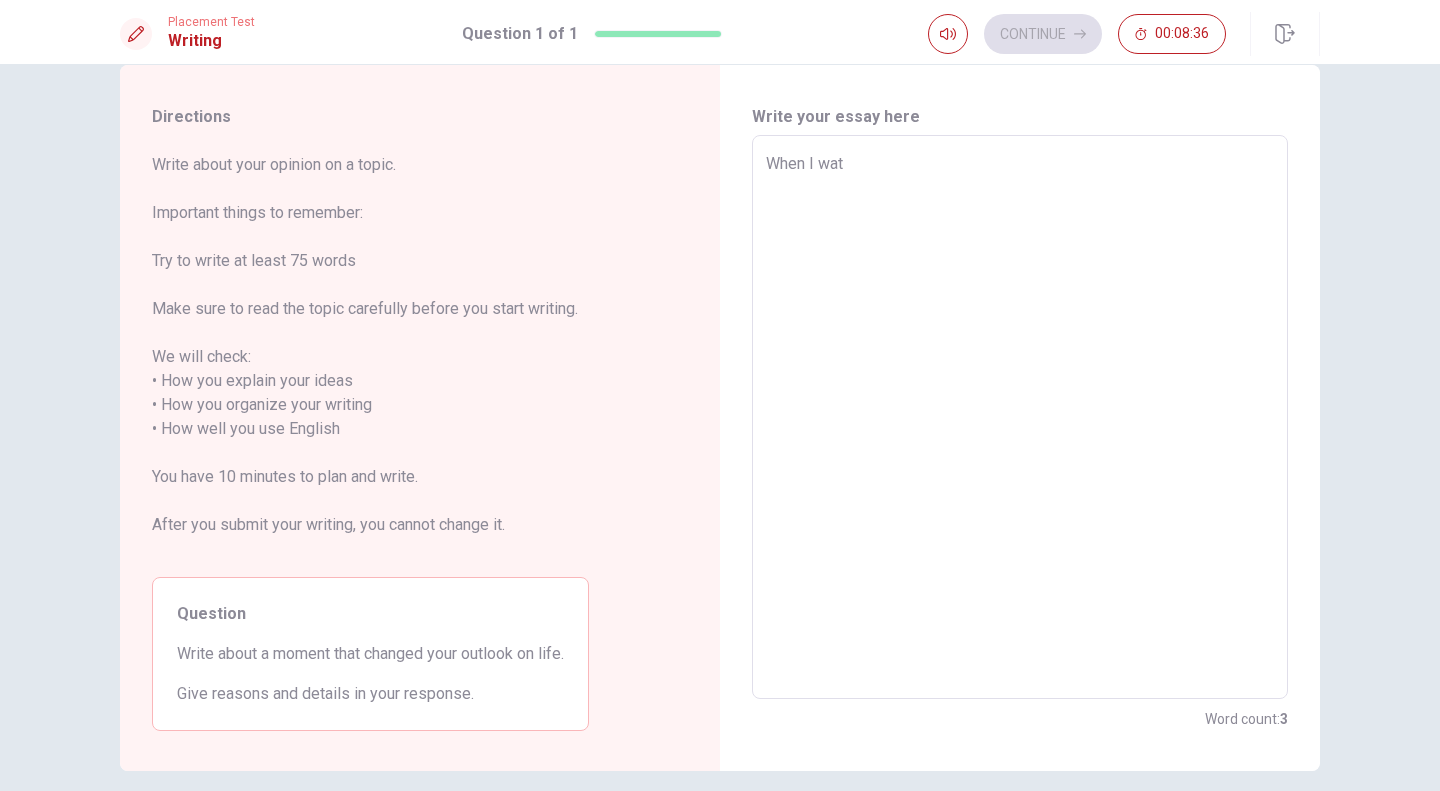 type on "x" 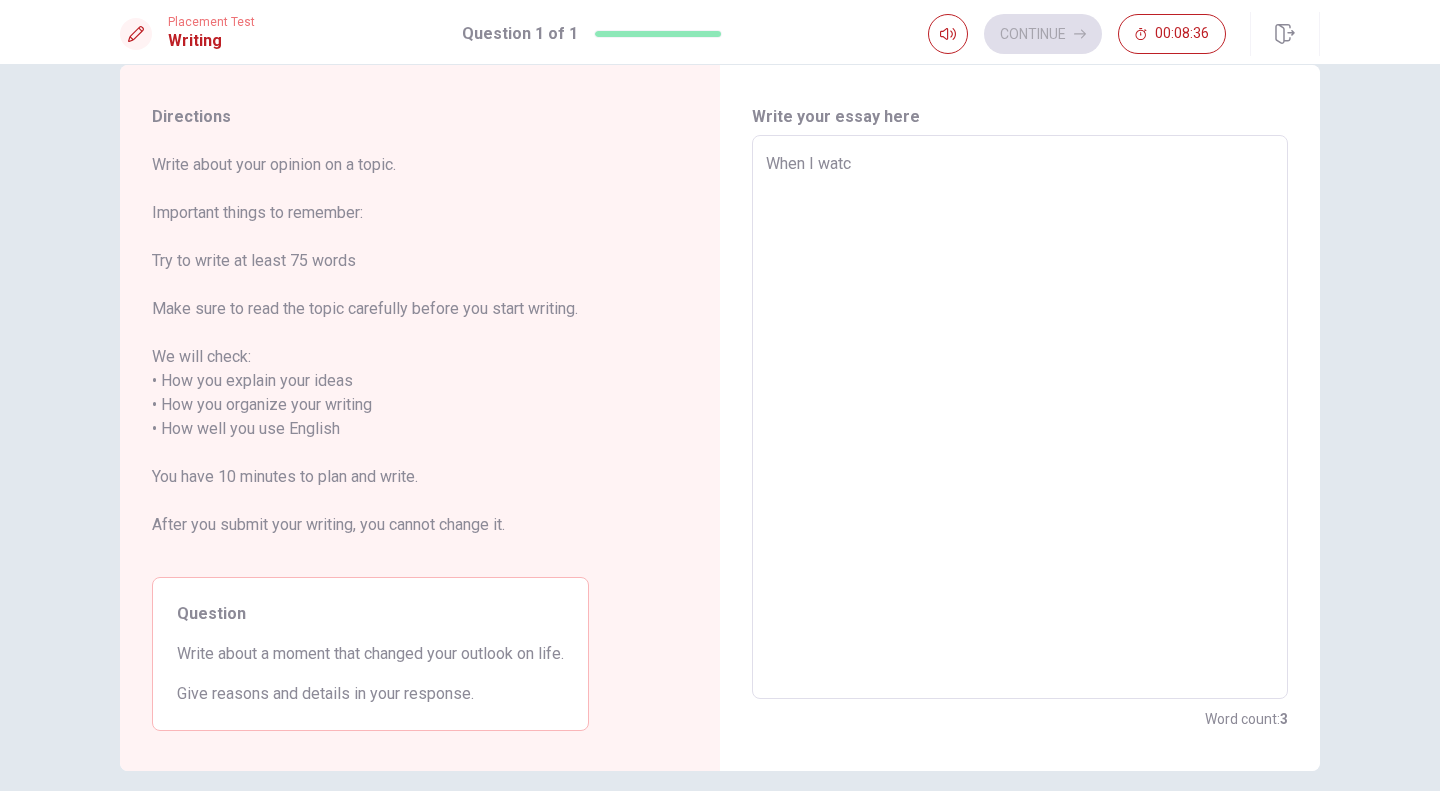 type on "x" 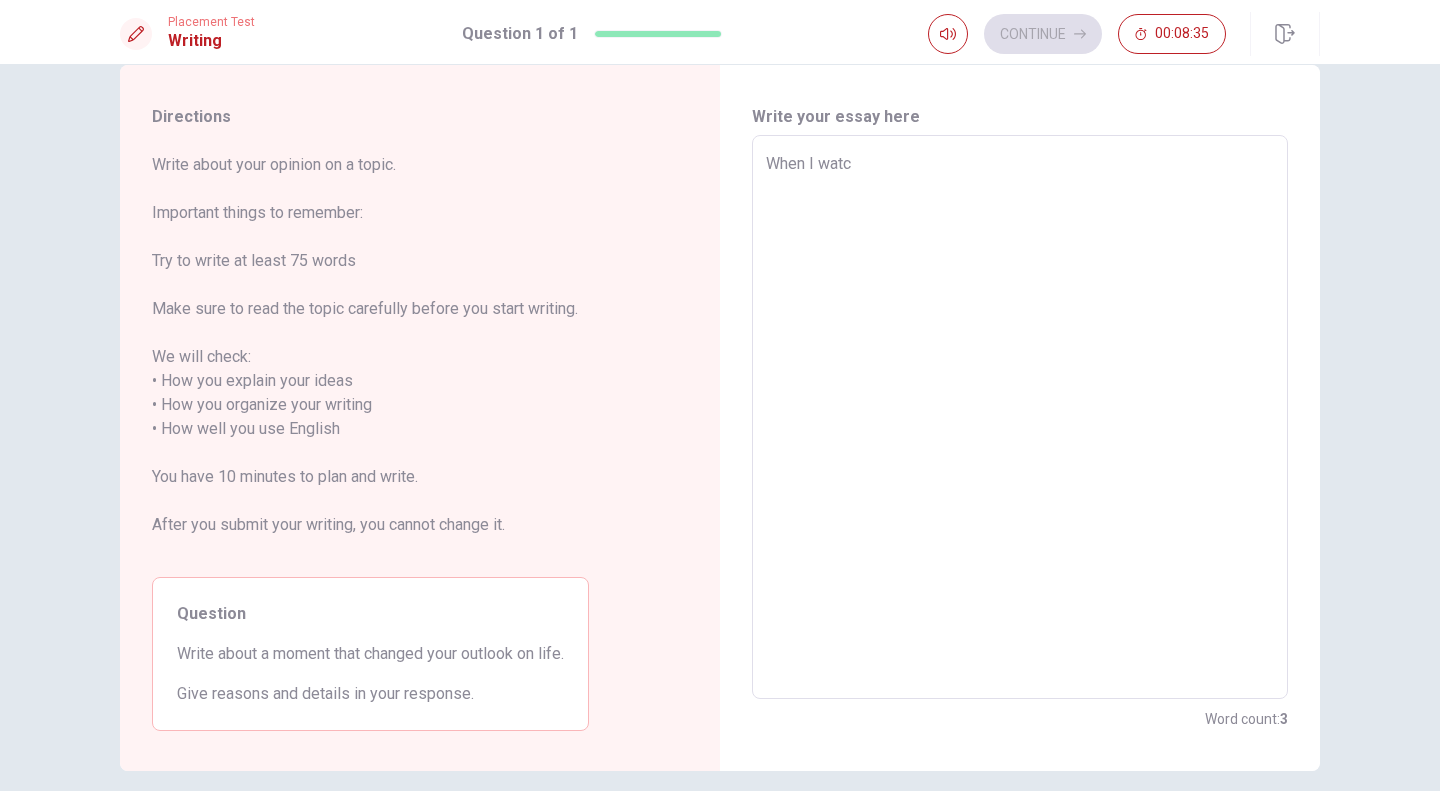 type on "When I watch" 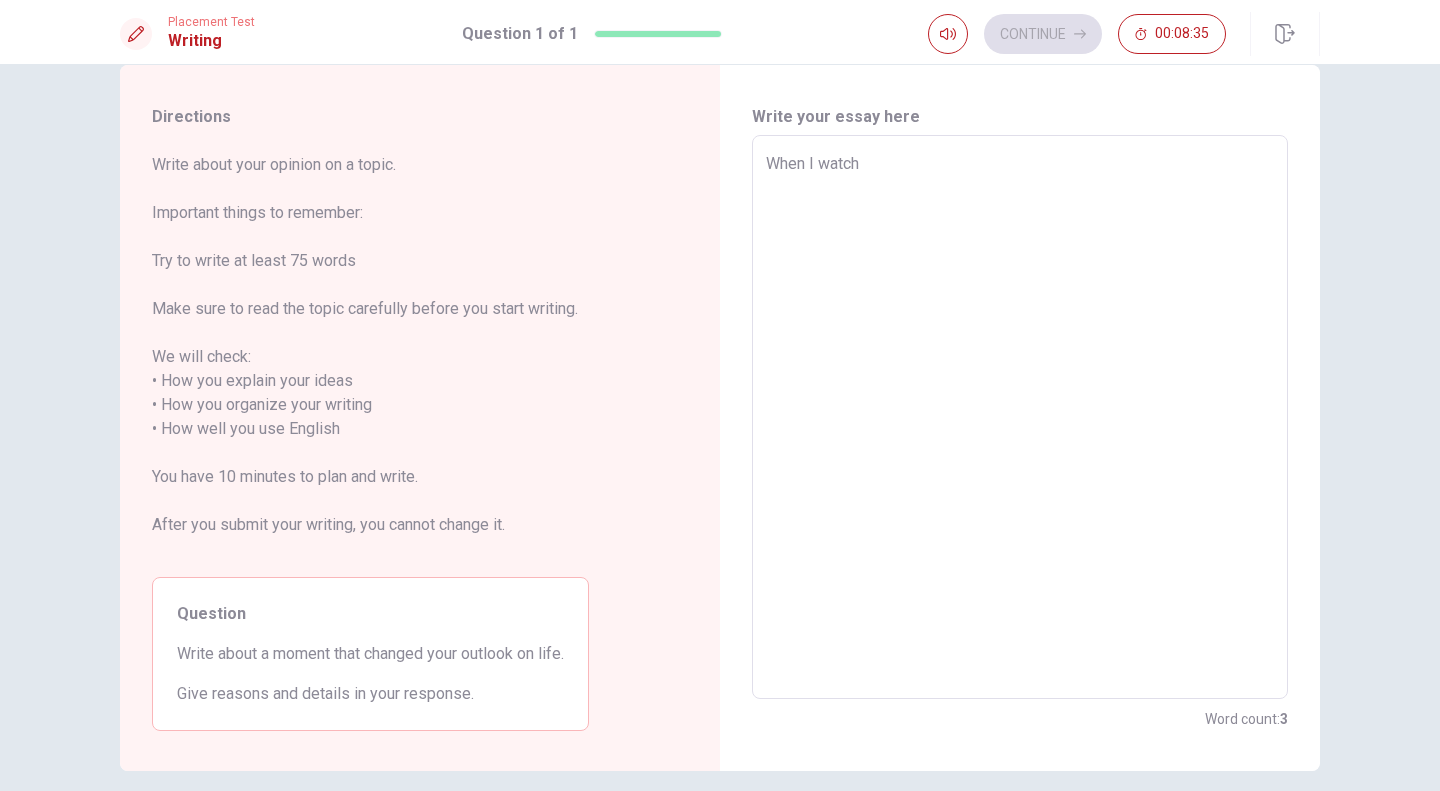 type on "x" 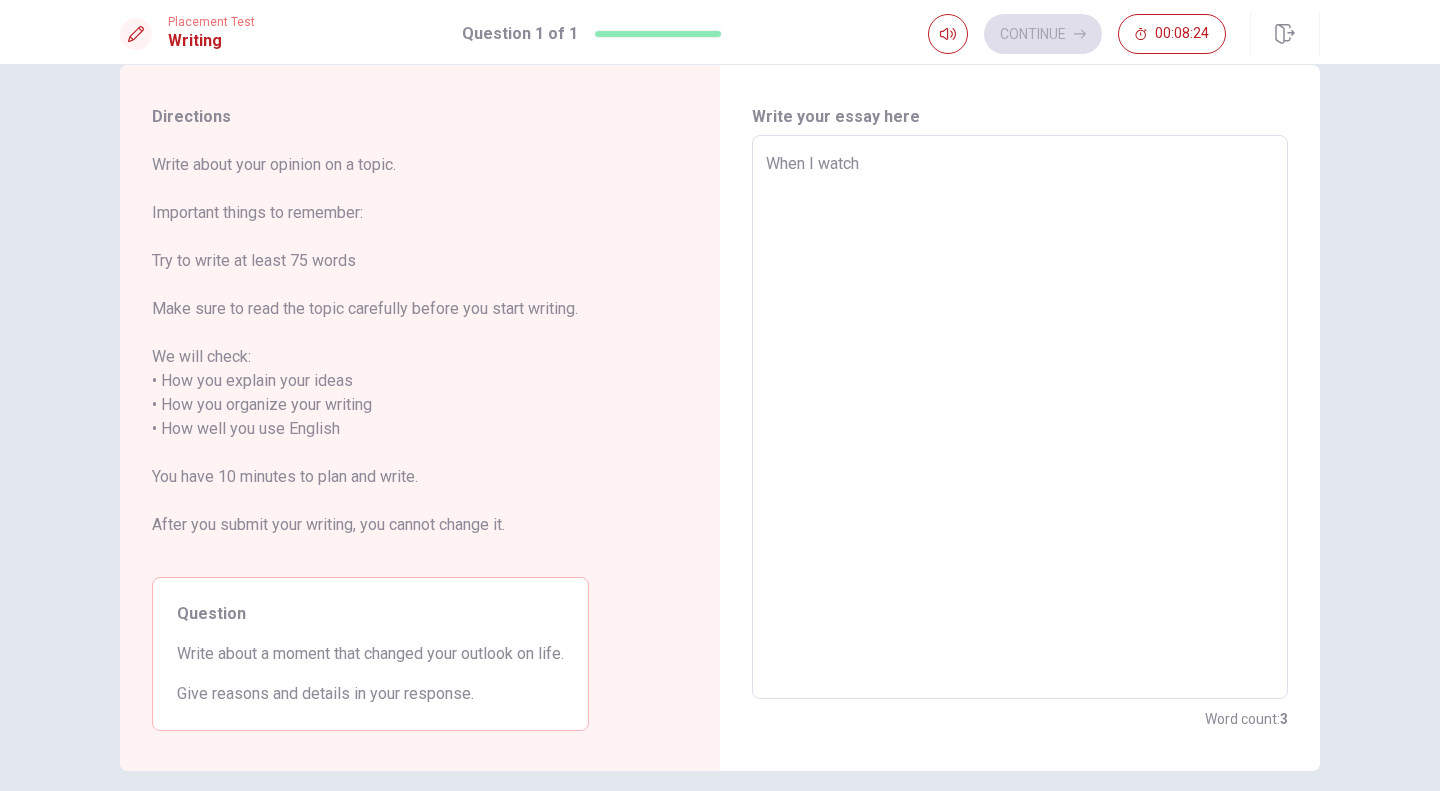 type on "x" 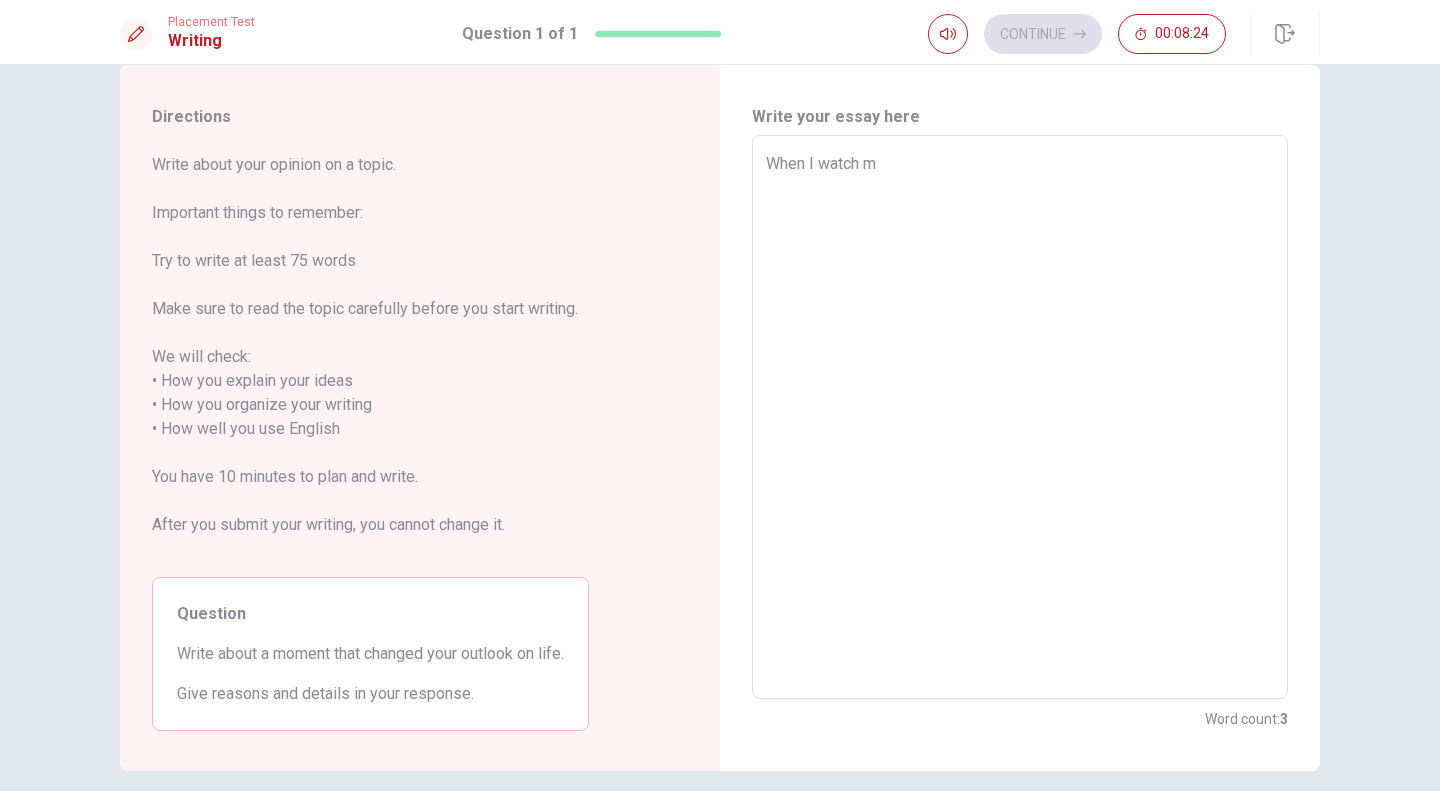 type on "x" 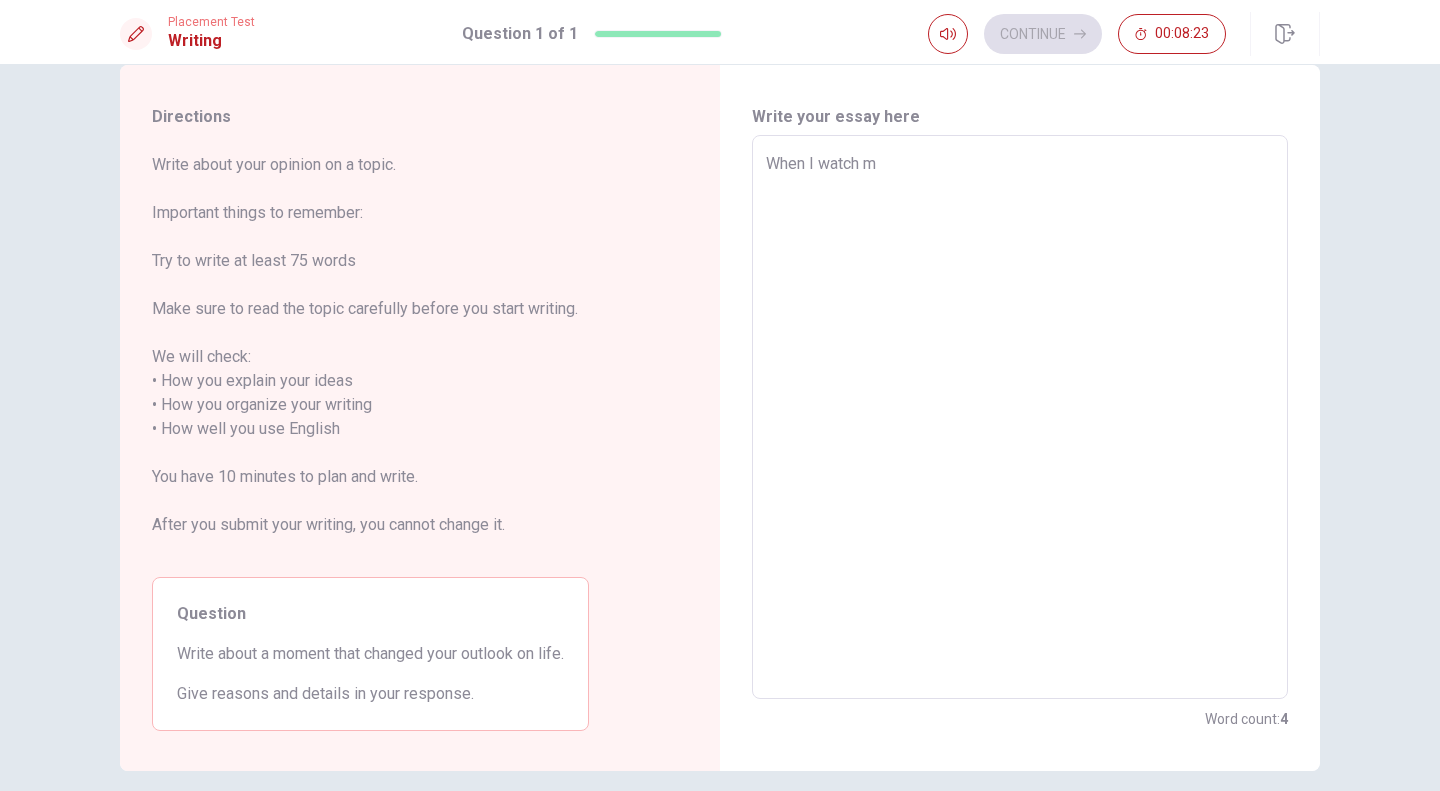 type on "When I watch mo" 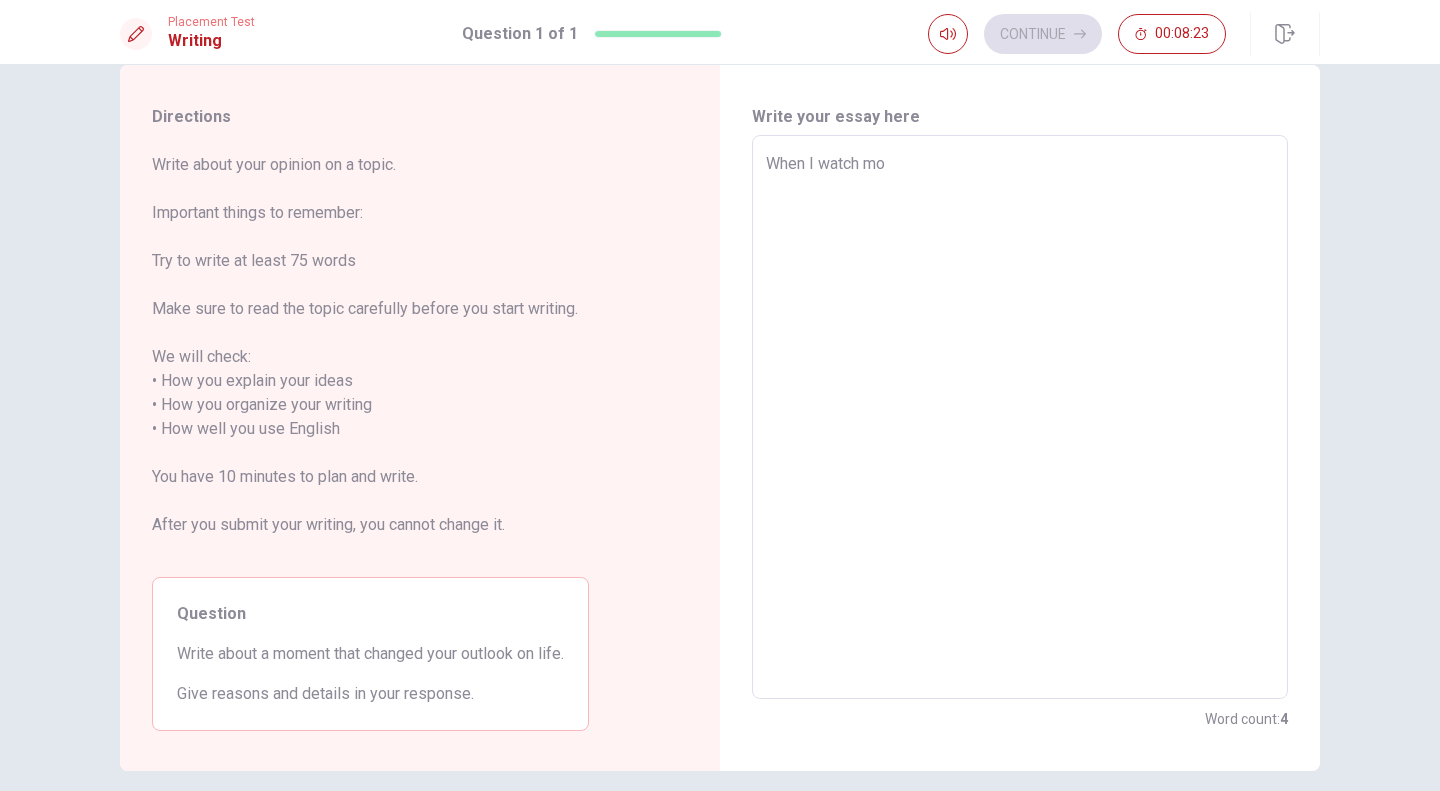 type on "x" 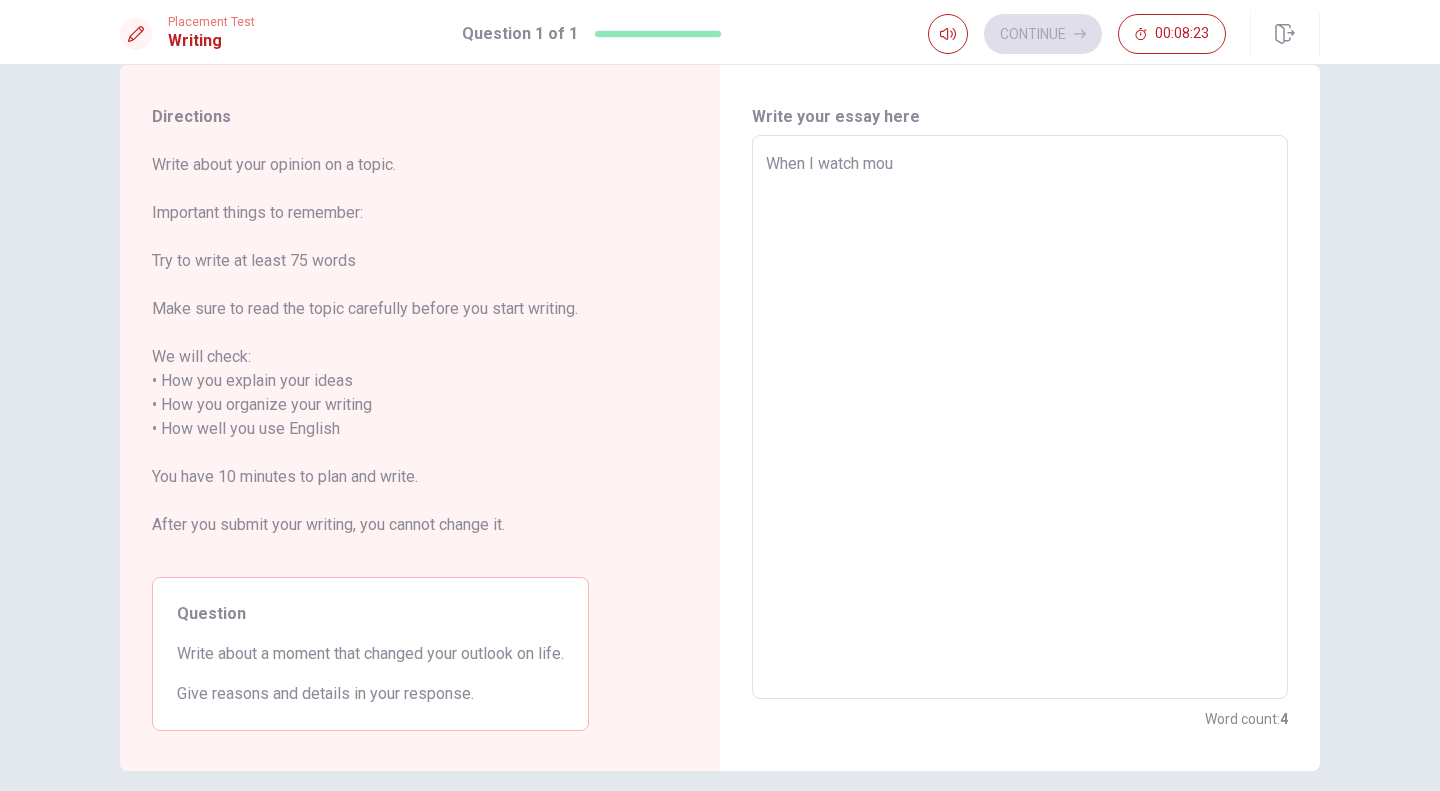 type on "x" 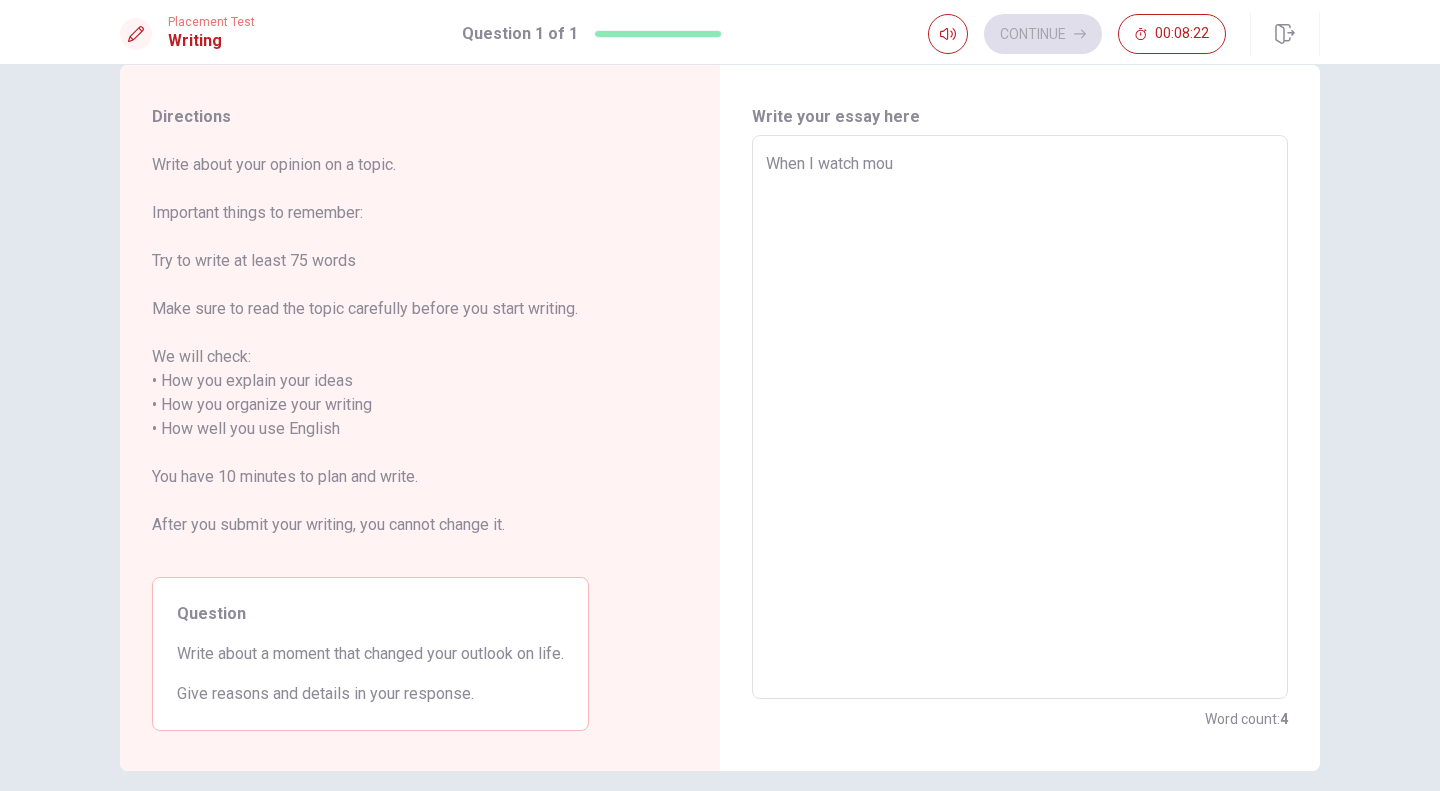 type on "When I watch mouv" 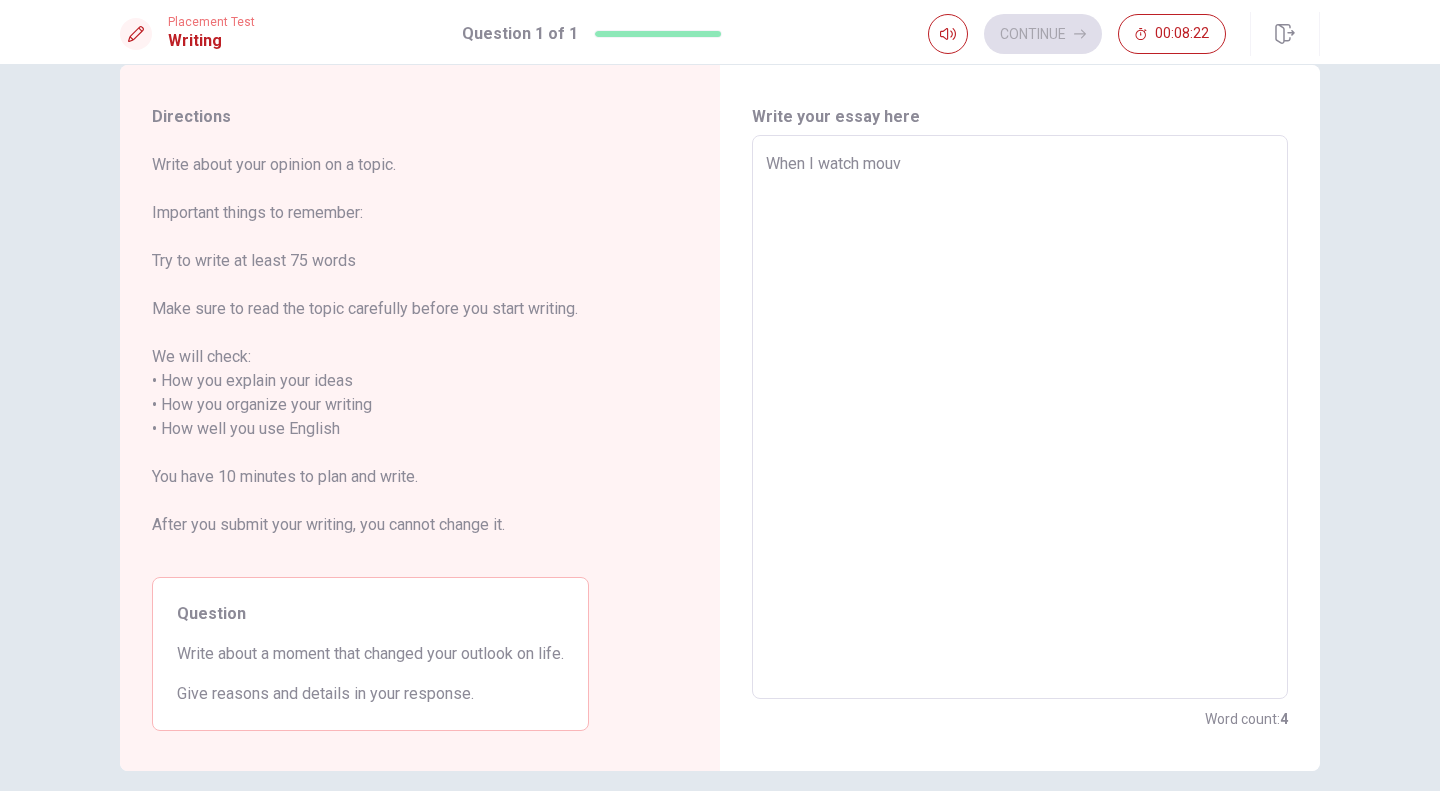 type on "x" 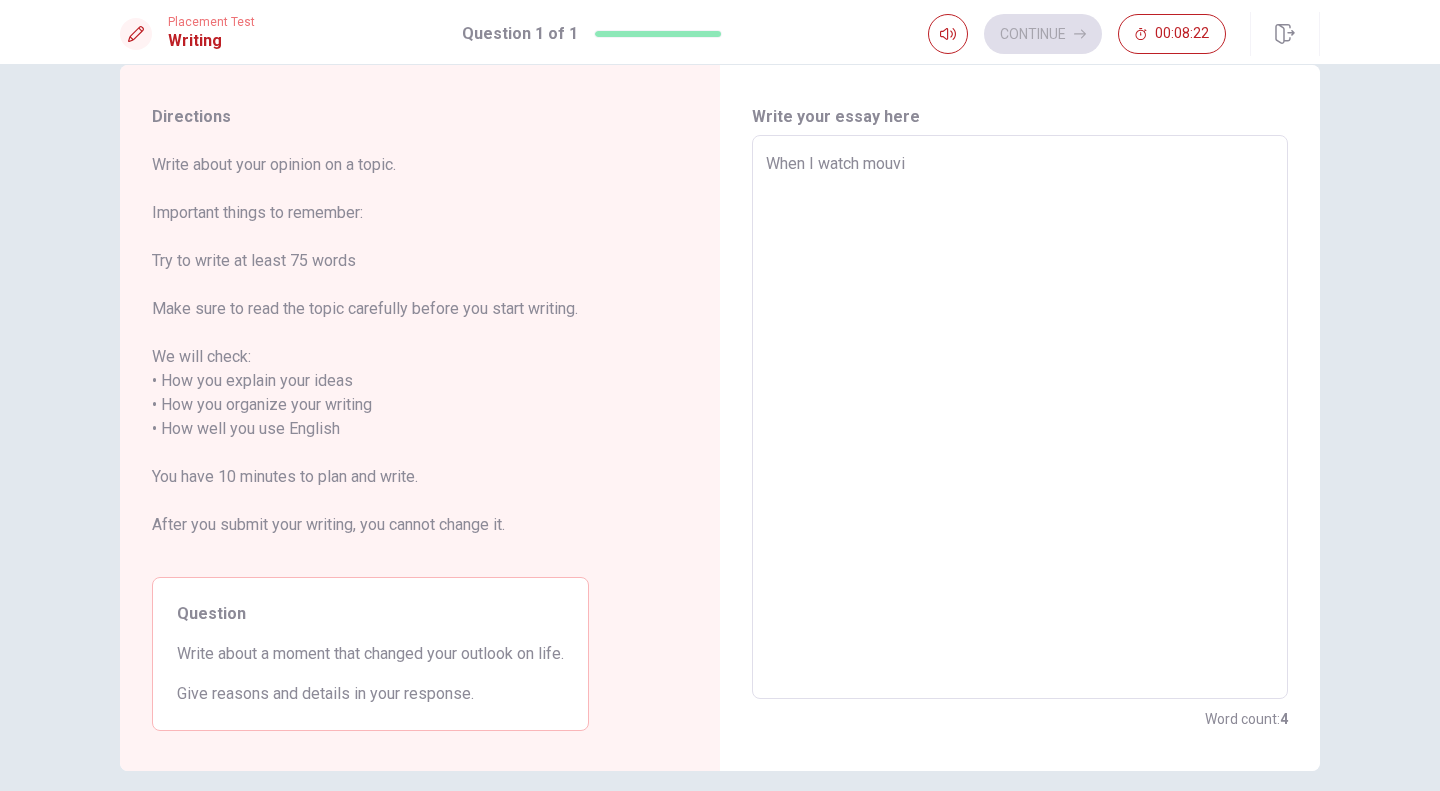type on "x" 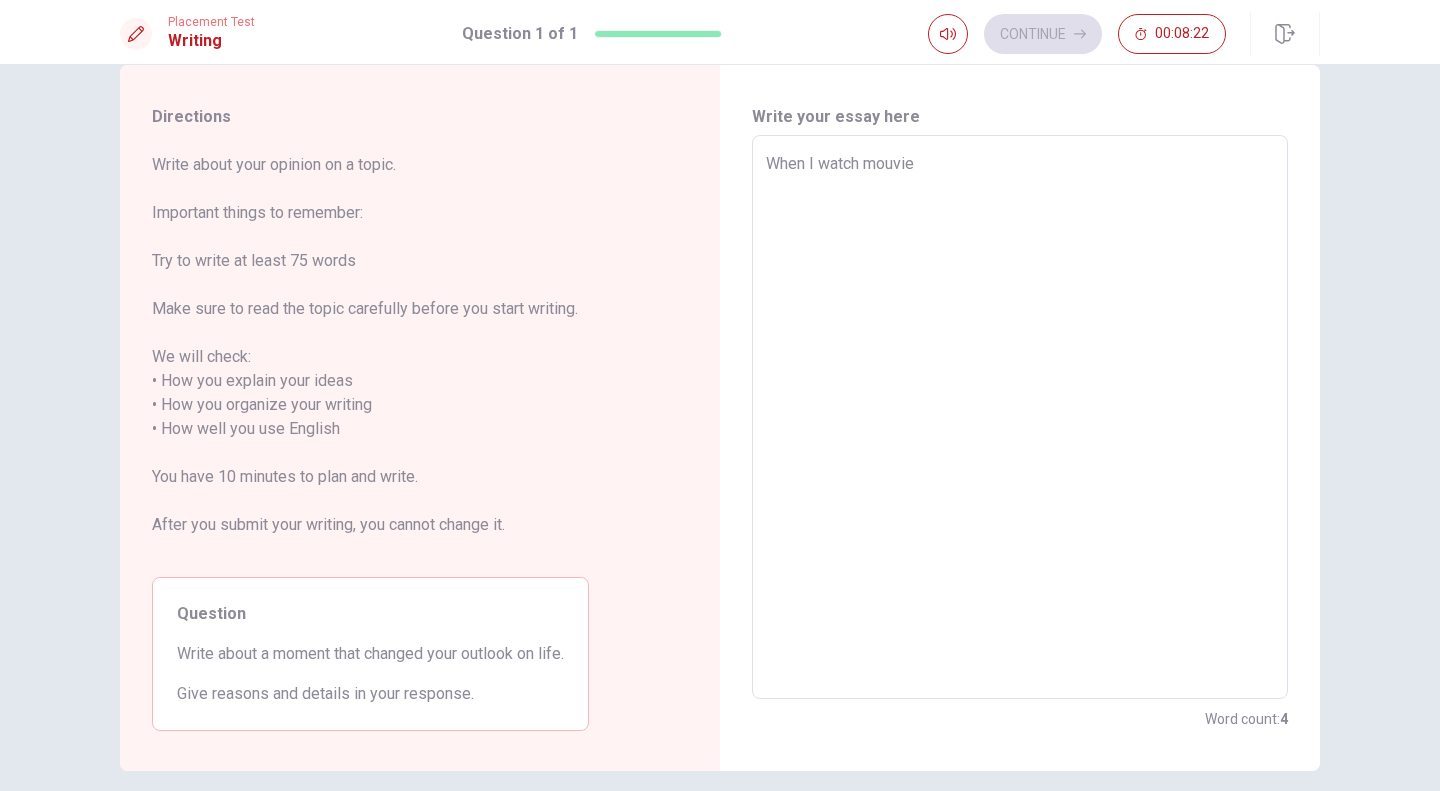 type on "x" 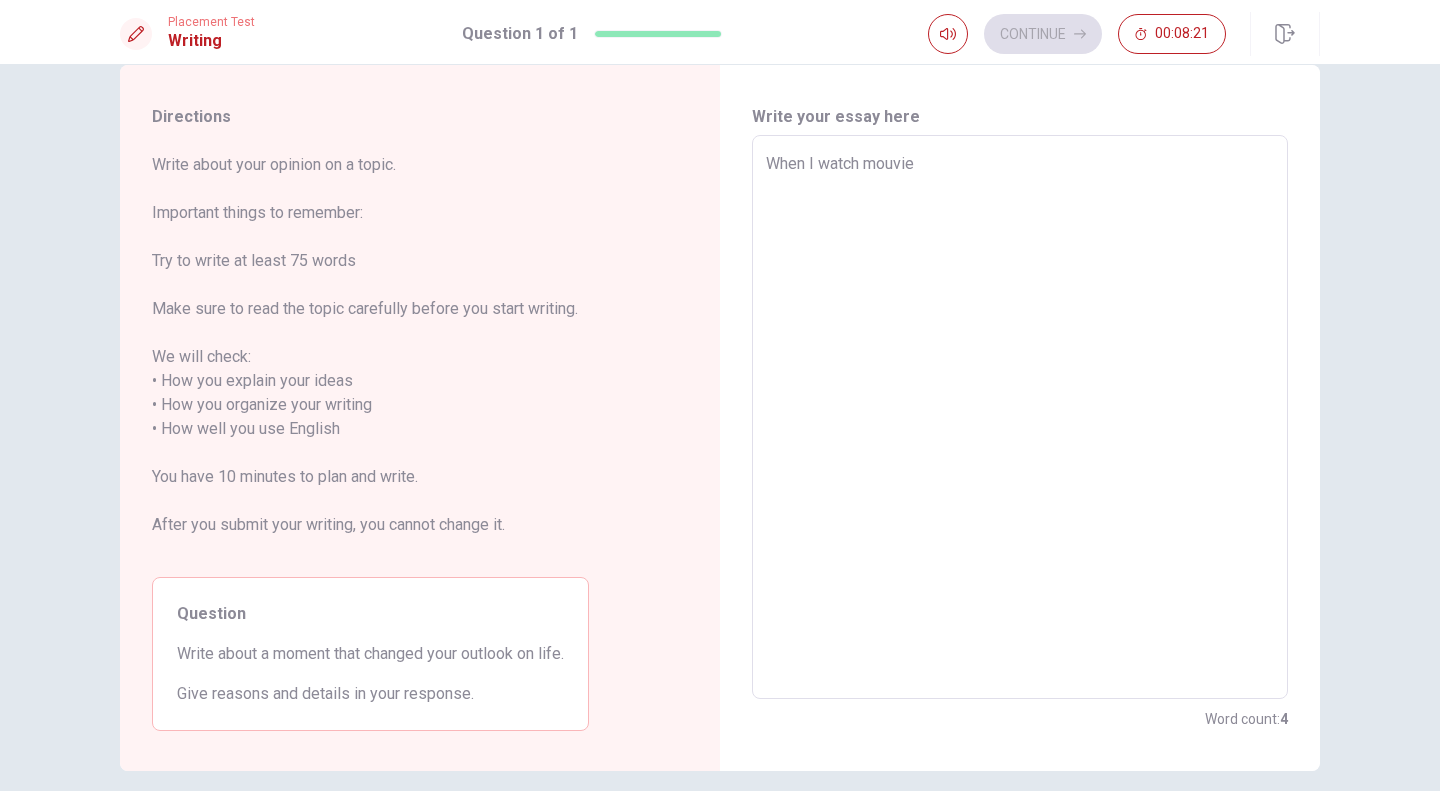 type on "x" 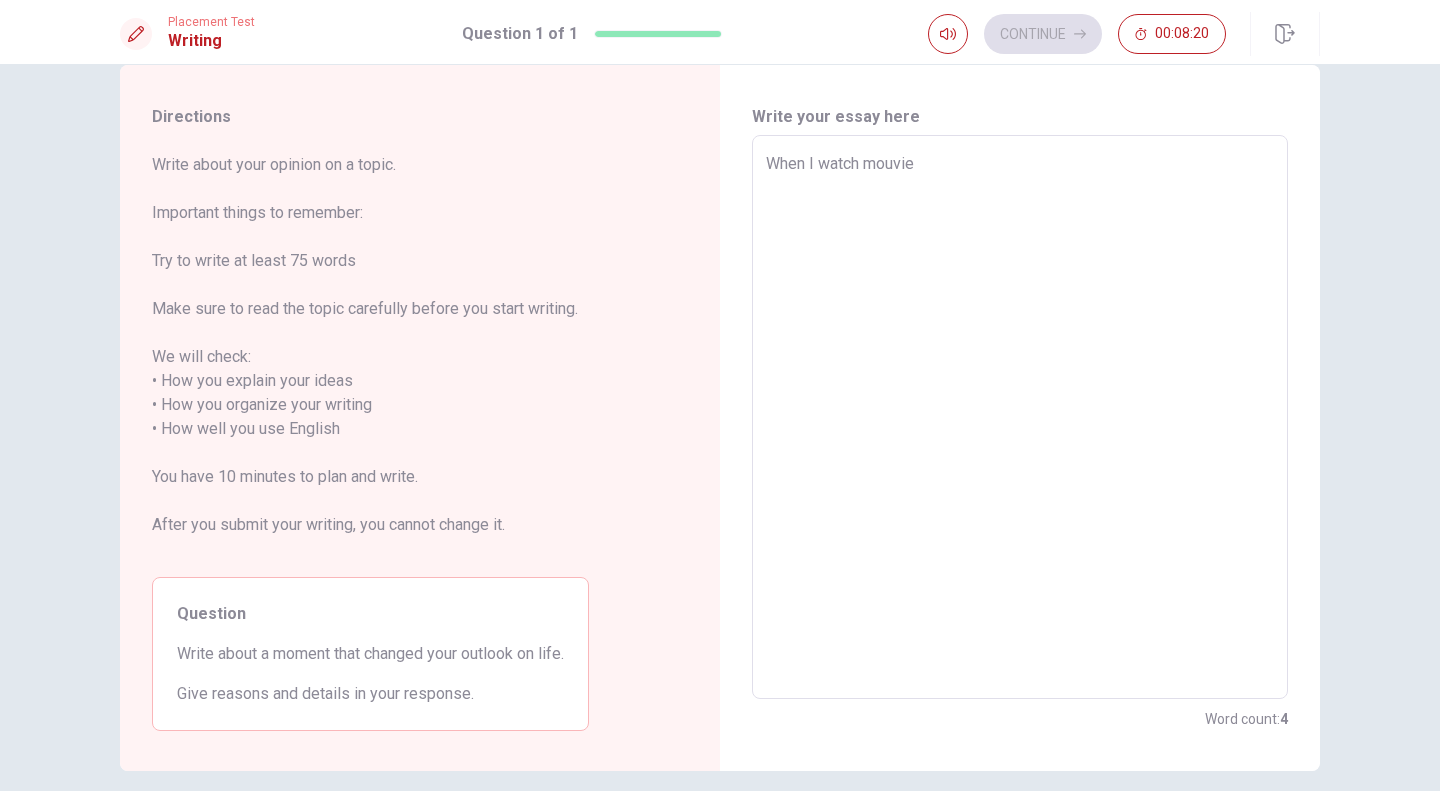 type on "x" 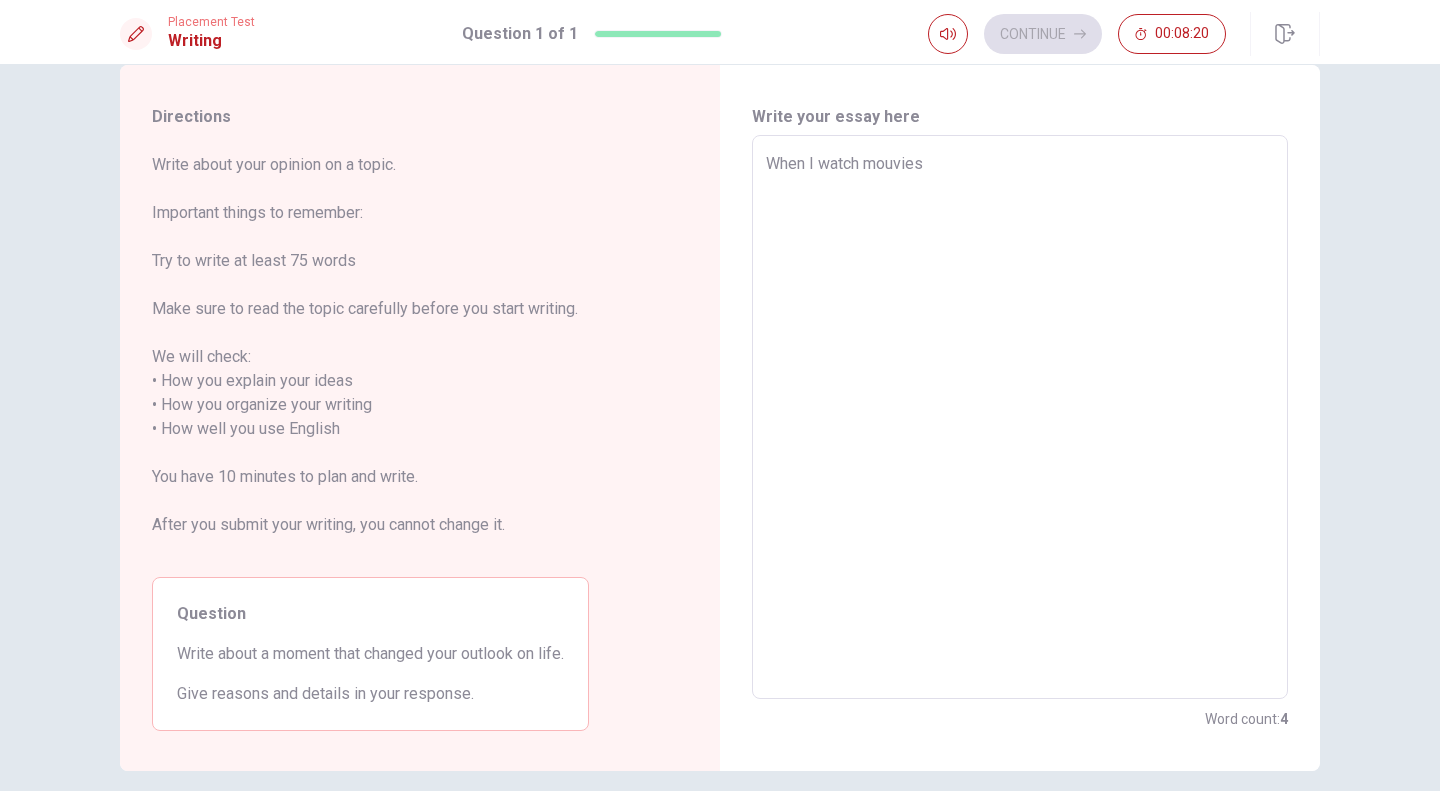 type on "x" 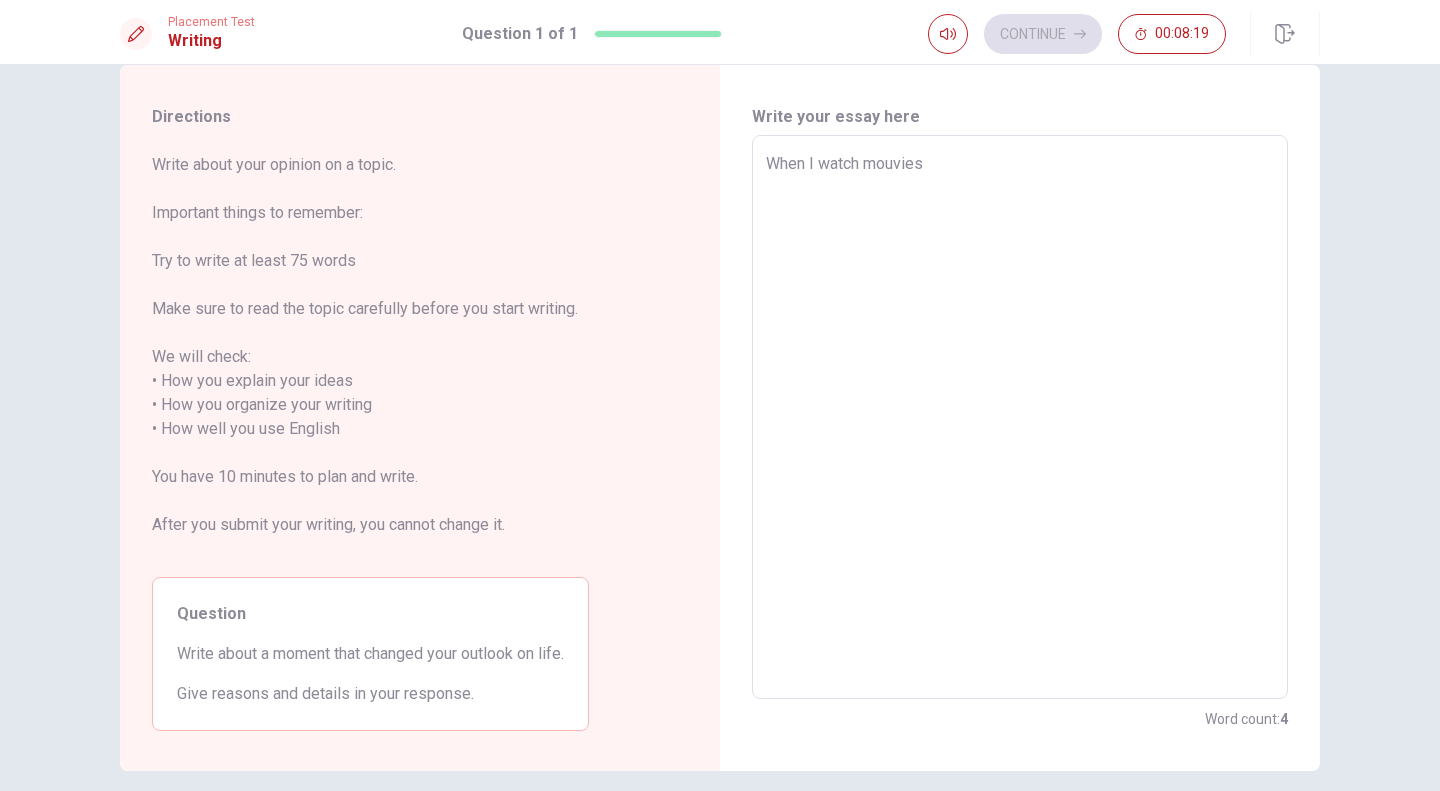 type on "When I watch mouvies" 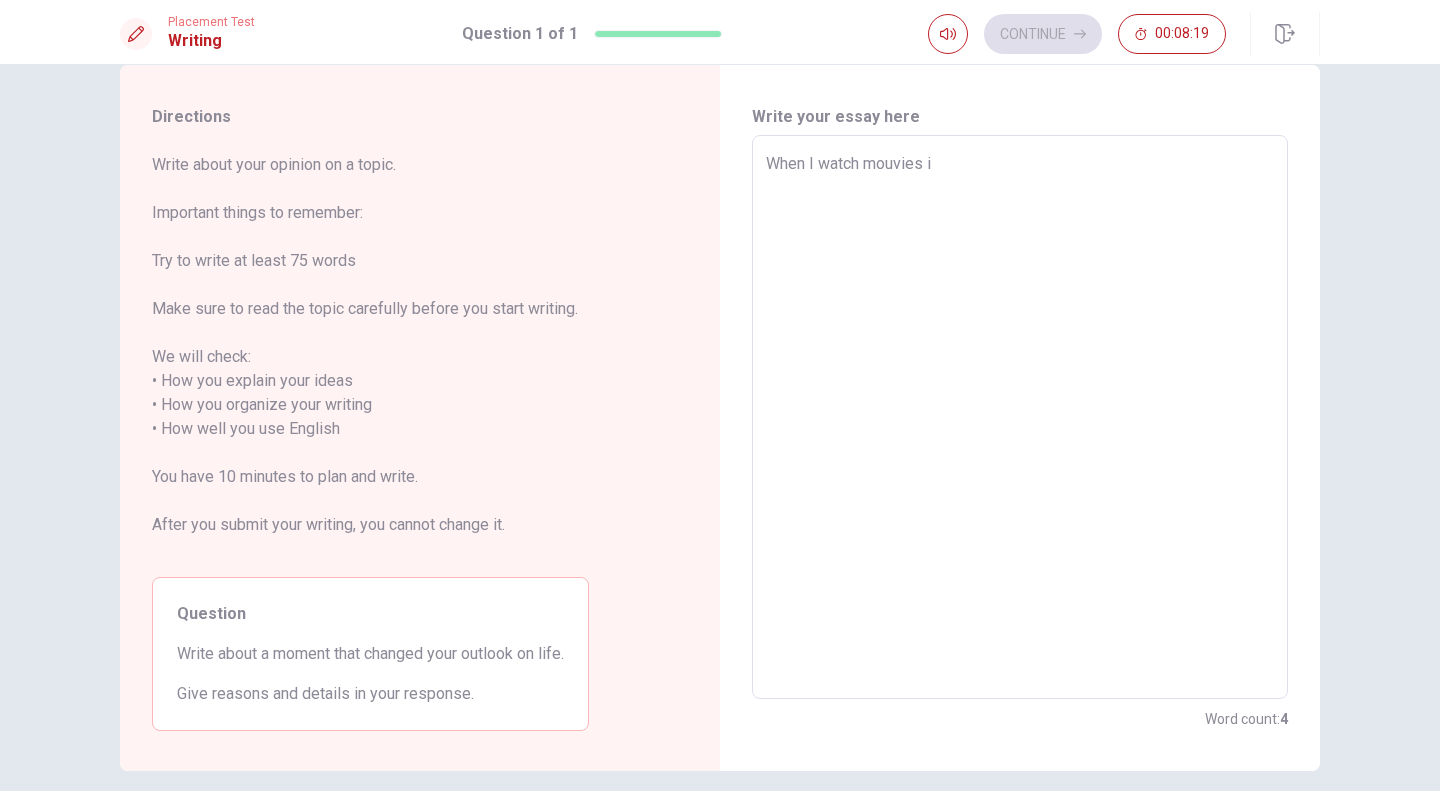 type on "x" 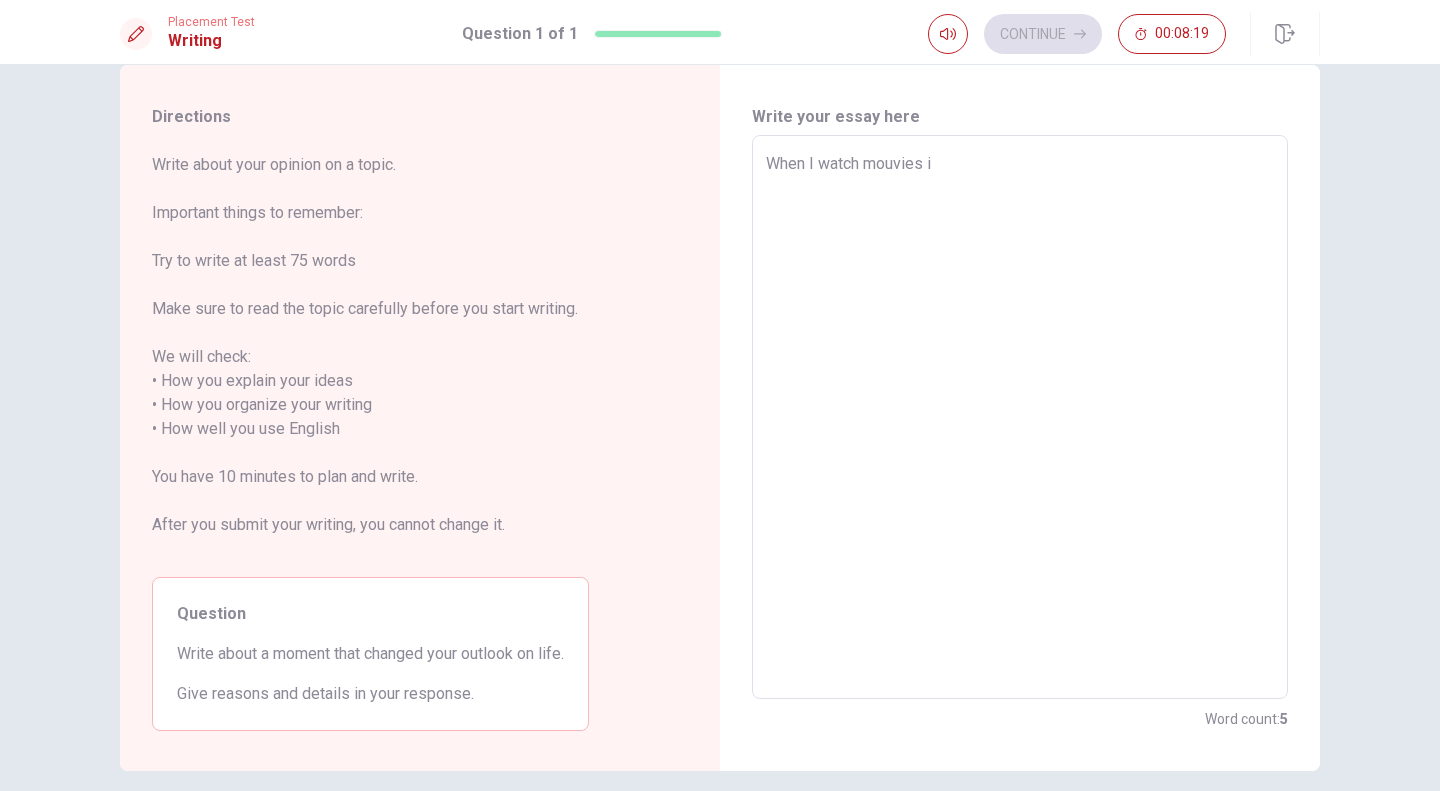type on "When I watch mouvies in" 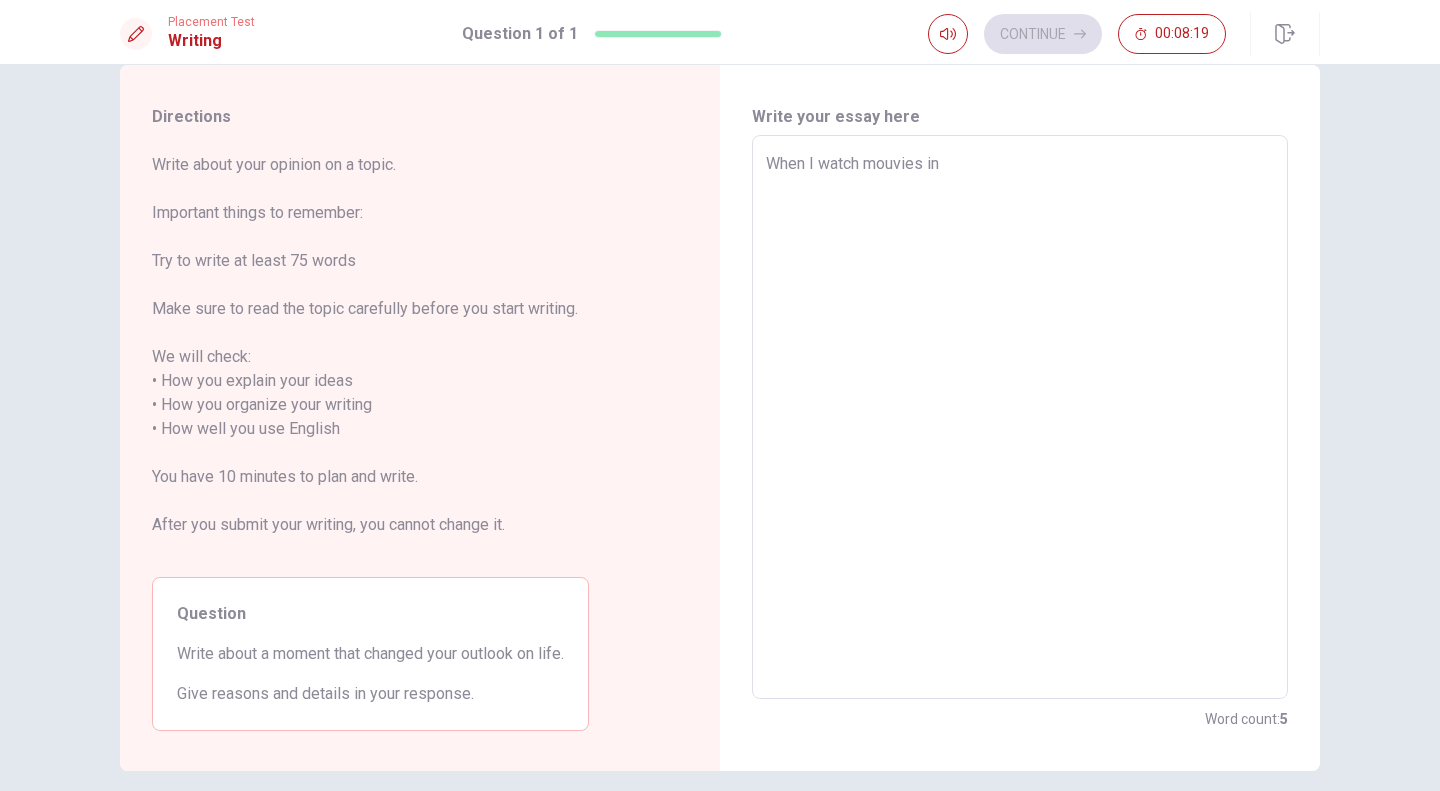 type on "x" 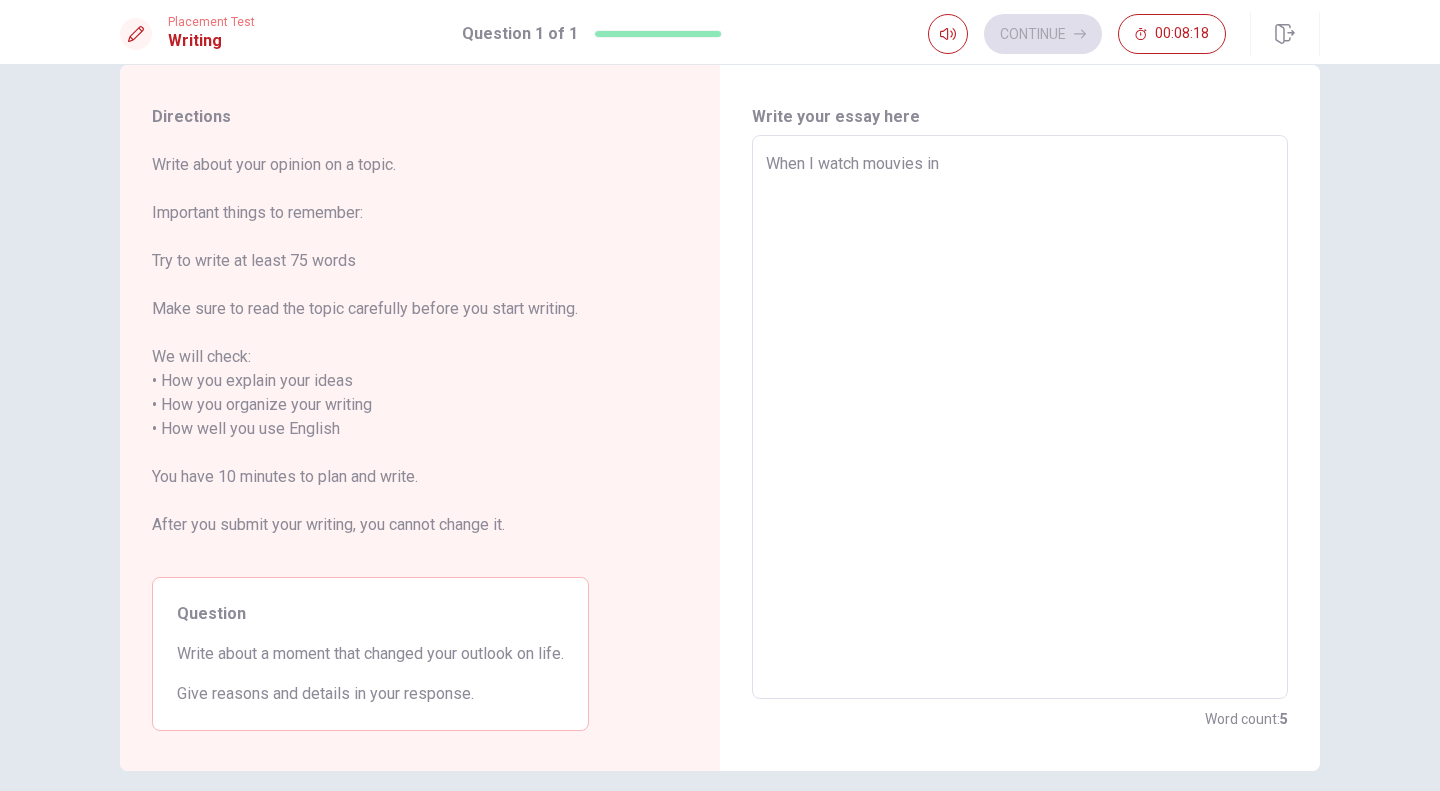 type on "x" 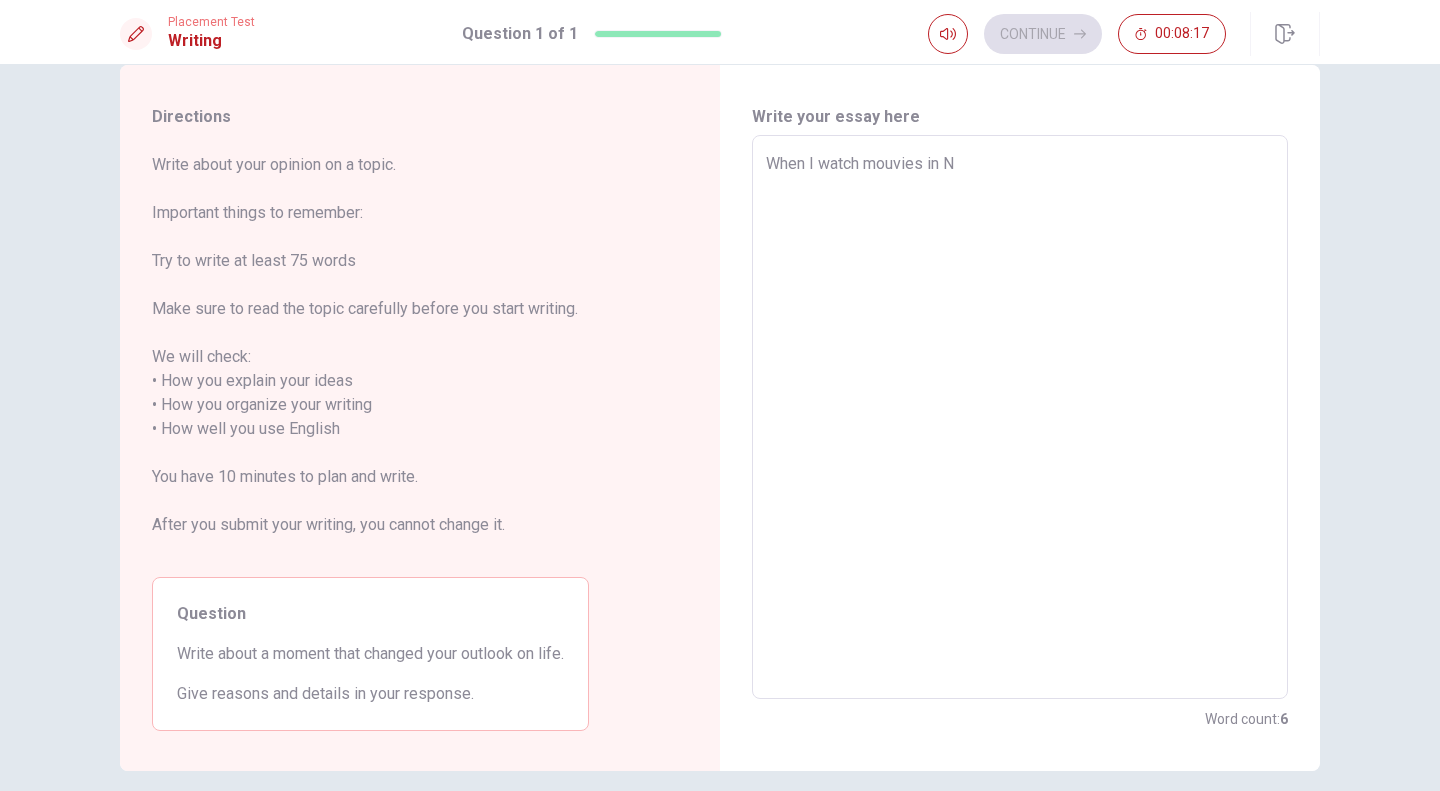 type on "x" 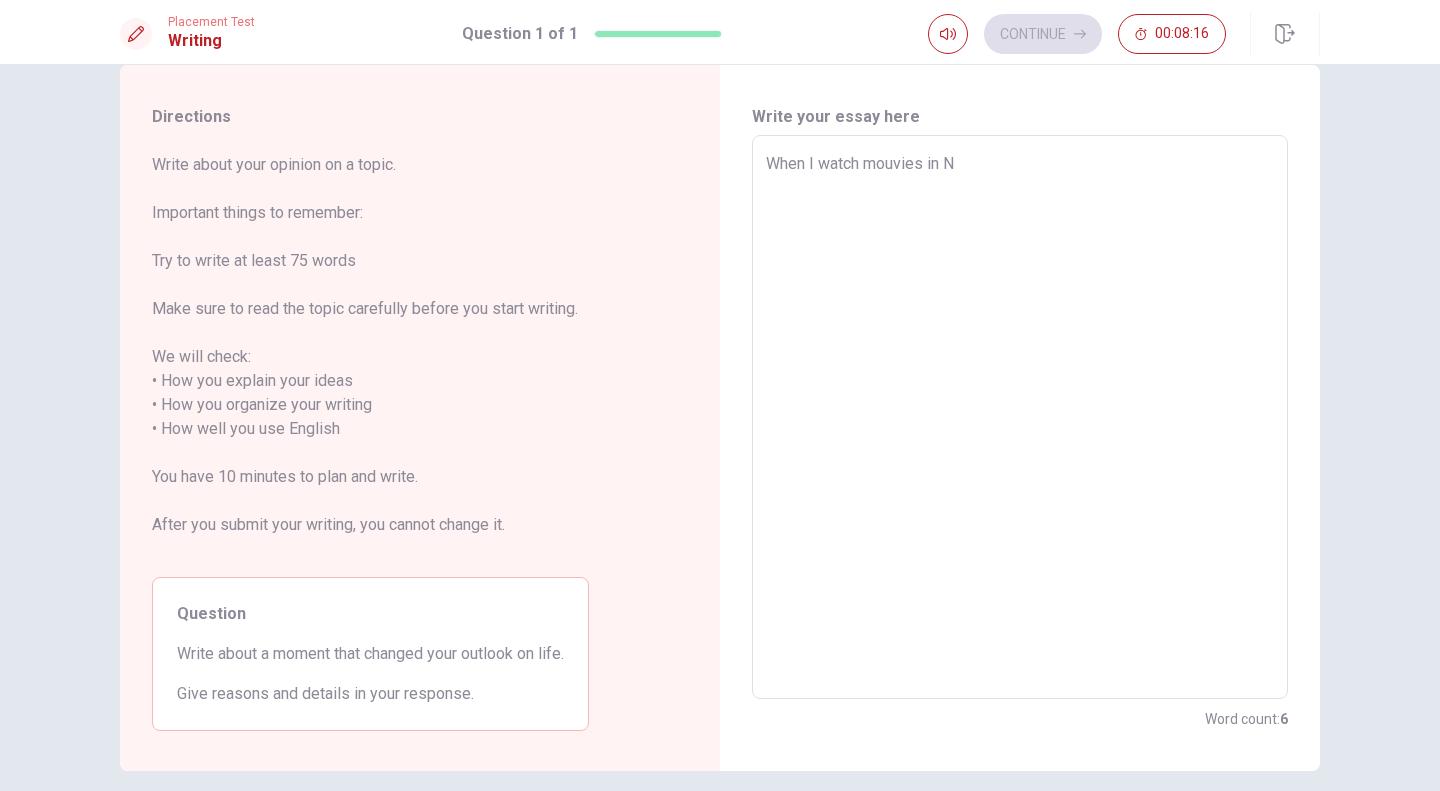 type on "When I watch mouvies in Ne" 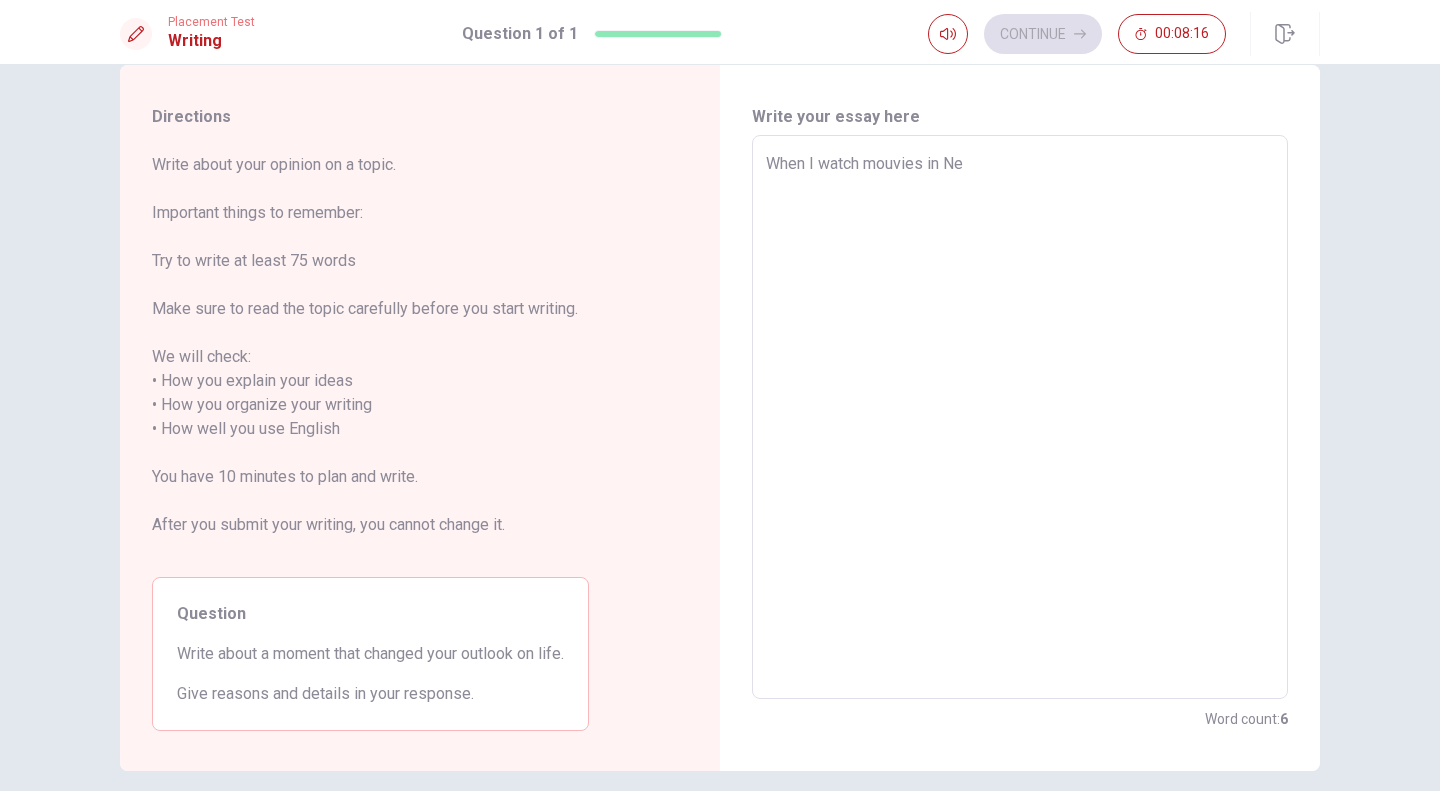 type on "x" 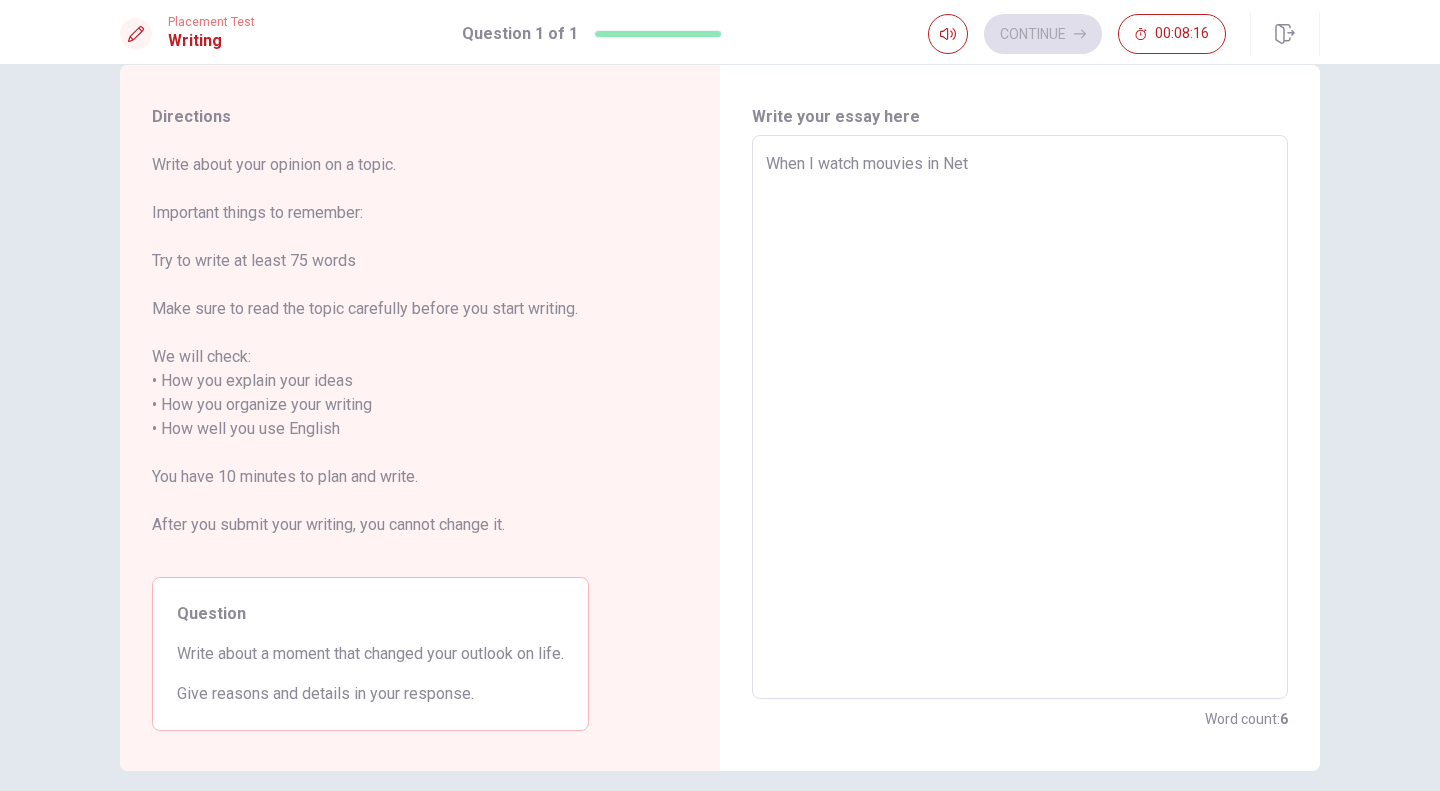 type on "x" 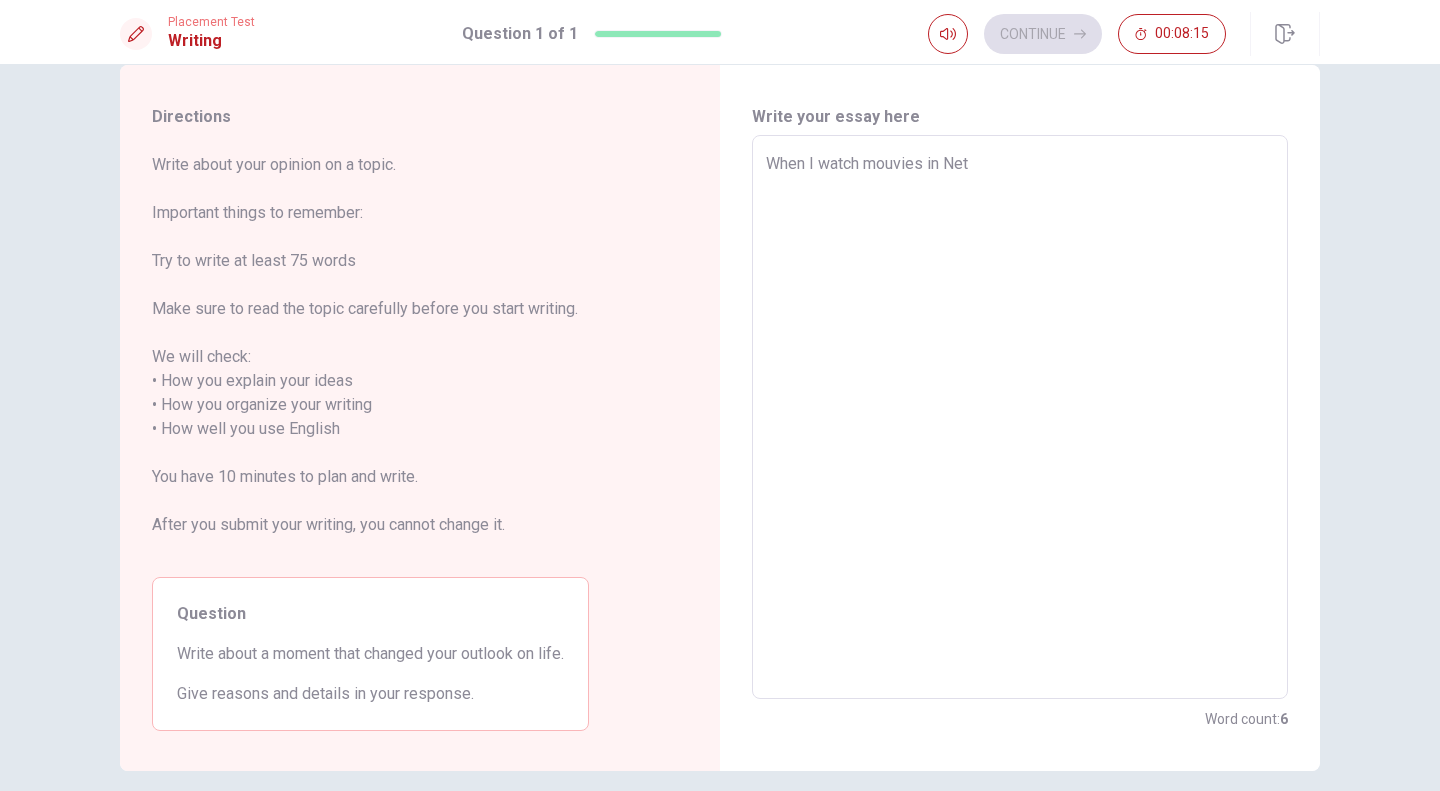 type on "When I watch mouvies in Net" 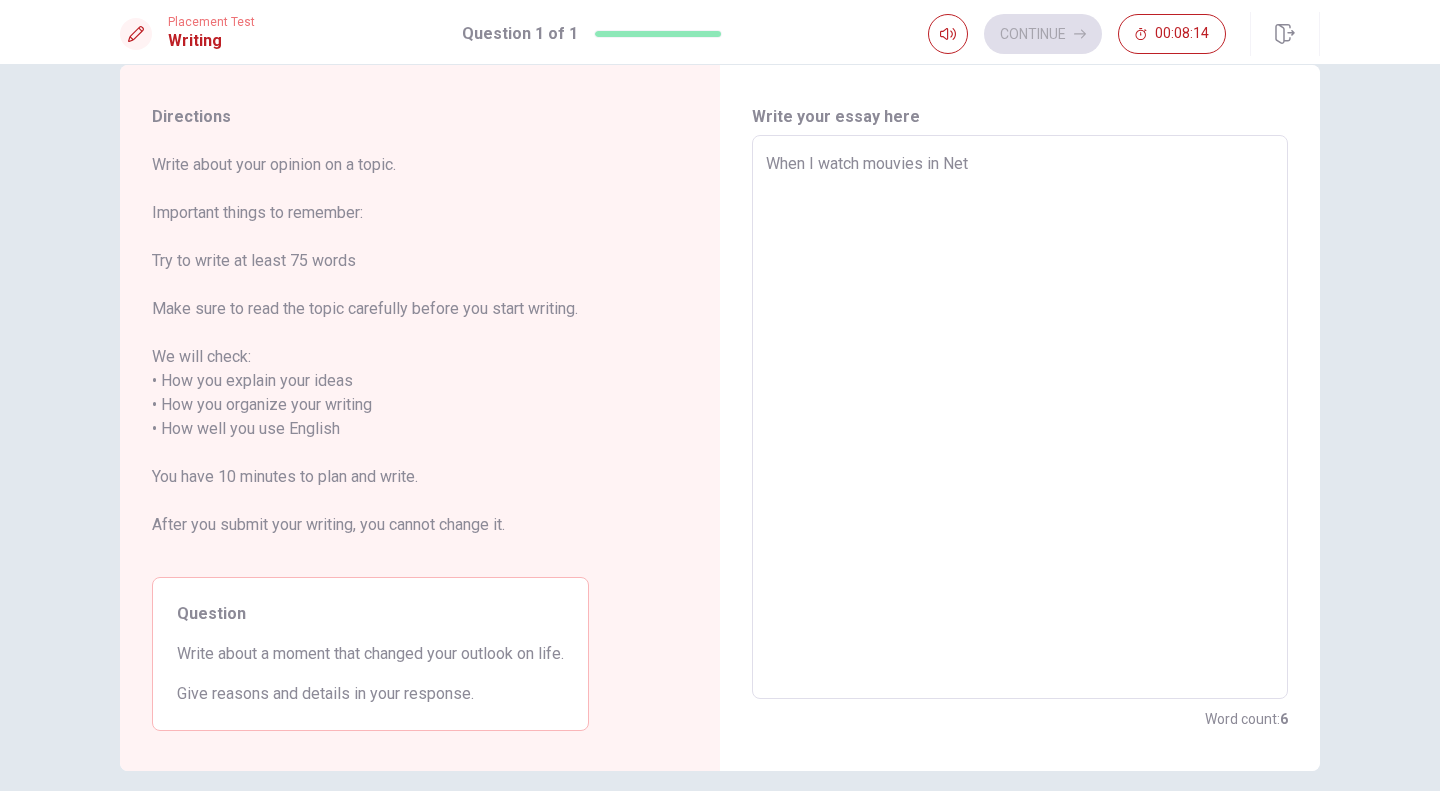 type on "When I watch mouvies in Net F" 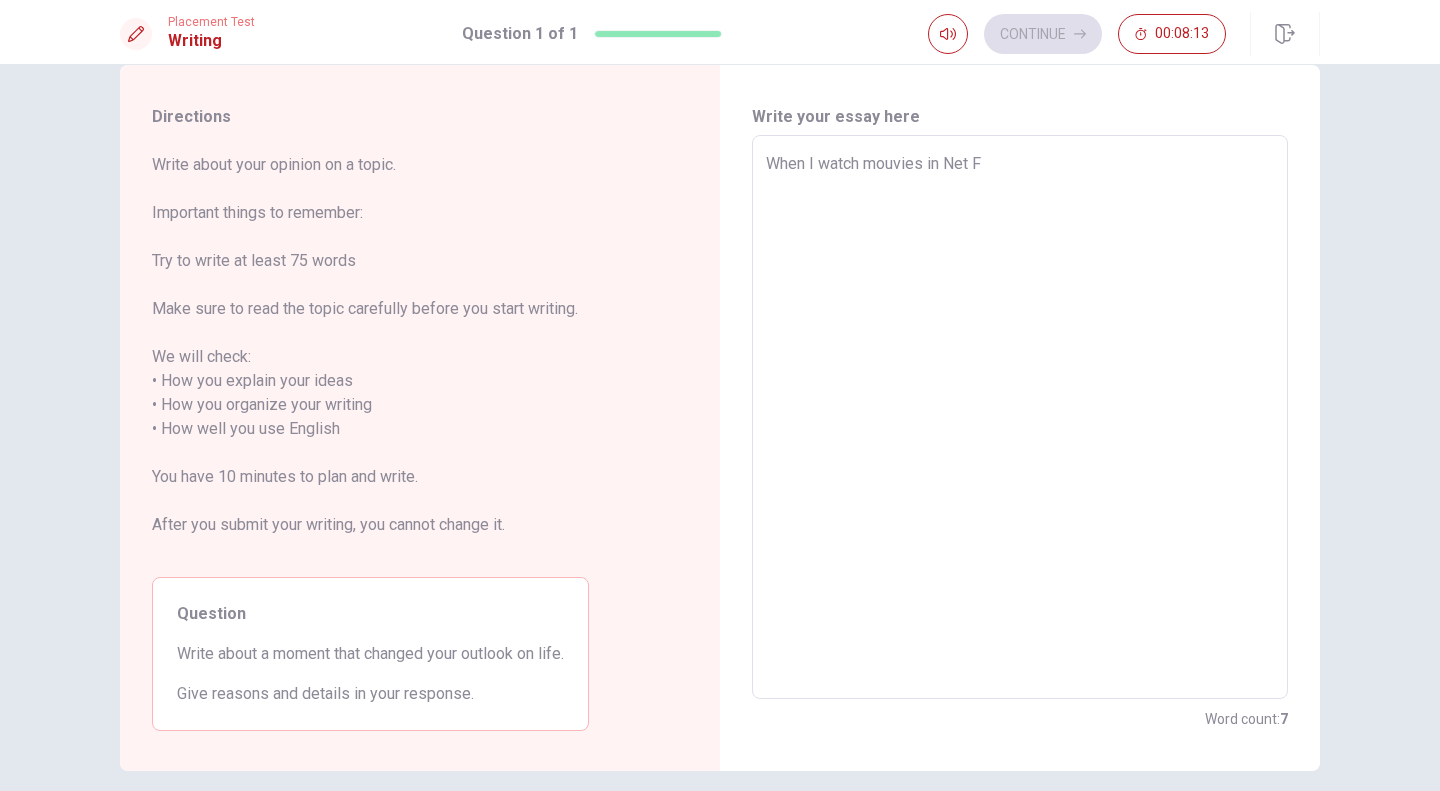 type on "x" 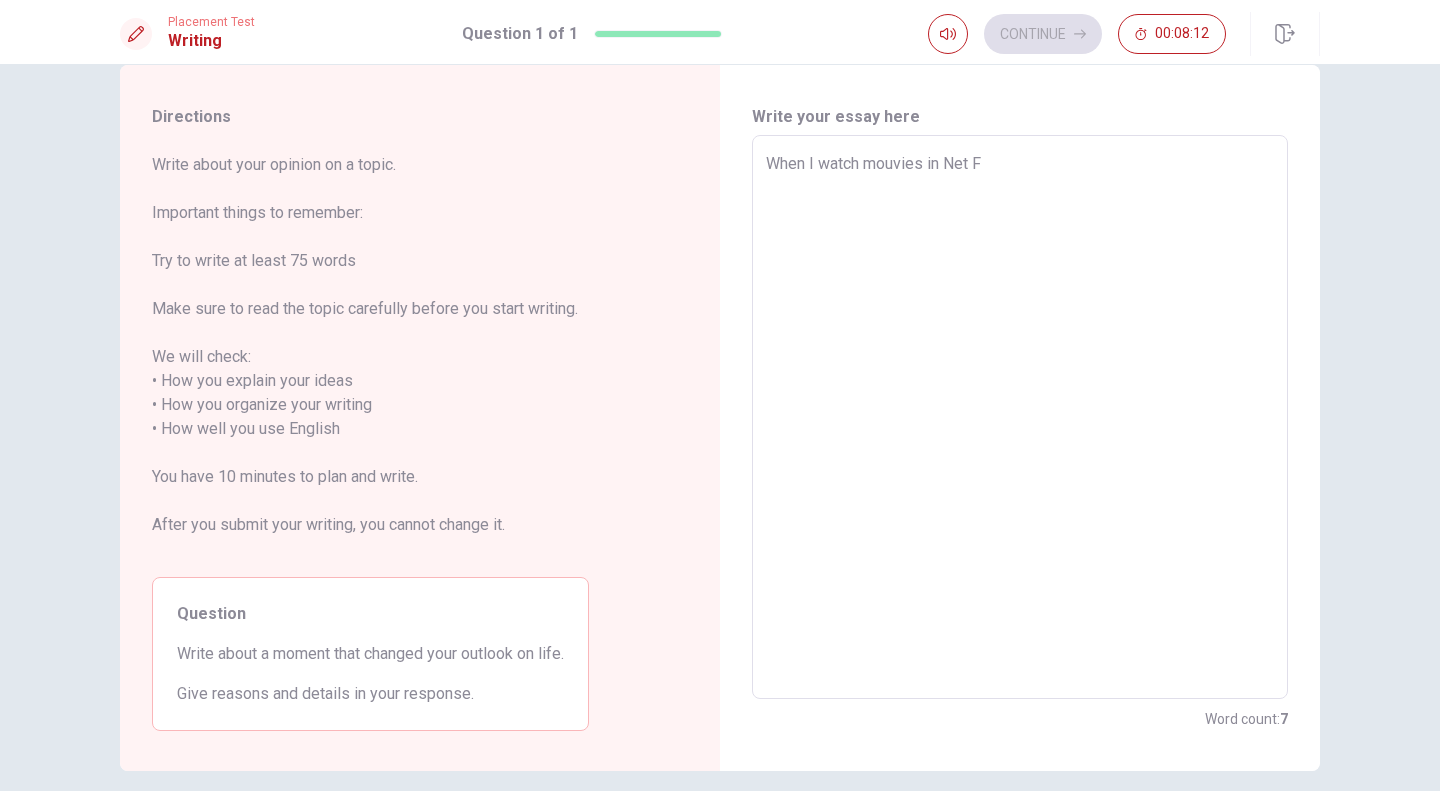type on "When I watch mouvies in Net Fl" 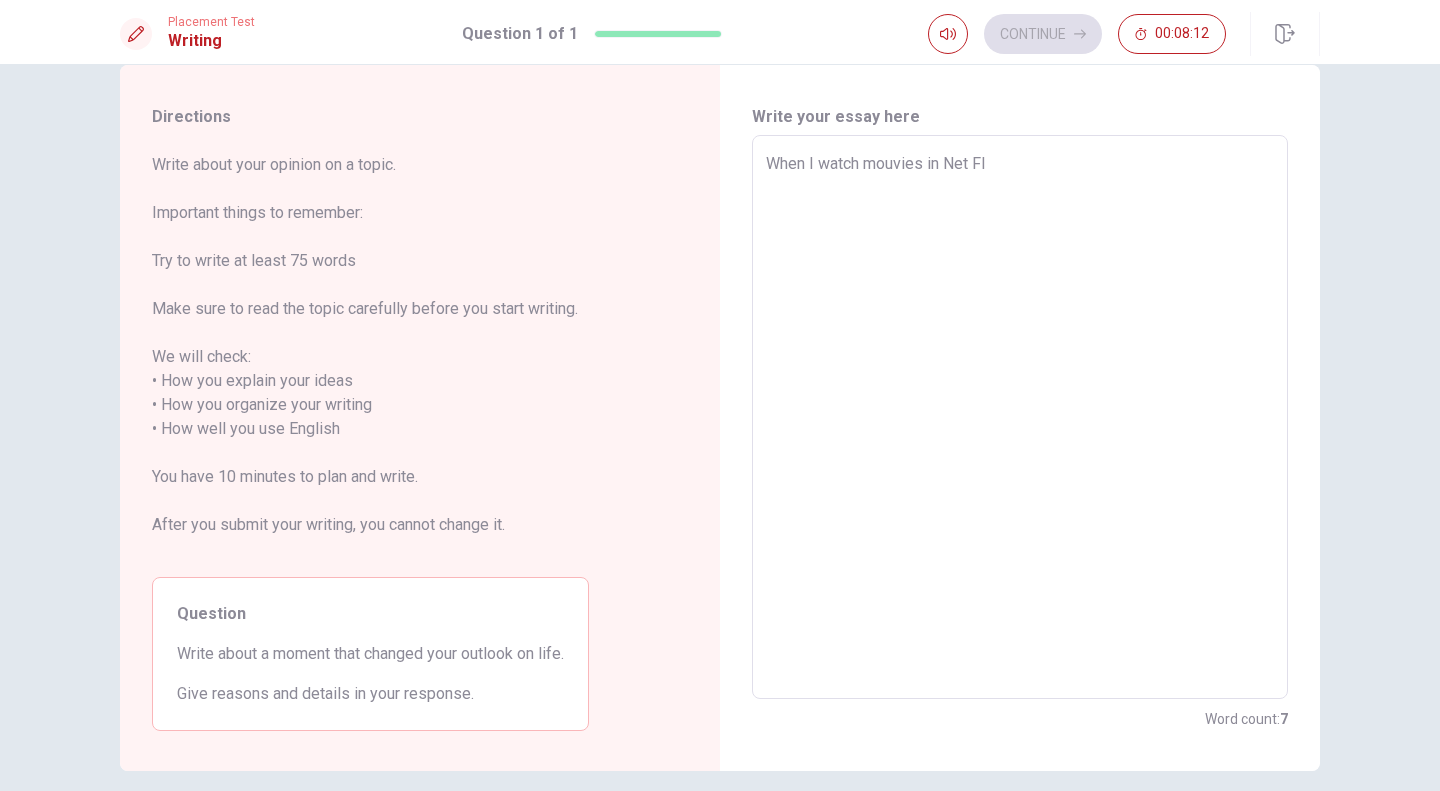 type on "x" 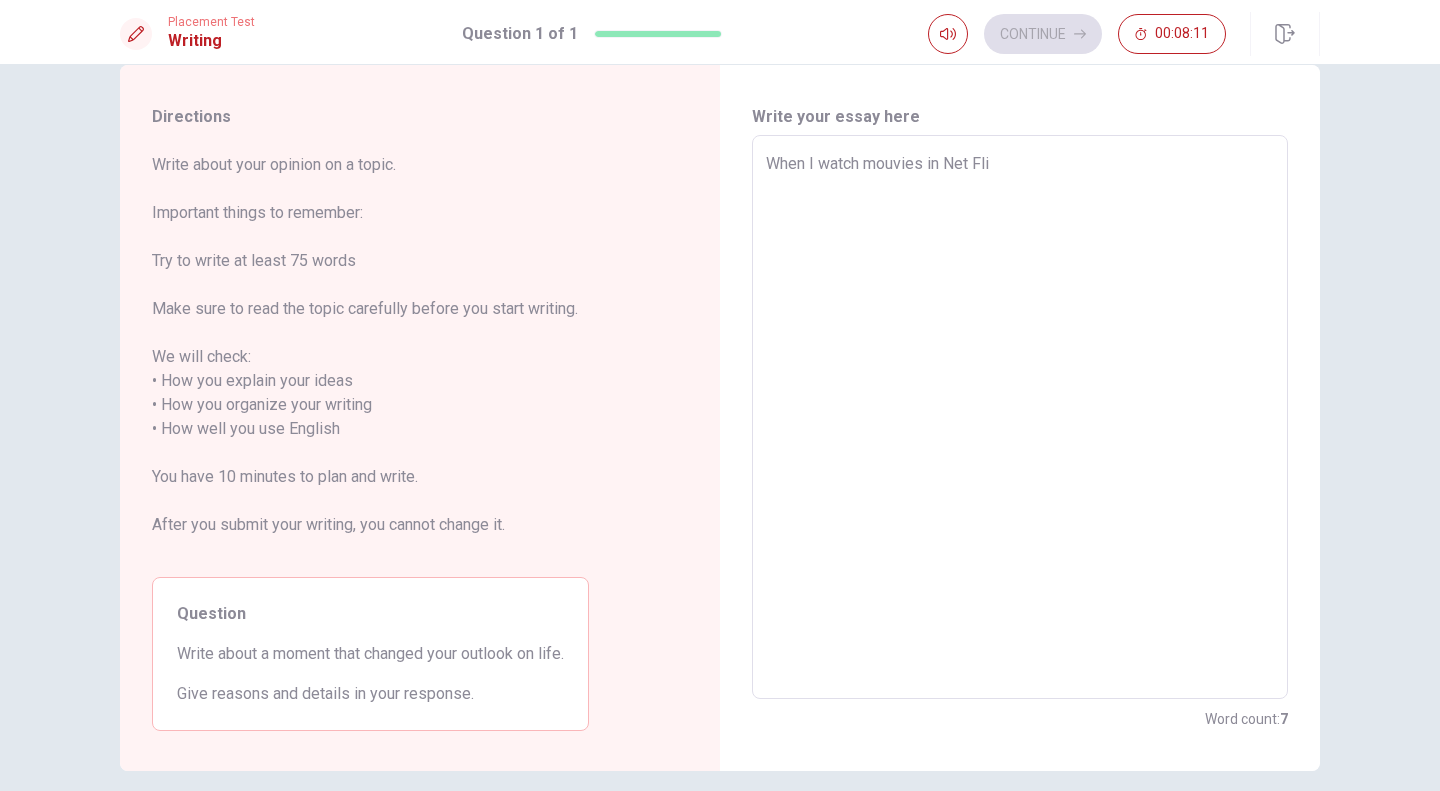 type on "x" 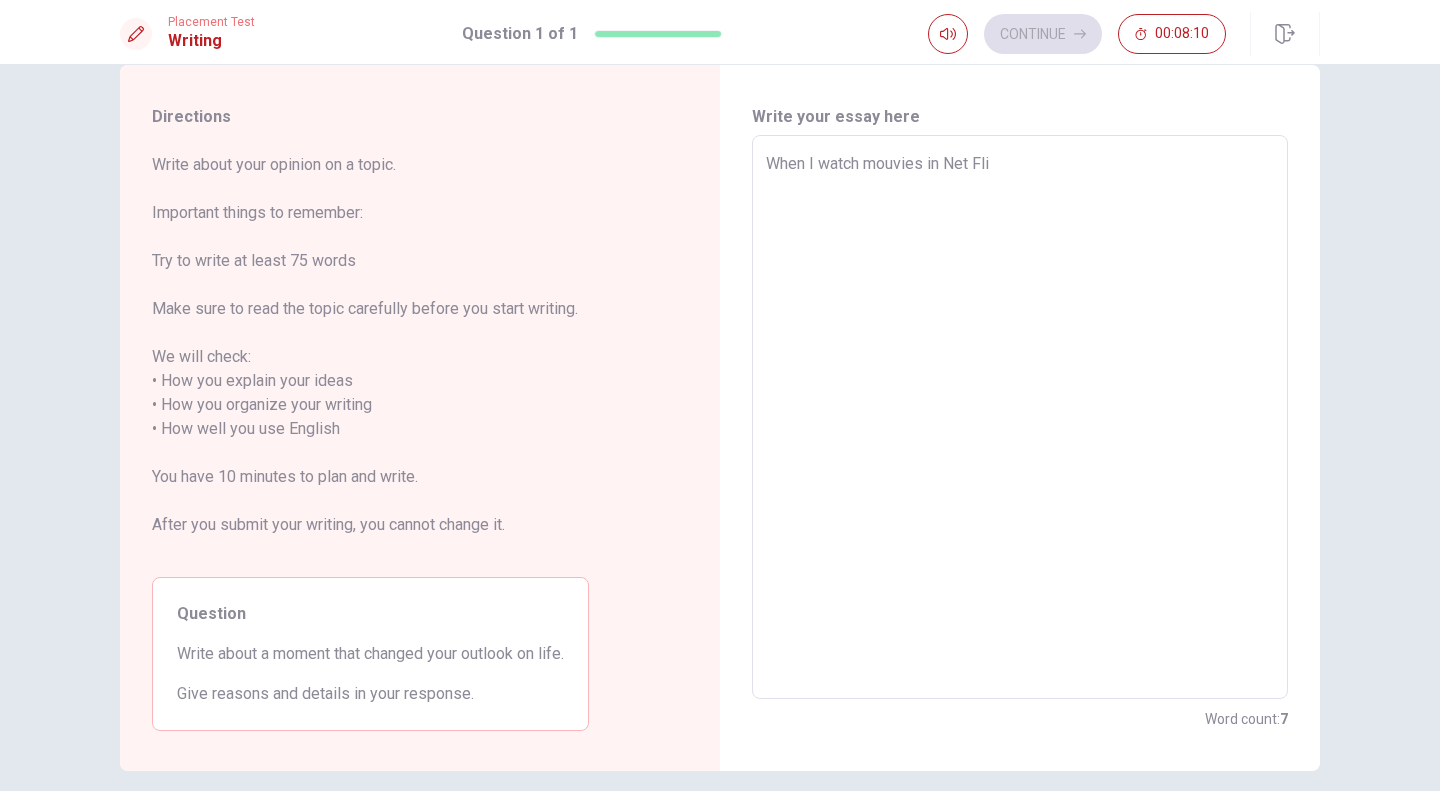 type on "When I watch mouvies in Net Flik" 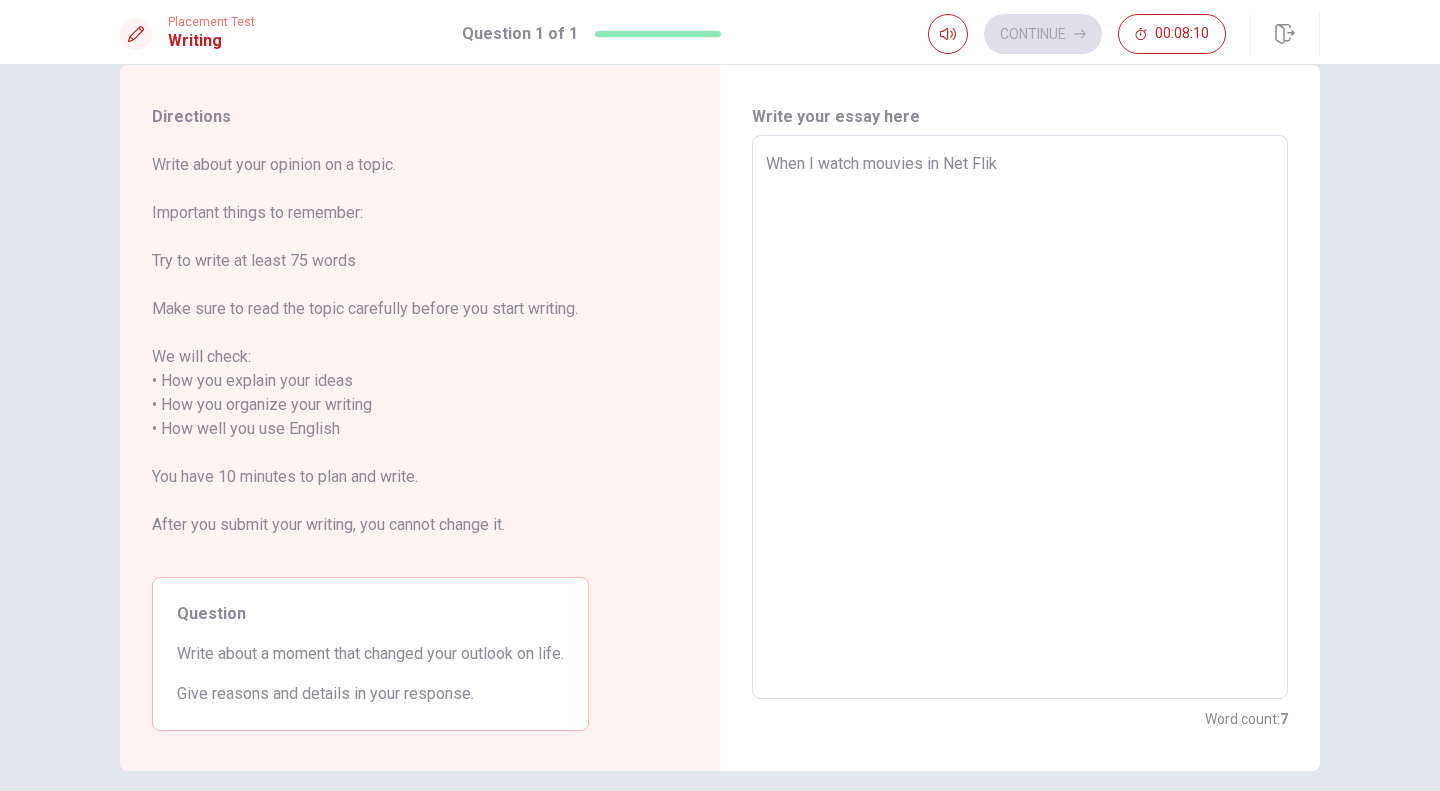 type on "x" 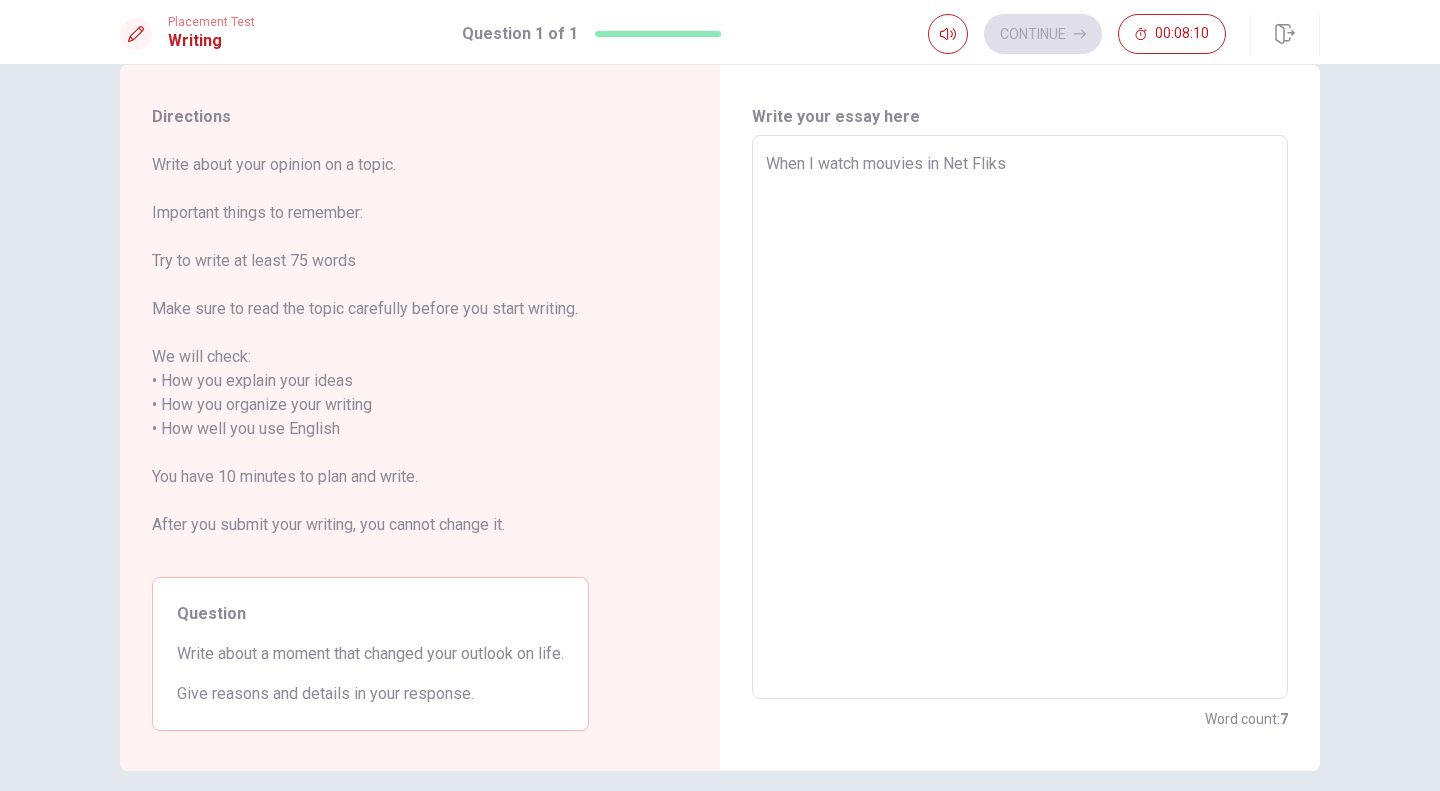 type on "x" 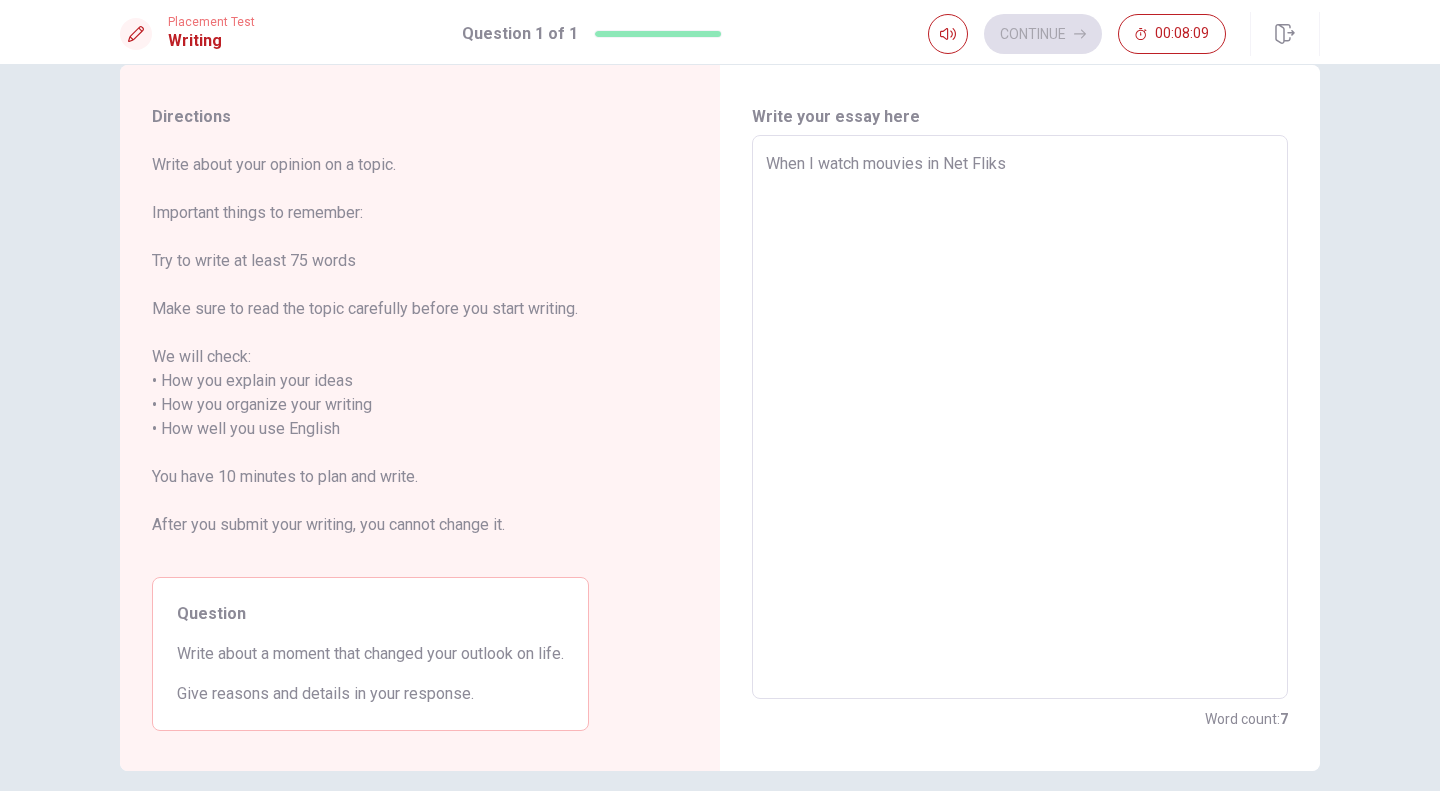 type on "When I watch mouvies in Net Flik" 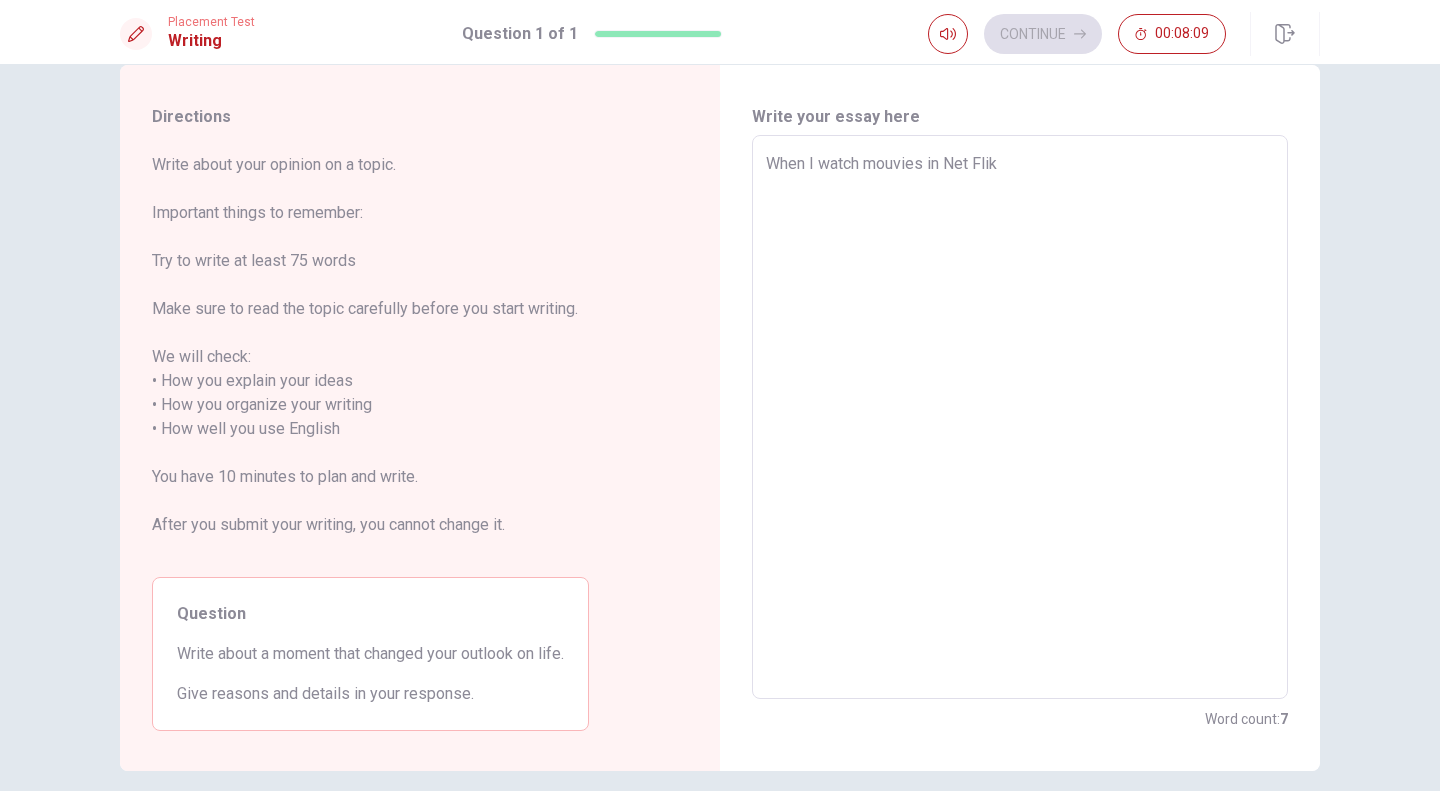 type on "x" 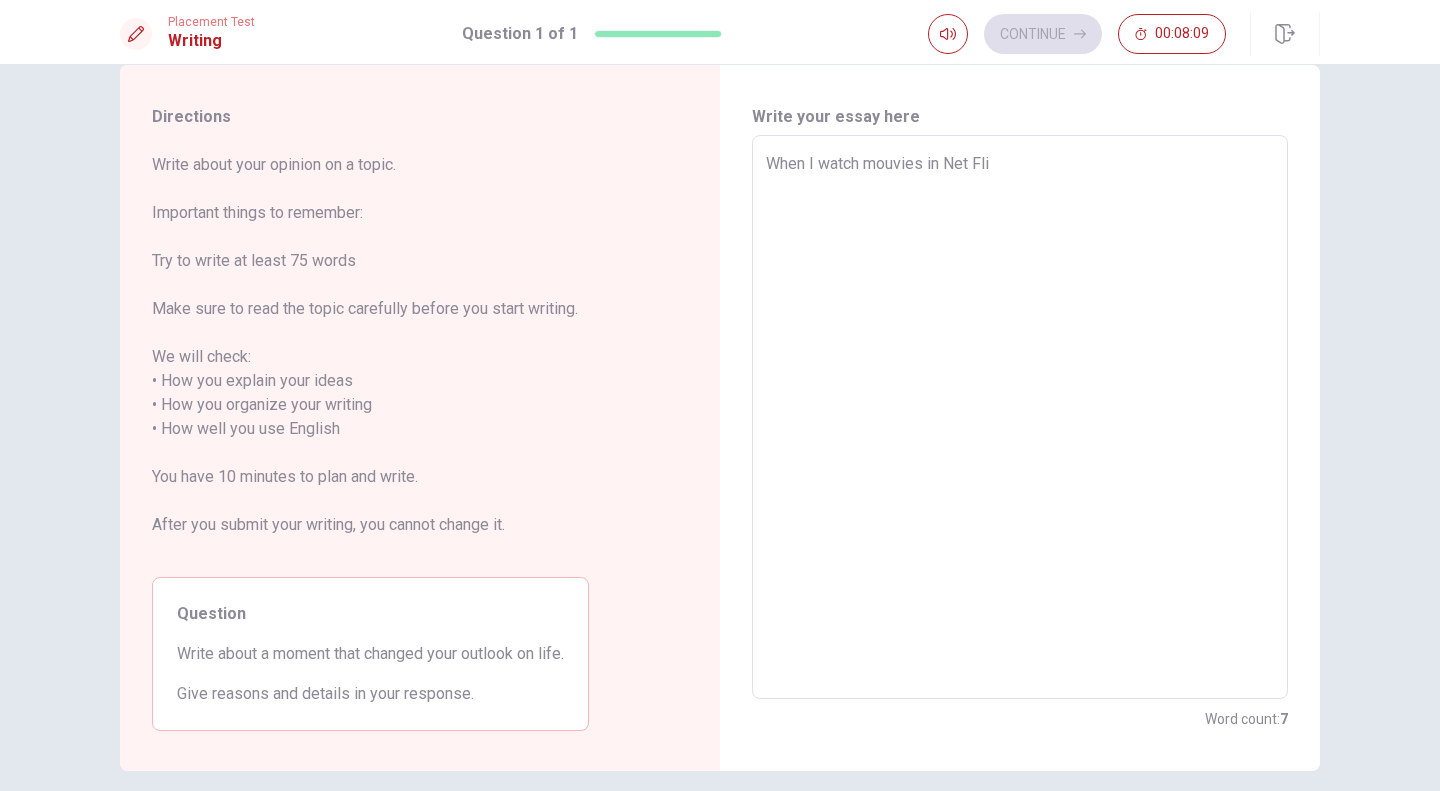 type on "x" 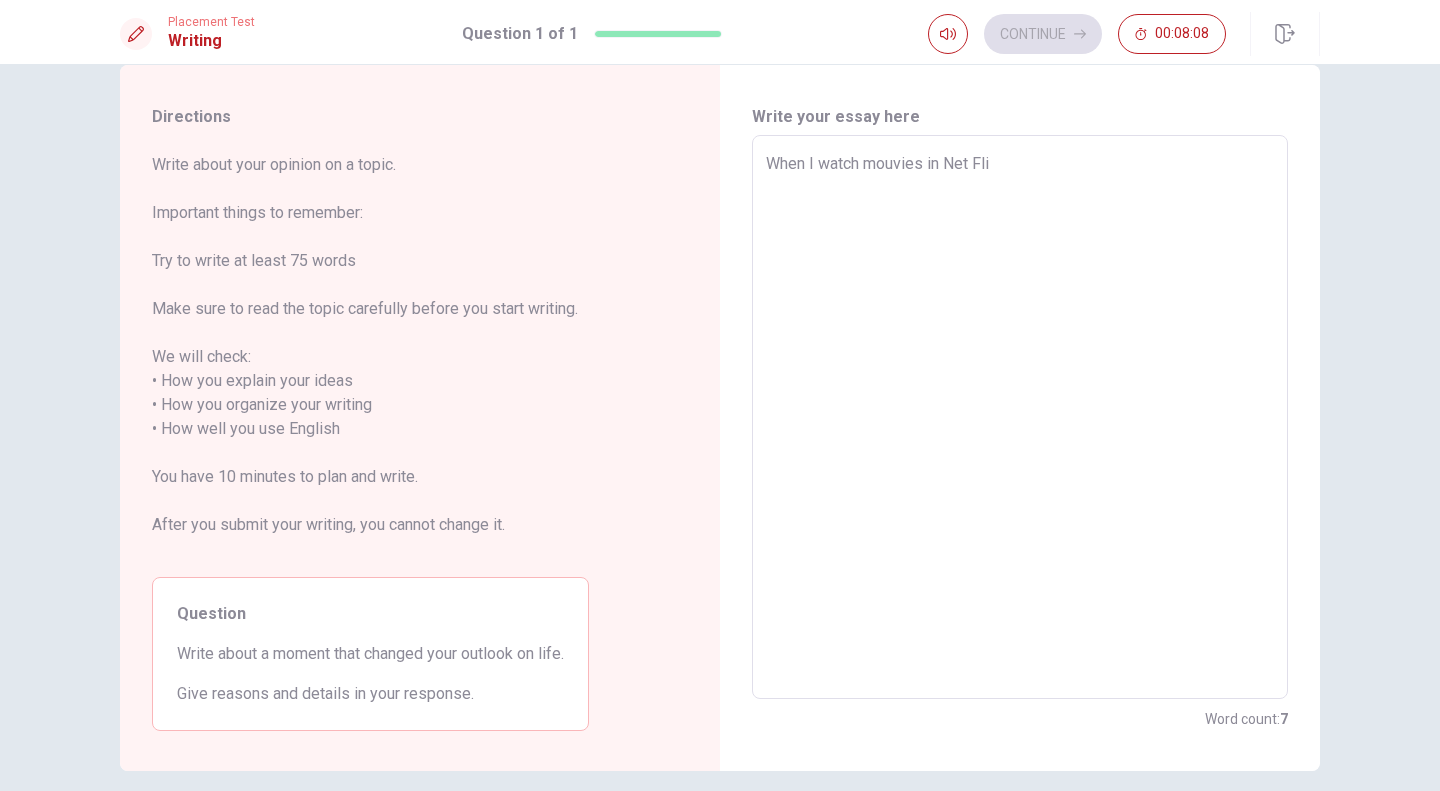 type on "When I watch mouvies in Net Flic" 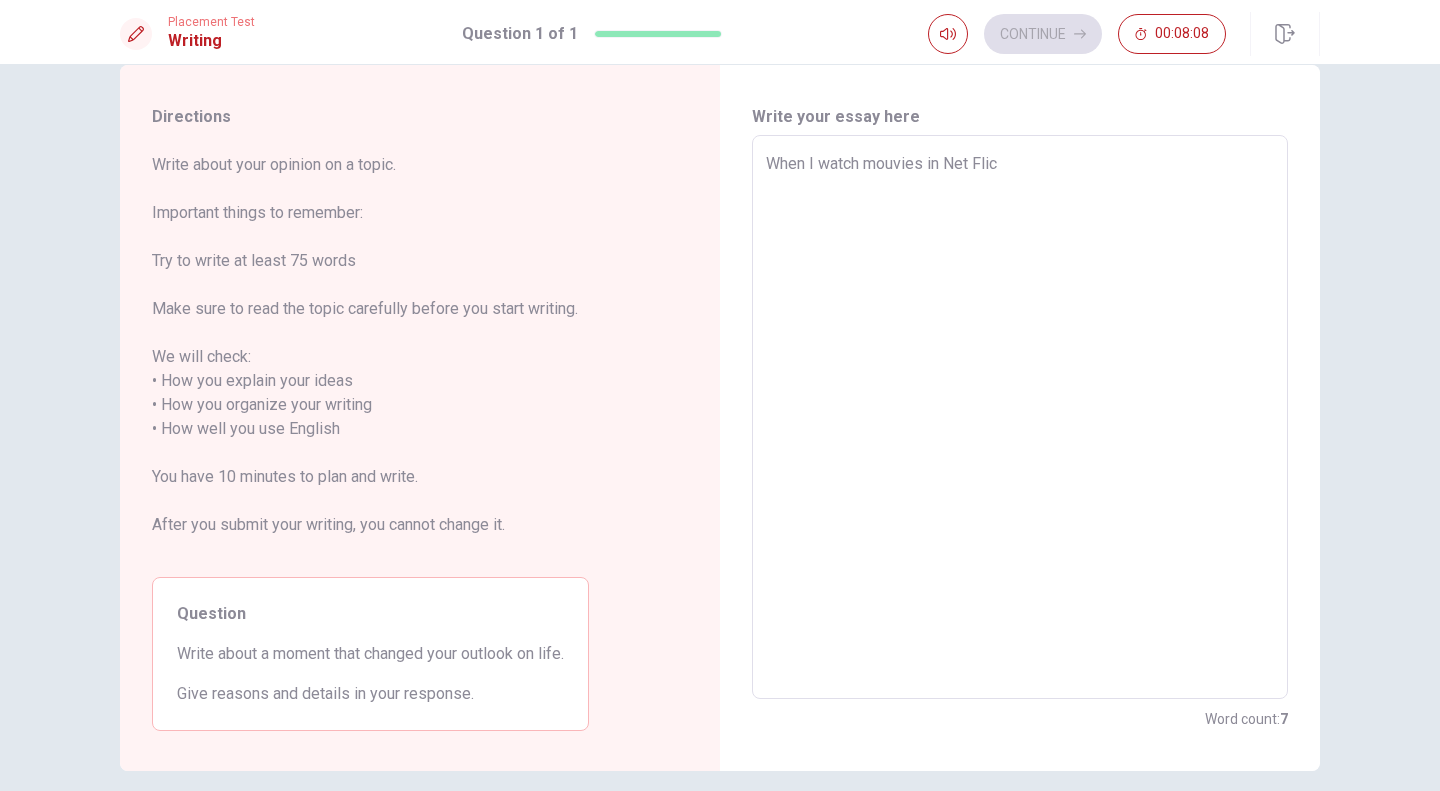 type on "x" 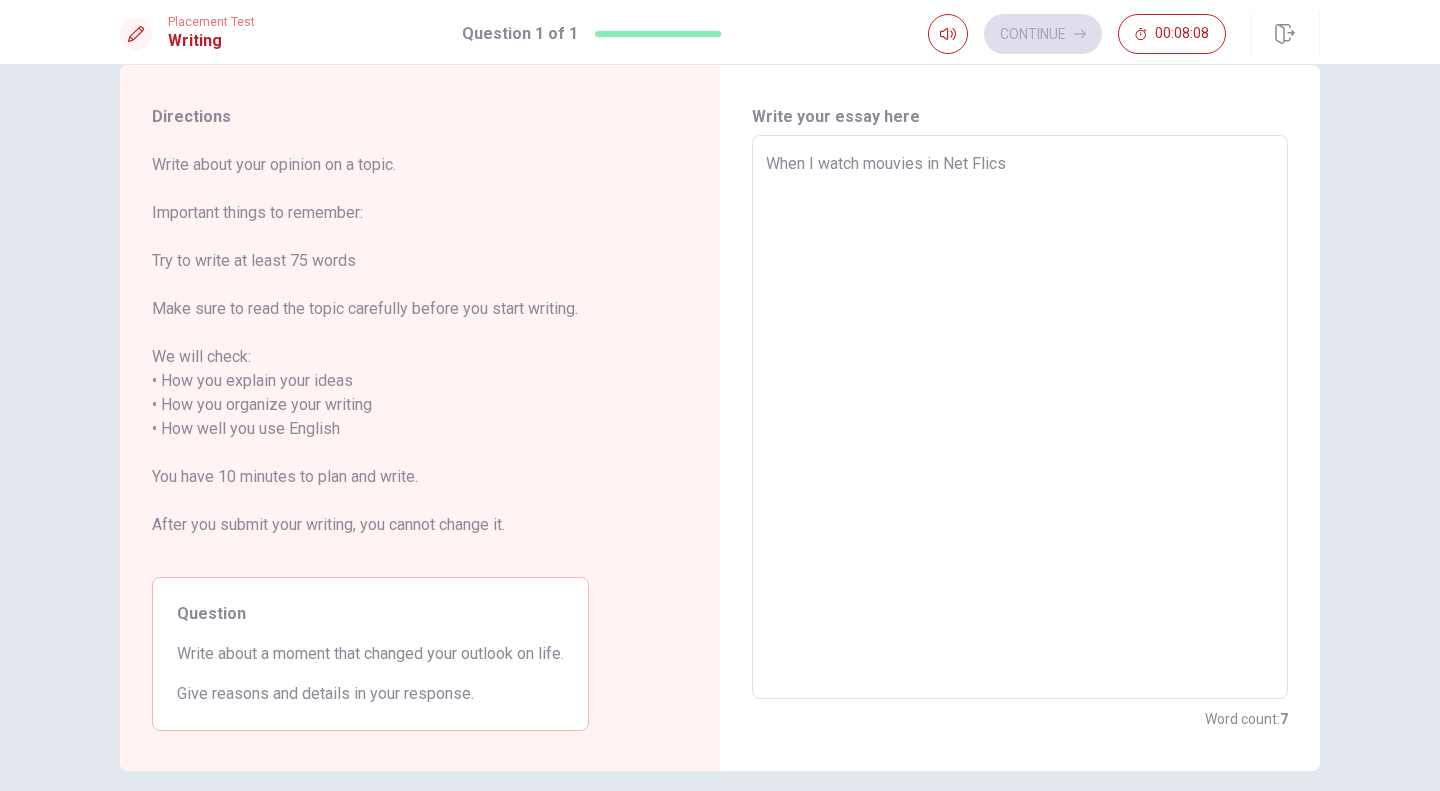 type on "x" 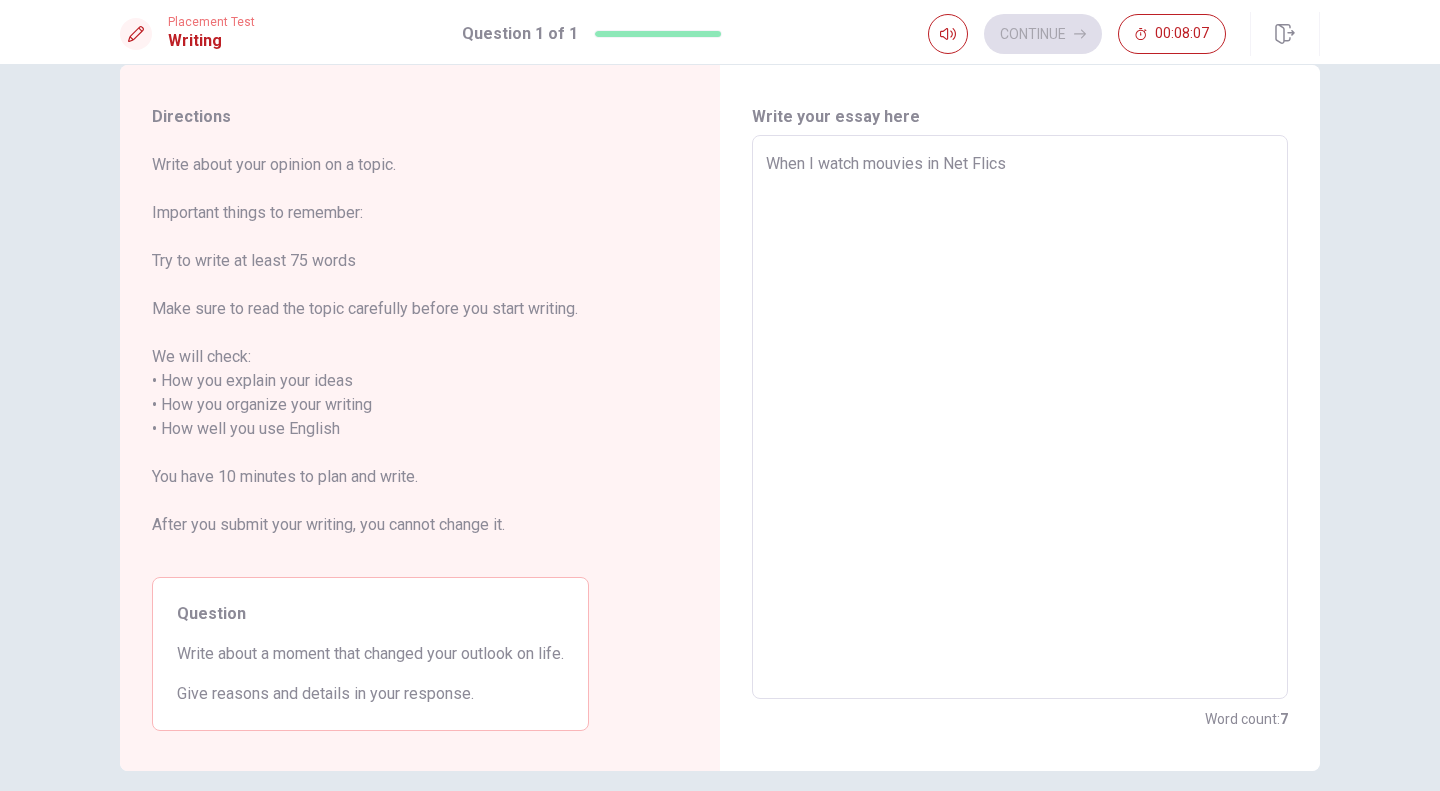 type on "When I watch mouvies in Net Flic" 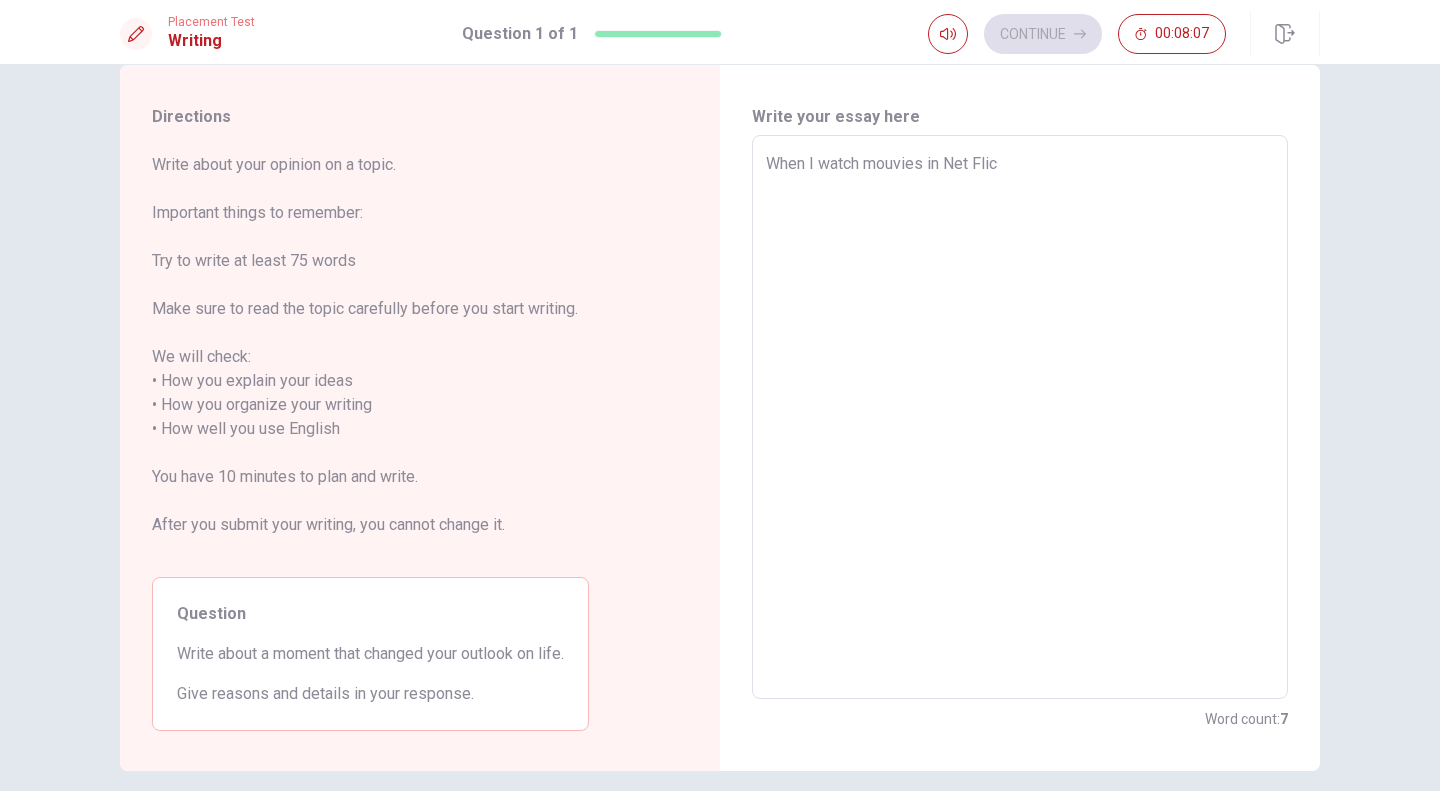 type on "x" 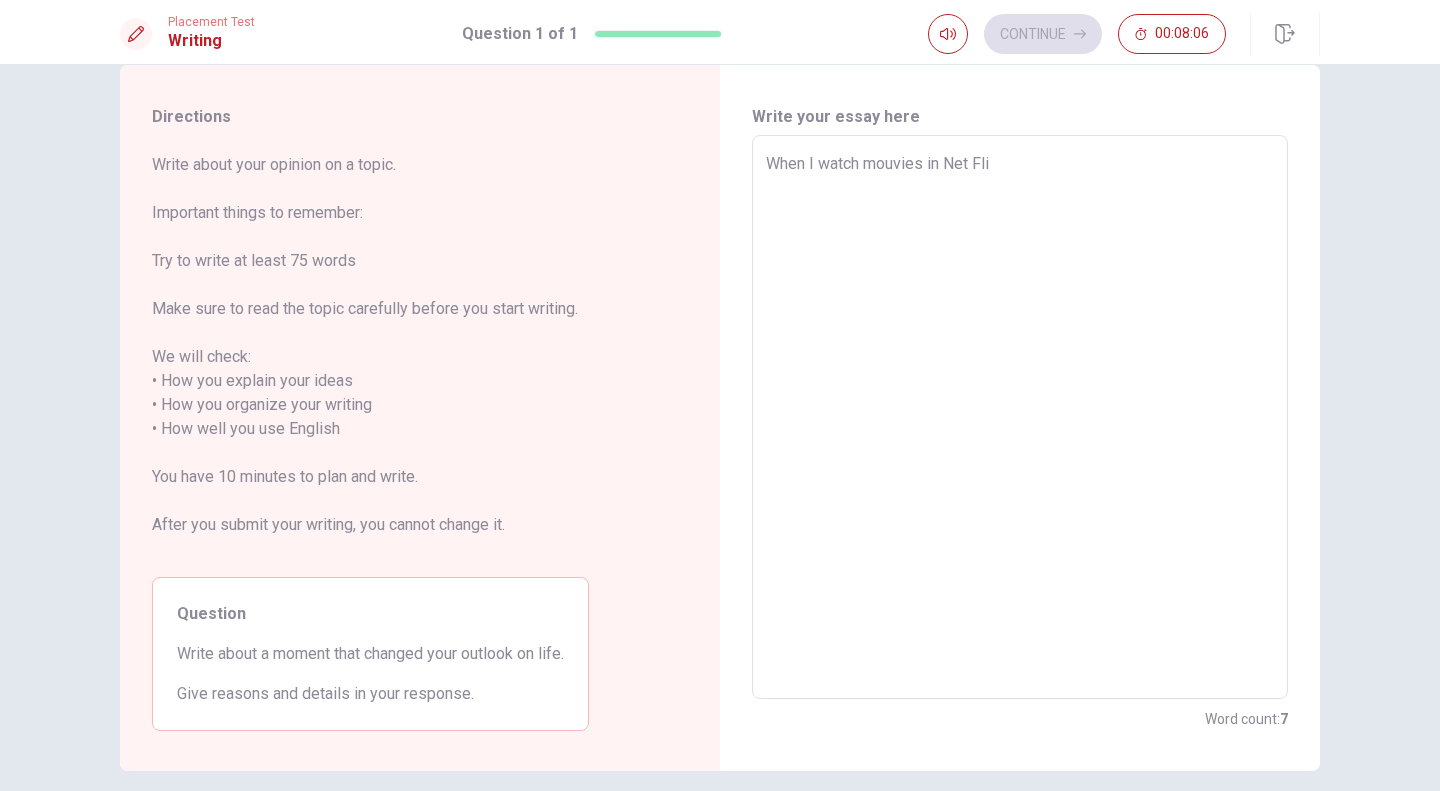 type on "x" 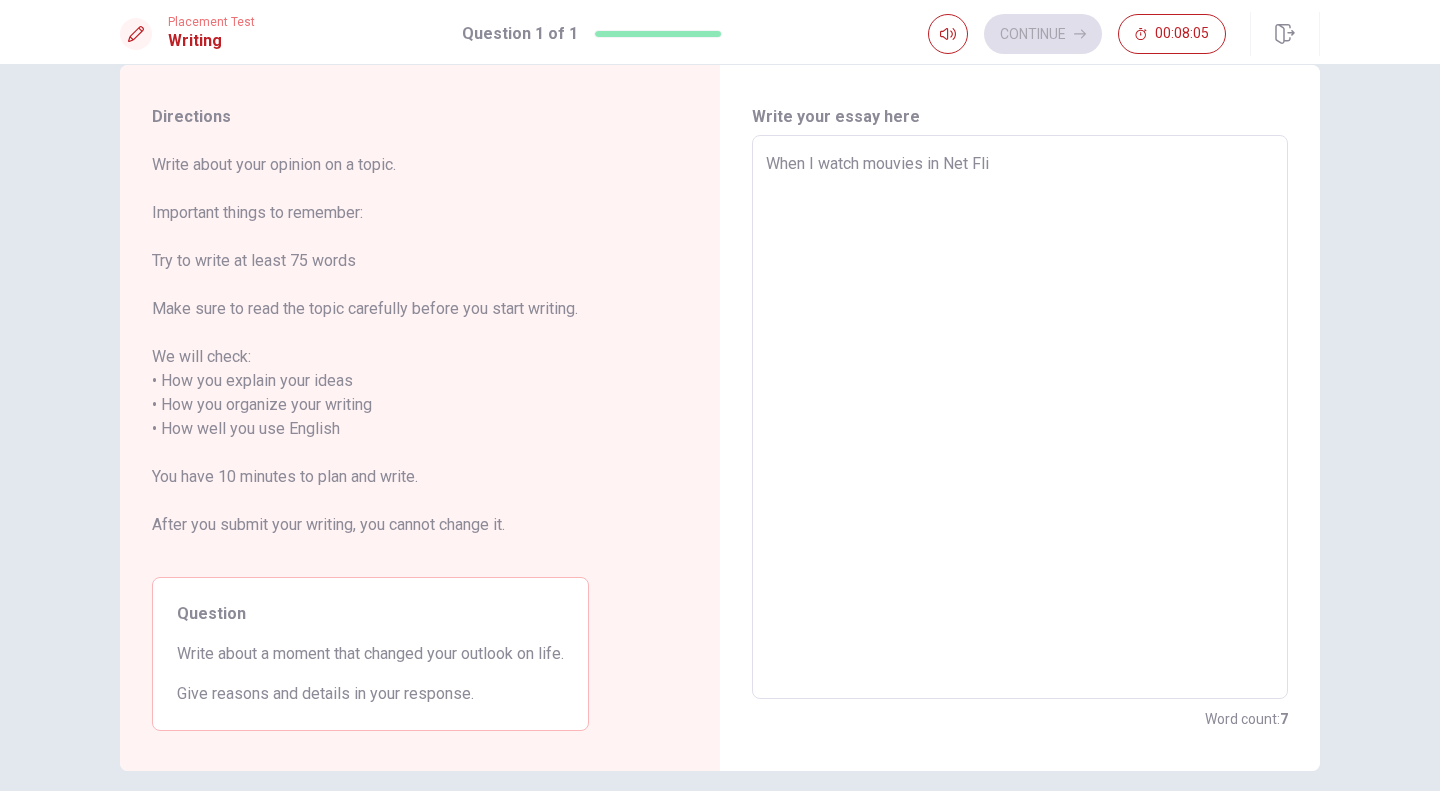 type on "When I watch mouvies in Net Flix" 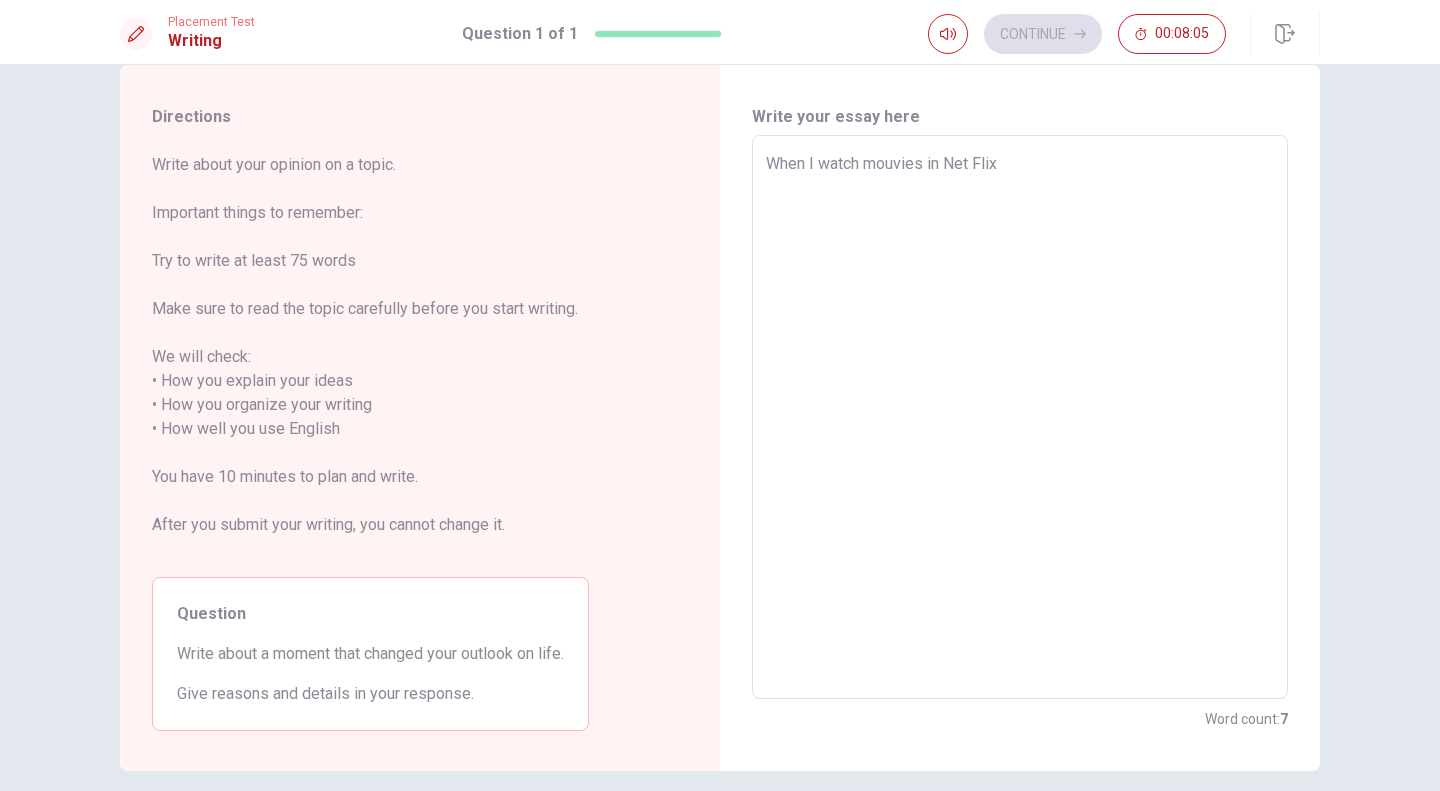 type on "x" 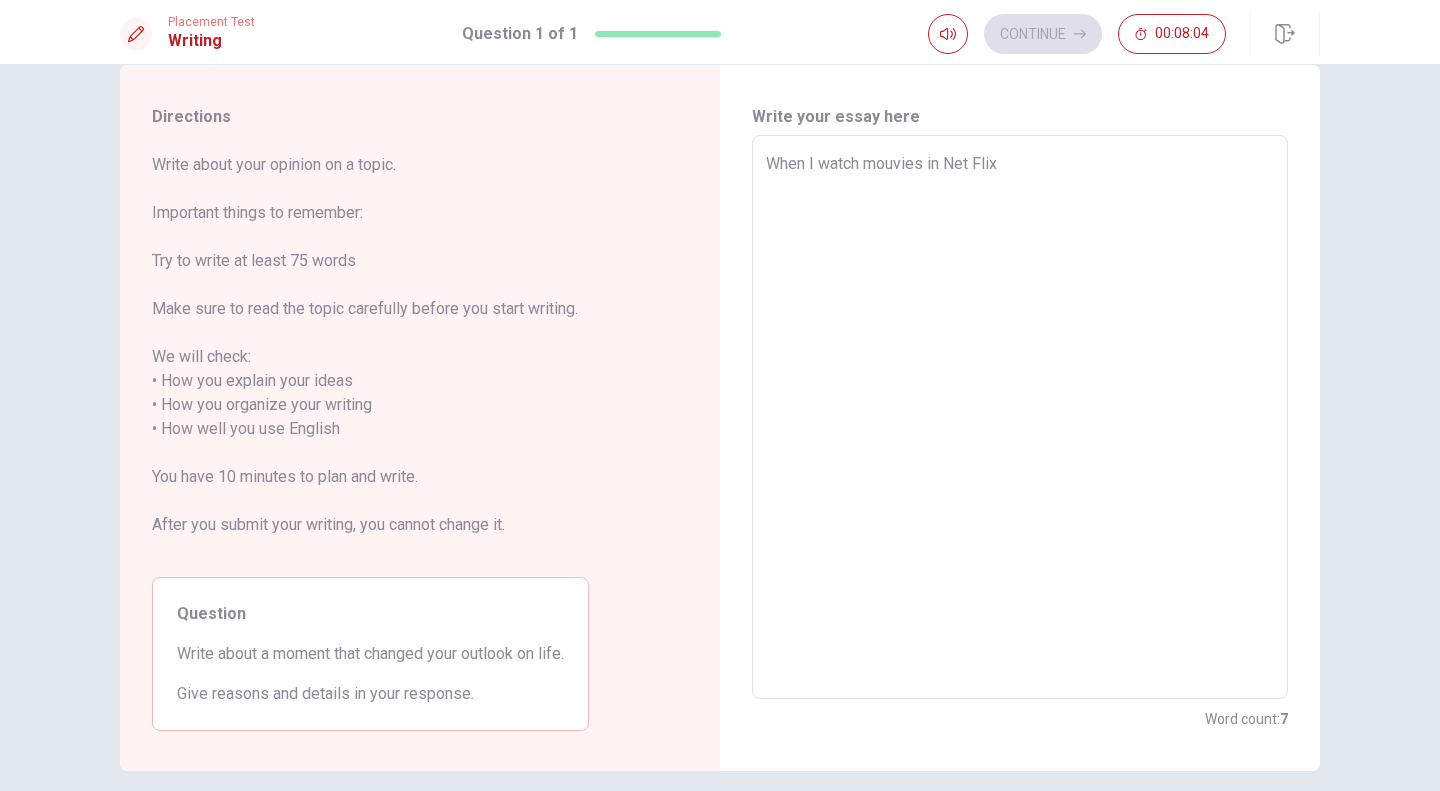type on "When I watch mouvies in Net Fli" 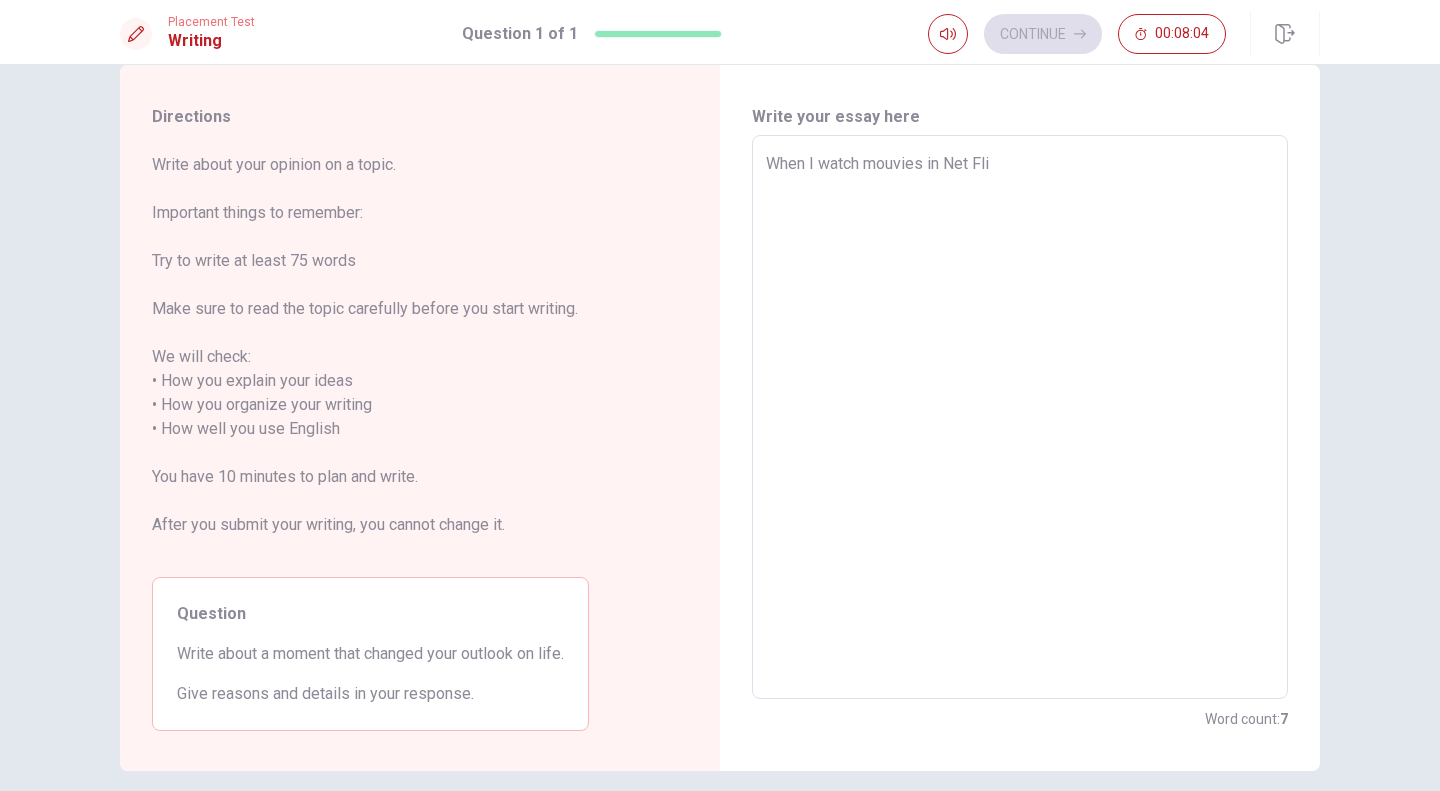 type on "x" 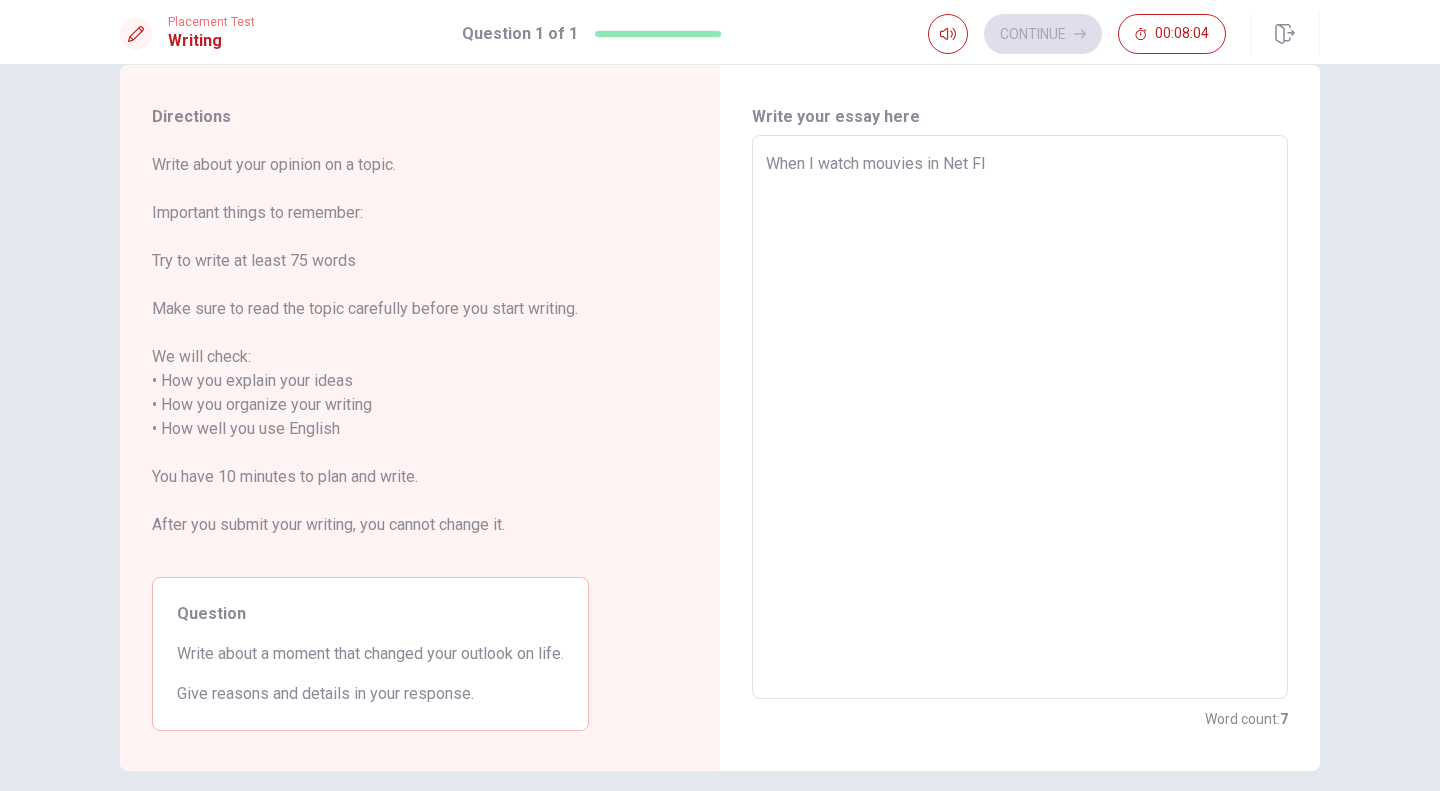 type on "x" 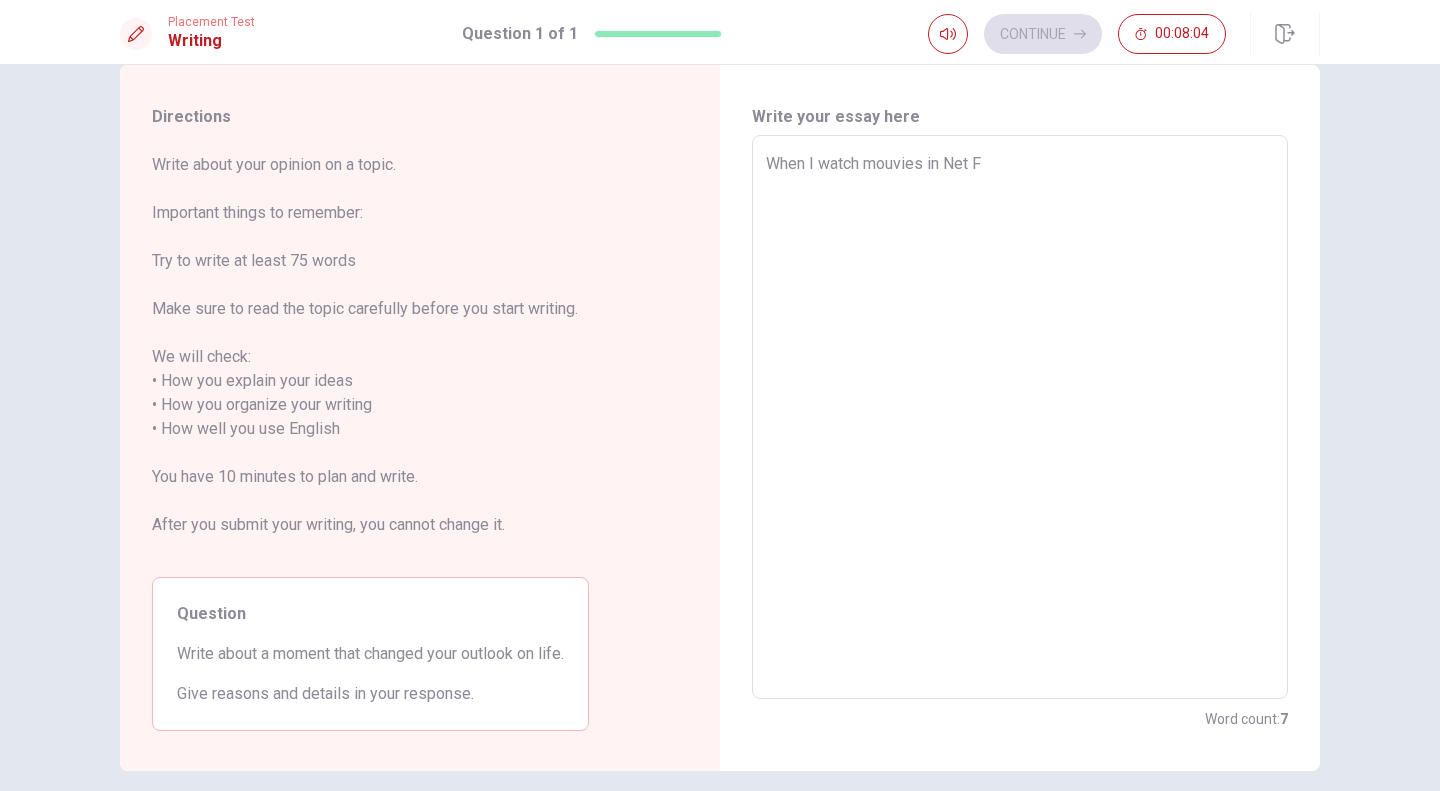 type on "x" 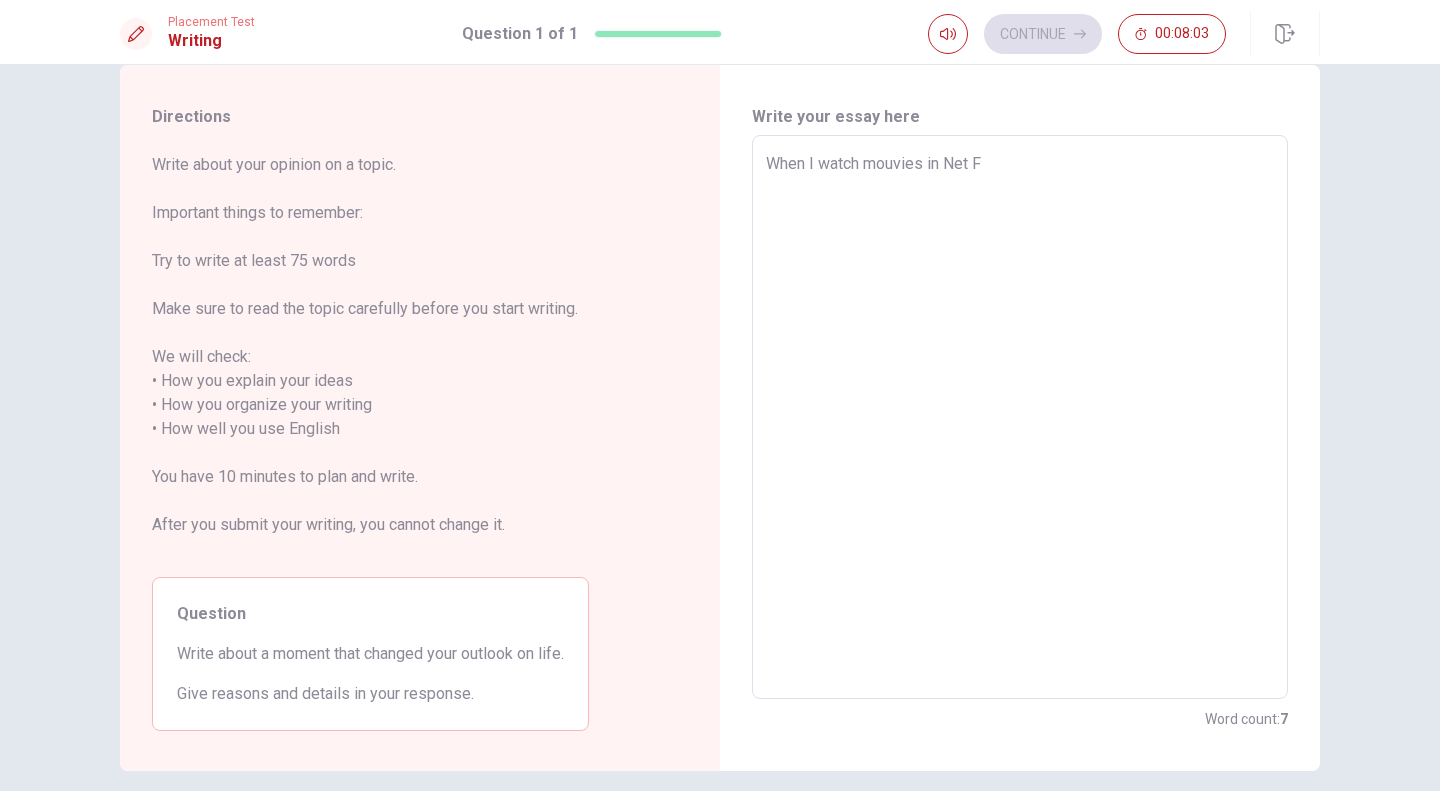 type on "When I watch mouvies in Net" 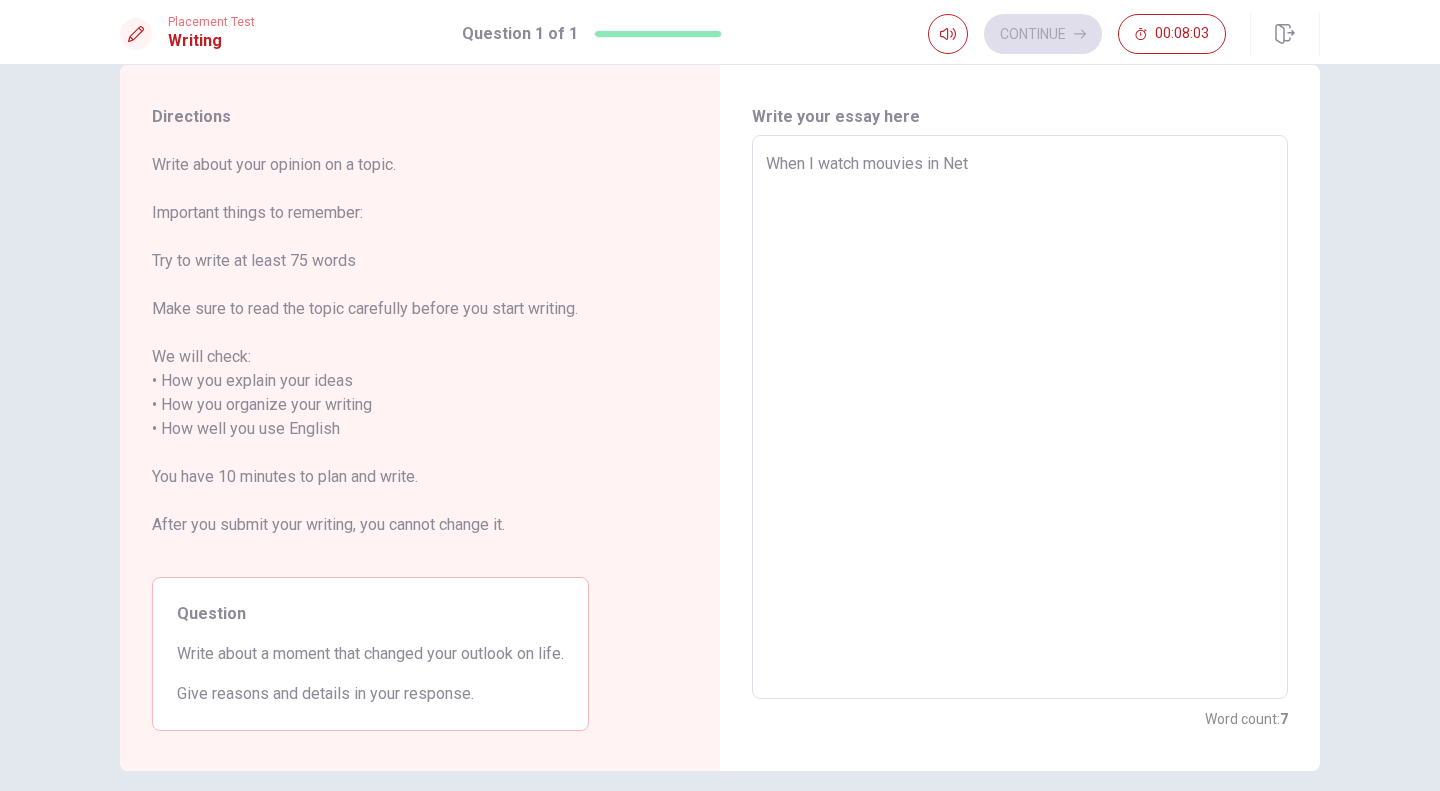 type on "x" 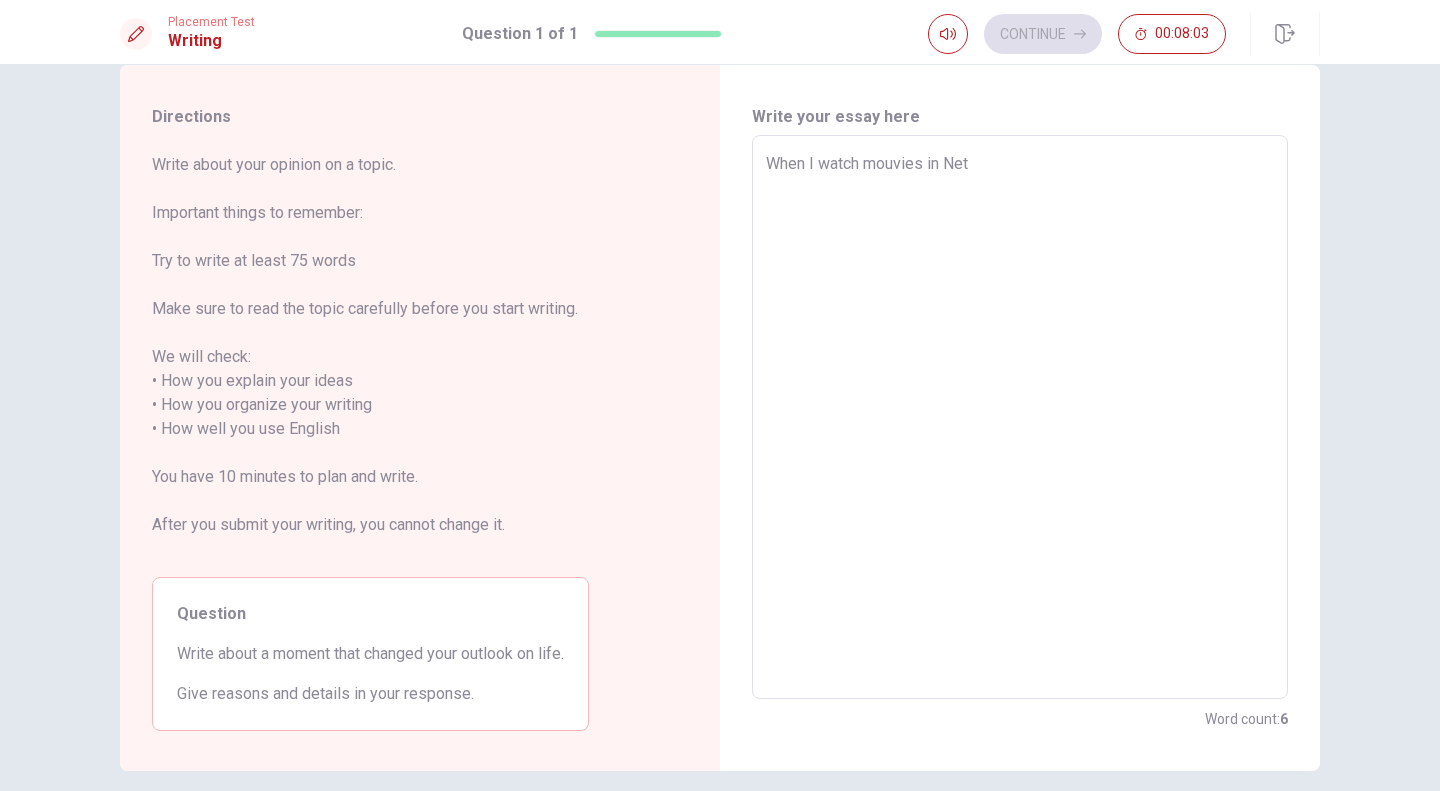 type on "When I watch mouvies in Net" 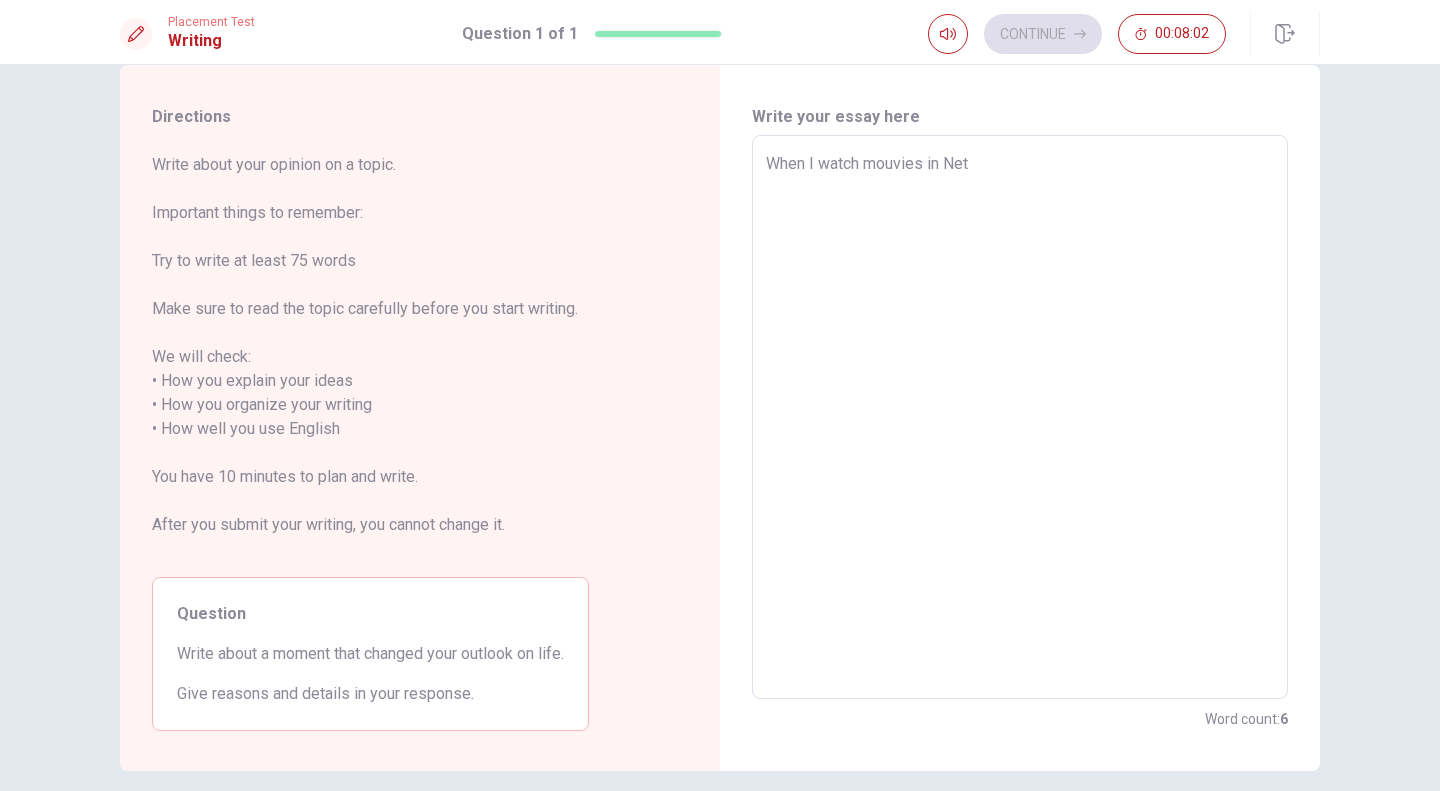 type on "When I watch mouvies in Netf" 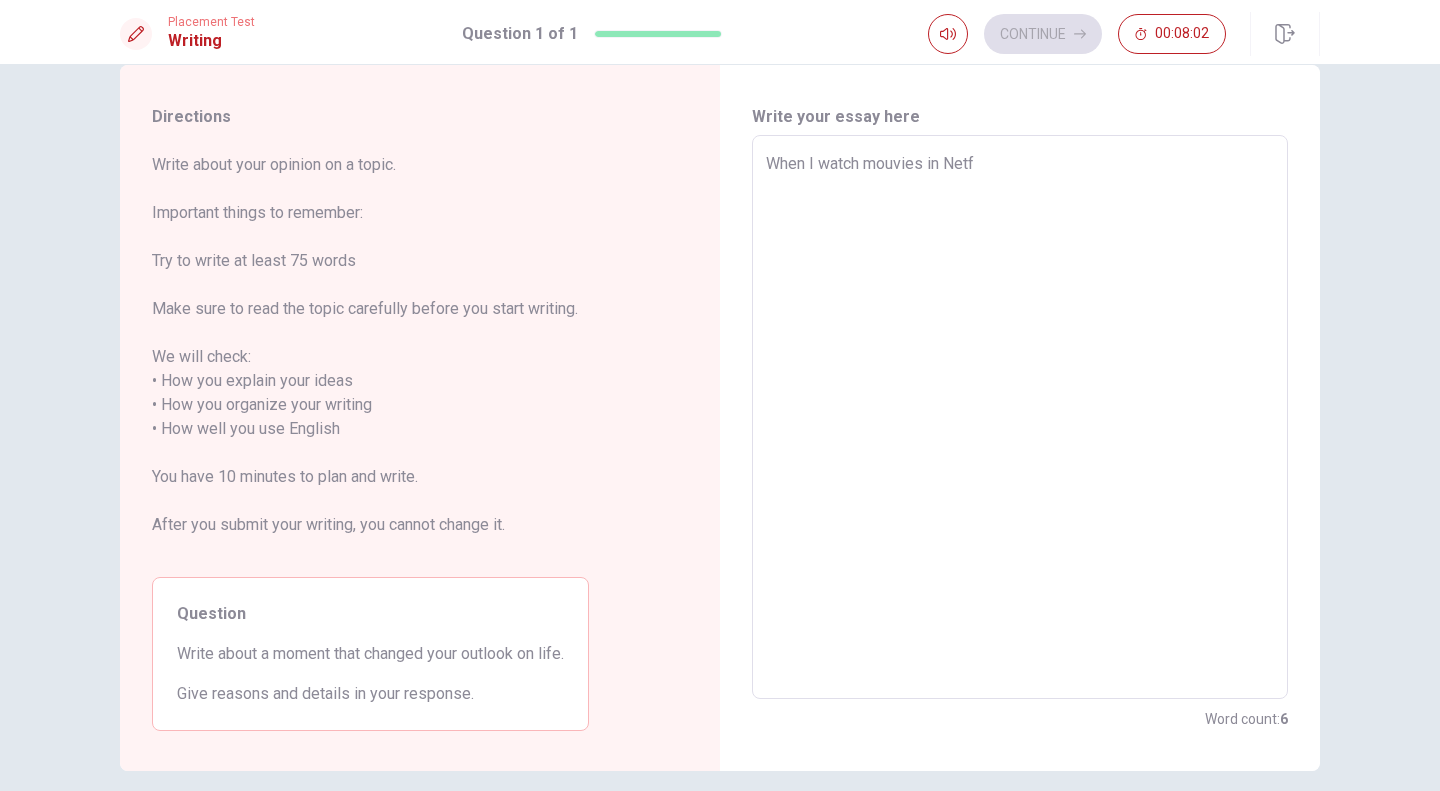 type on "x" 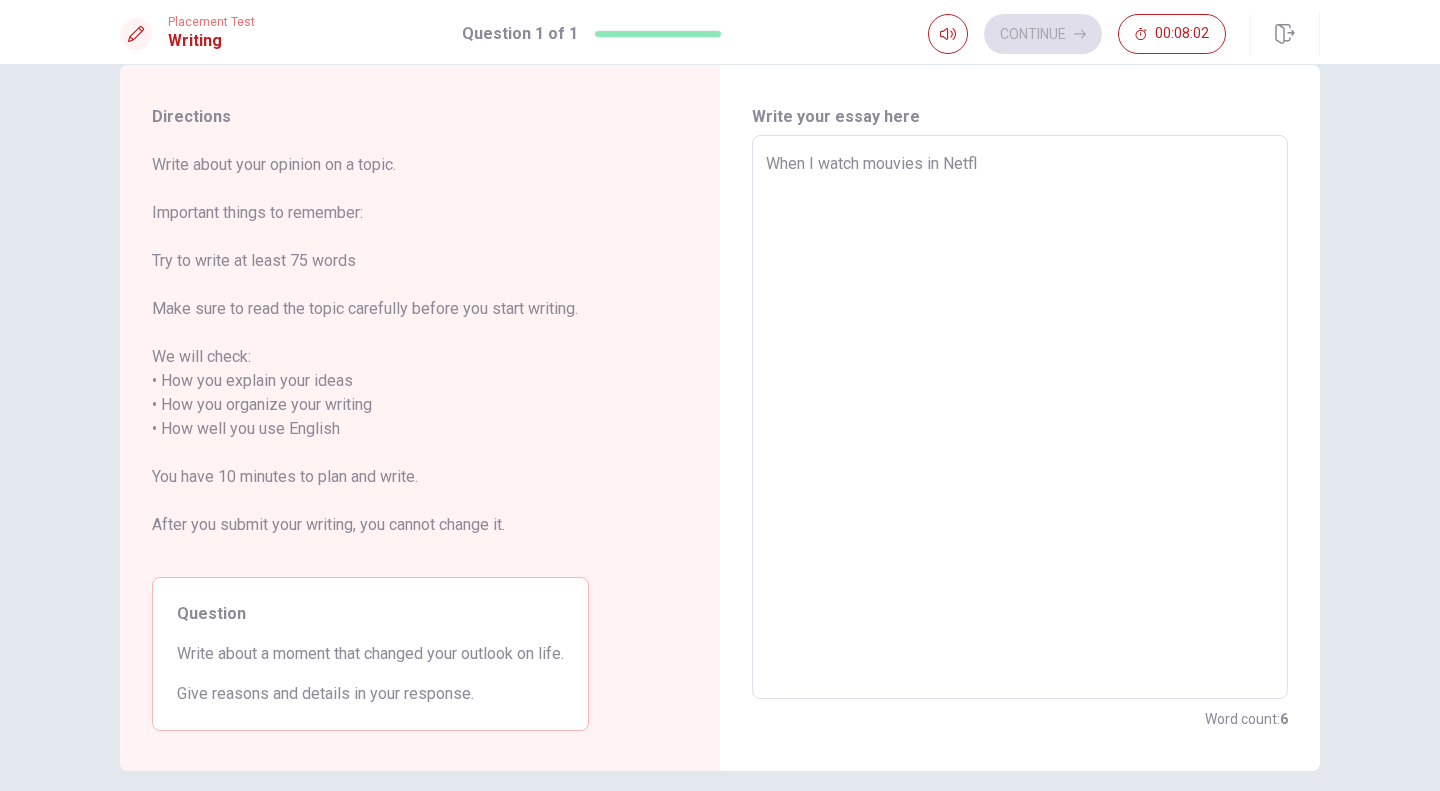 type on "x" 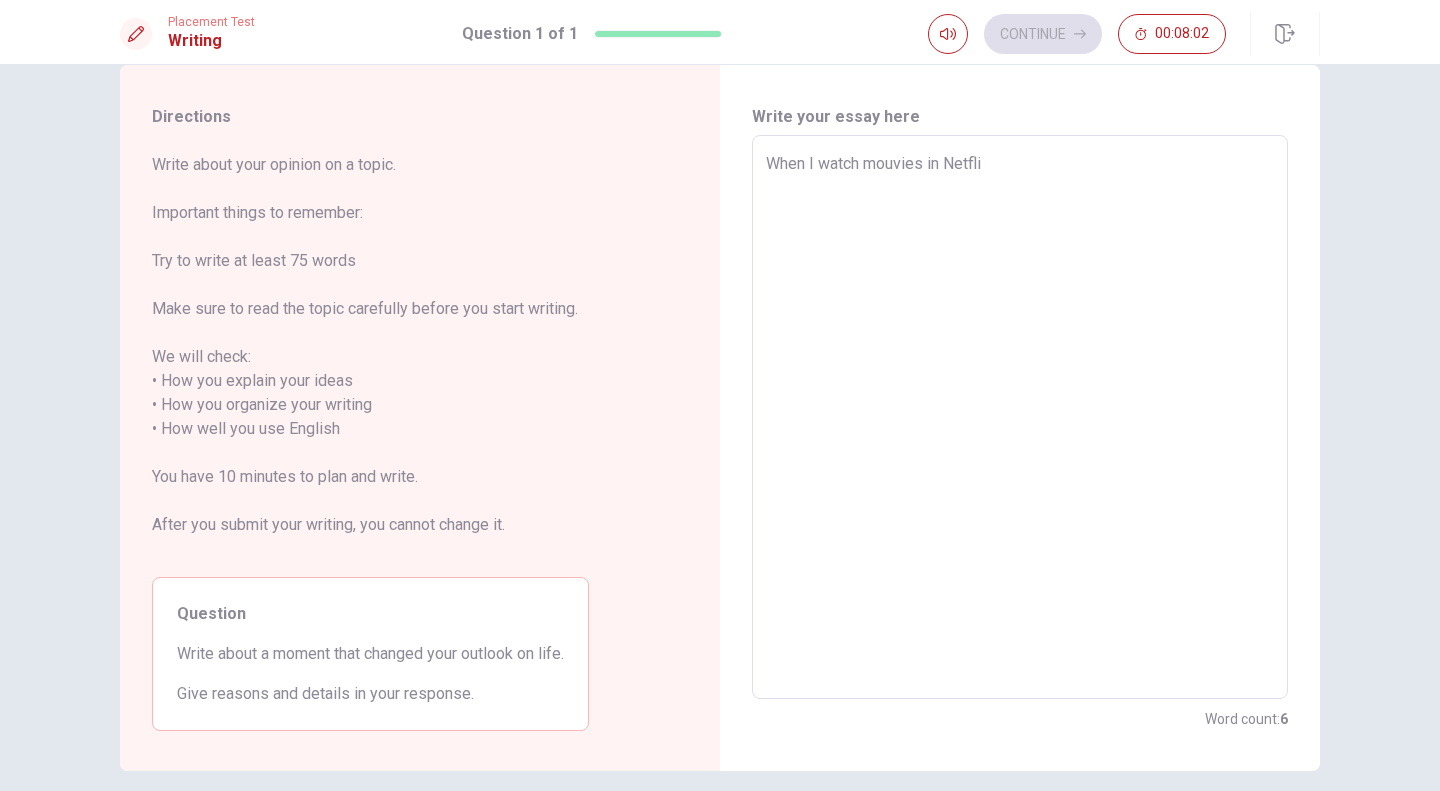 type on "x" 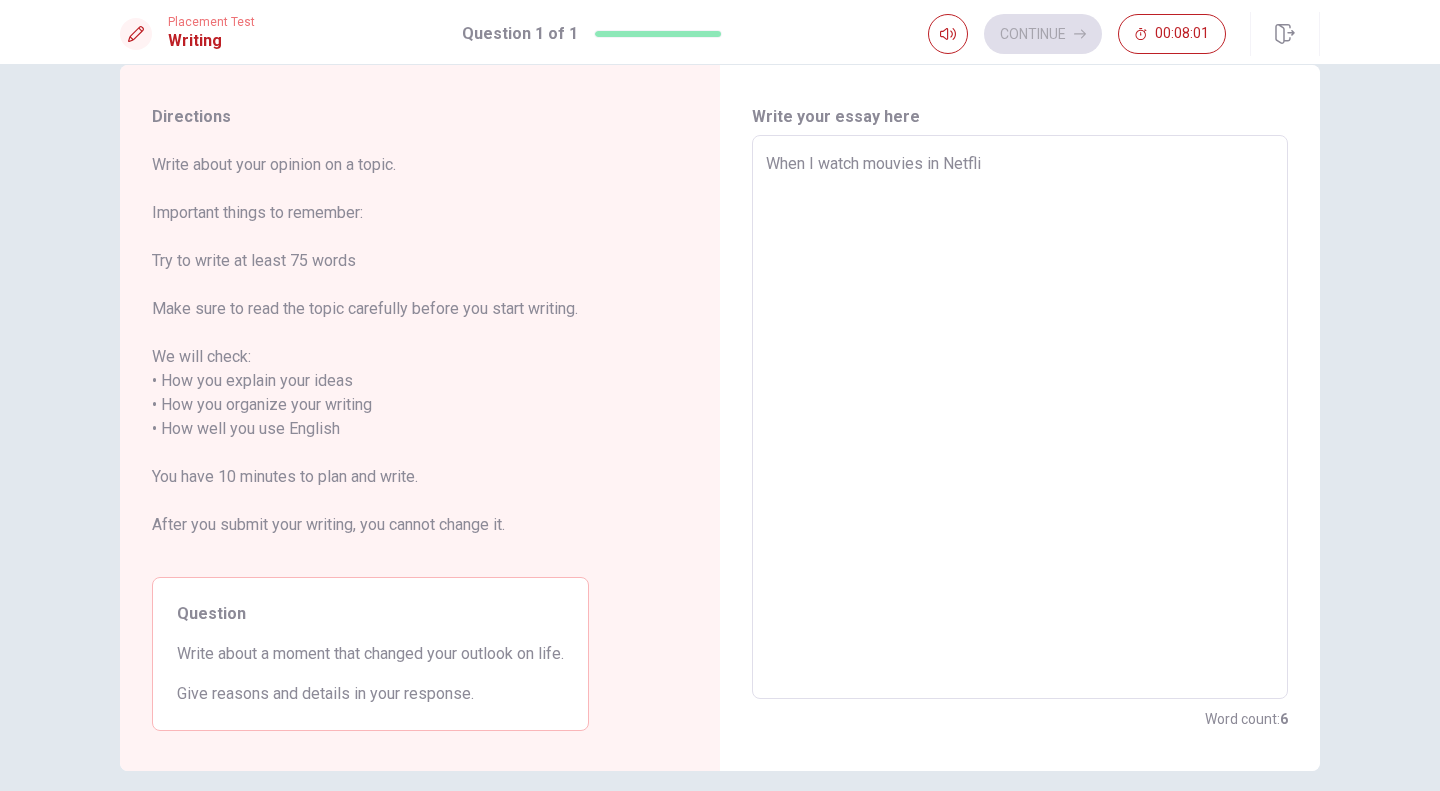 type on "When I watch mouvies in Netflix" 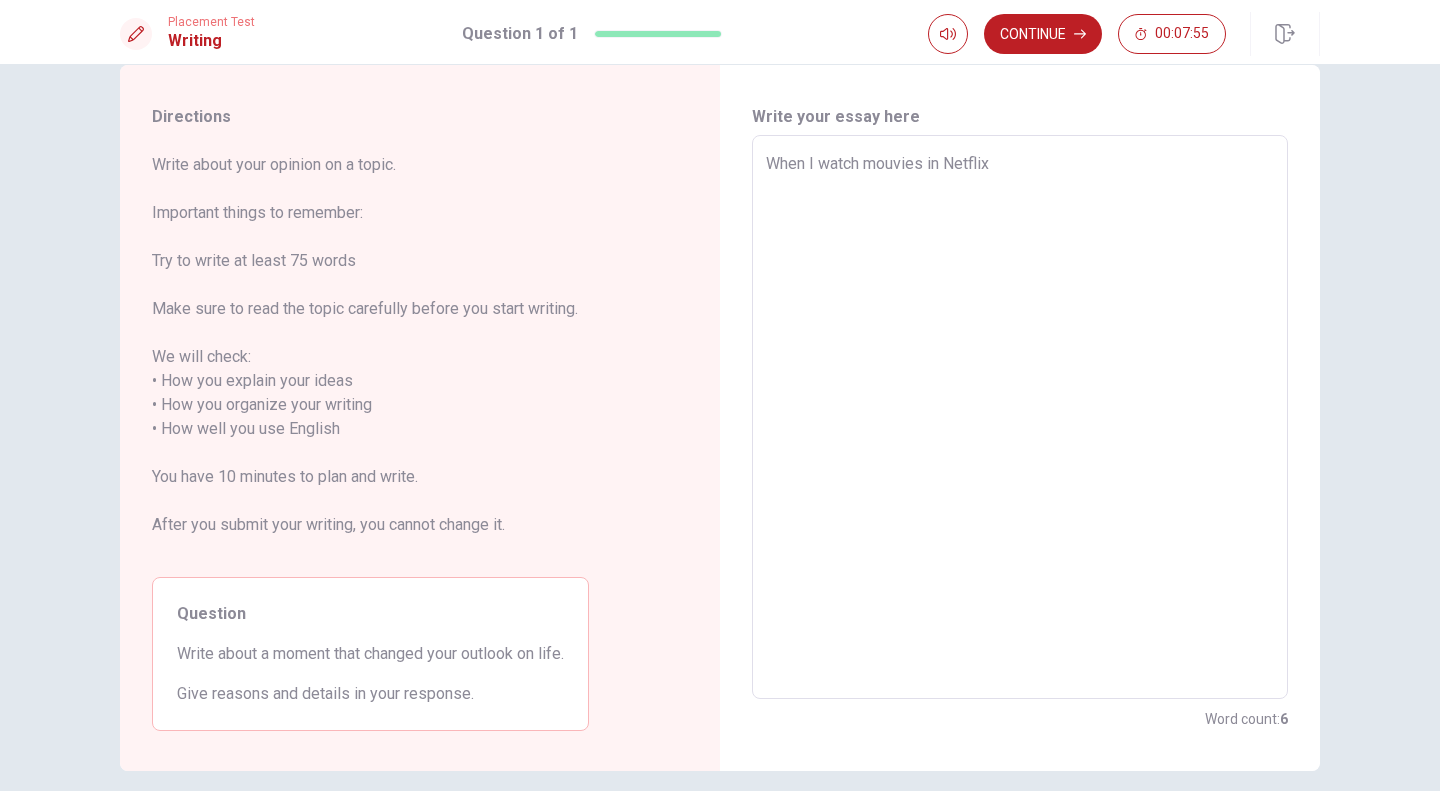 type on "x" 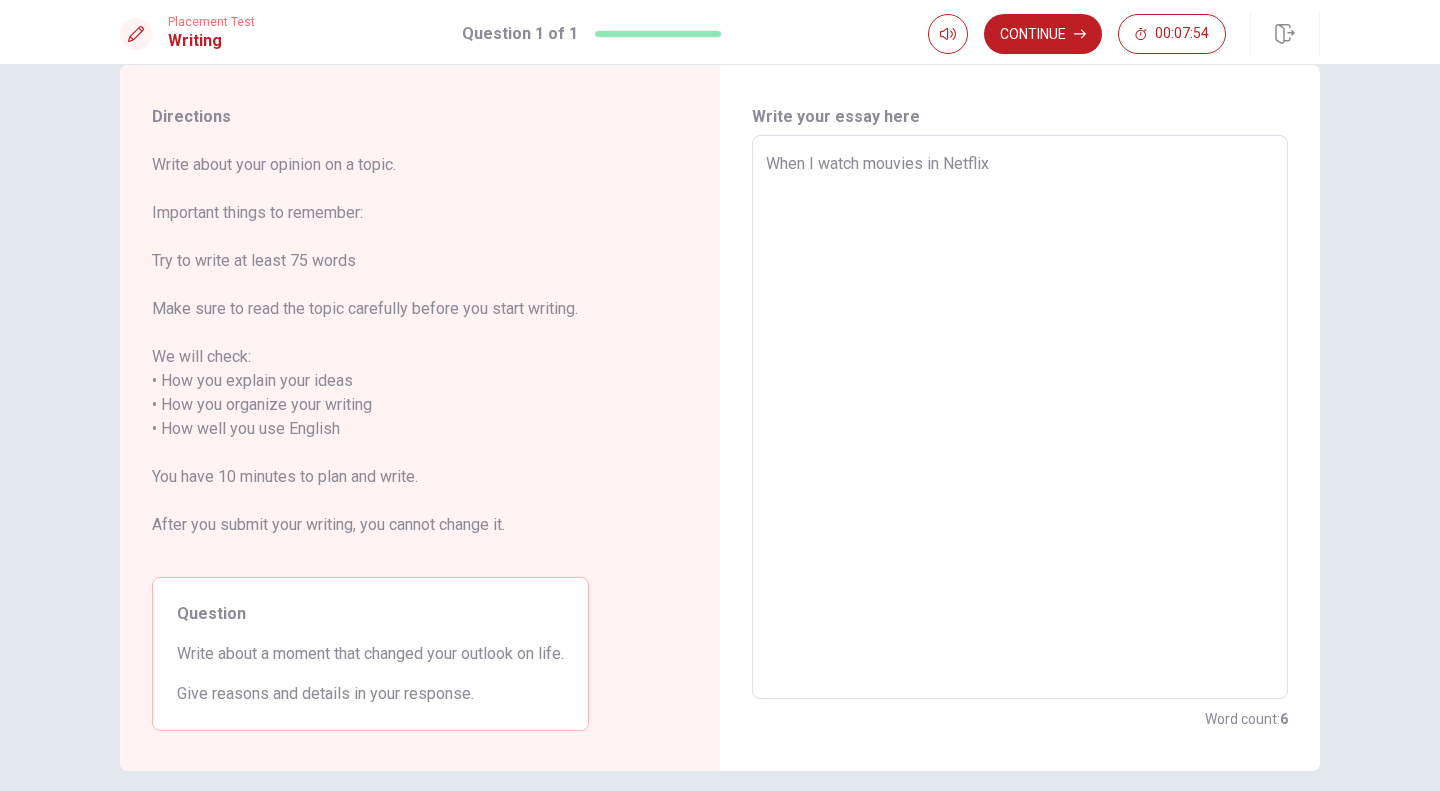 type on "When I watch mouvies in Netflix," 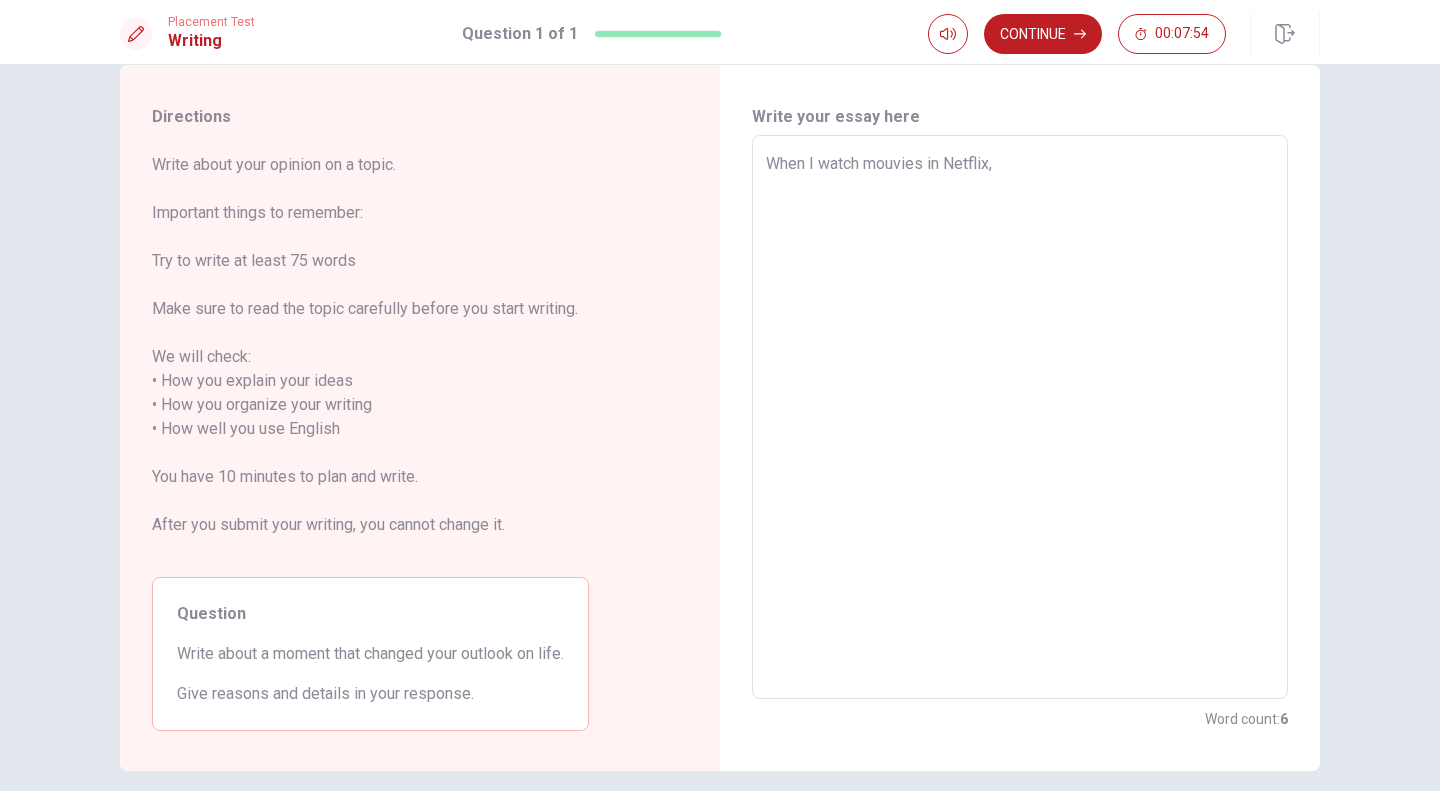 type on "x" 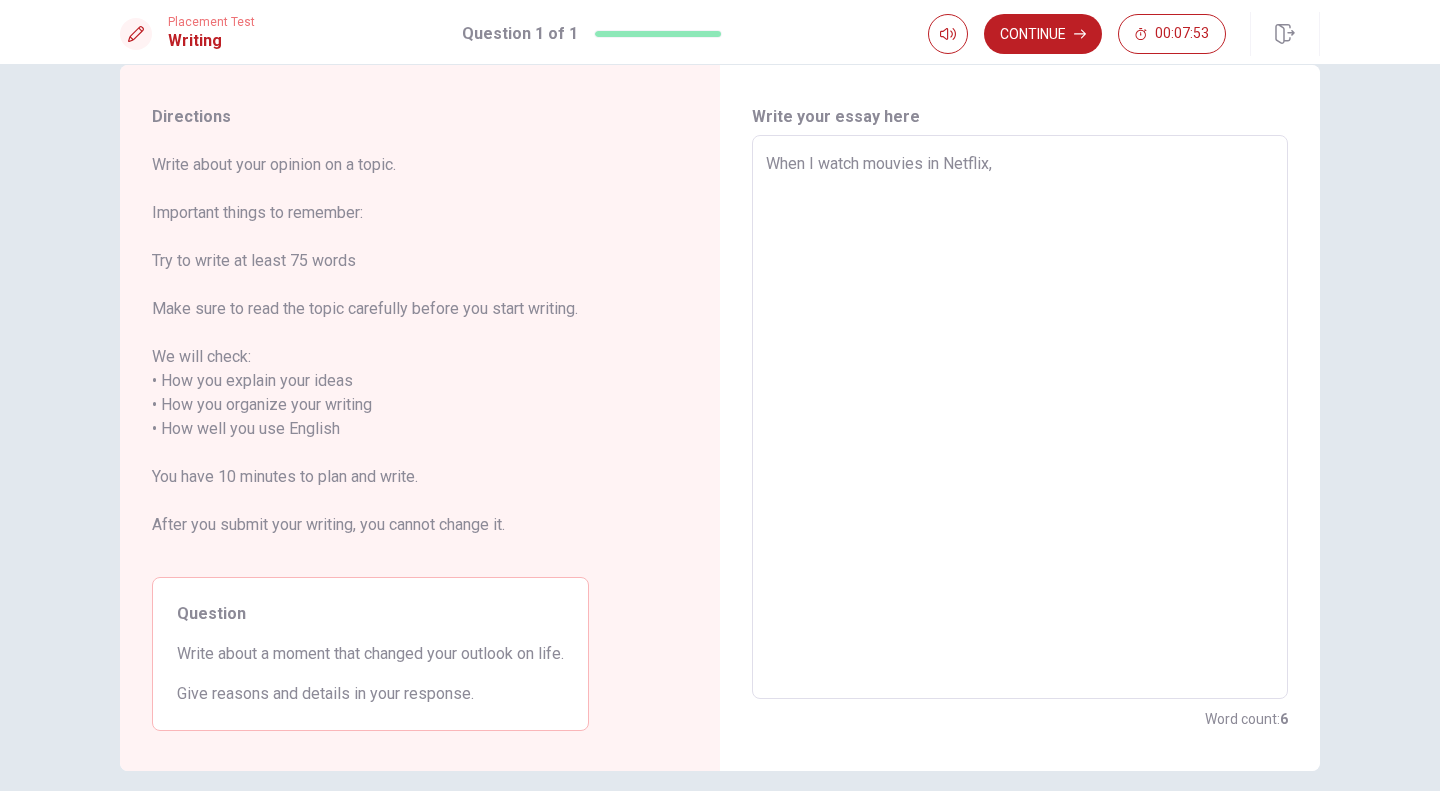 type on "x" 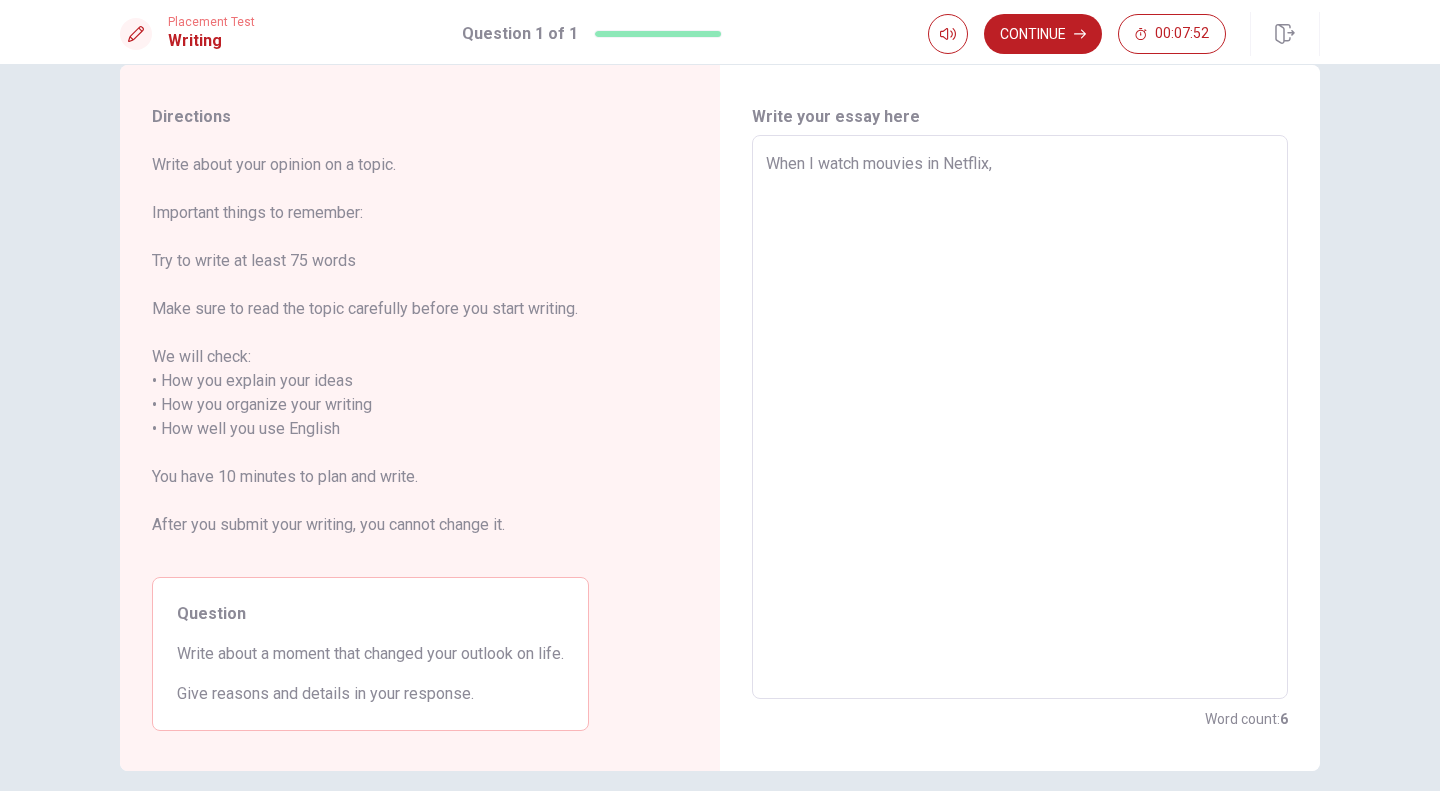 type on "When I watch mouvies in Netflix, I" 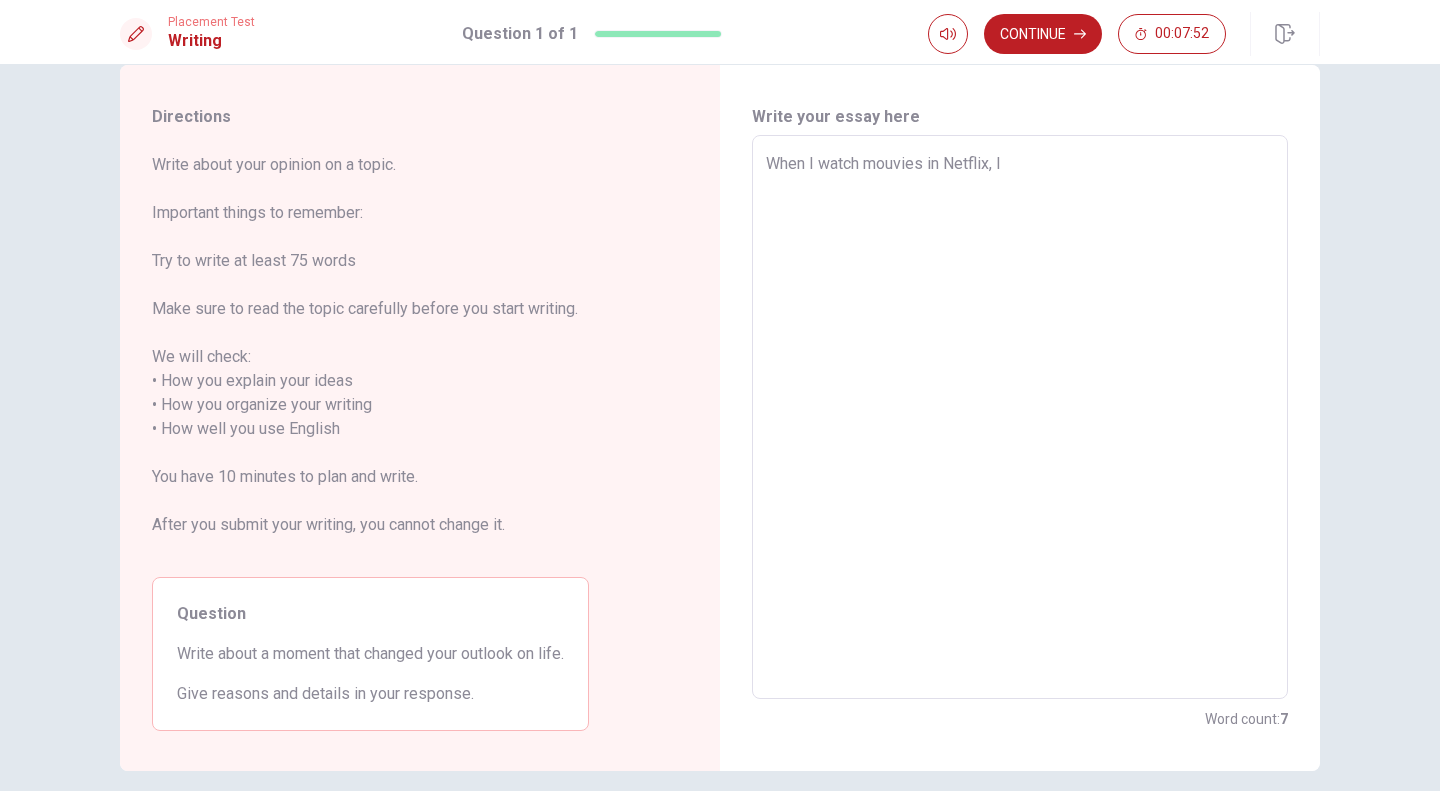 type on "x" 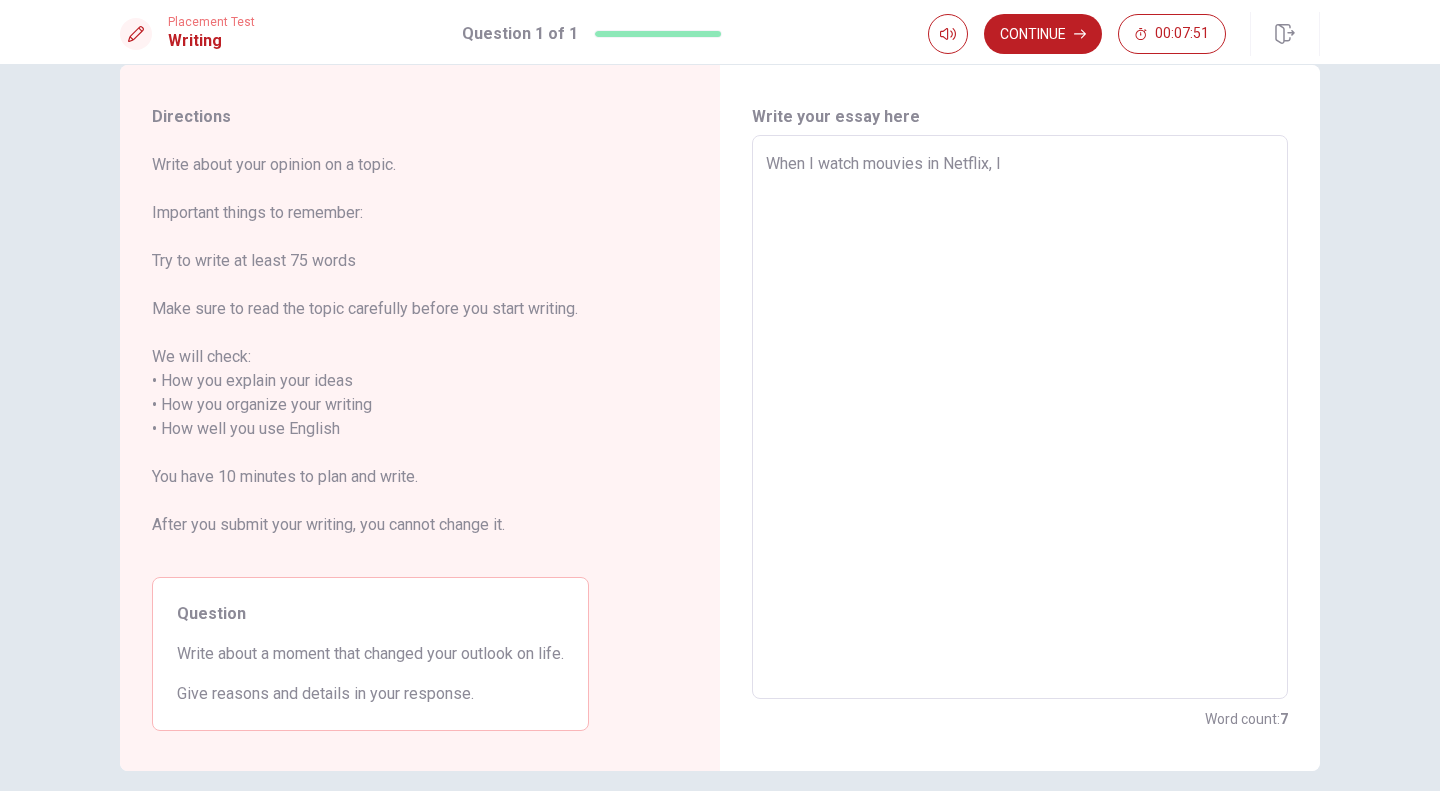 type on "When I watch mouvies in Netflix, I" 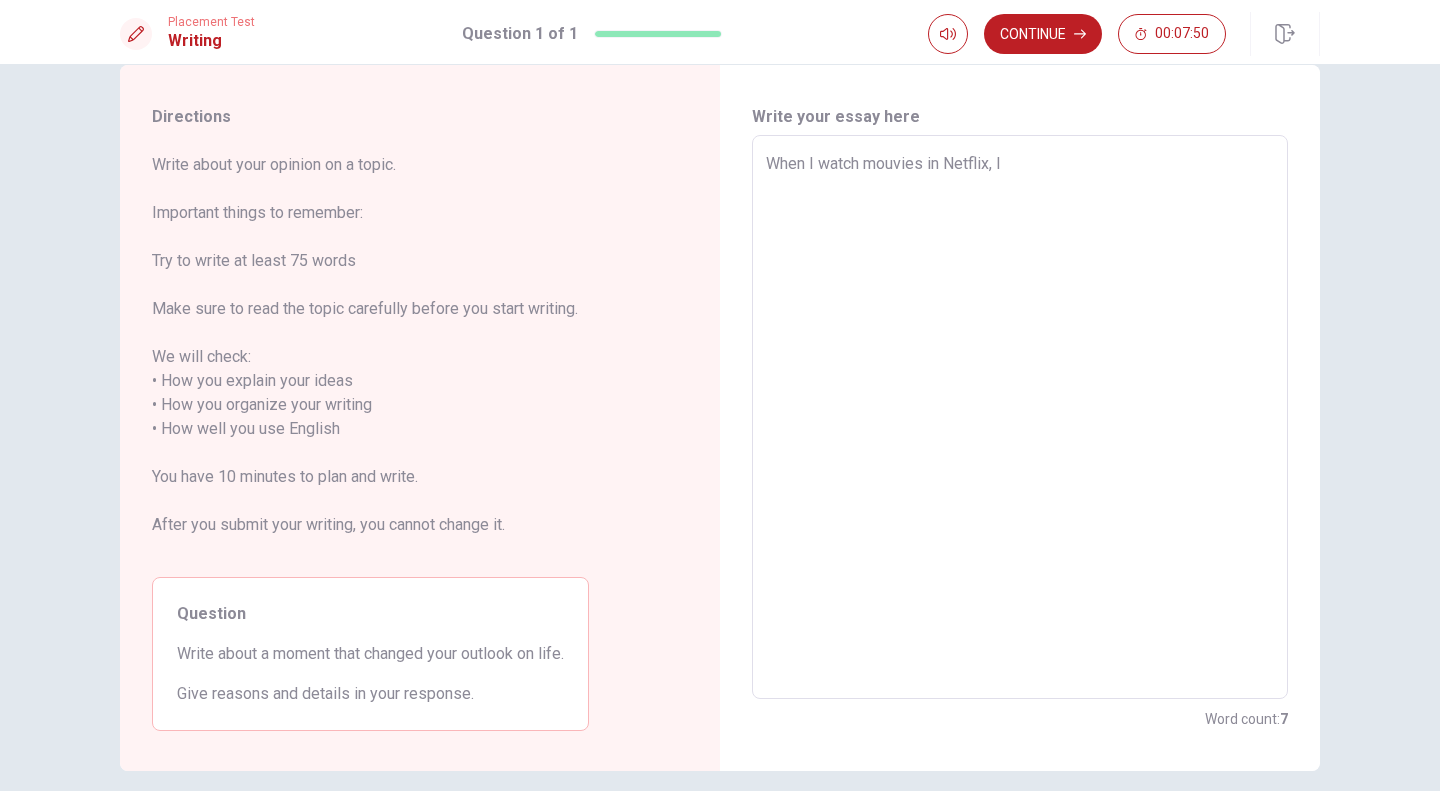 type on "When I watch mouvies in Netflix, I c" 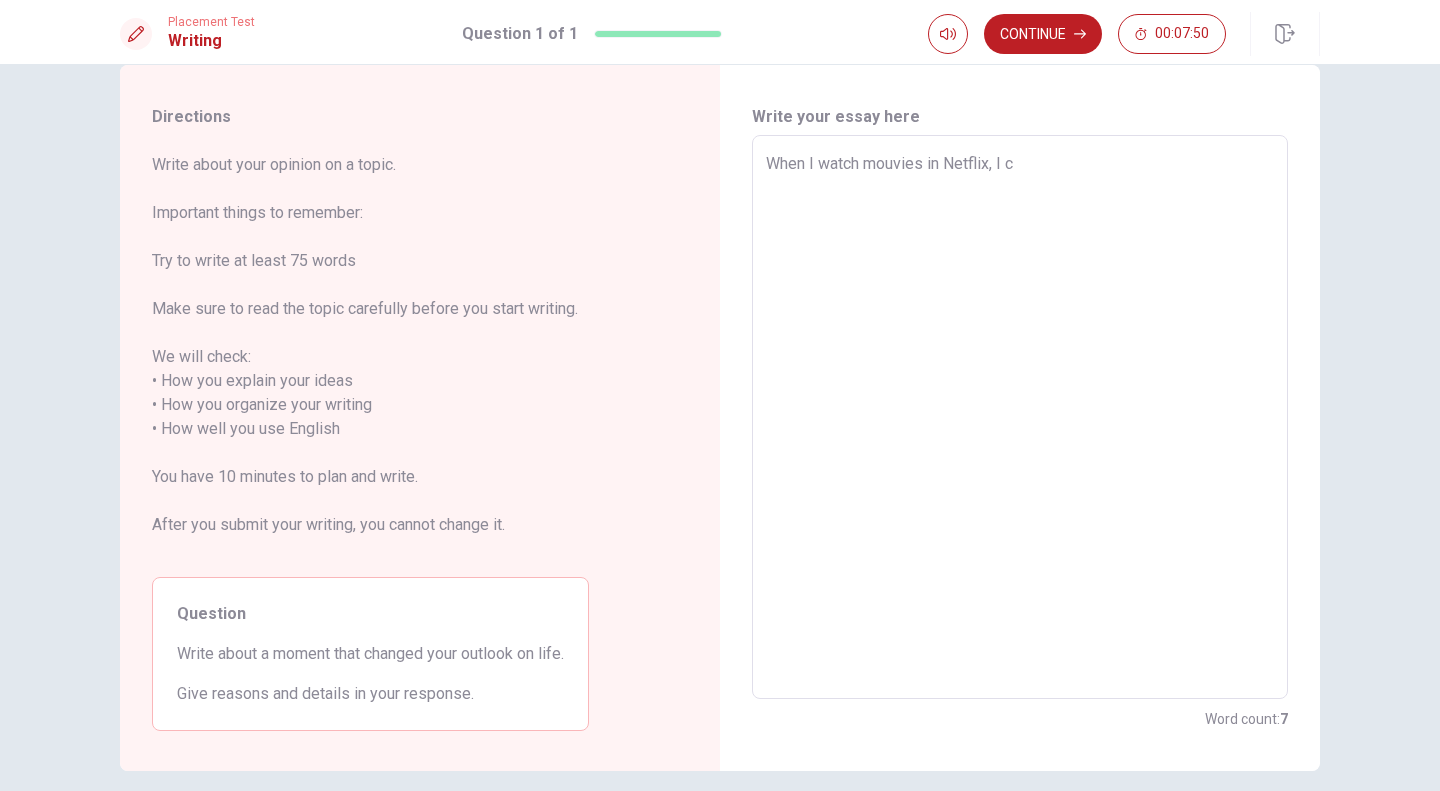 type on "x" 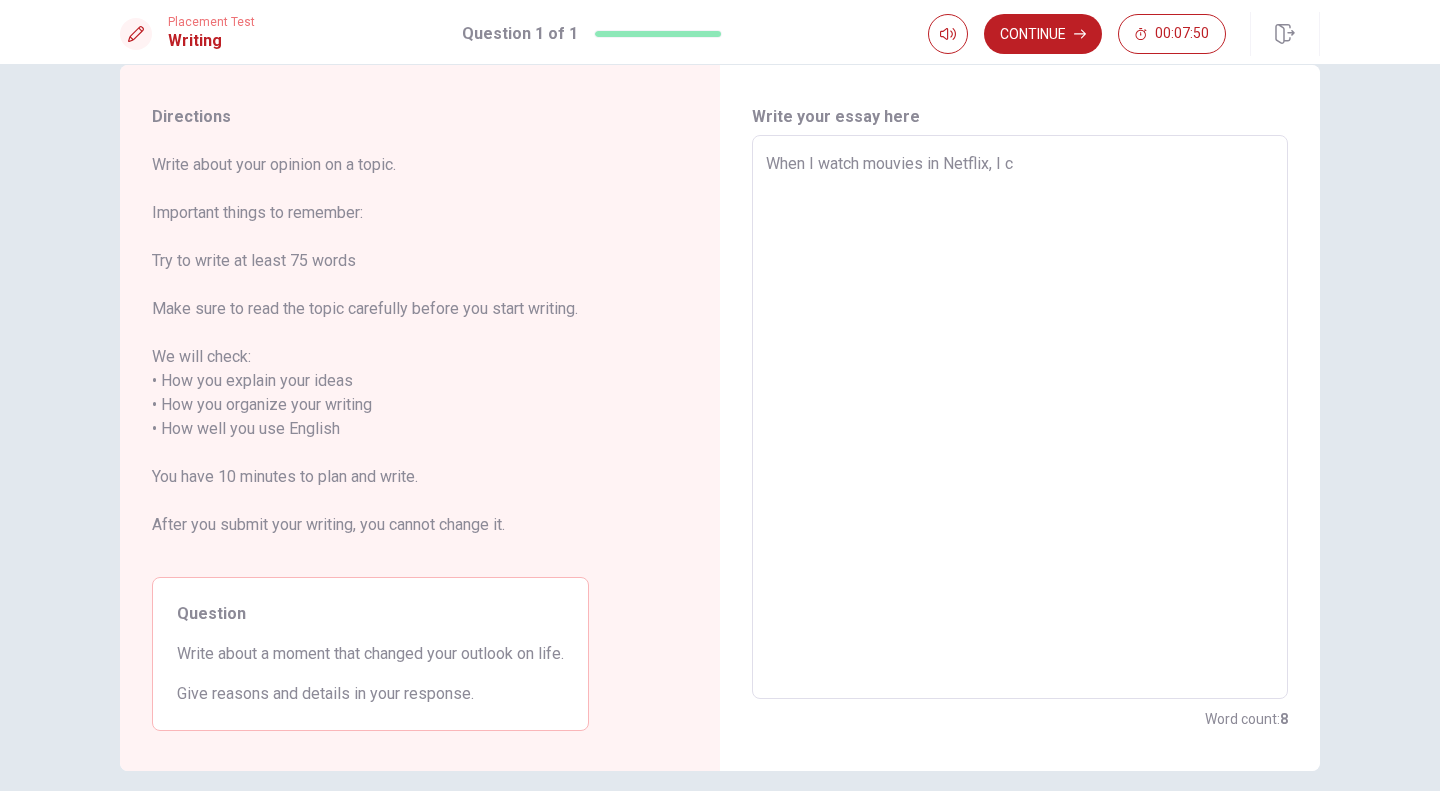 type on "When I watch mouvies in Netflix, I ch" 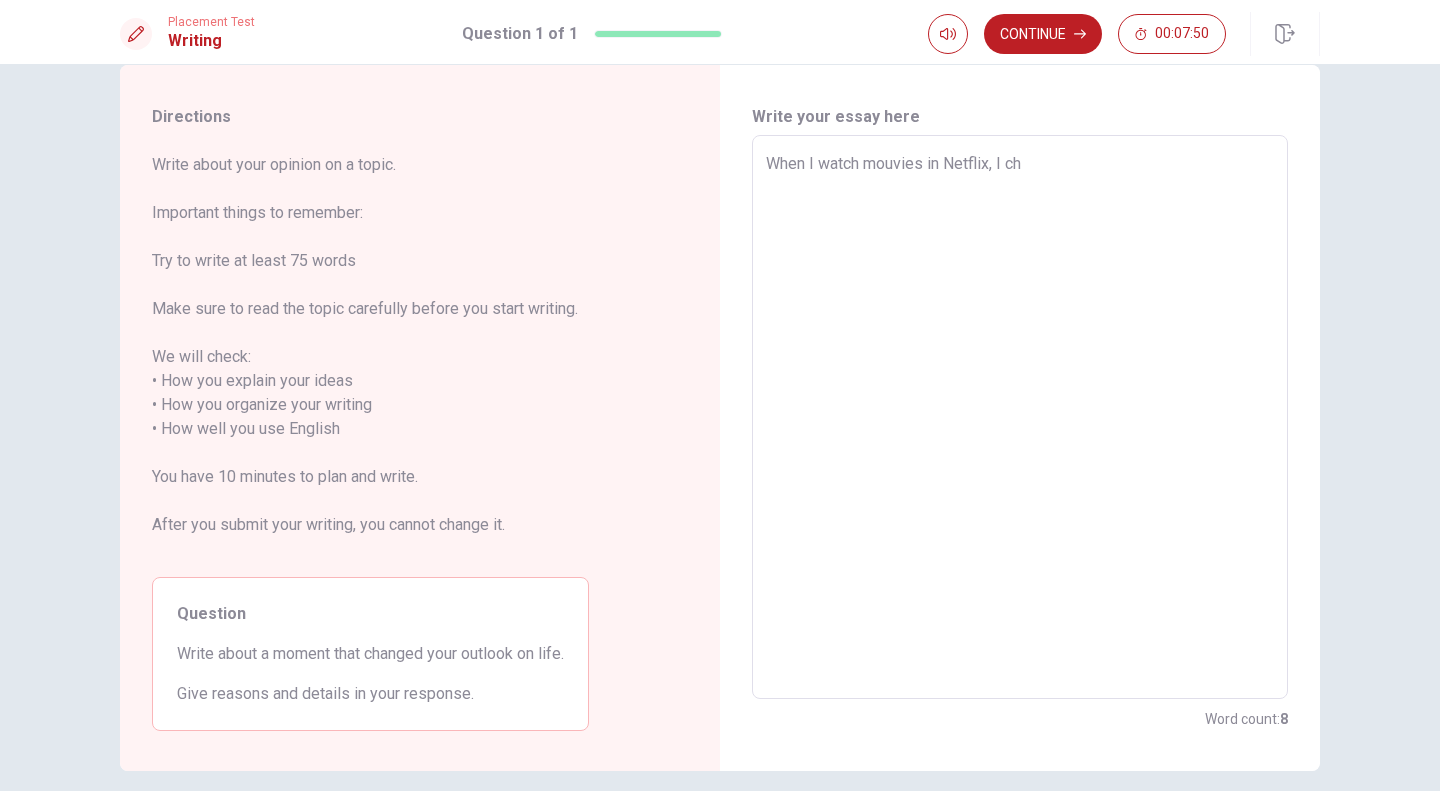 type on "x" 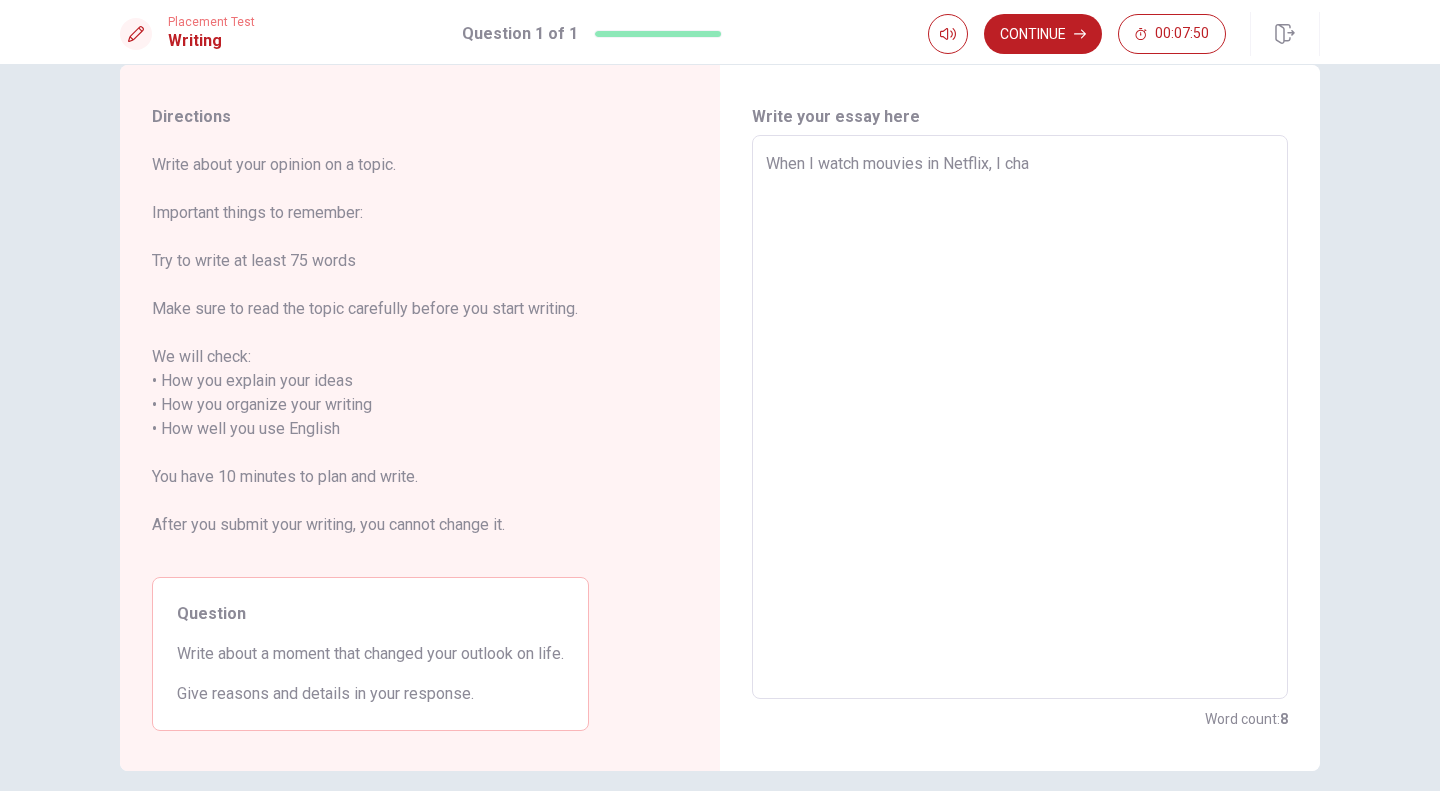 type on "x" 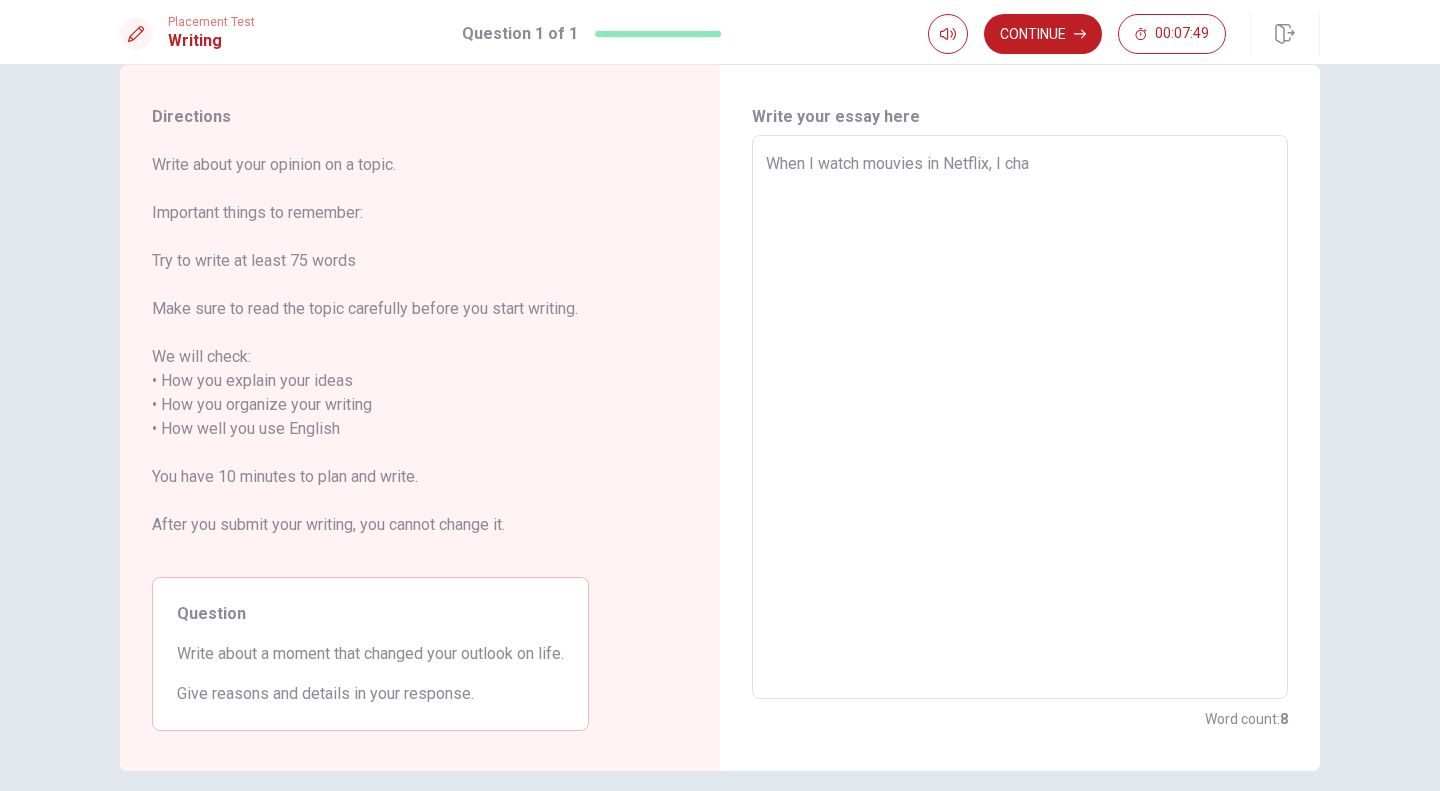 type on "When I watch mouvies in Netflix, I chan" 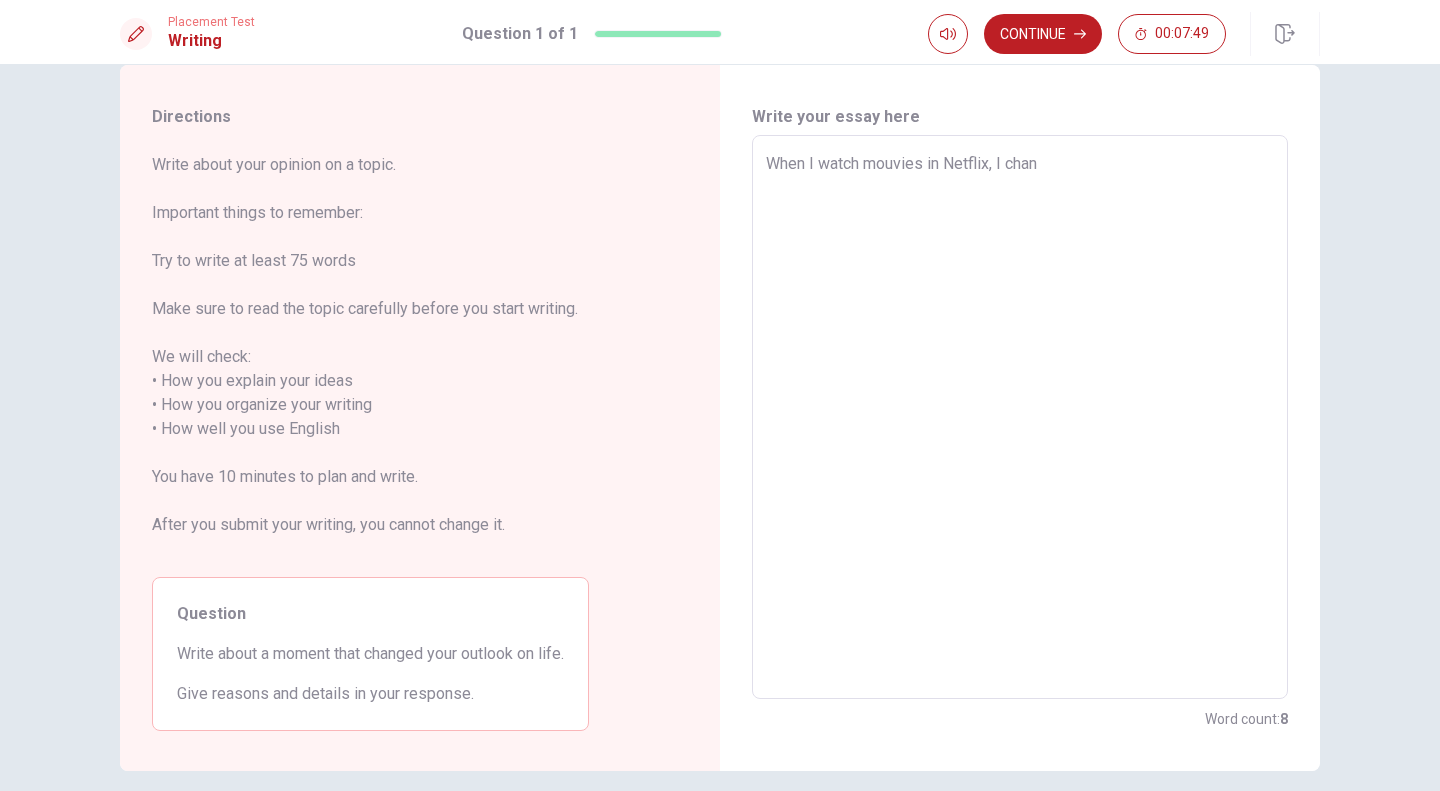 type on "x" 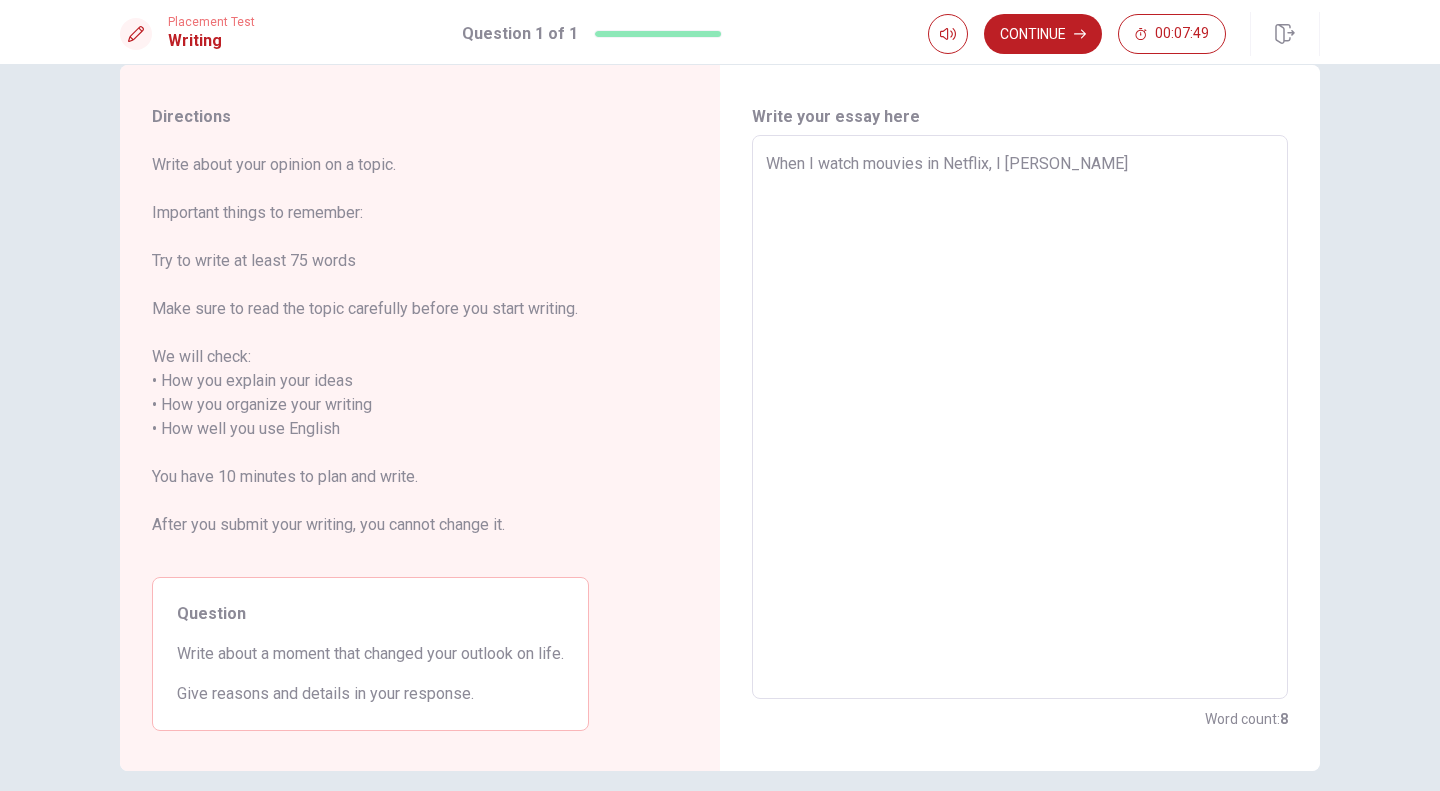 type on "x" 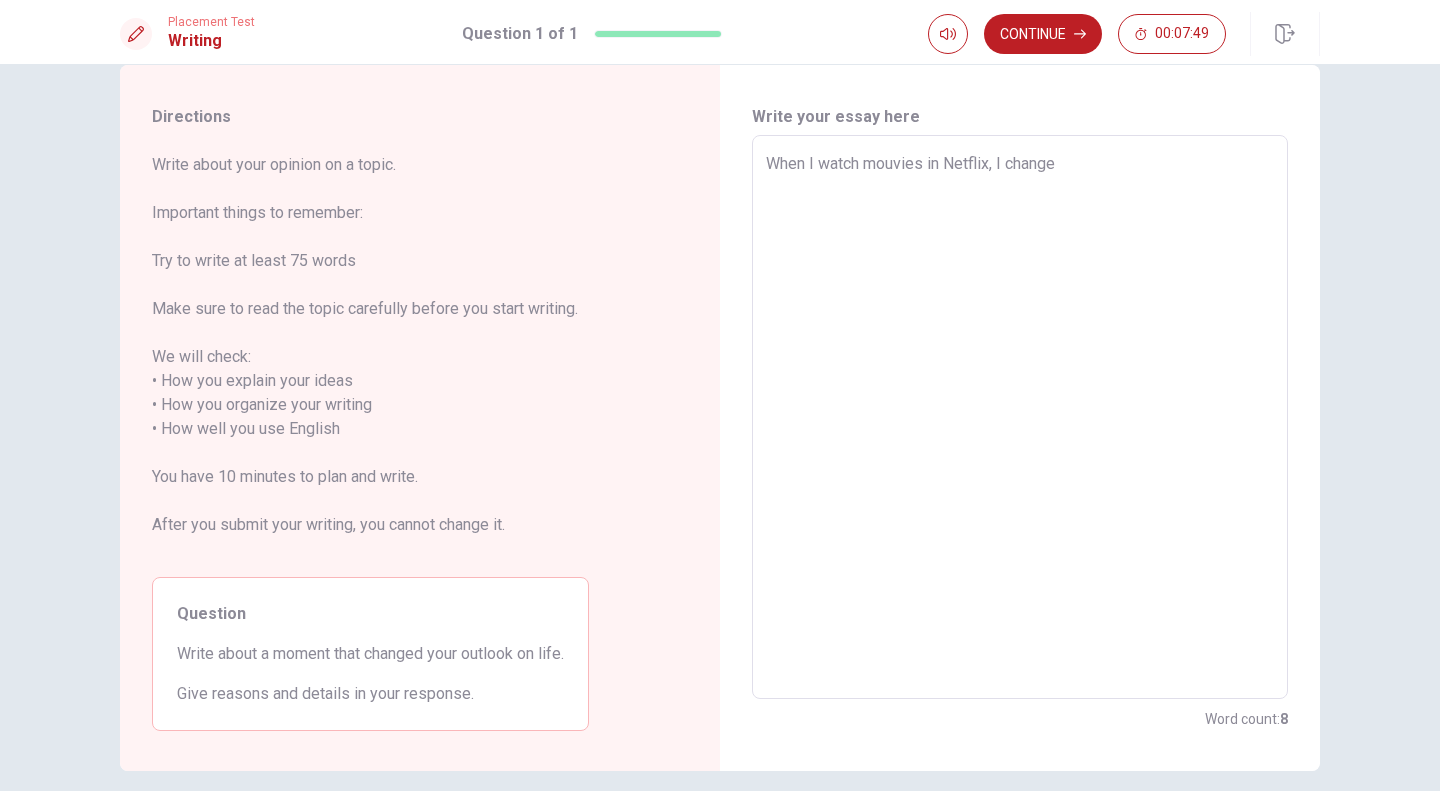 type on "x" 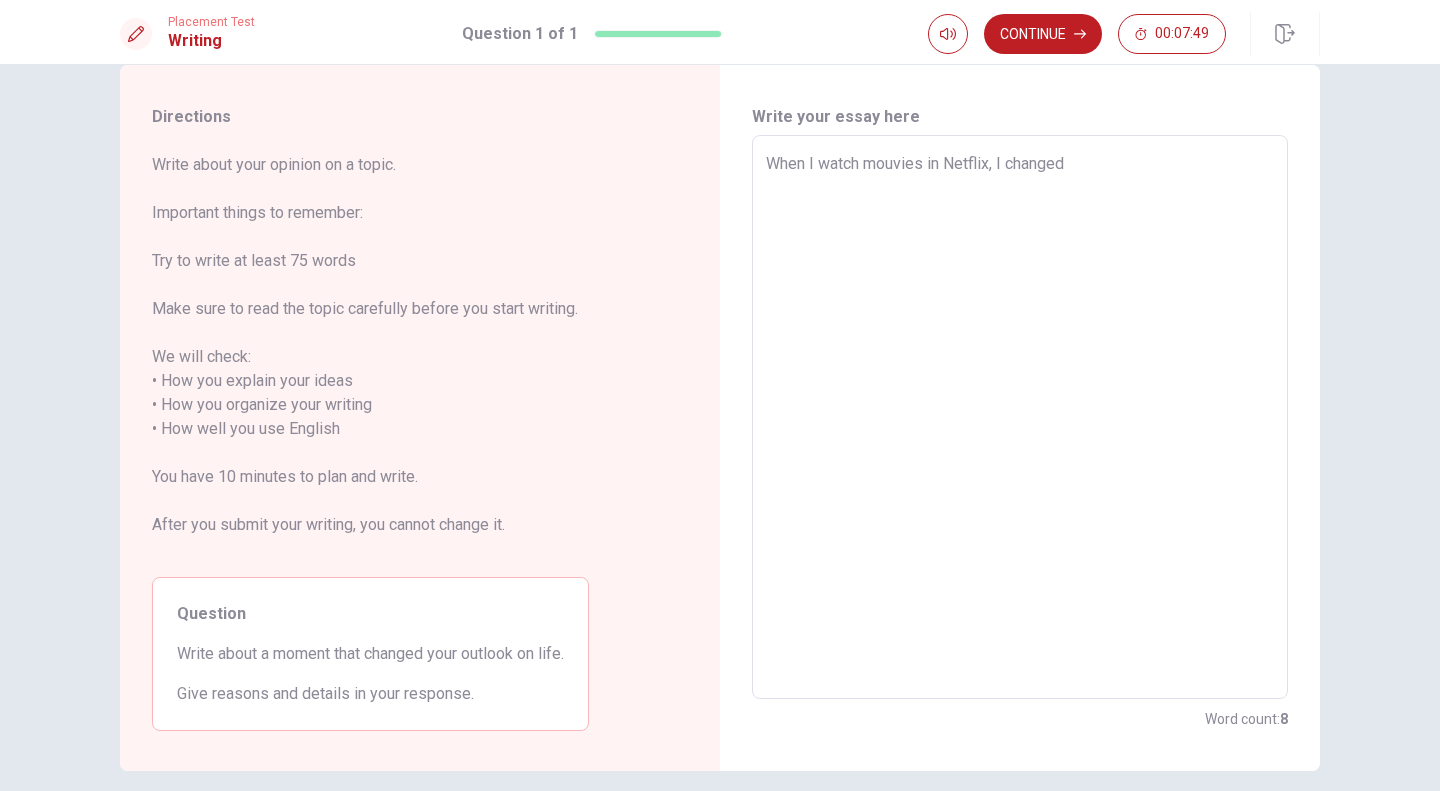 type on "x" 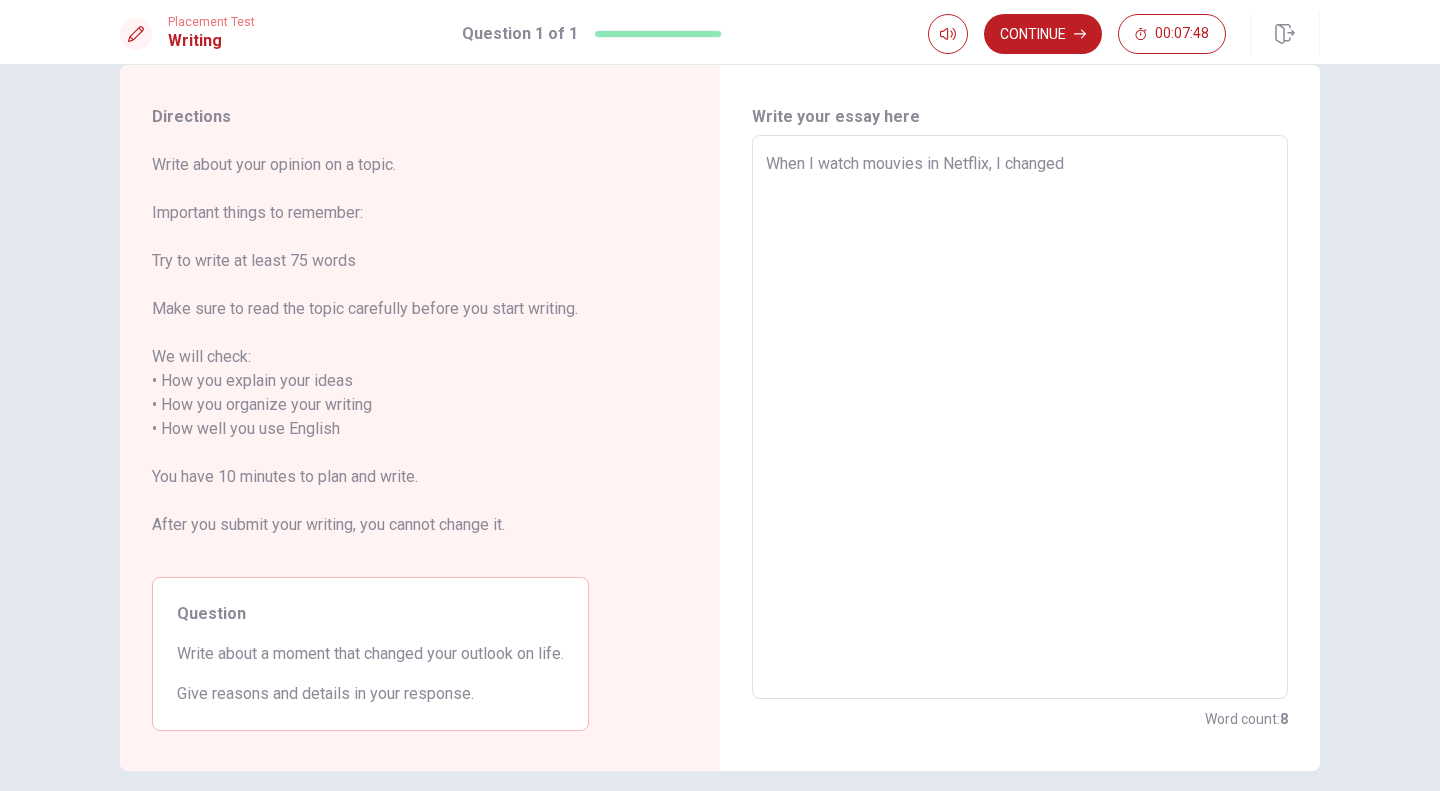 type on "When I watch mouvies in Netflix, I changed" 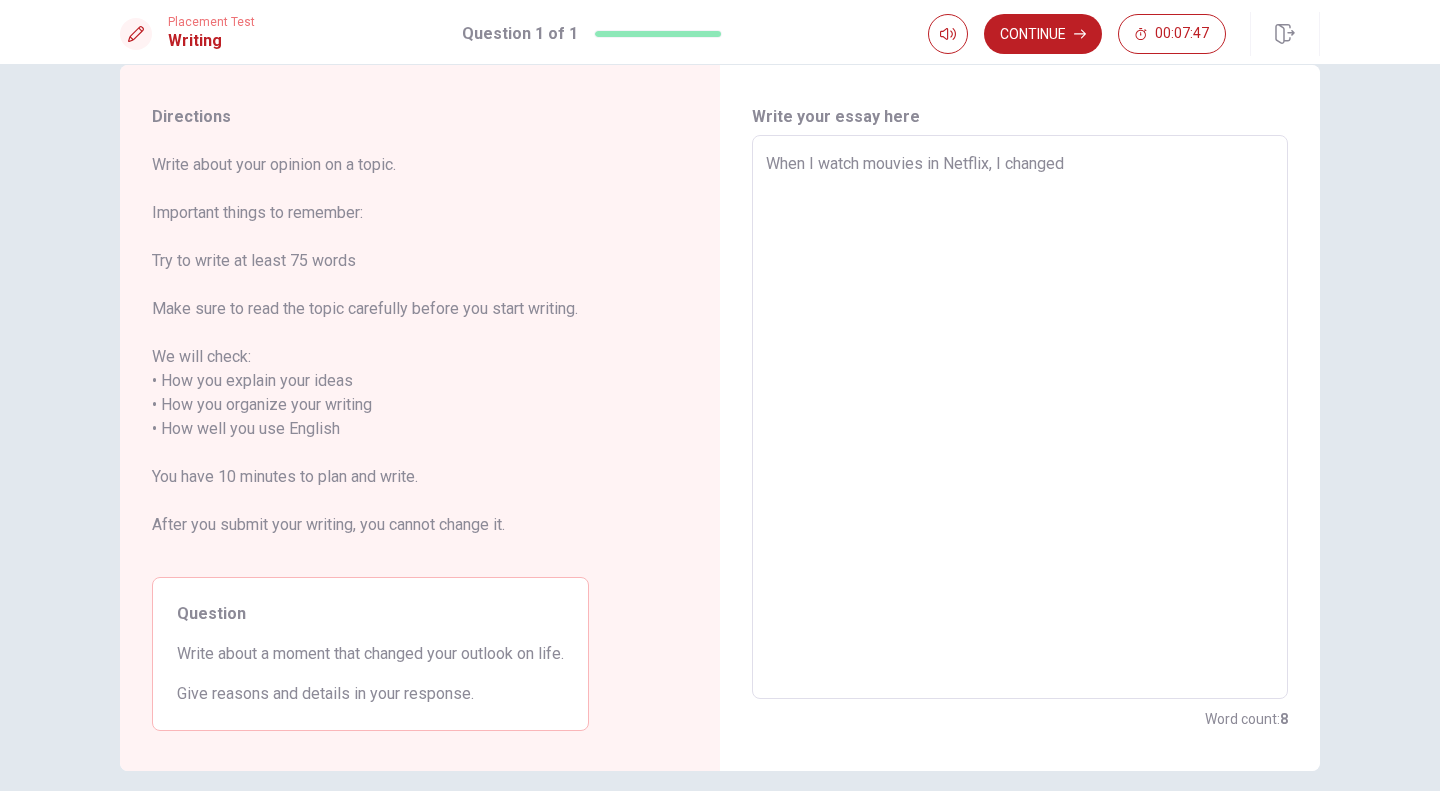 type on "When I watch mouvies in Netflix, I changed m" 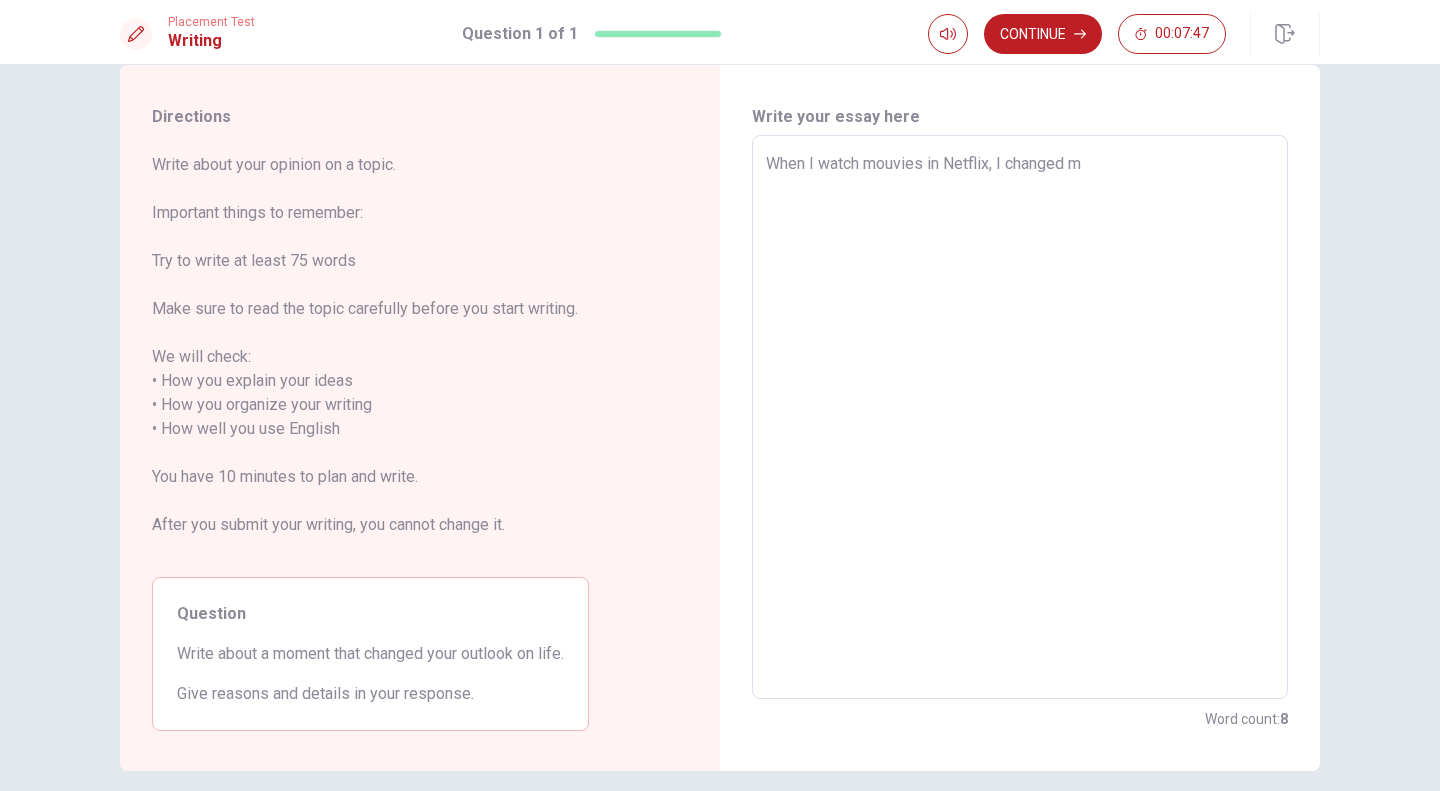 type on "x" 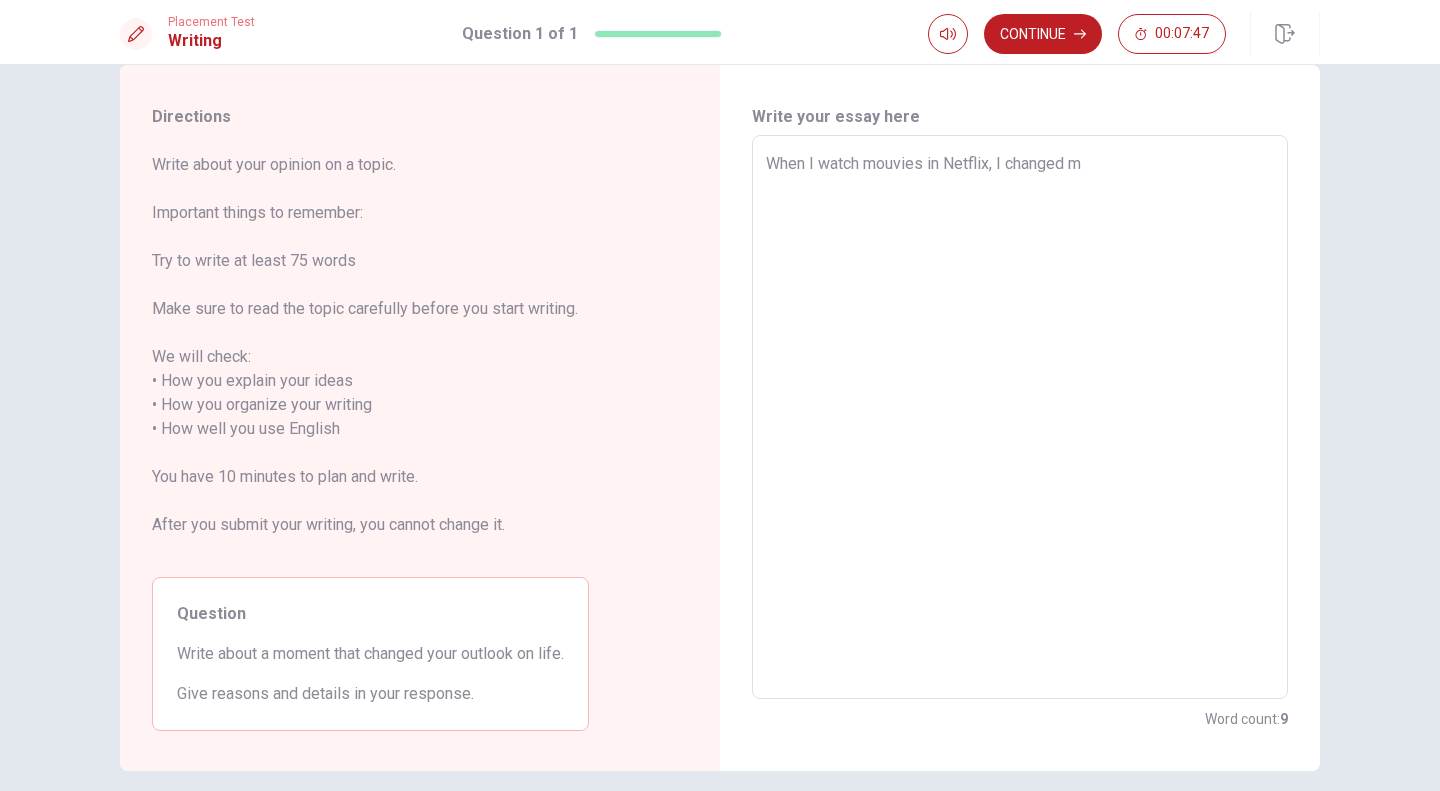 type on "When I watch mouvies in Netflix, I changed my" 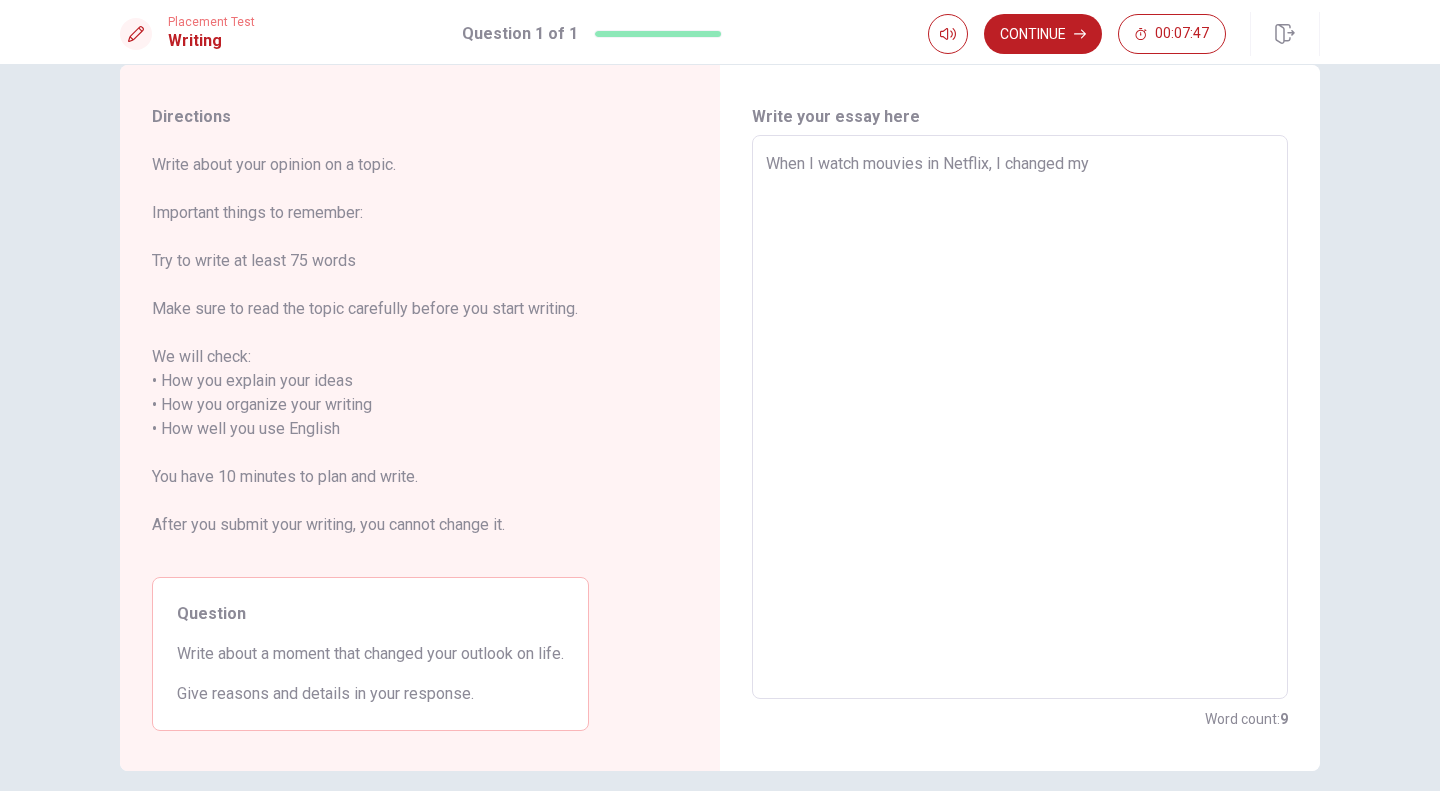 type on "x" 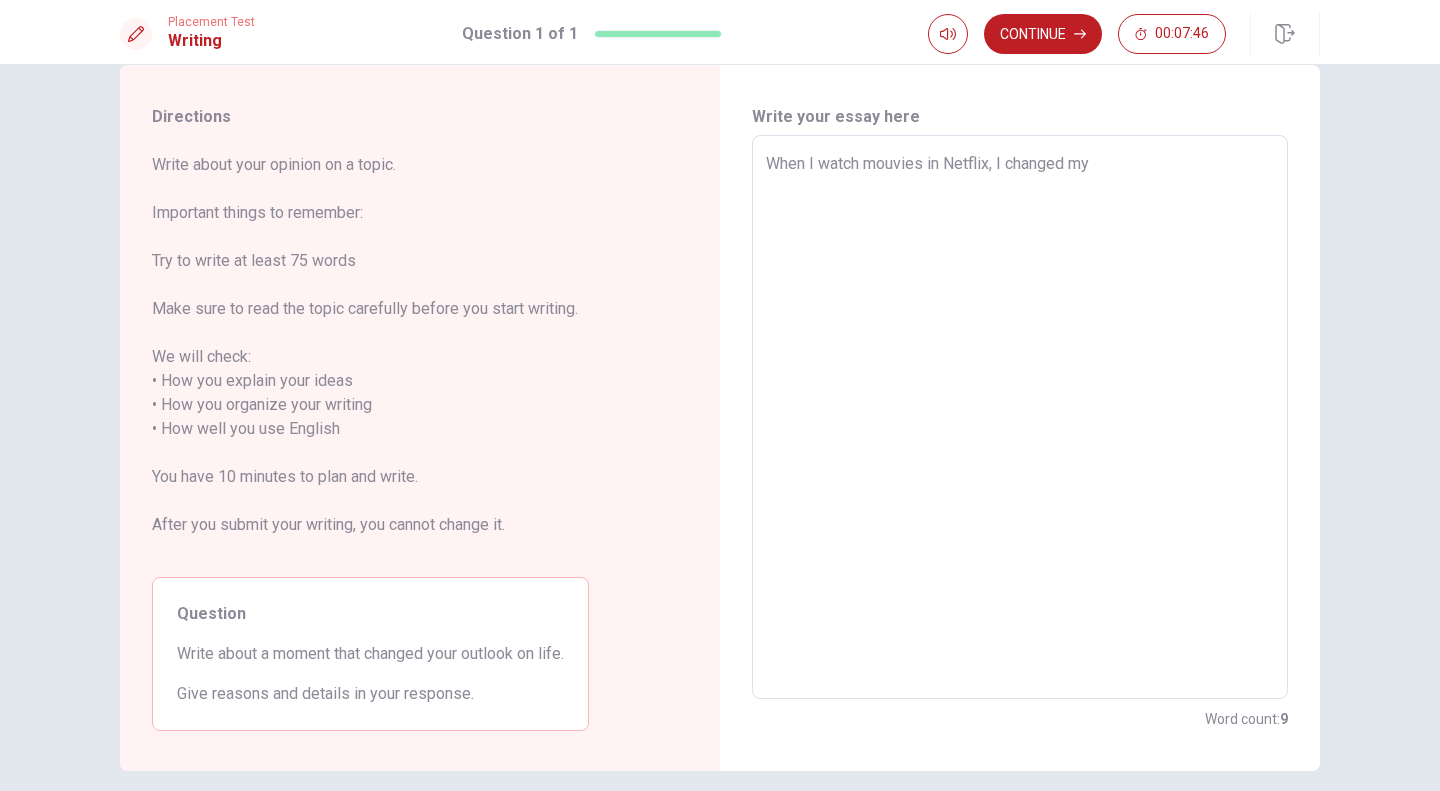 type on "x" 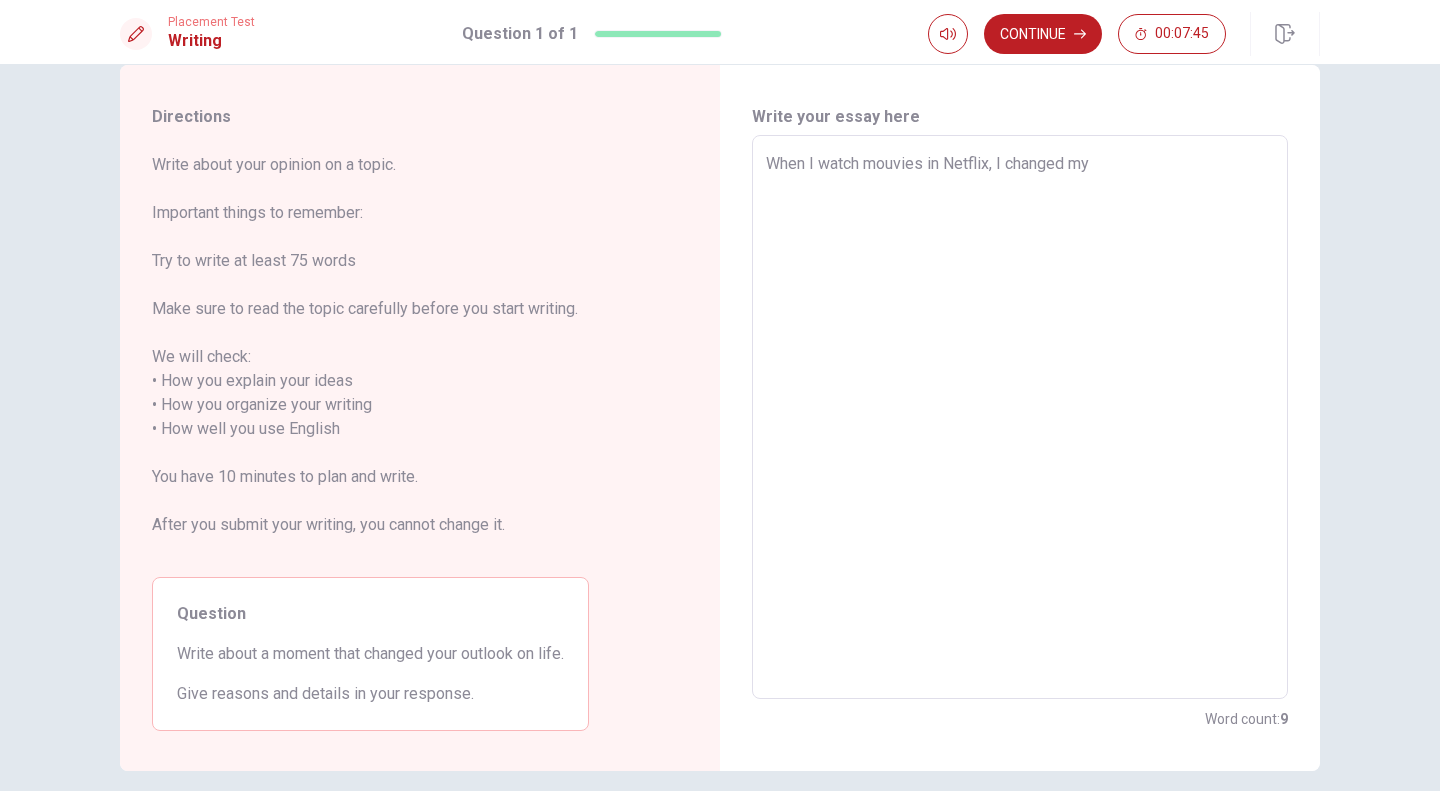 type on "When I watch mouvies in Netflix, I changed my o" 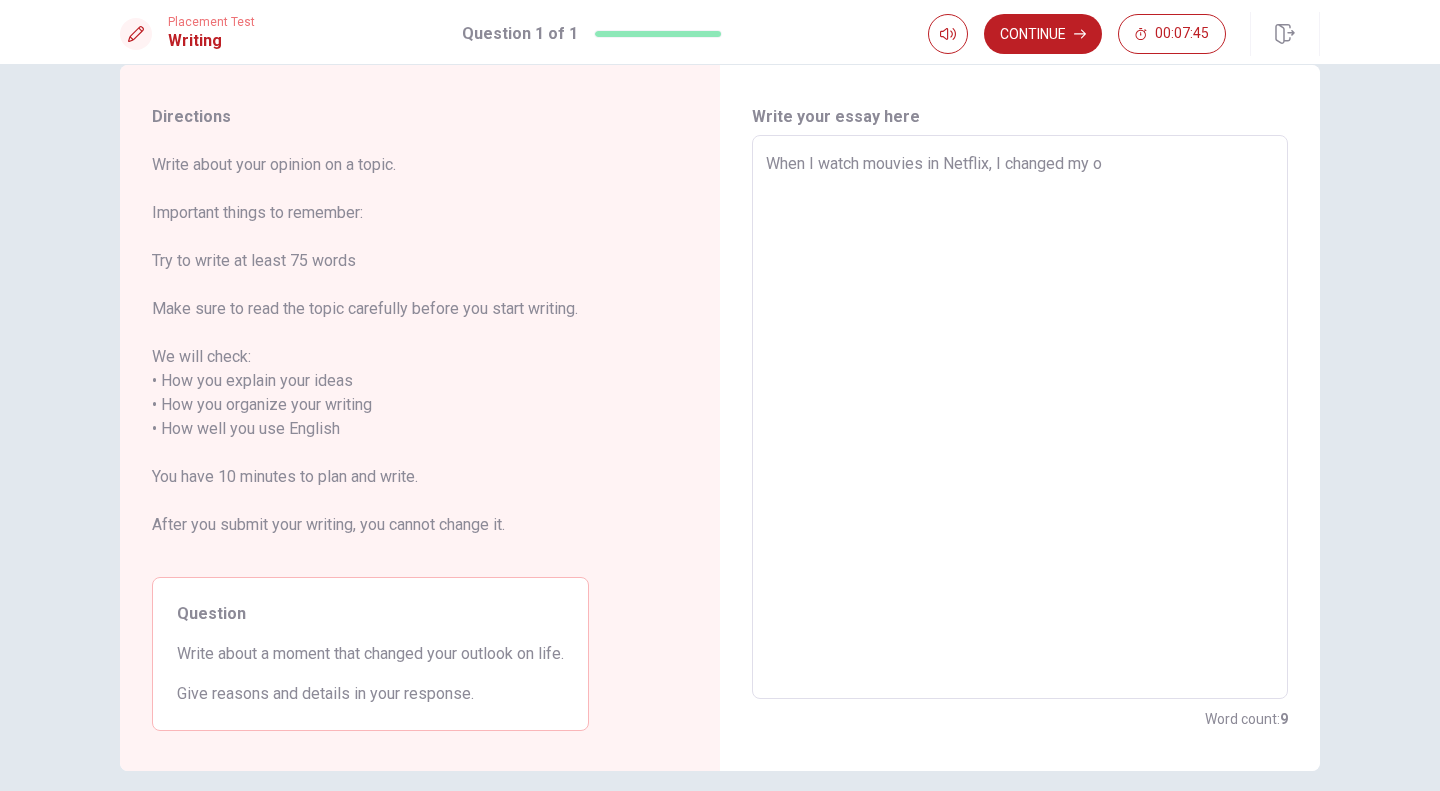 type on "x" 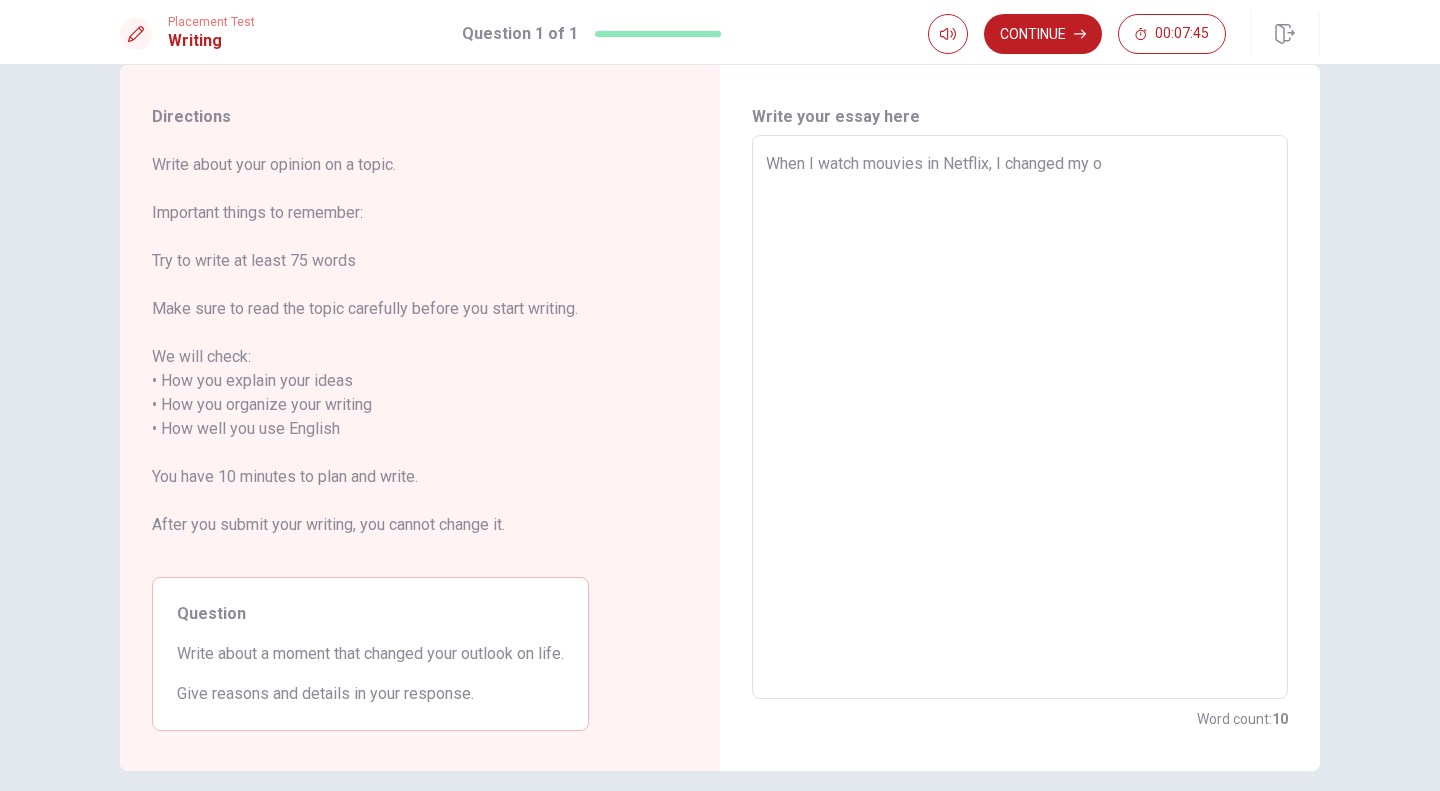 type on "When I watch mouvies in Netflix, I changed my ou" 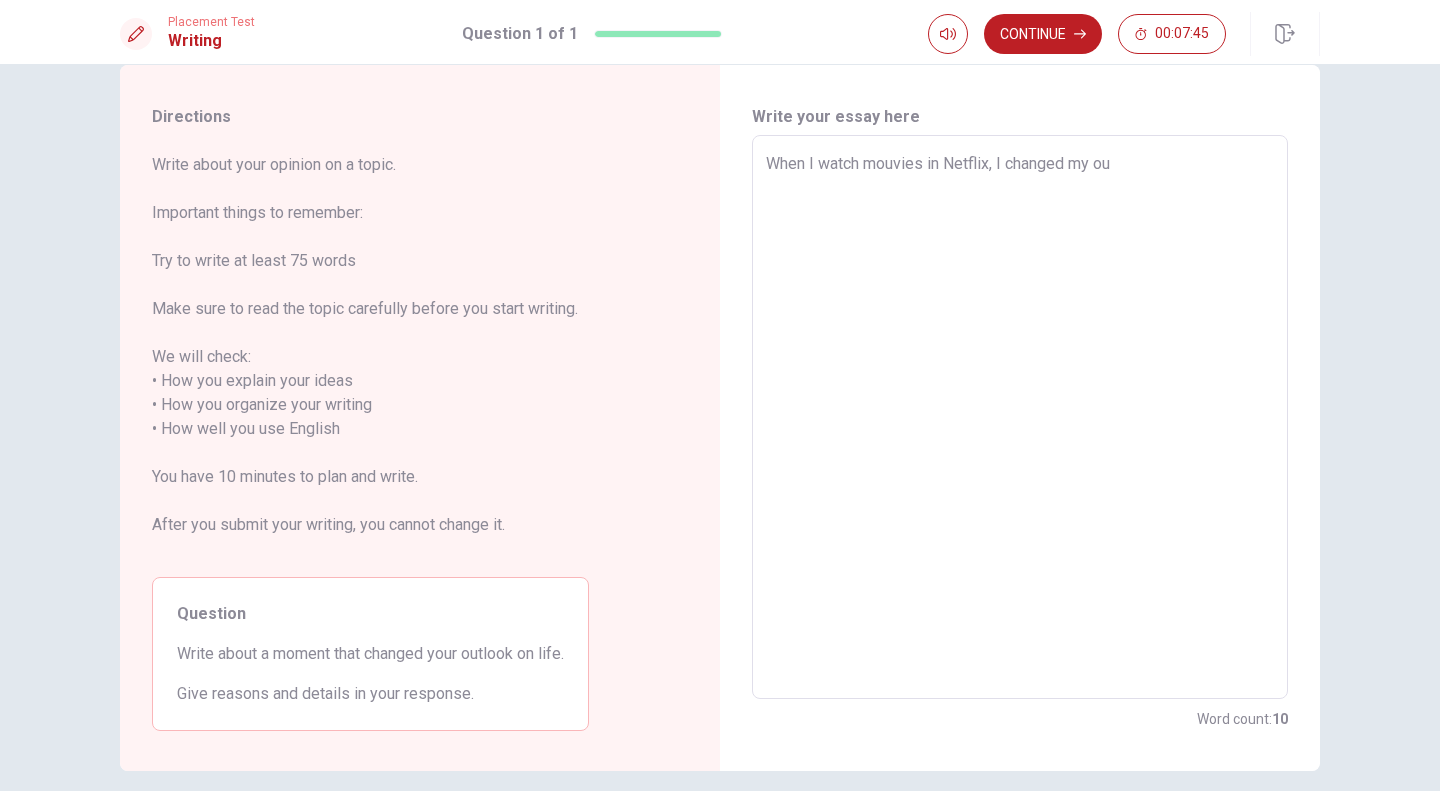 type on "x" 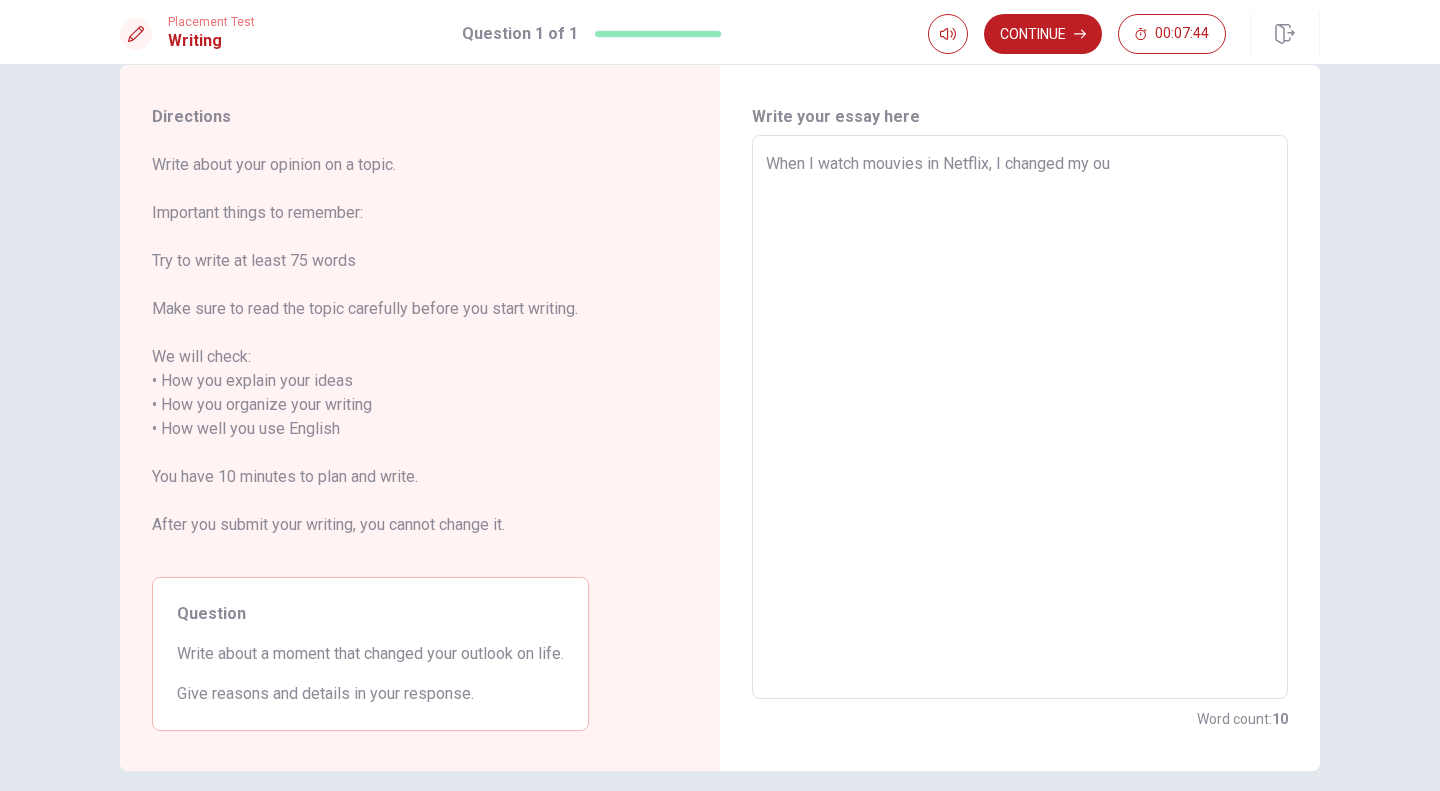 type on "When I watch mouvies in Netflix, I changed my out" 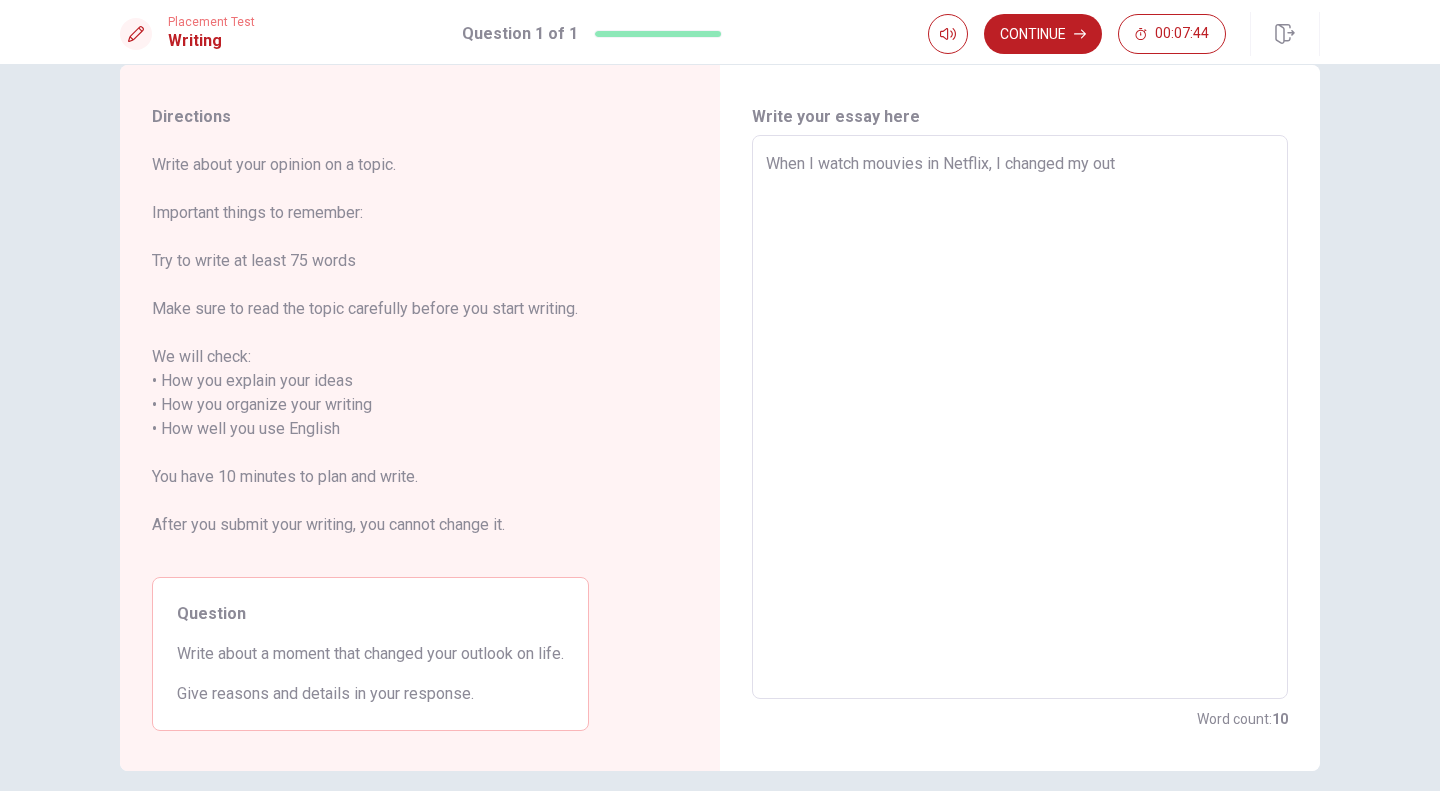 type on "x" 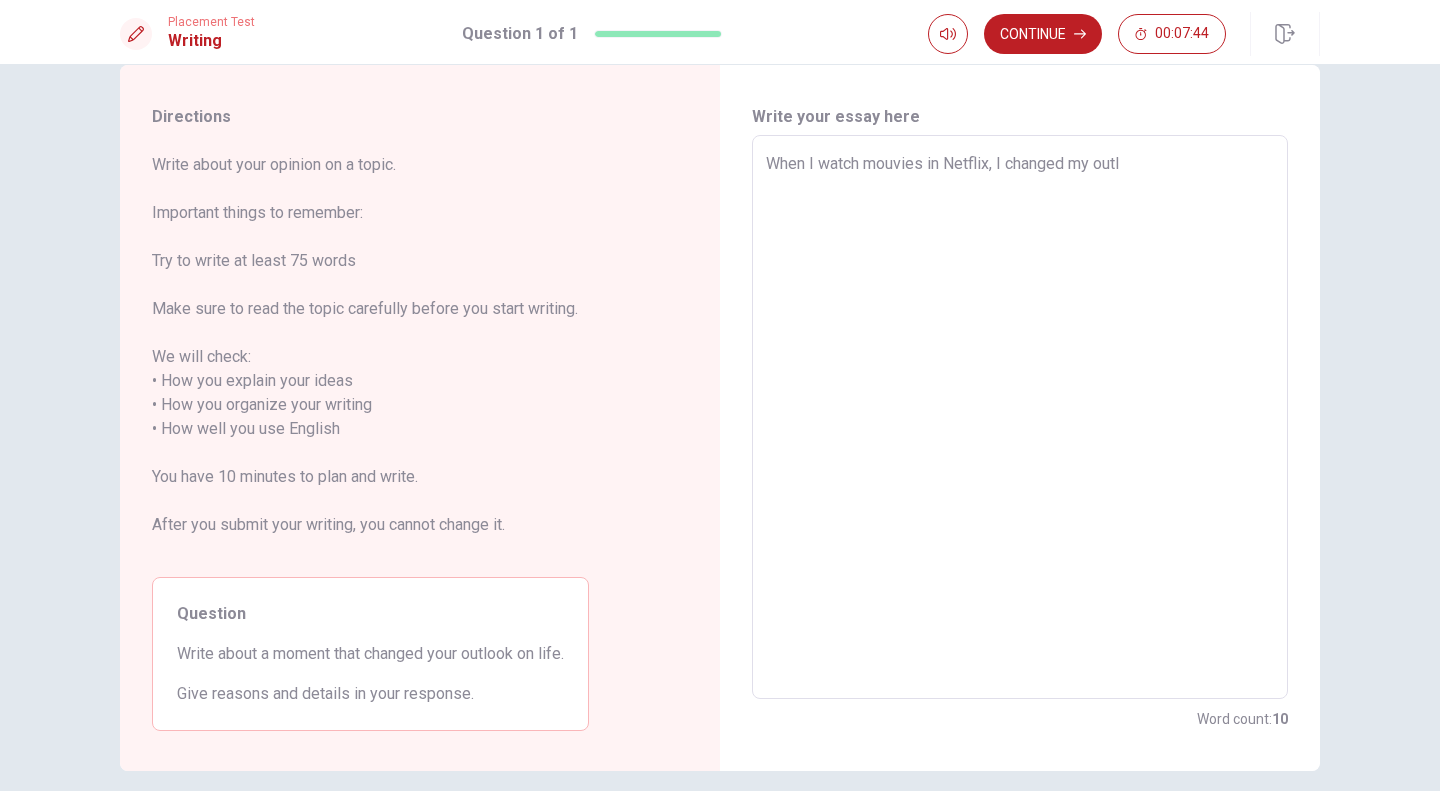 type on "x" 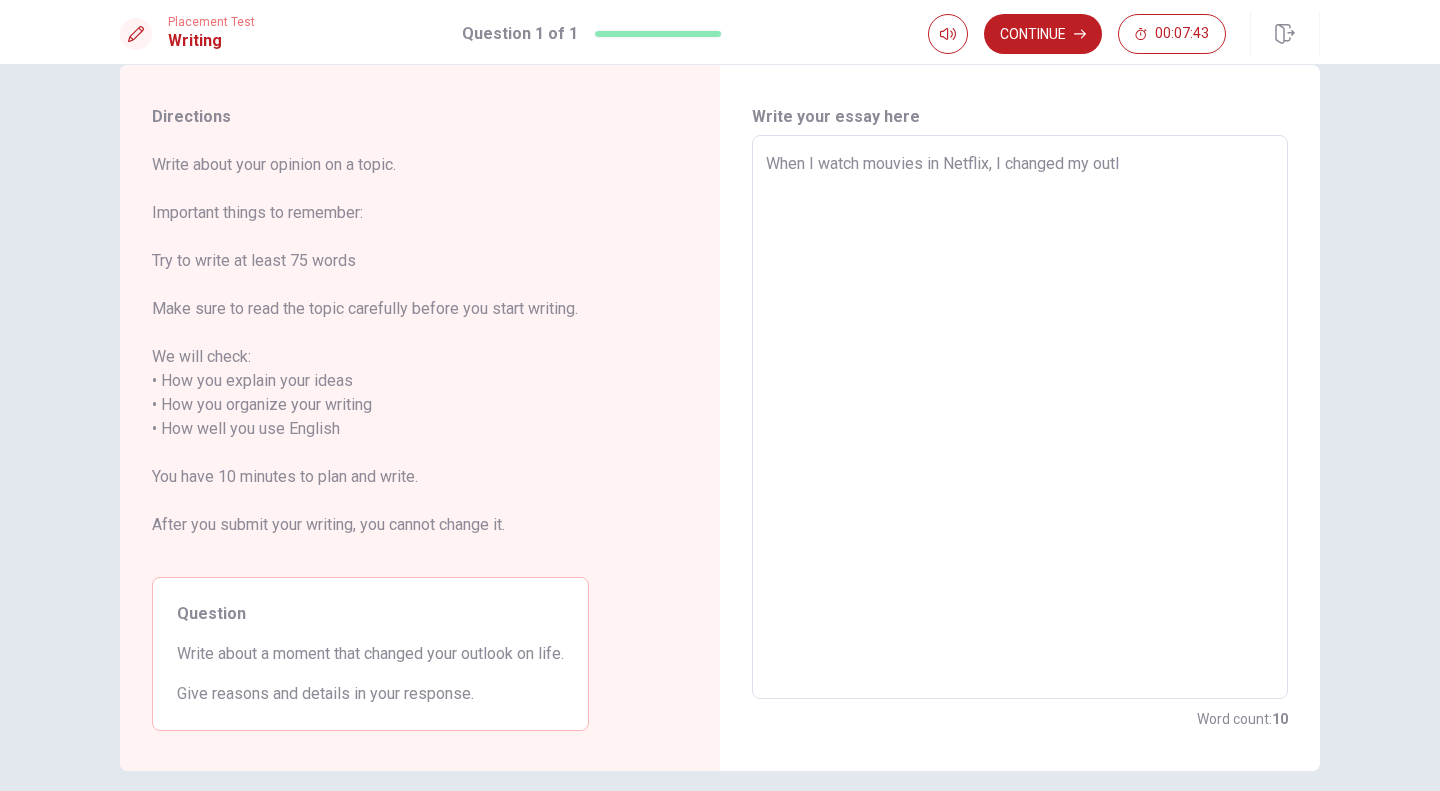 type on "When I watch mouvies in Netflix, I changed my outlo" 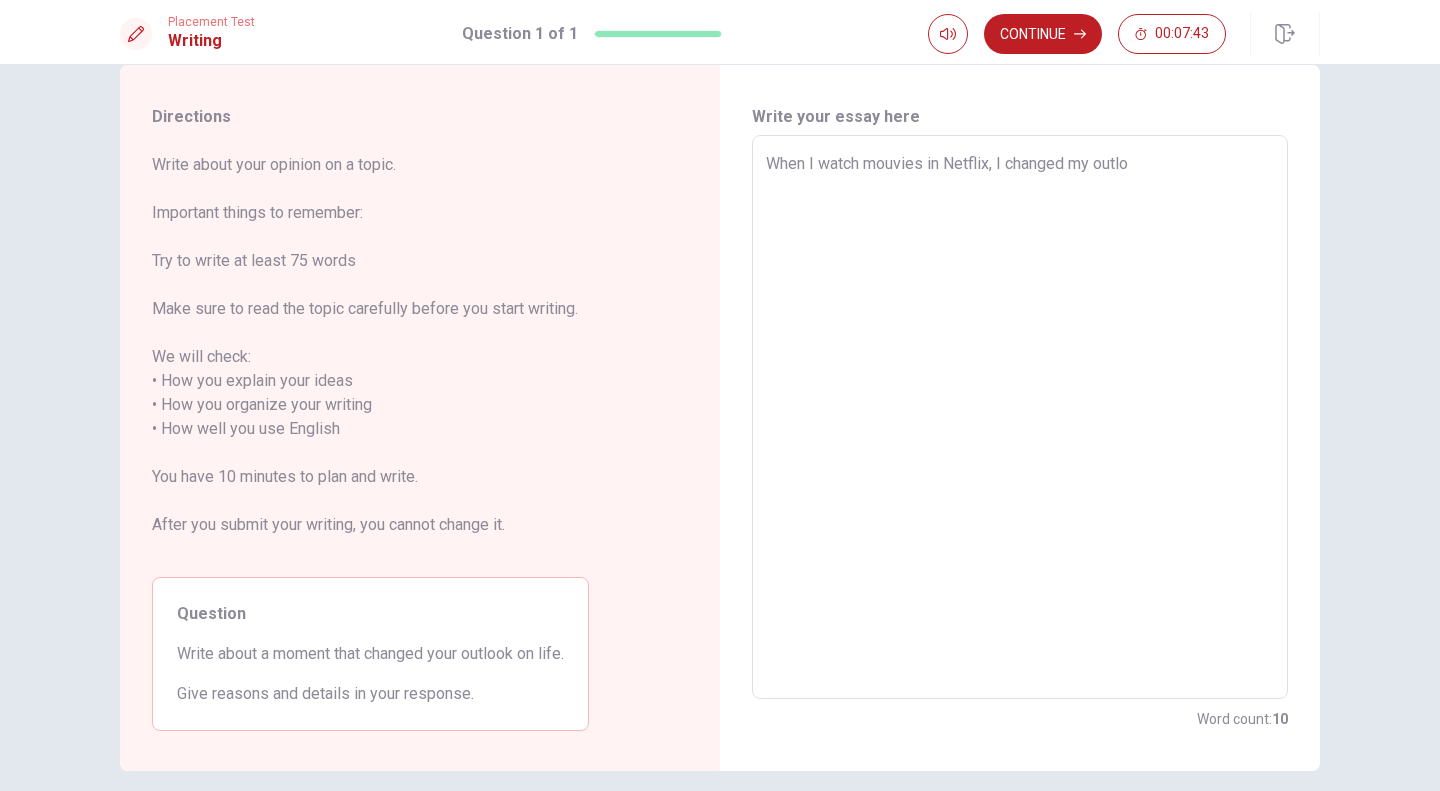 type on "x" 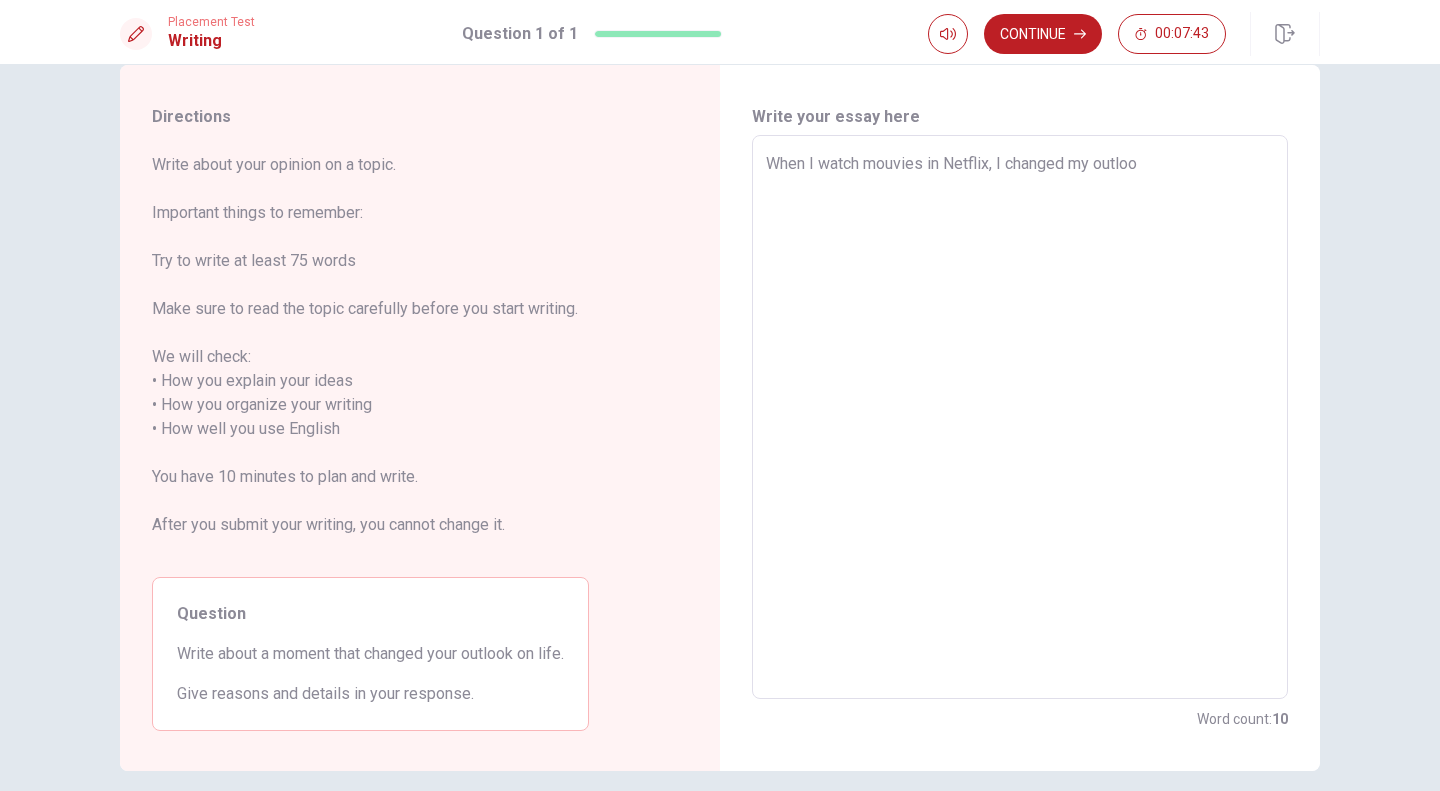 type on "x" 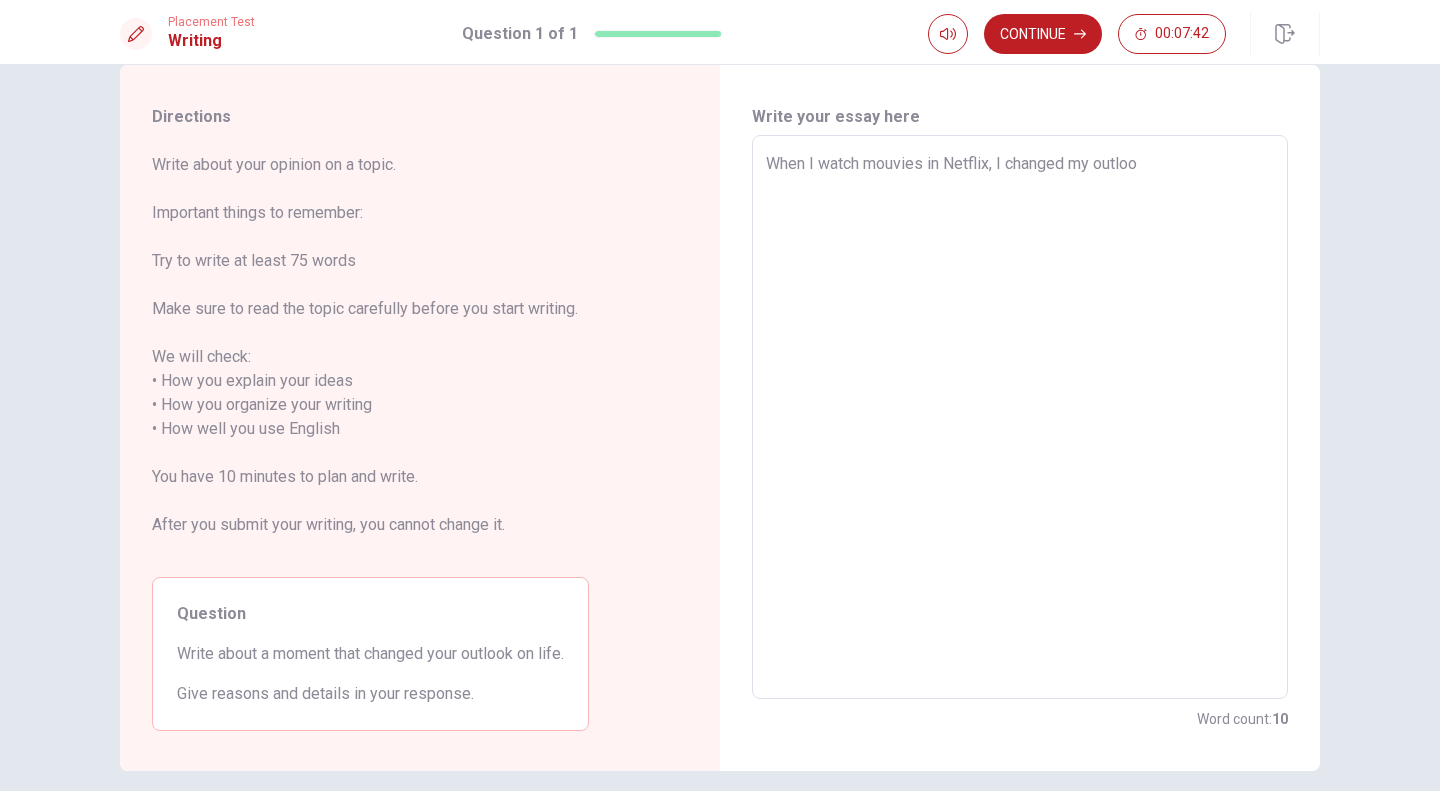 type on "When I watch mouvies in Netflix, I changed my outlook" 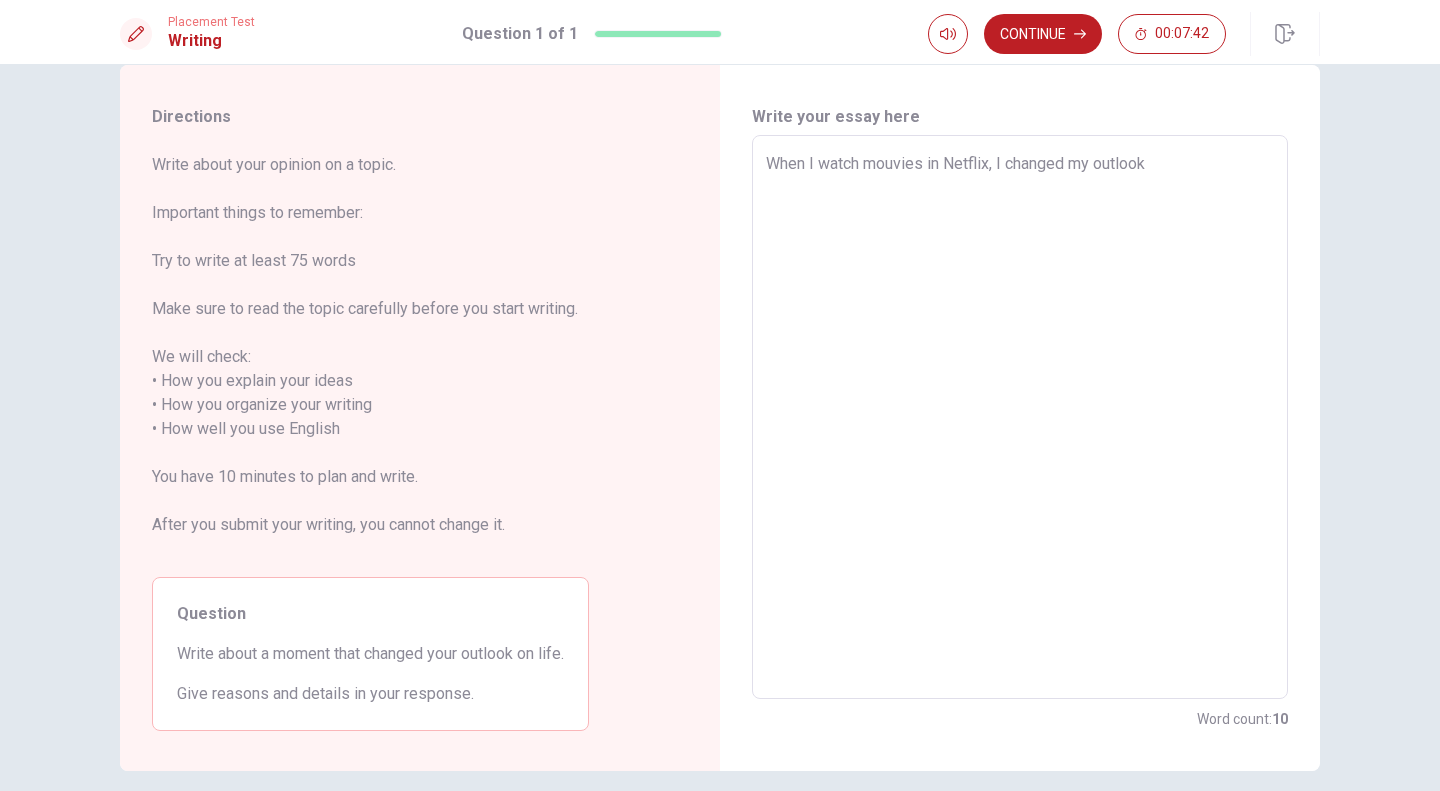 type on "x" 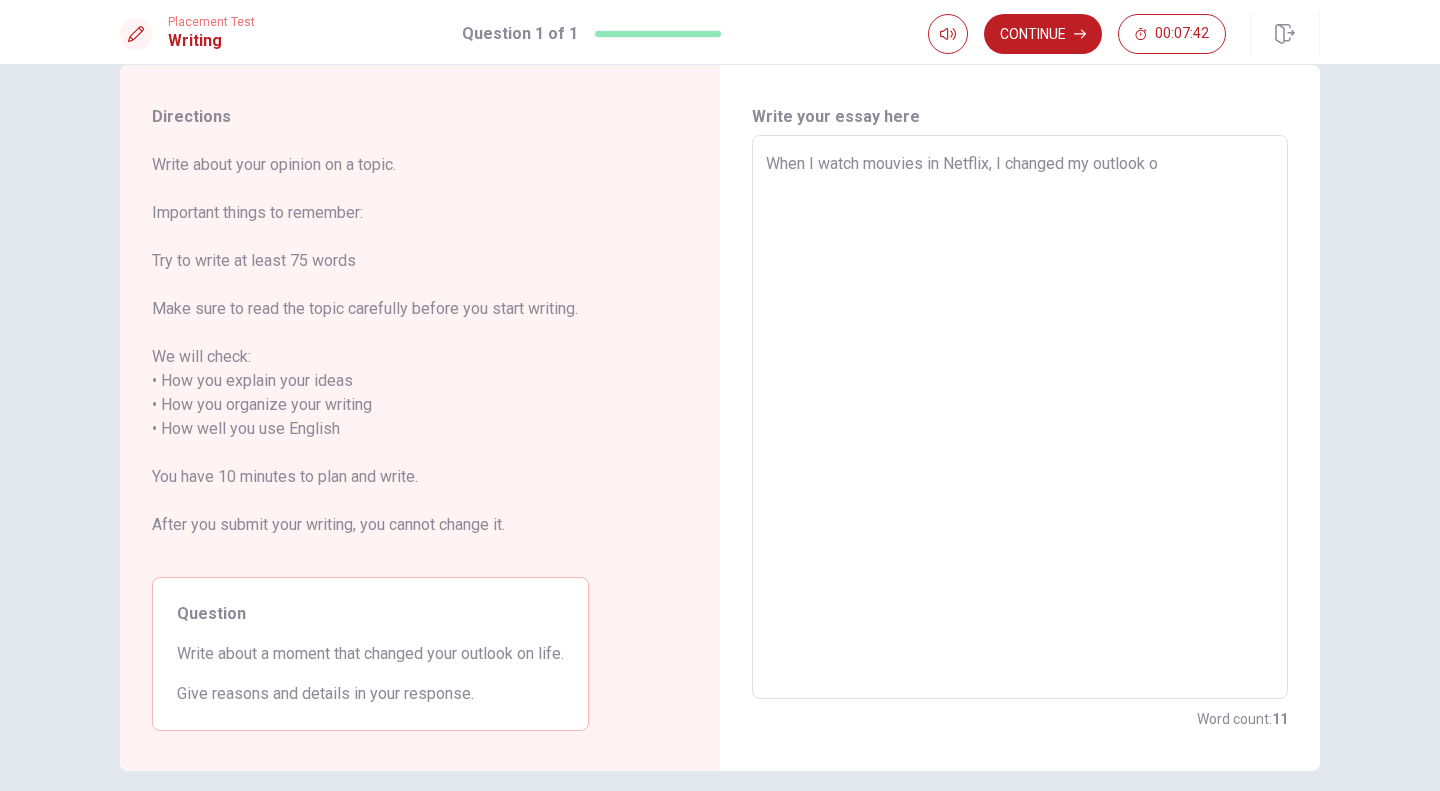 type on "x" 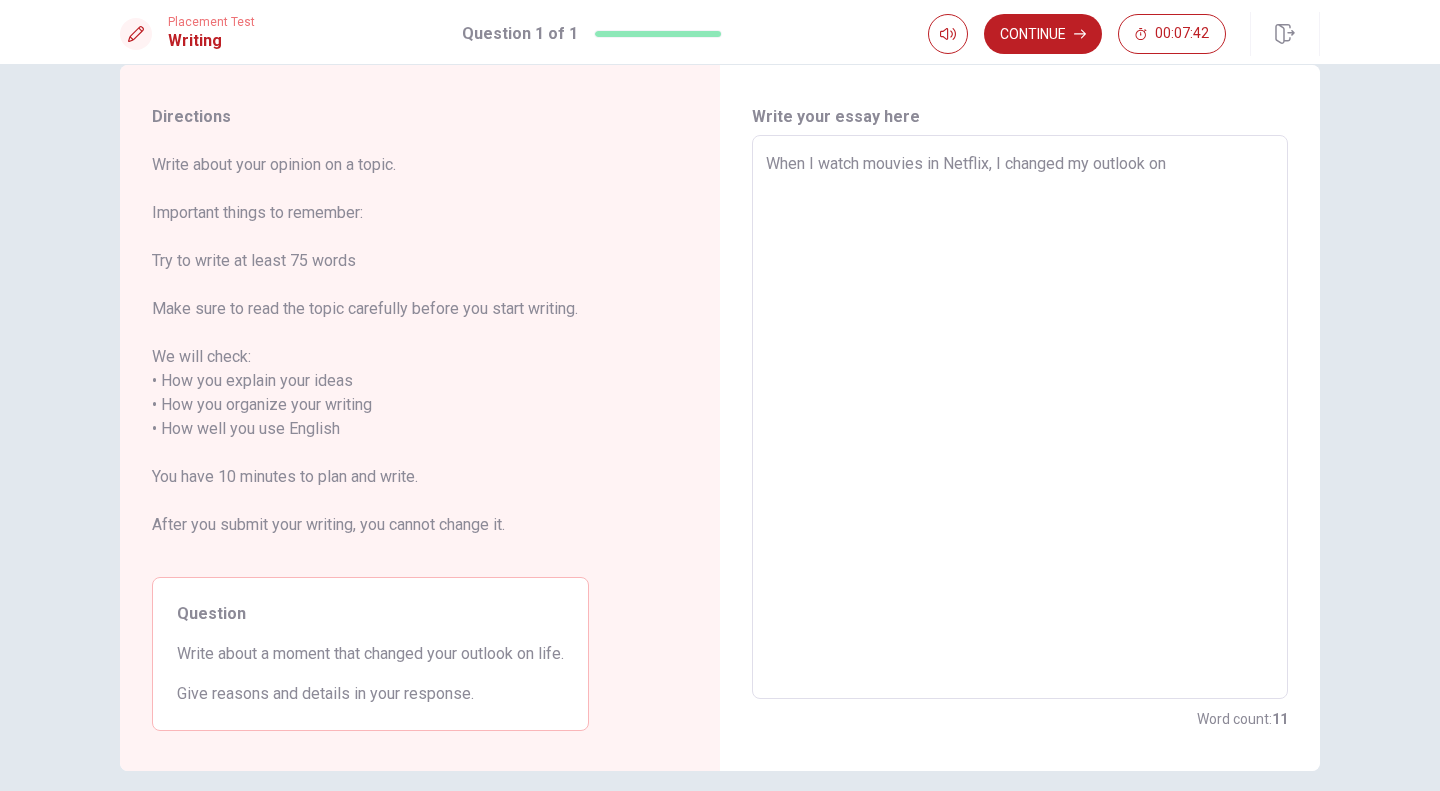 type on "x" 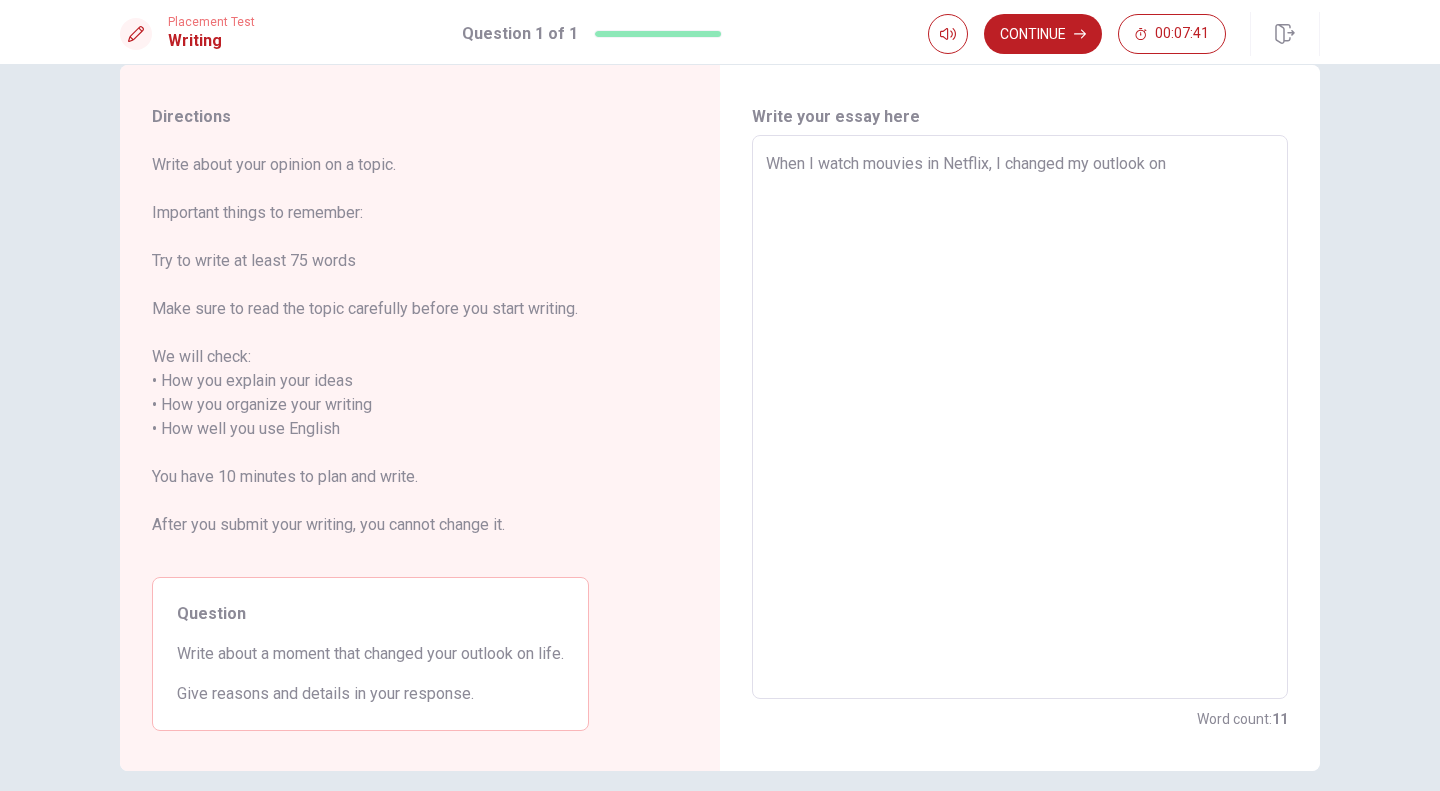 type on "When I watch mouvies in Netflix, I changed my outlook on" 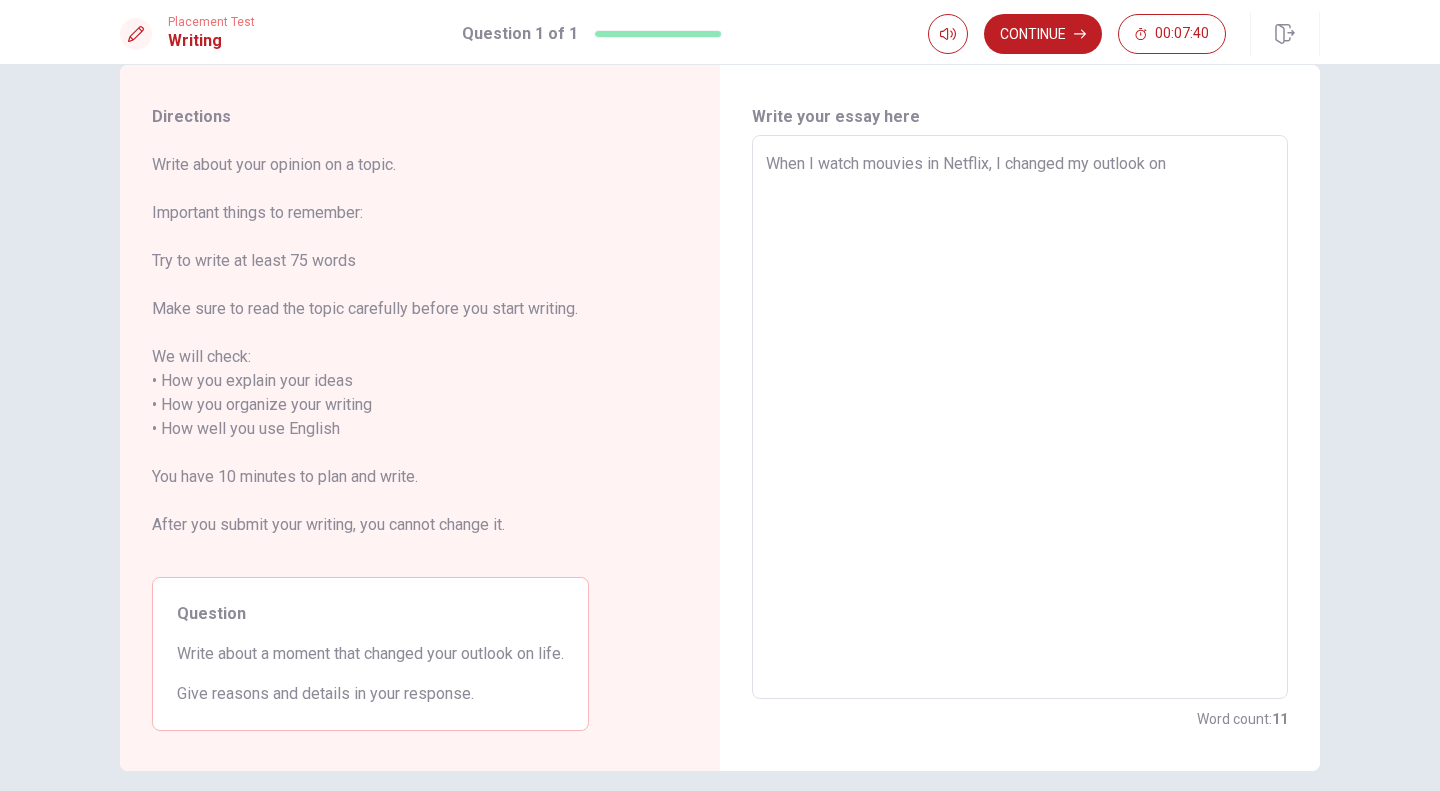 type on "x" 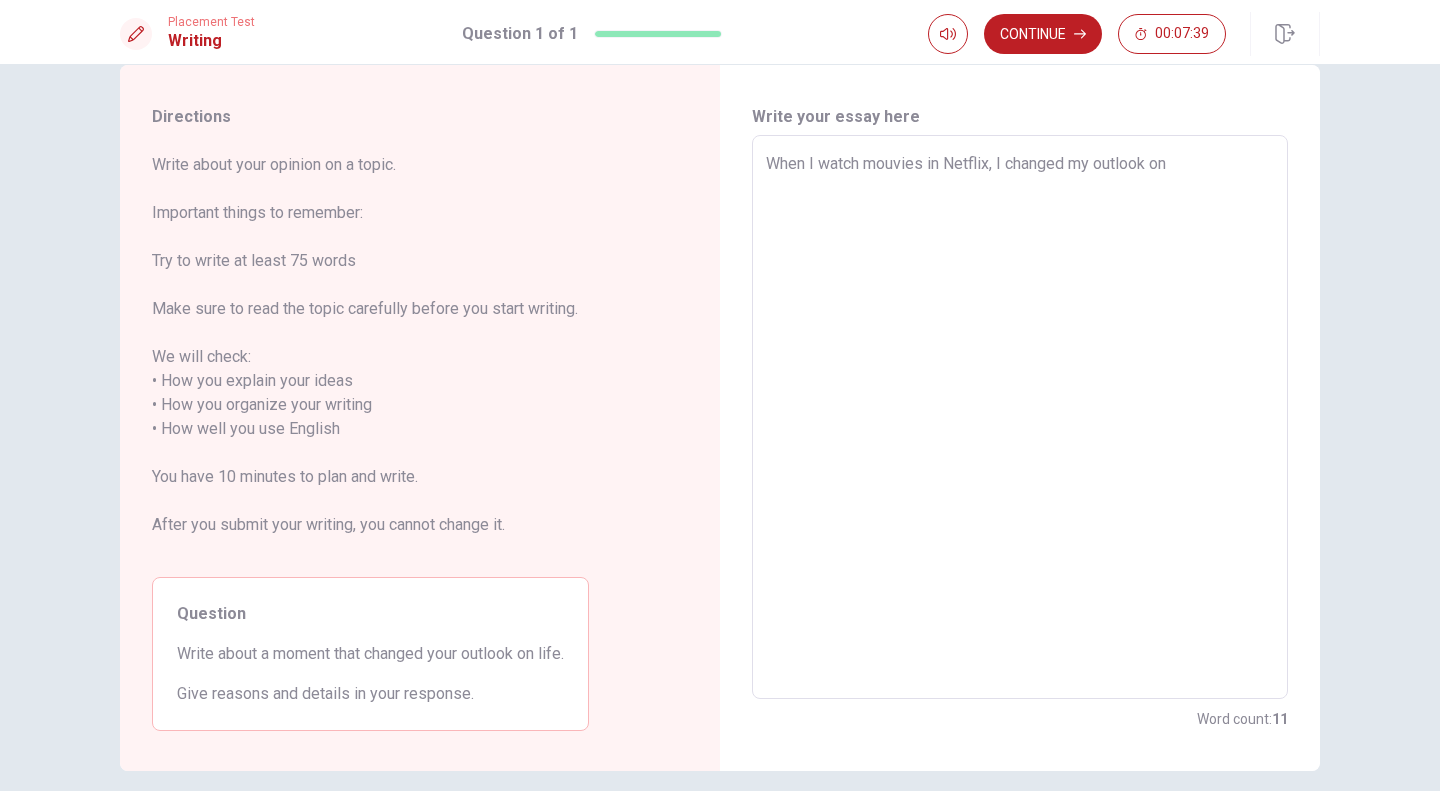 type on "When I watch mouvies in Netflix, I changed my outlook on l" 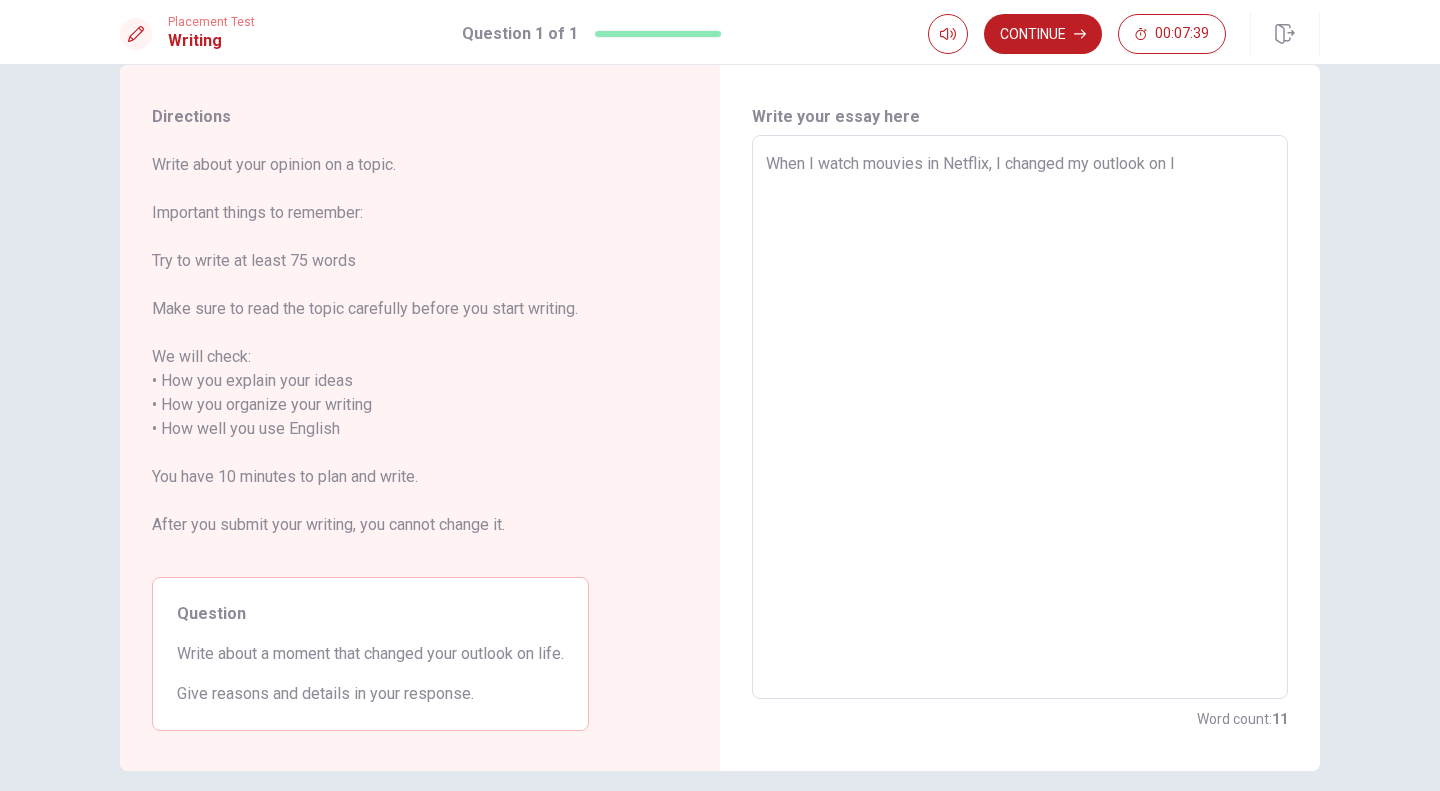 type on "x" 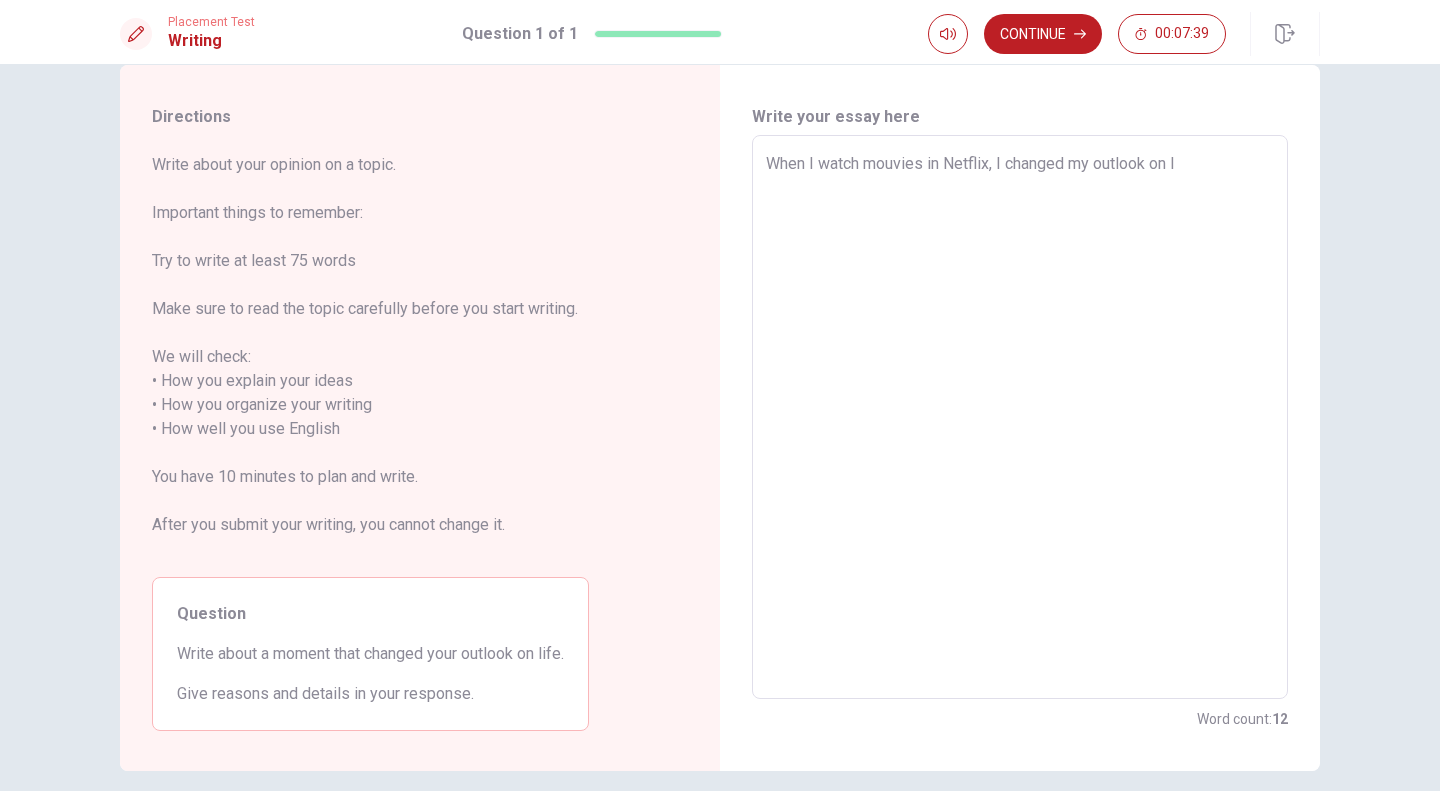 type on "When I watch mouvies in Netflix, I changed my outlook on li" 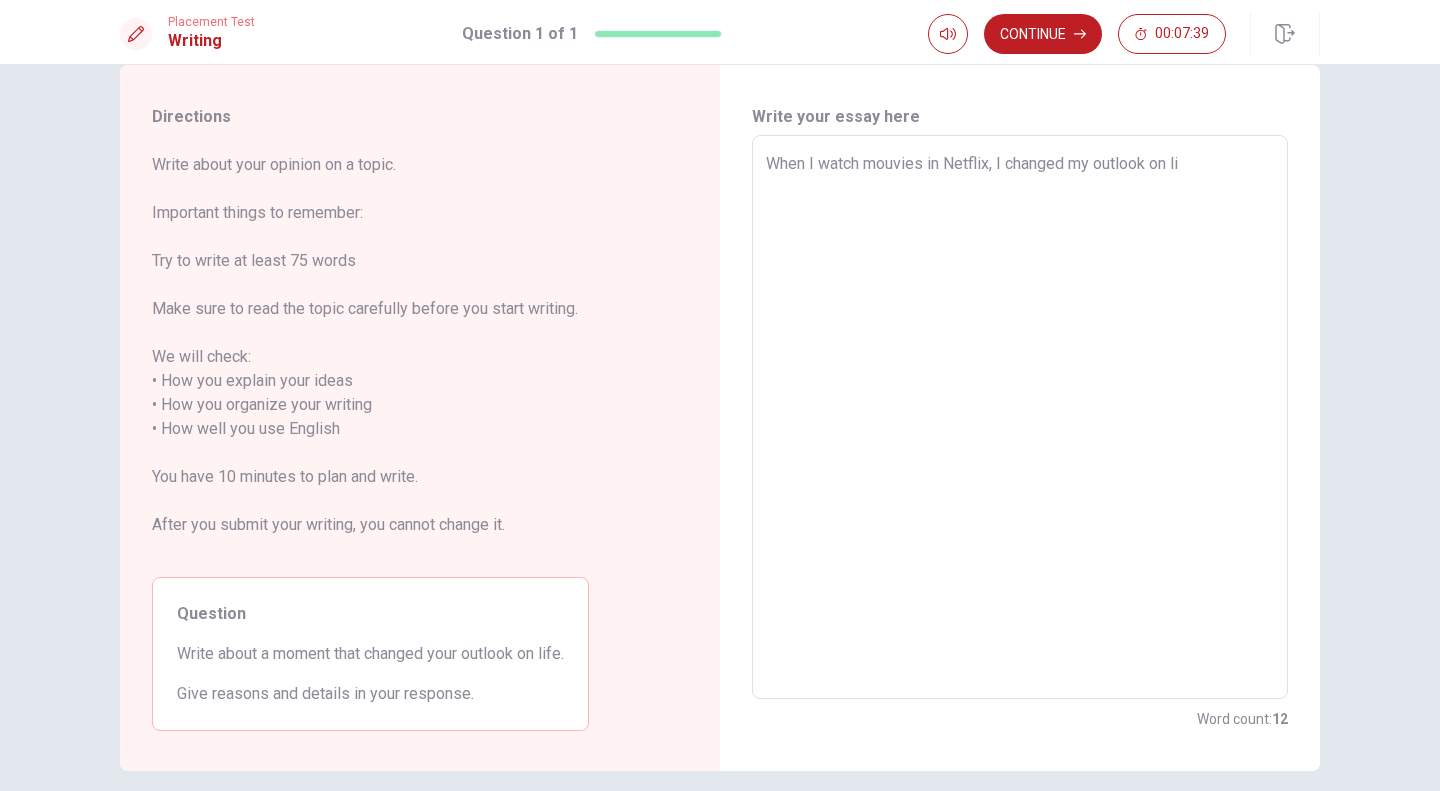 type on "x" 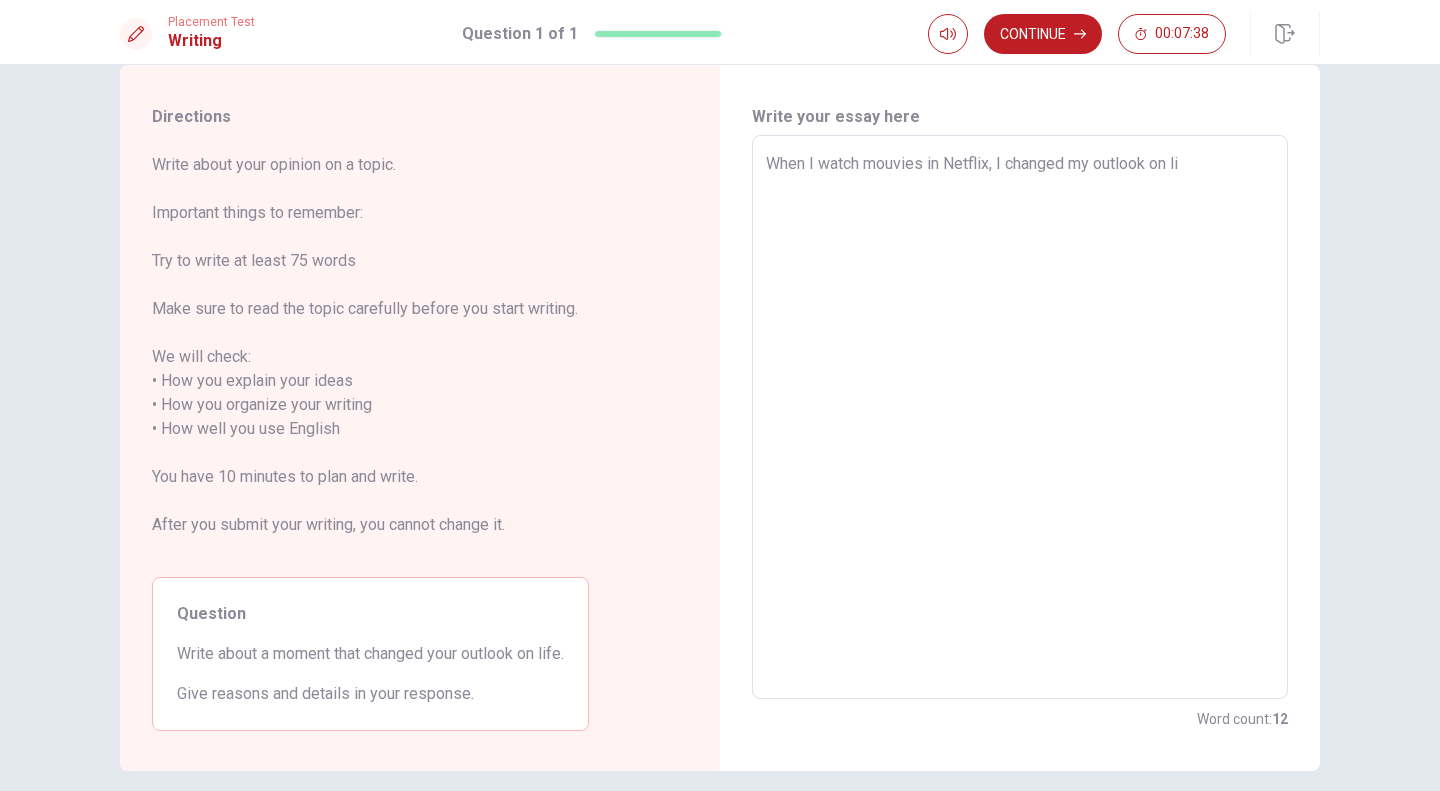 type on "When I watch mouvies in Netflix, I changed my outlook on lif" 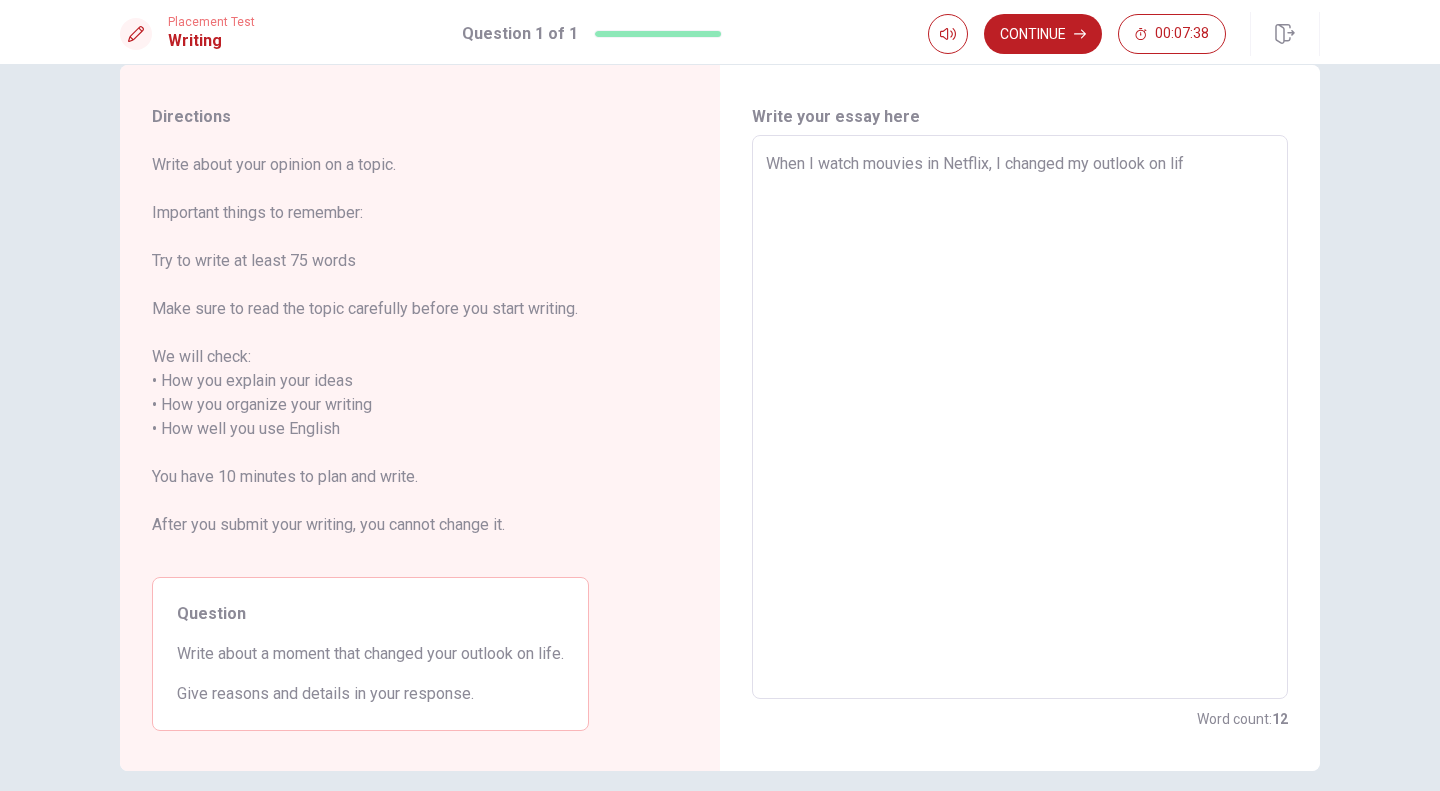 type on "x" 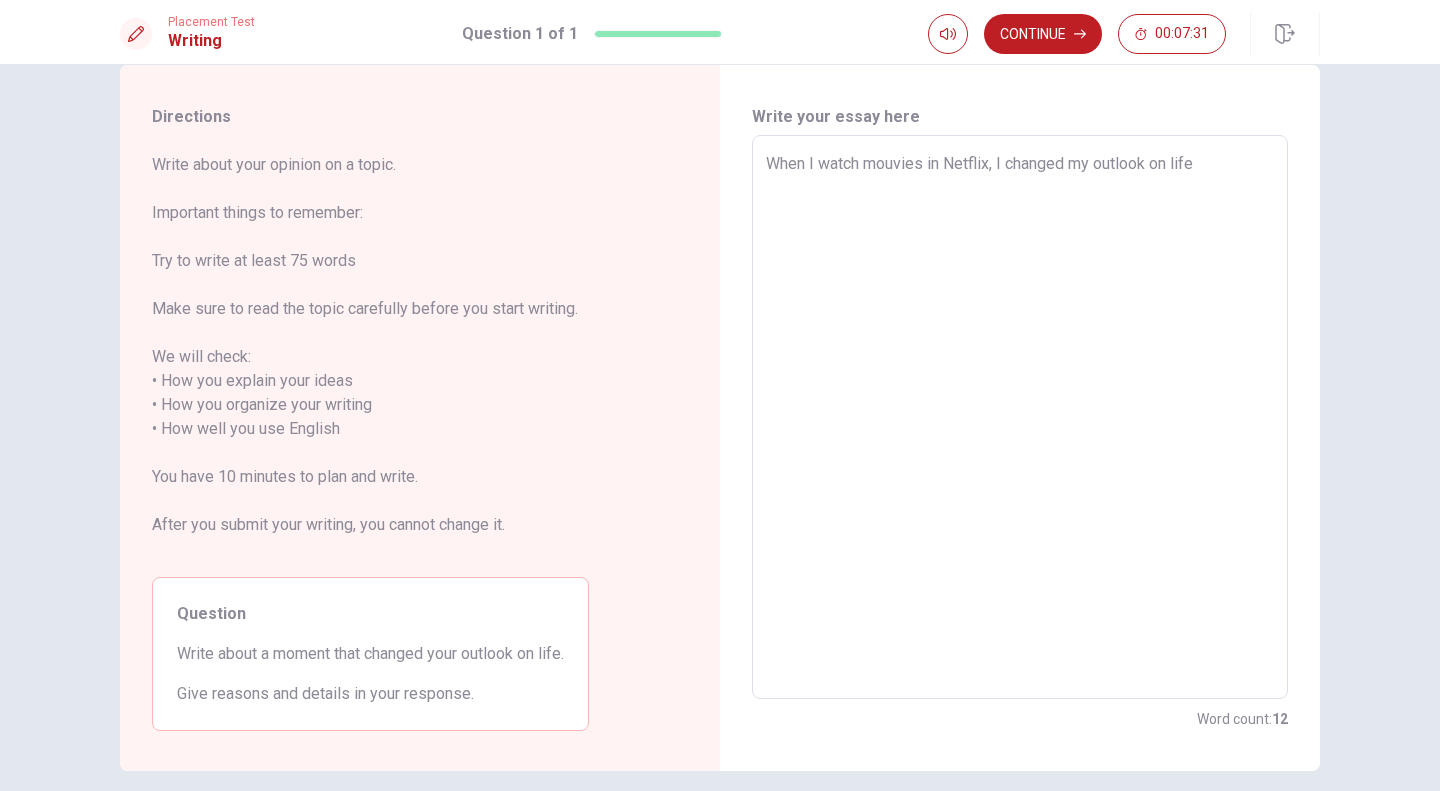type on "x" 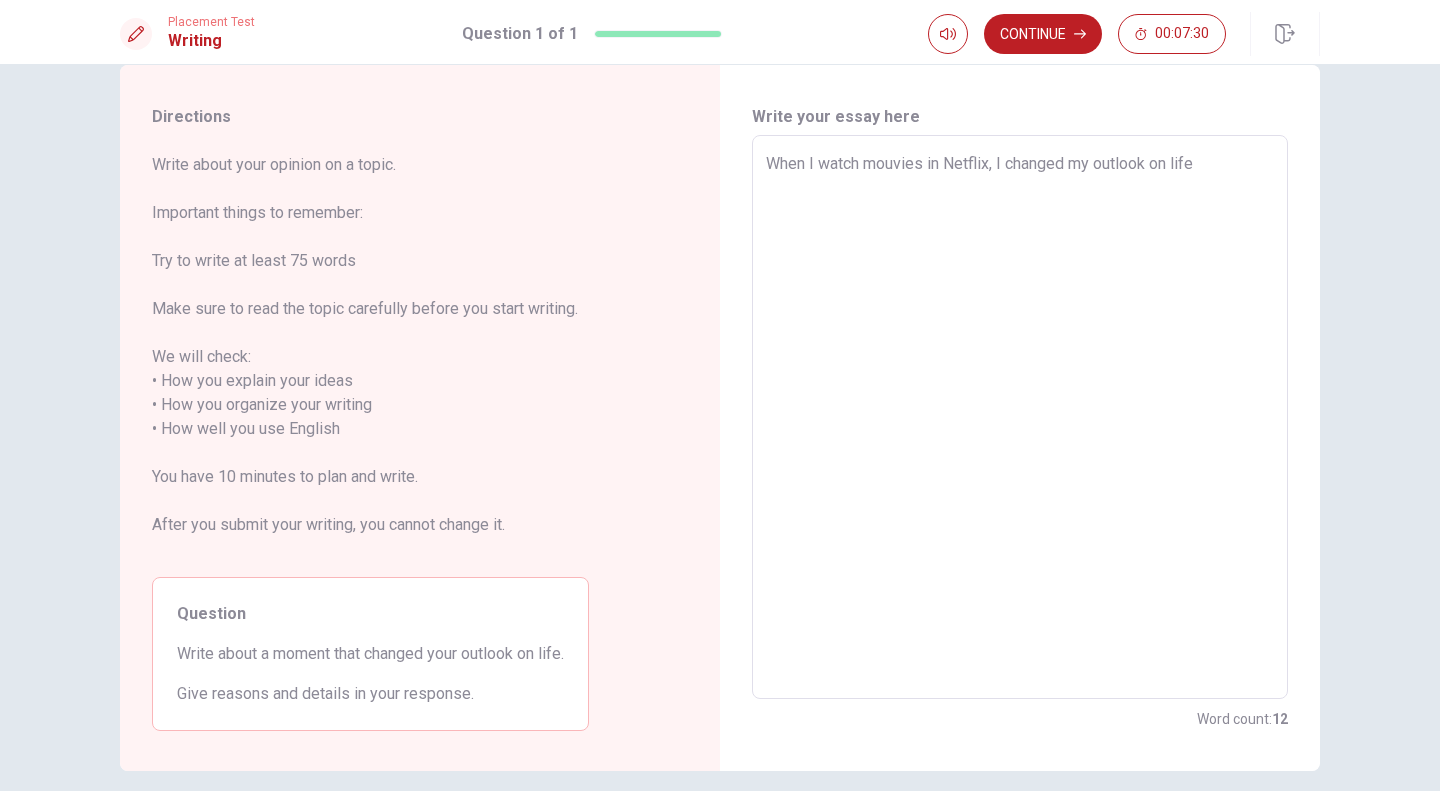 type on "When I watch mouvies in Netflix, I changed my outlook on life." 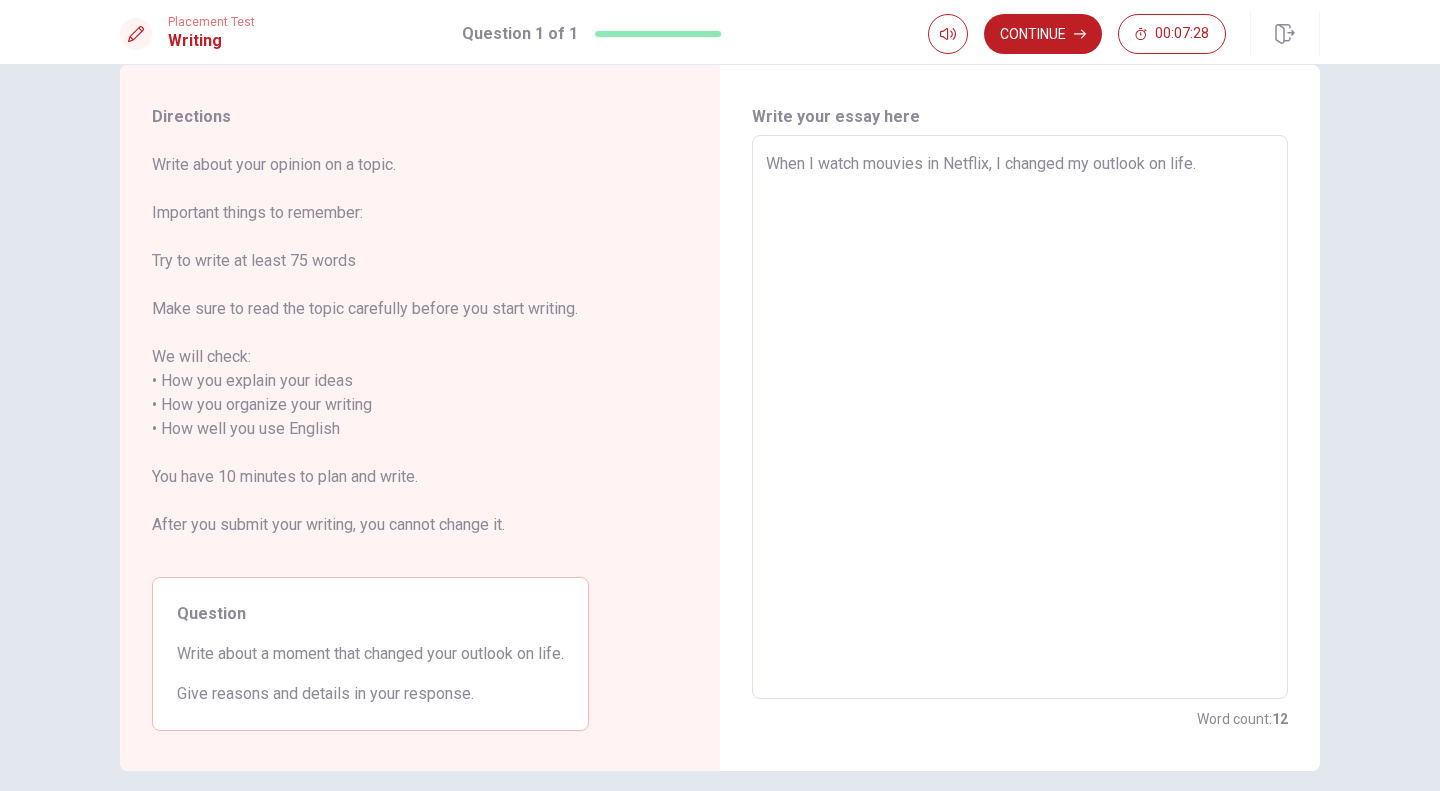 type on "x" 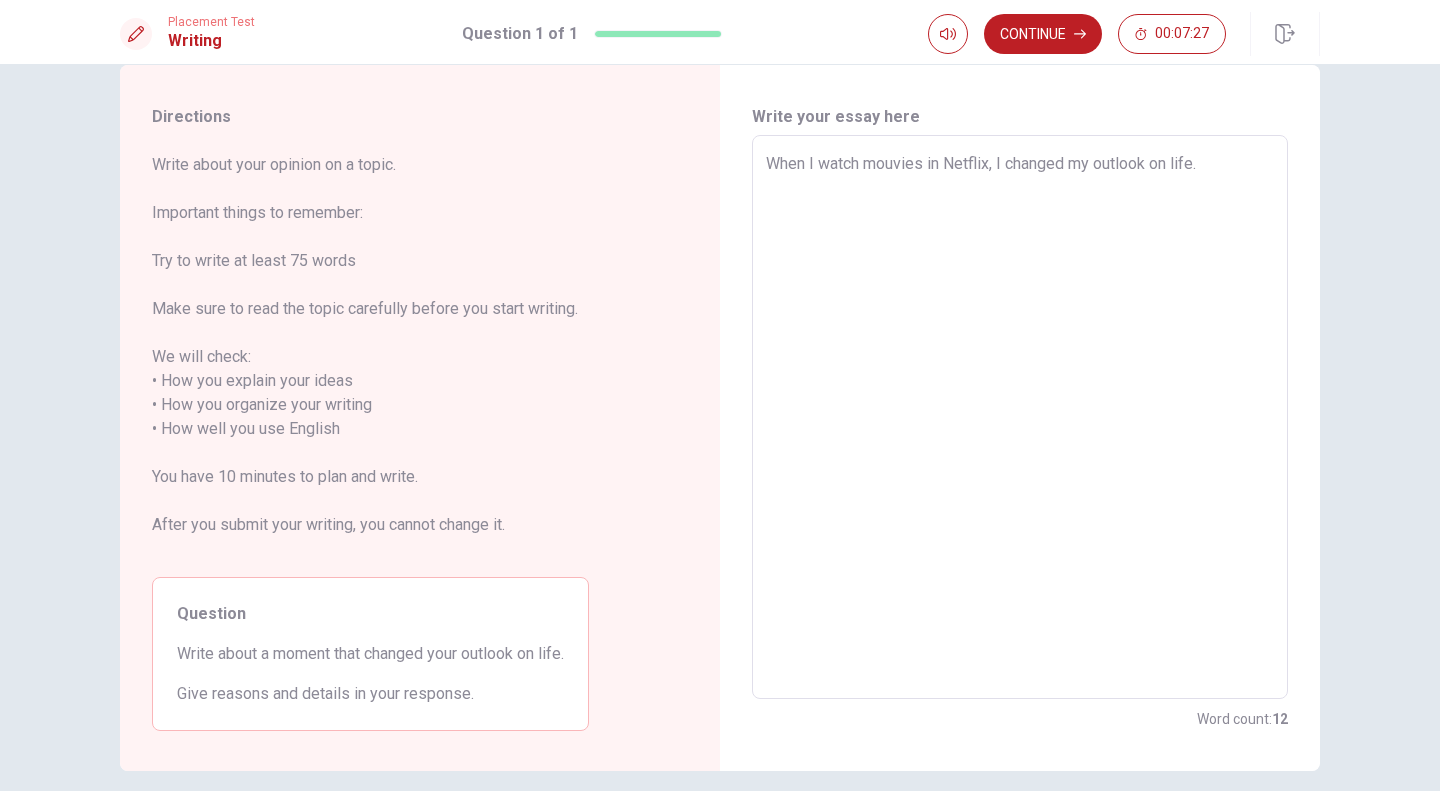 click on "When I watch mouvies in Netflix, I changed my outlook on life." at bounding box center (1020, 417) 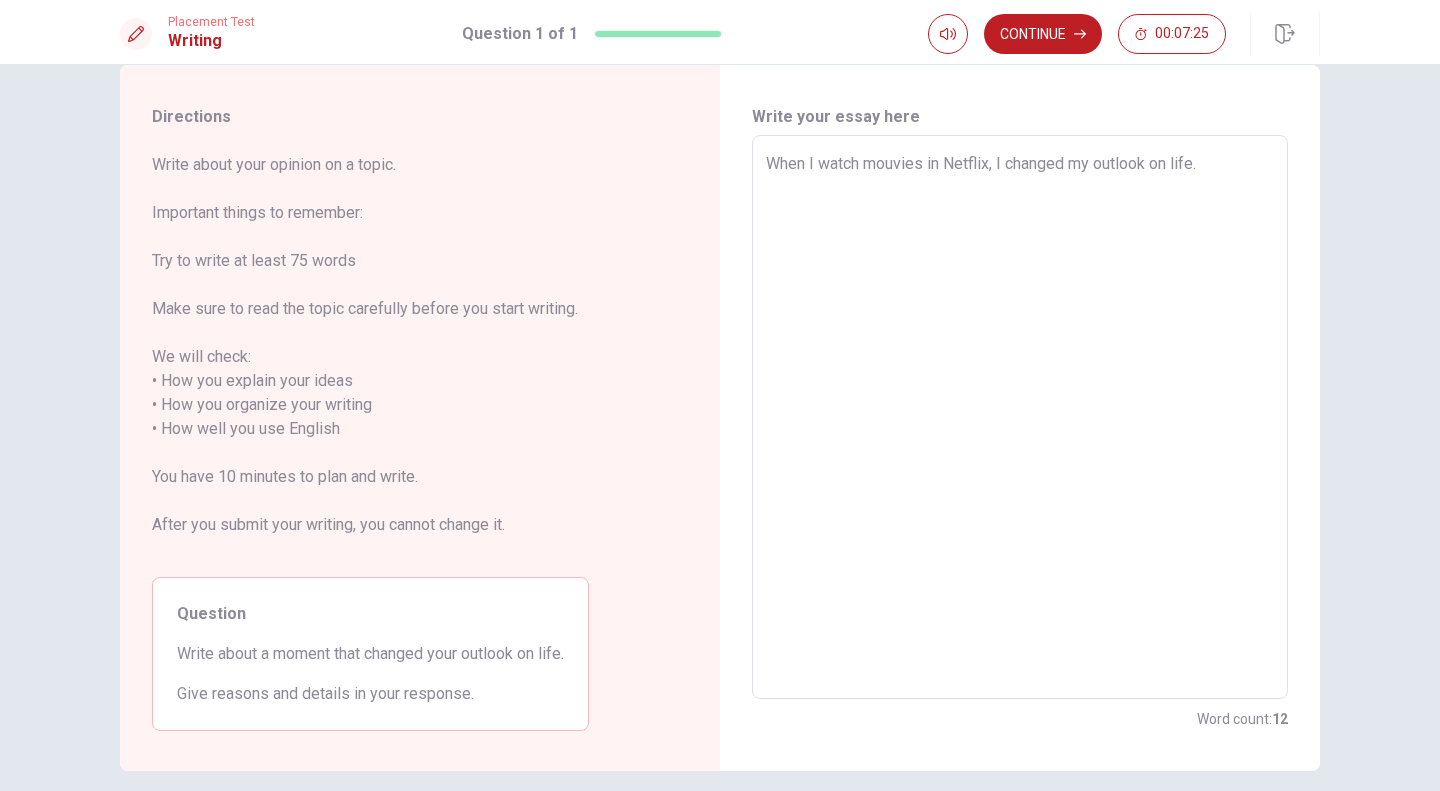 click on "When I watch mouvies in Netflix, I changed my outlook on life." at bounding box center [1020, 417] 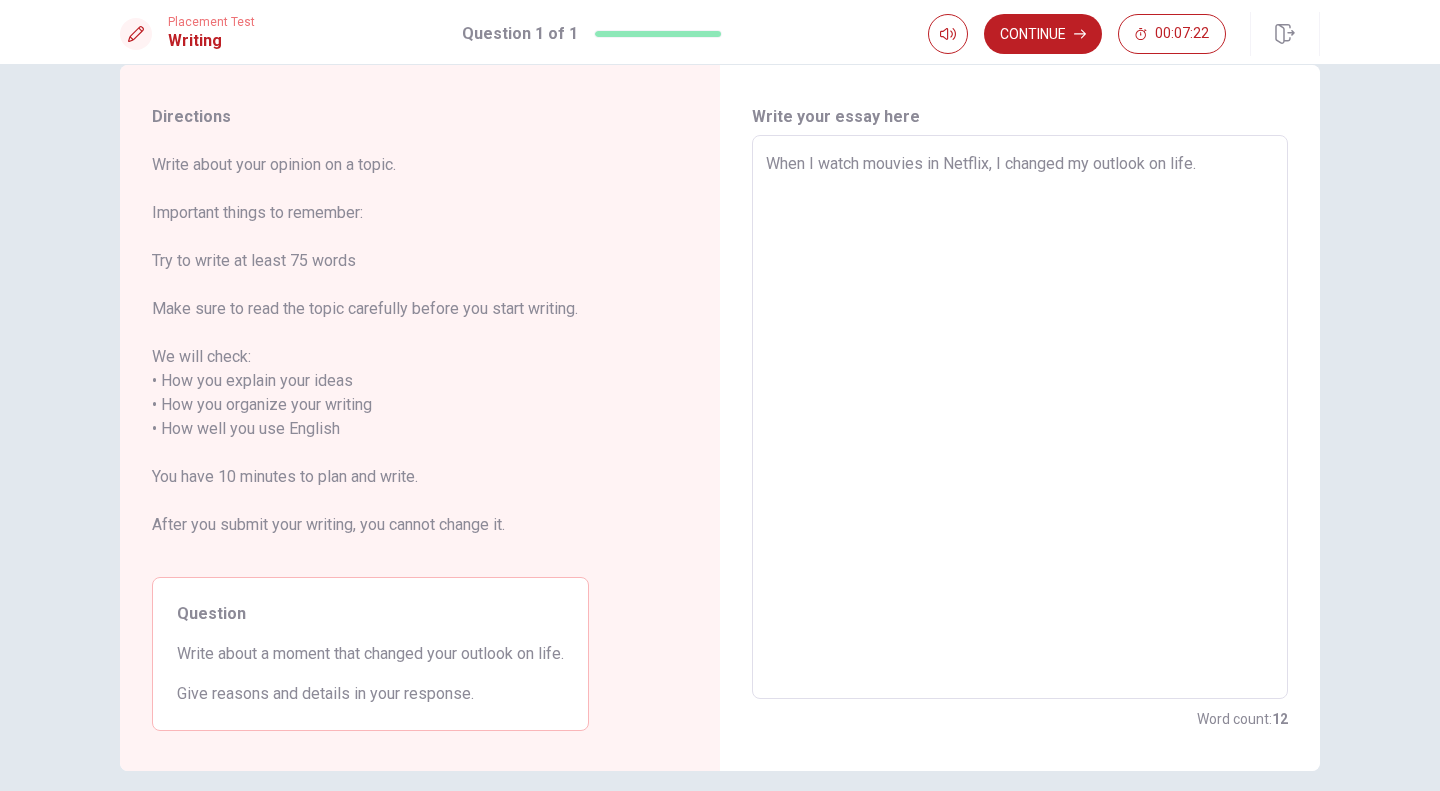 click on "When I watch mouvies in Netflix, I changed my outlook on life." at bounding box center (1020, 417) 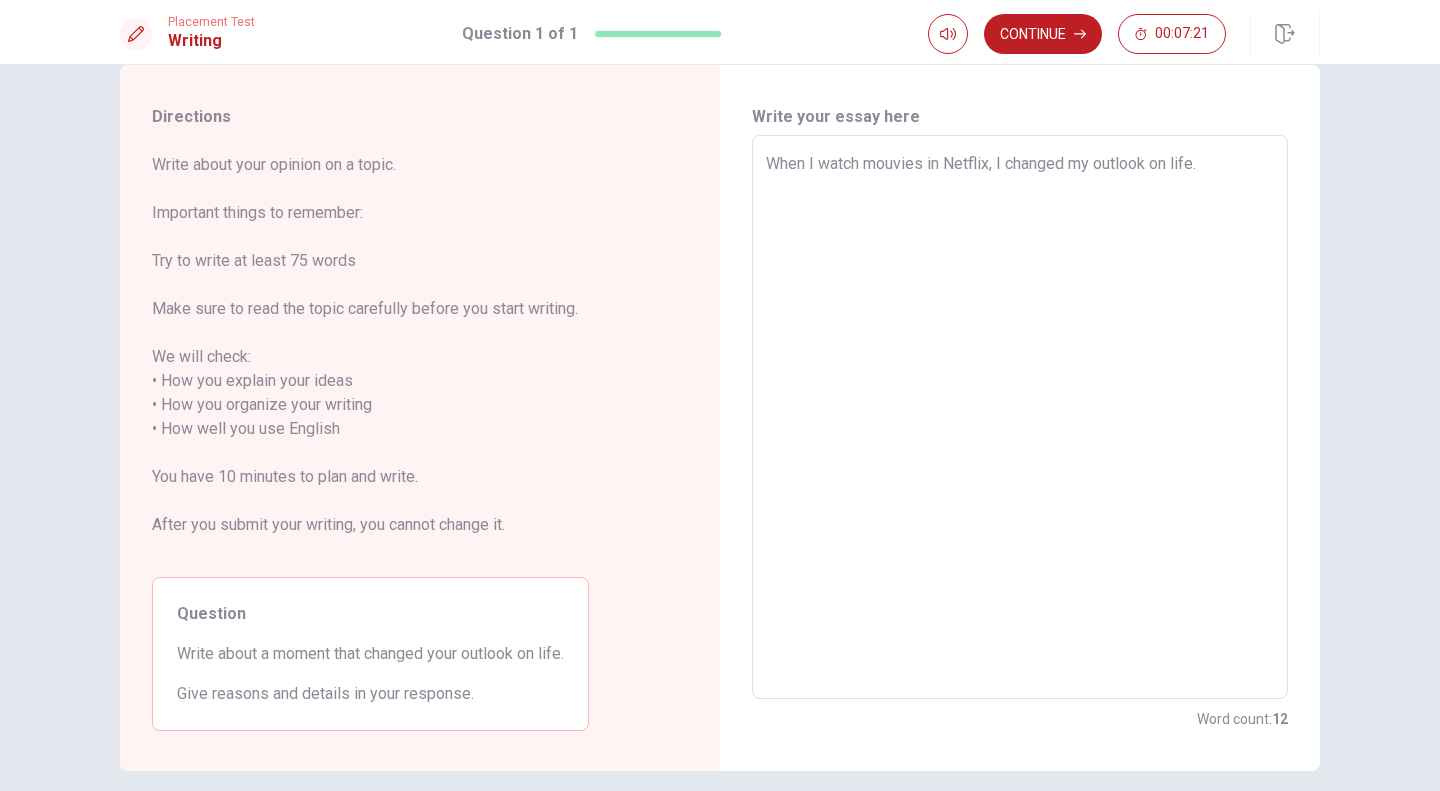 type on "x" 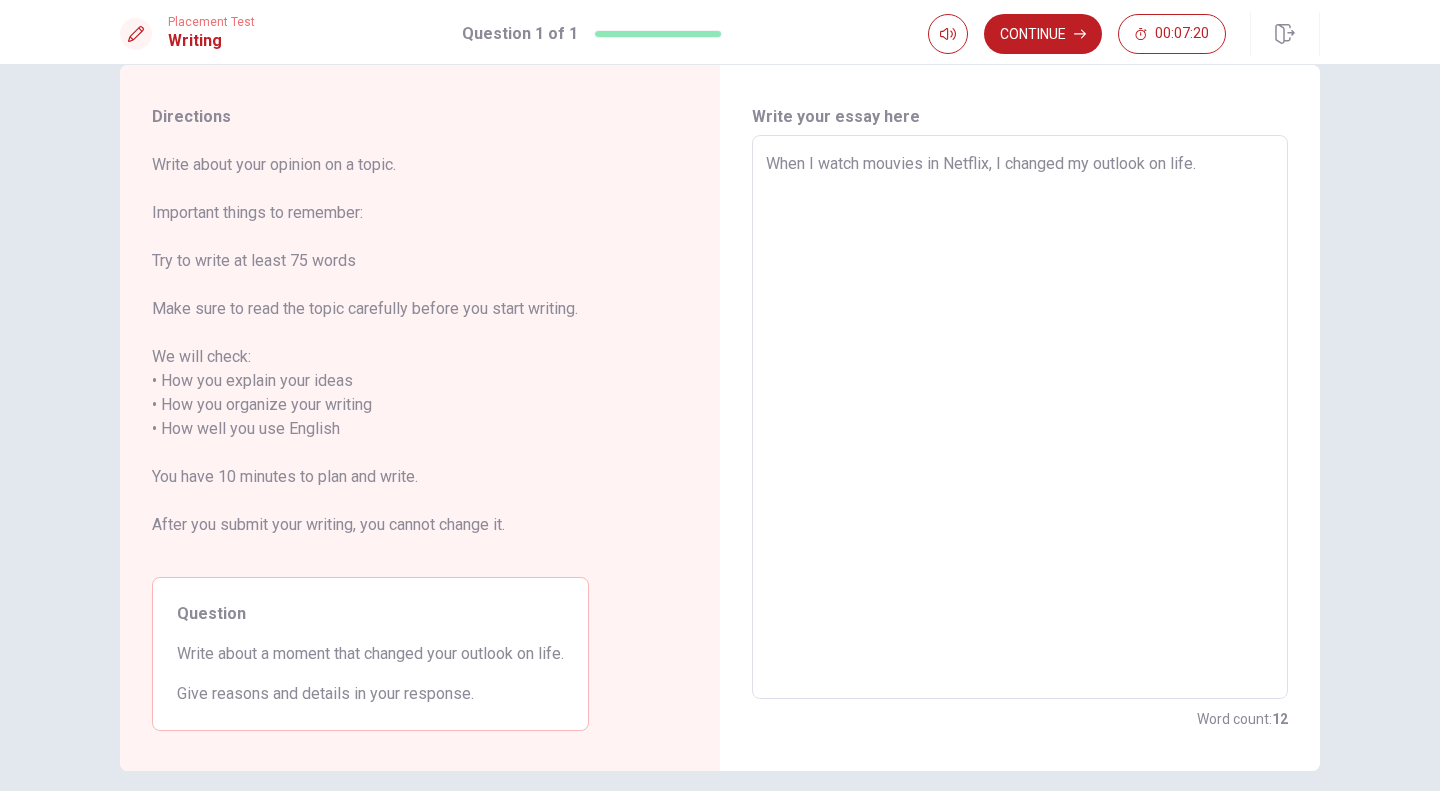 click on "When I watch mouvies in Netflix, I changed my outlook on life." at bounding box center [1020, 417] 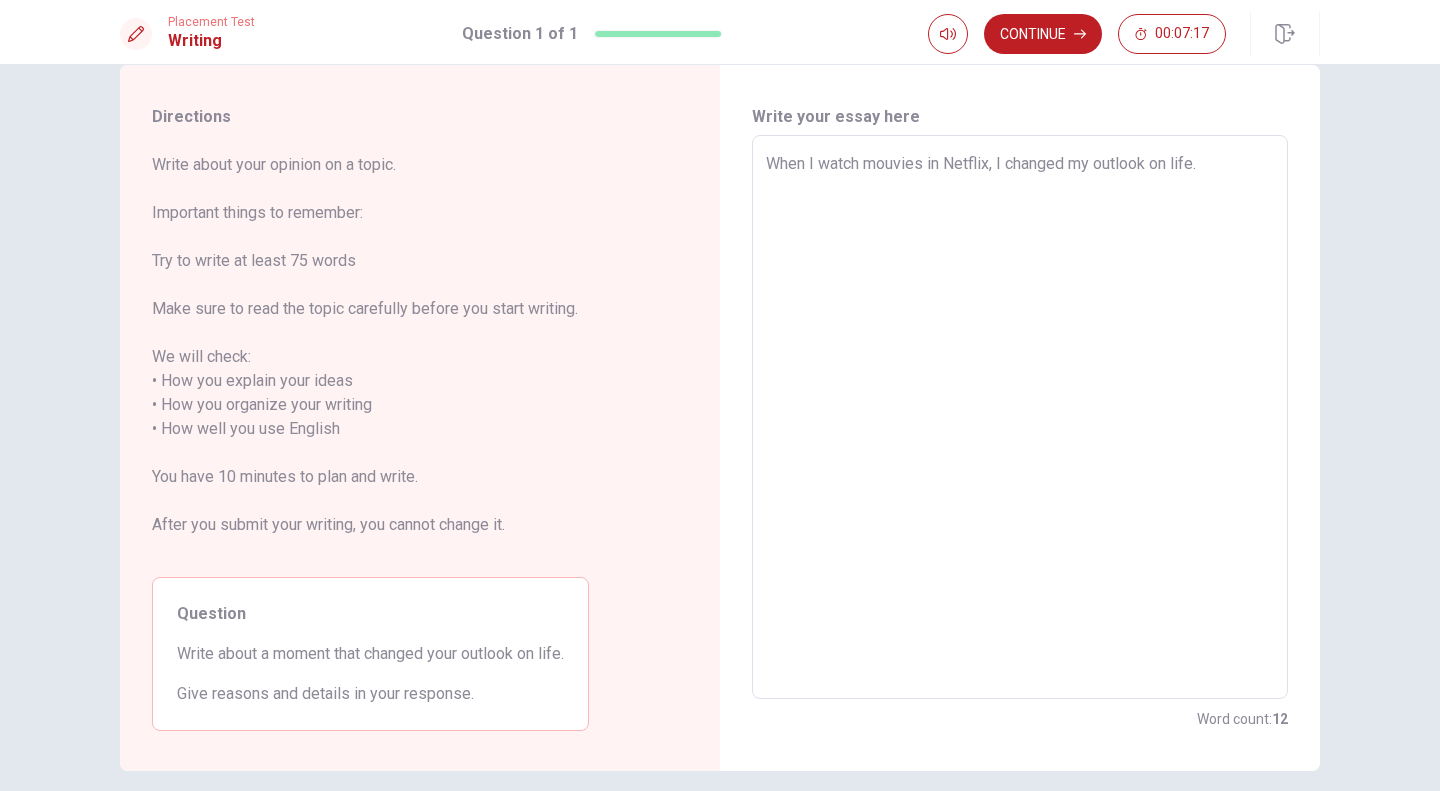 type on "x" 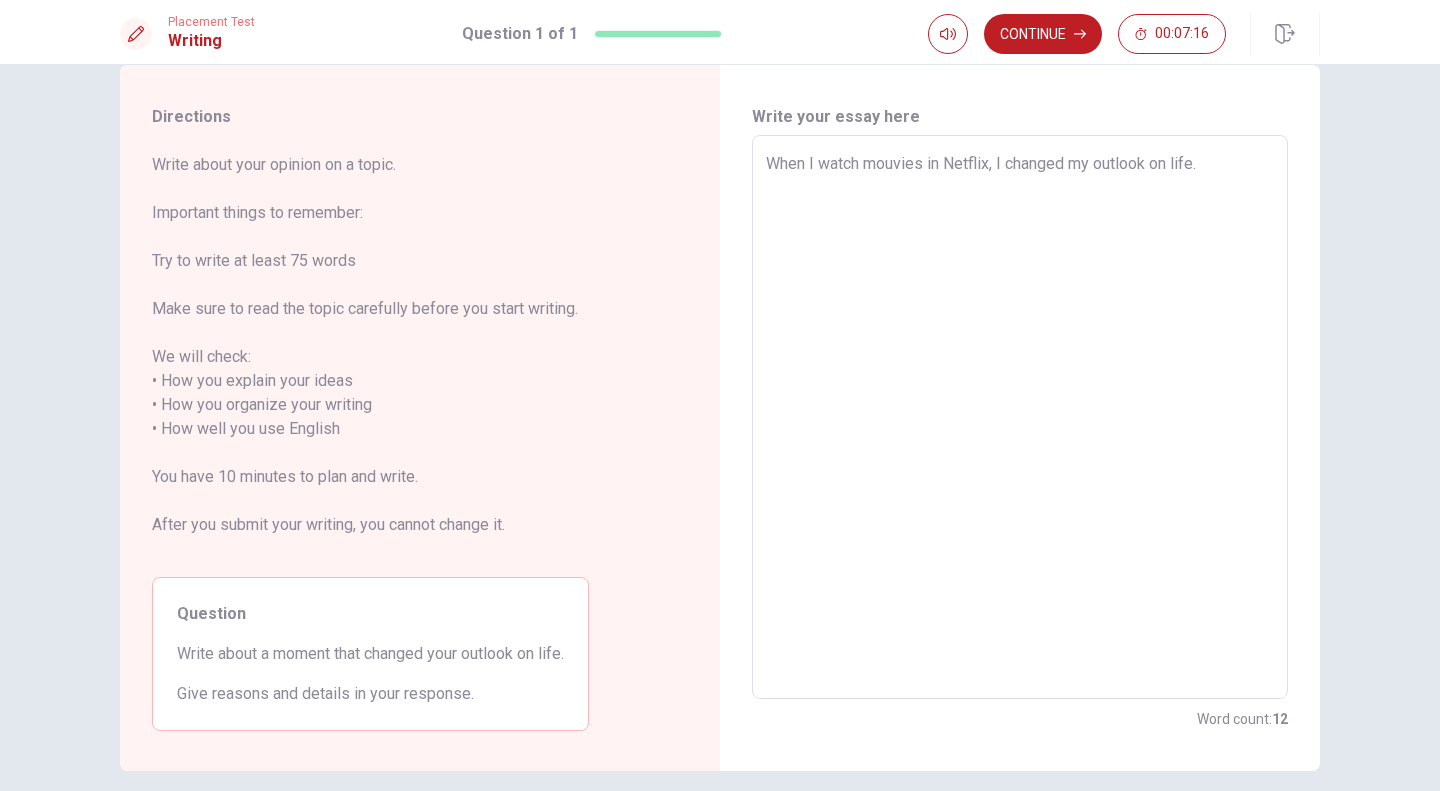 type on "When I watch mouvies in Netflix, I changed my outlook on life.
T" 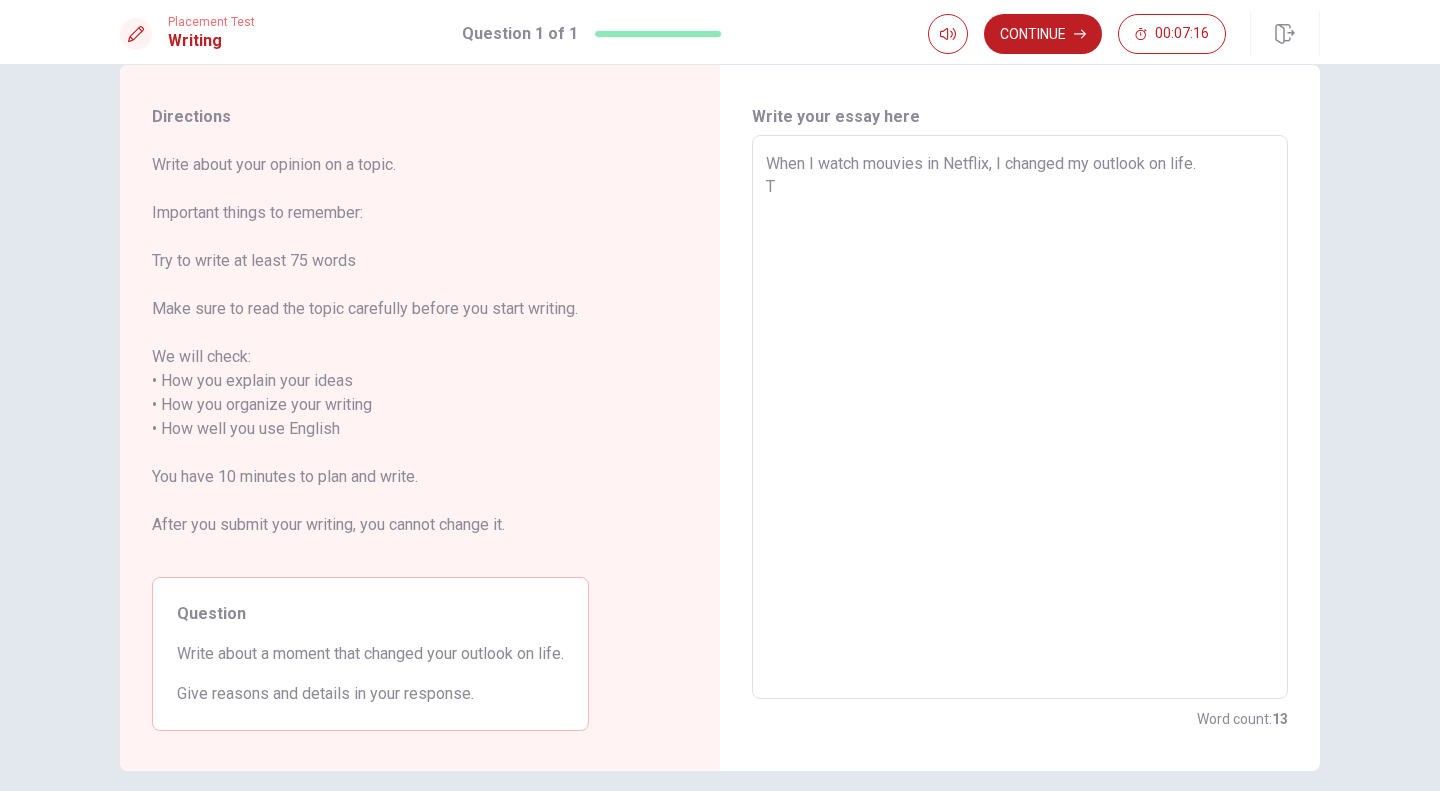 type on "x" 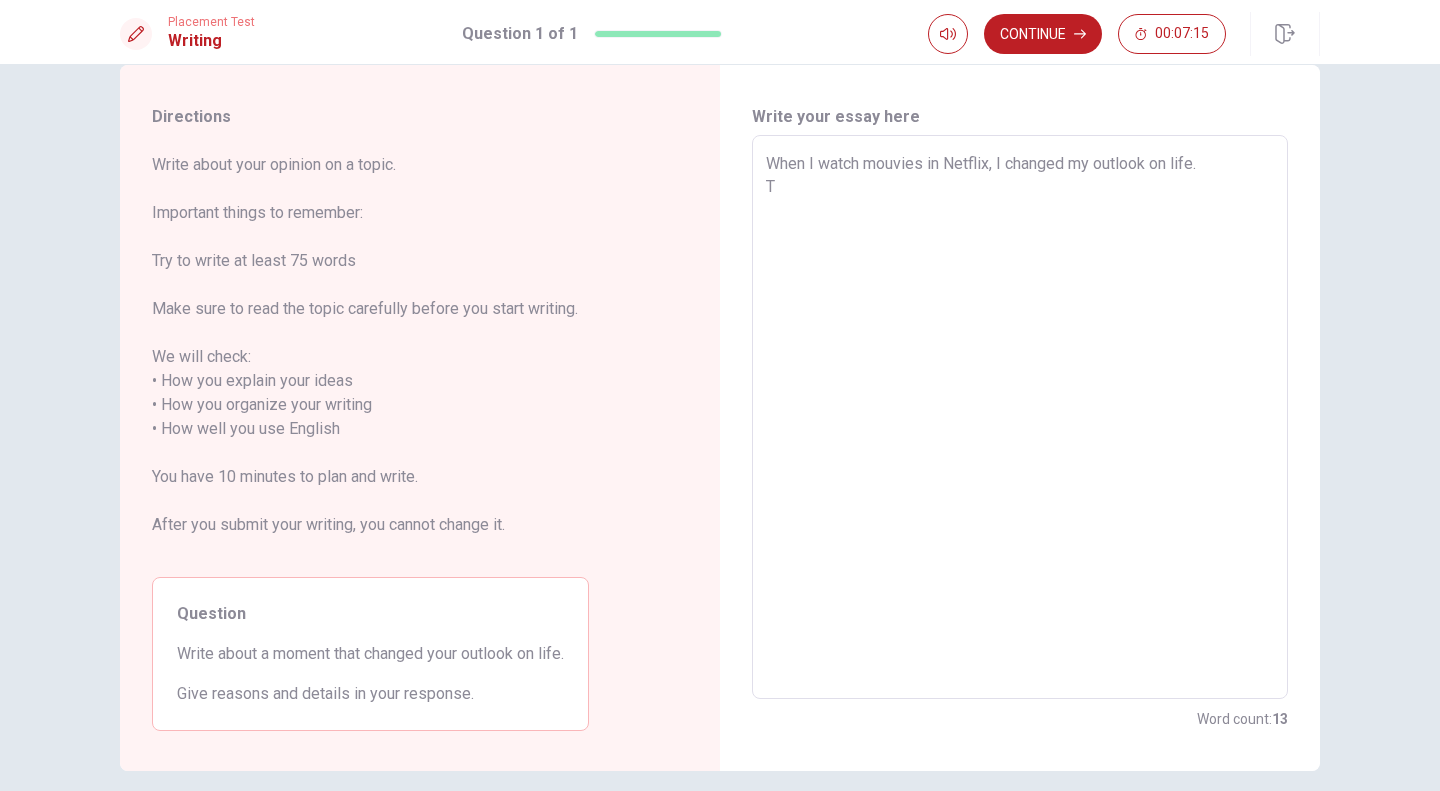 type on "When I watch mouvies in Netflix, I changed my outlook on life.
Th" 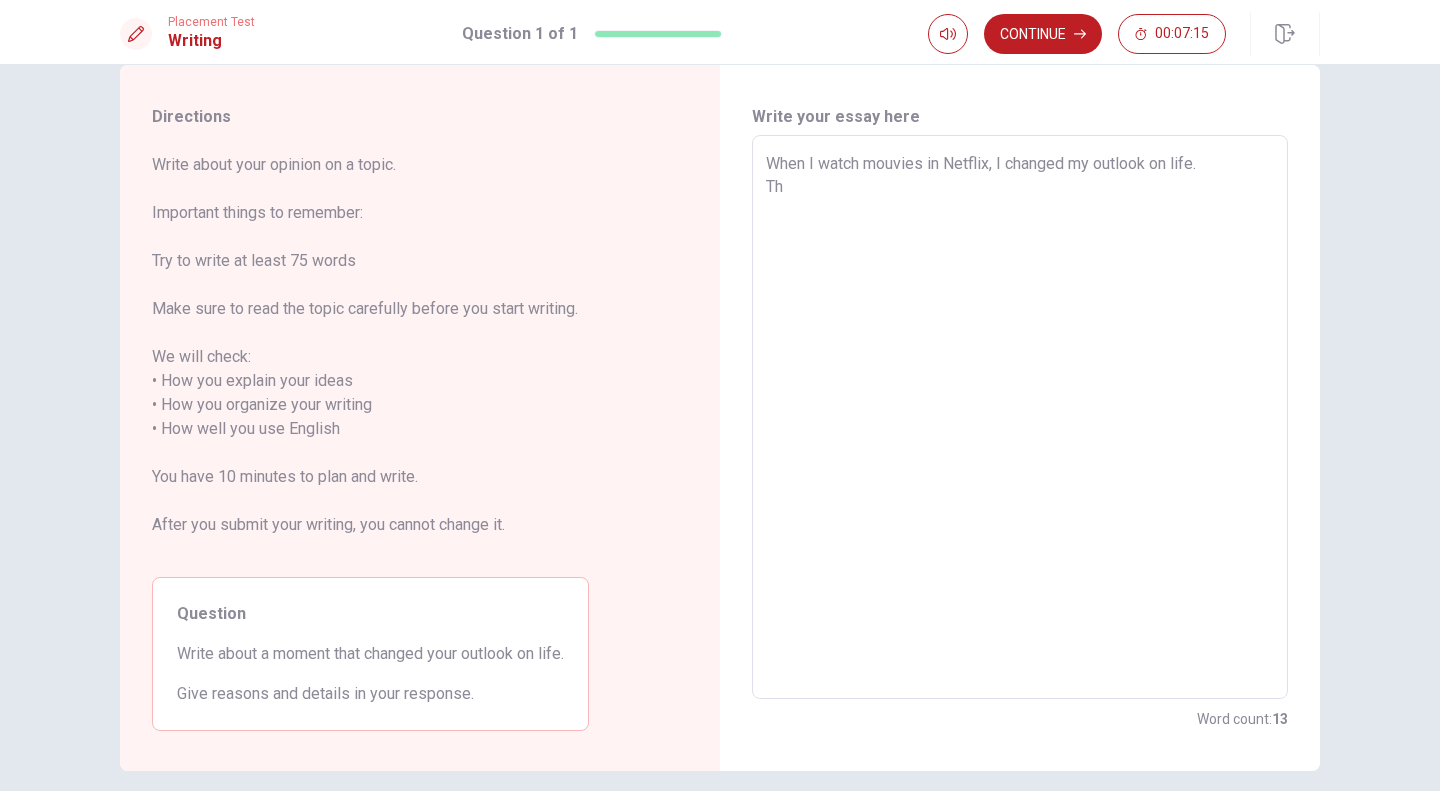 type on "x" 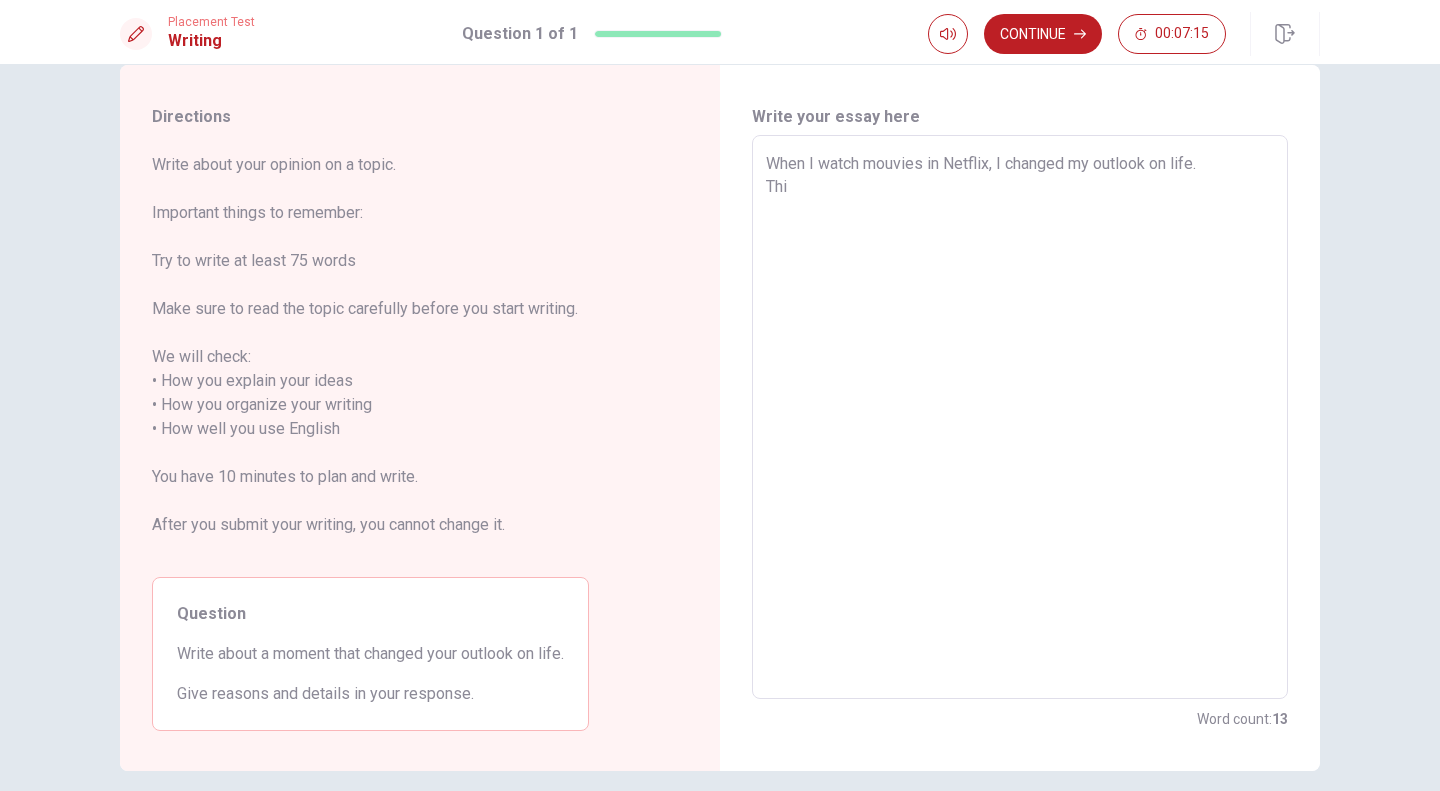 type on "When I watch mouvies in Netflix, I changed my outlook on life.
This" 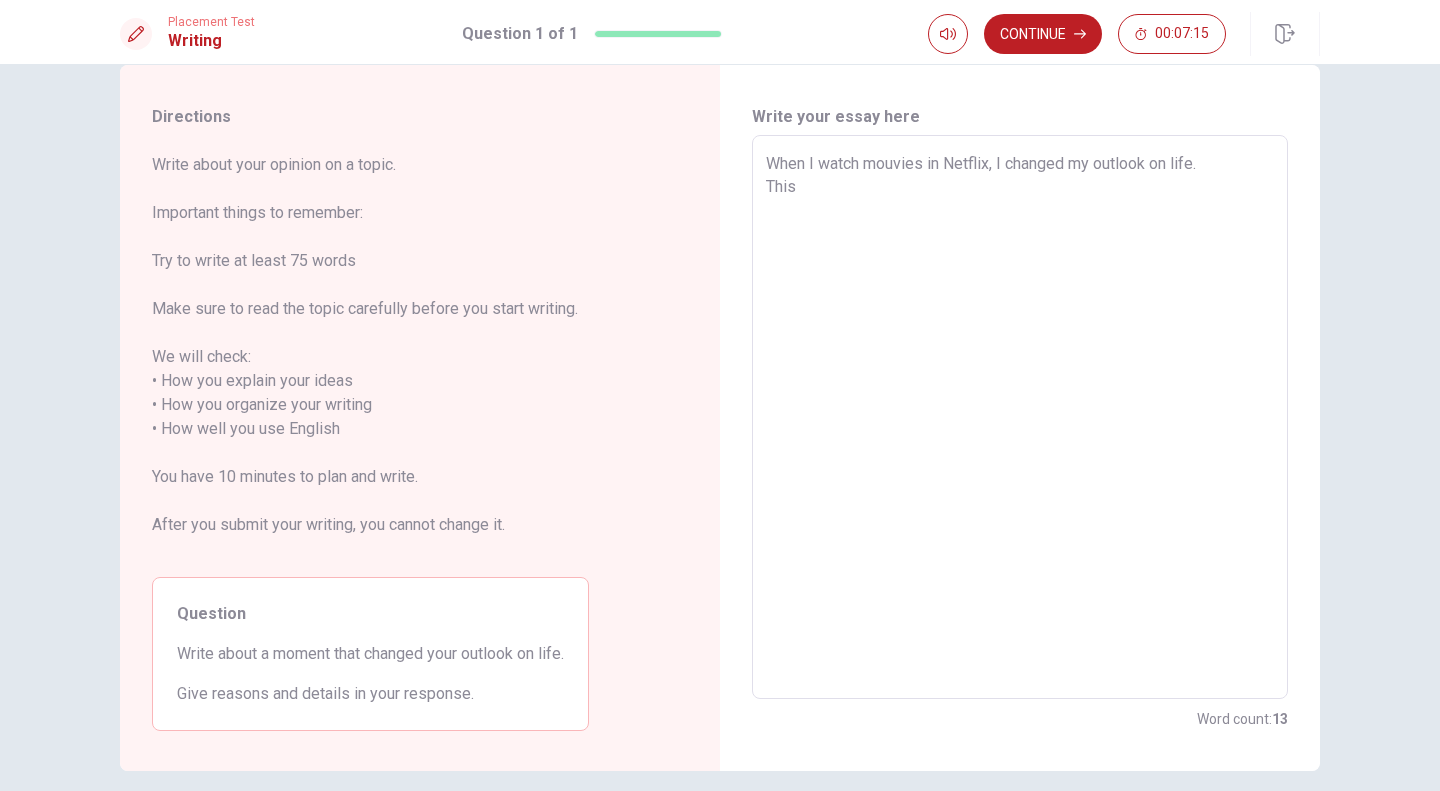 type on "x" 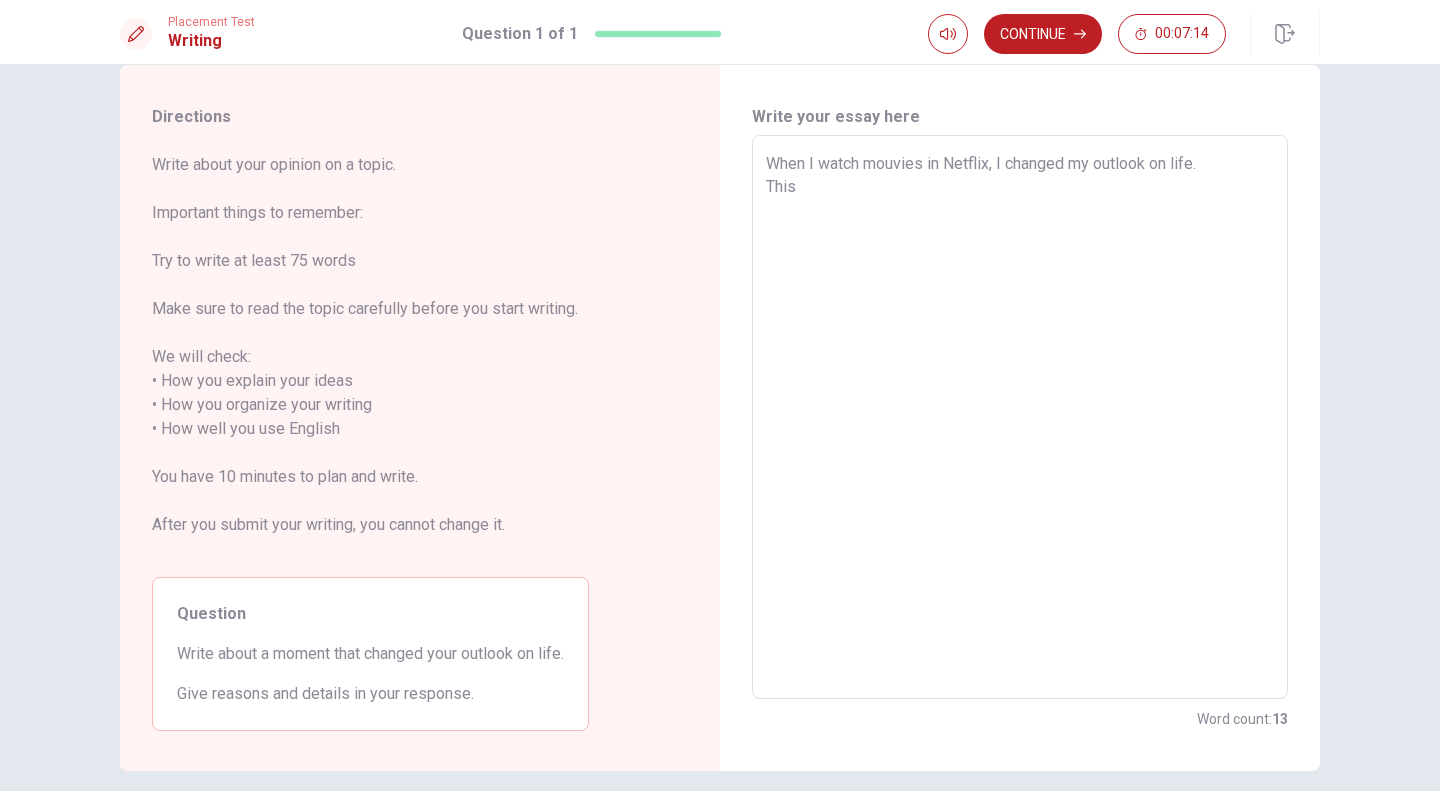 type on "When I watch mouvies in Netflix, I changed my outlook on life.
This i" 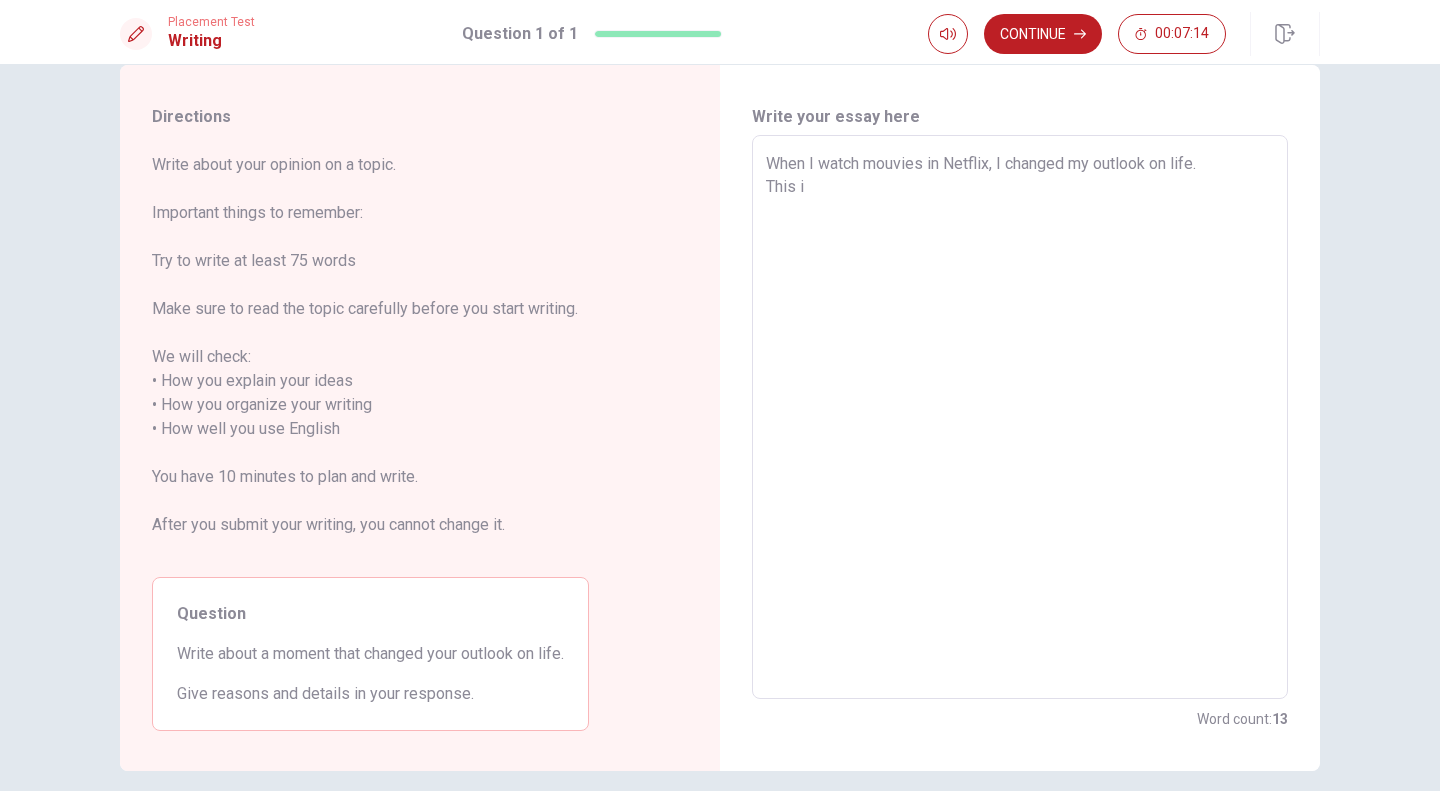 type on "x" 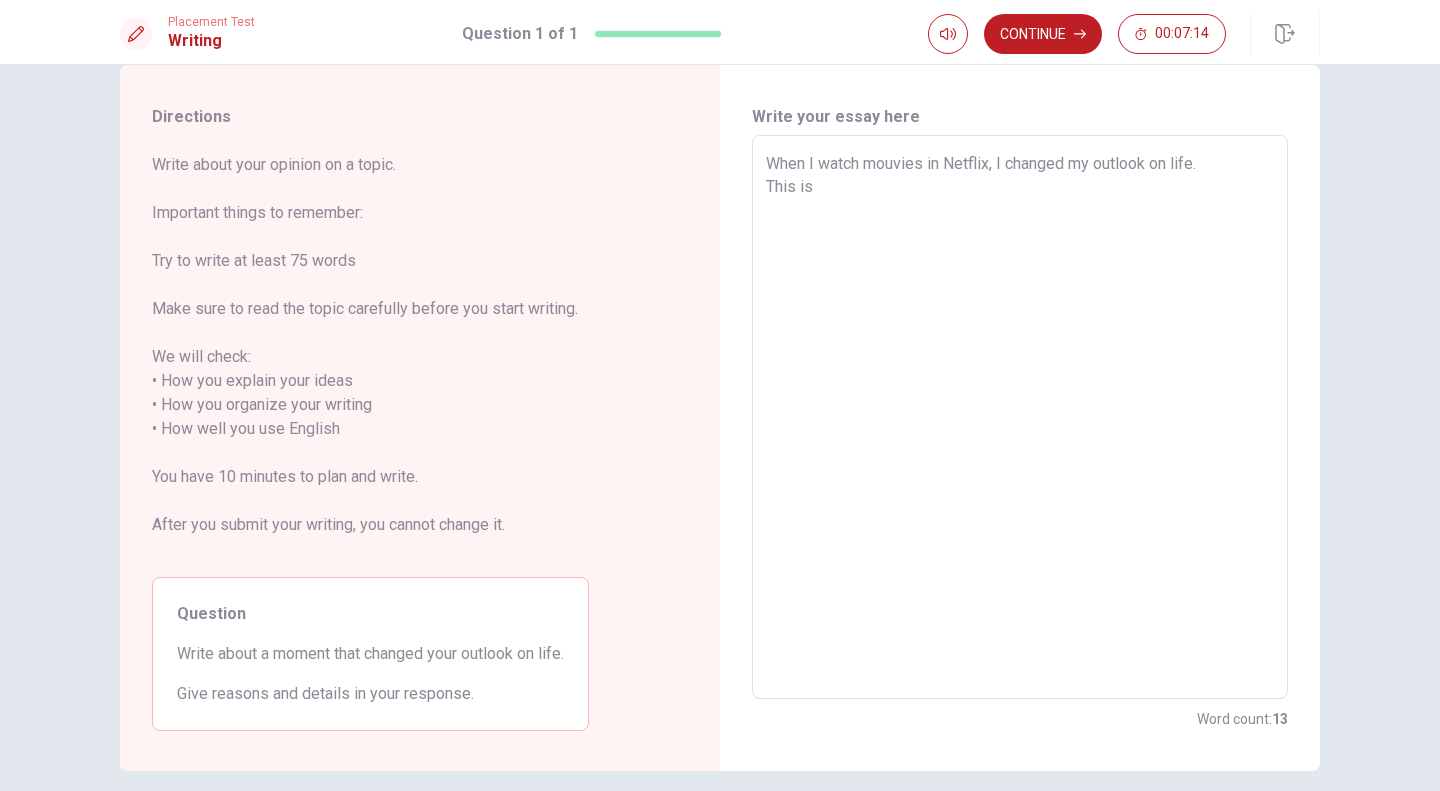 type on "x" 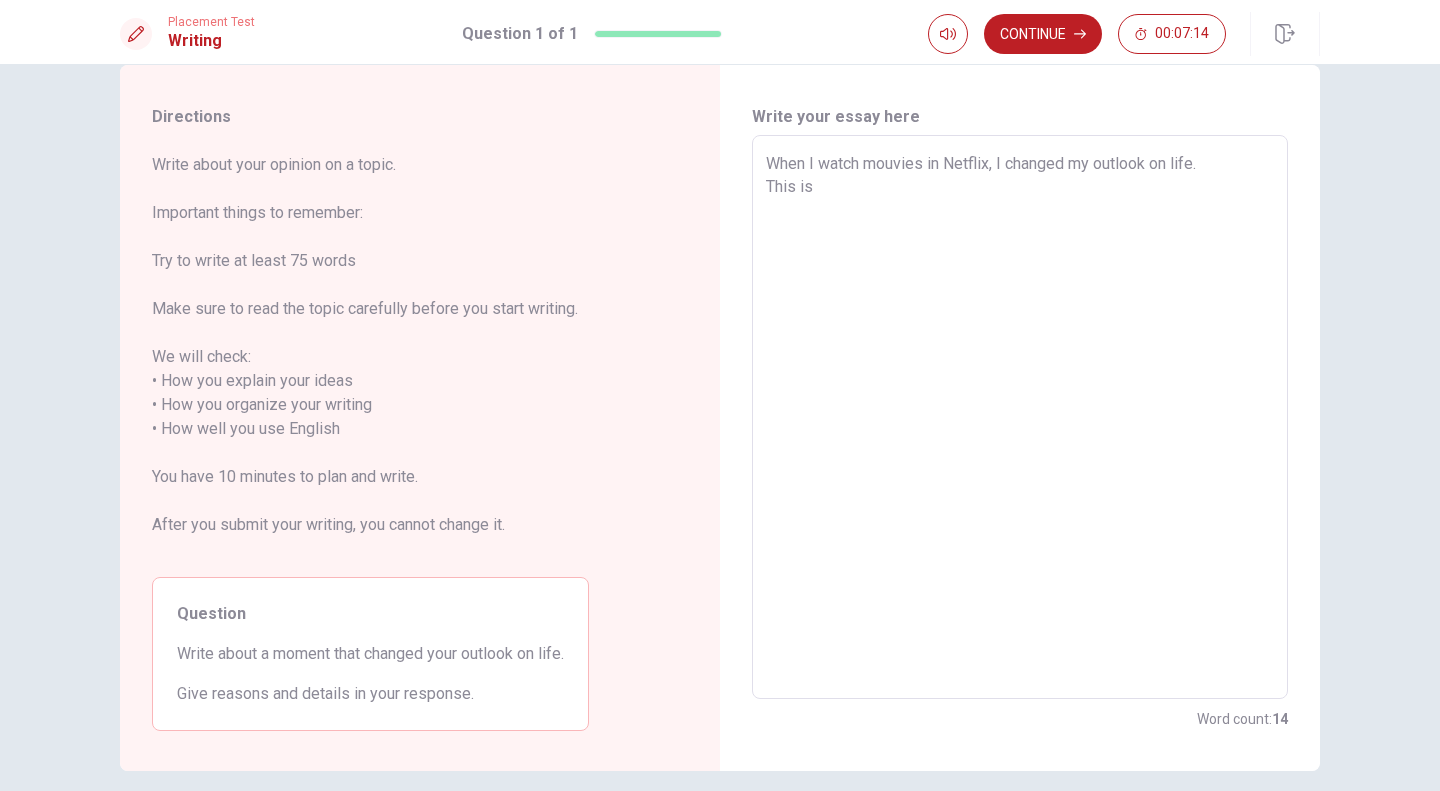 type on "When I watch mouvies in Netflix, I changed my outlook on life.
This is" 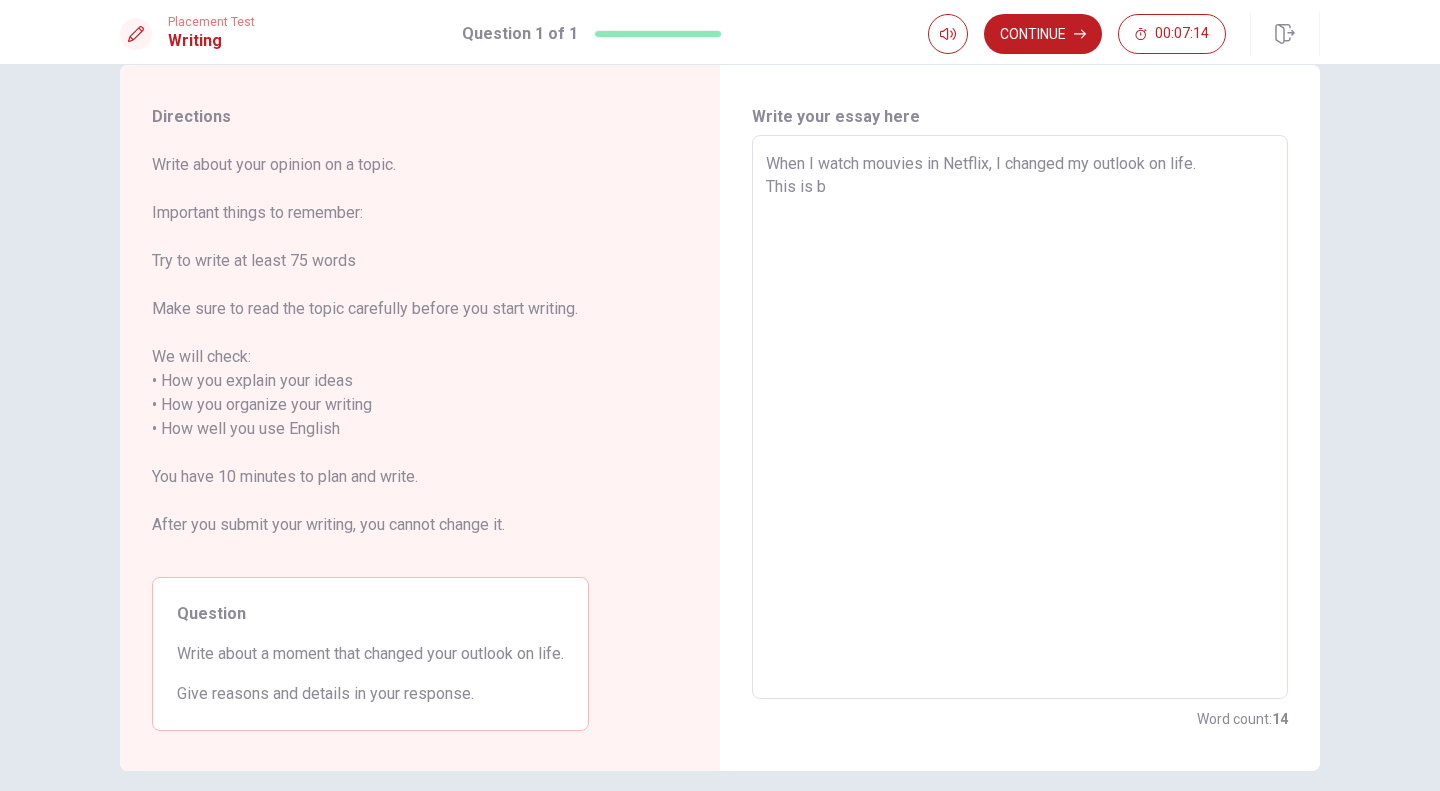 type on "x" 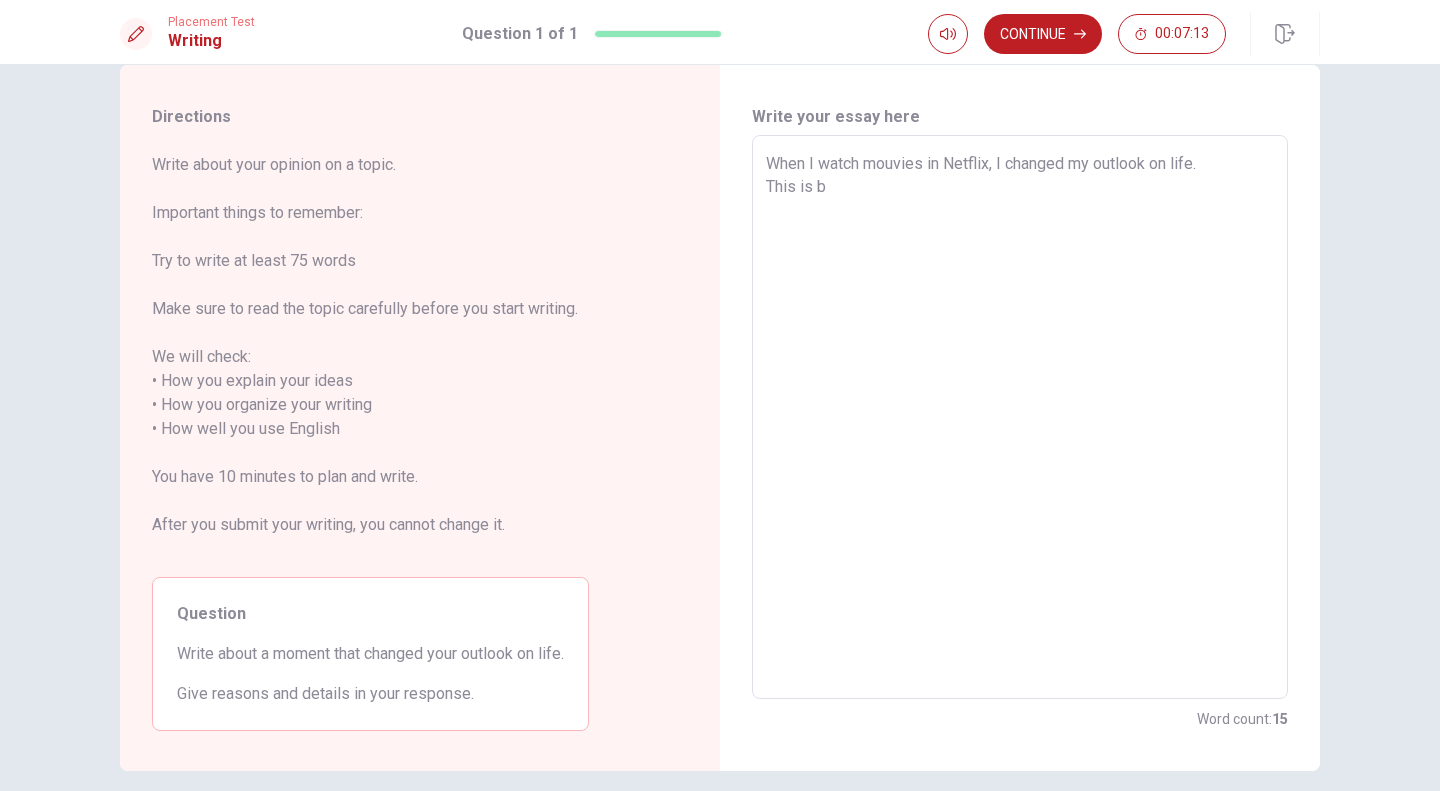 type on "When I watch mouvies in Netflix, I changed my outlook on life.
This is be" 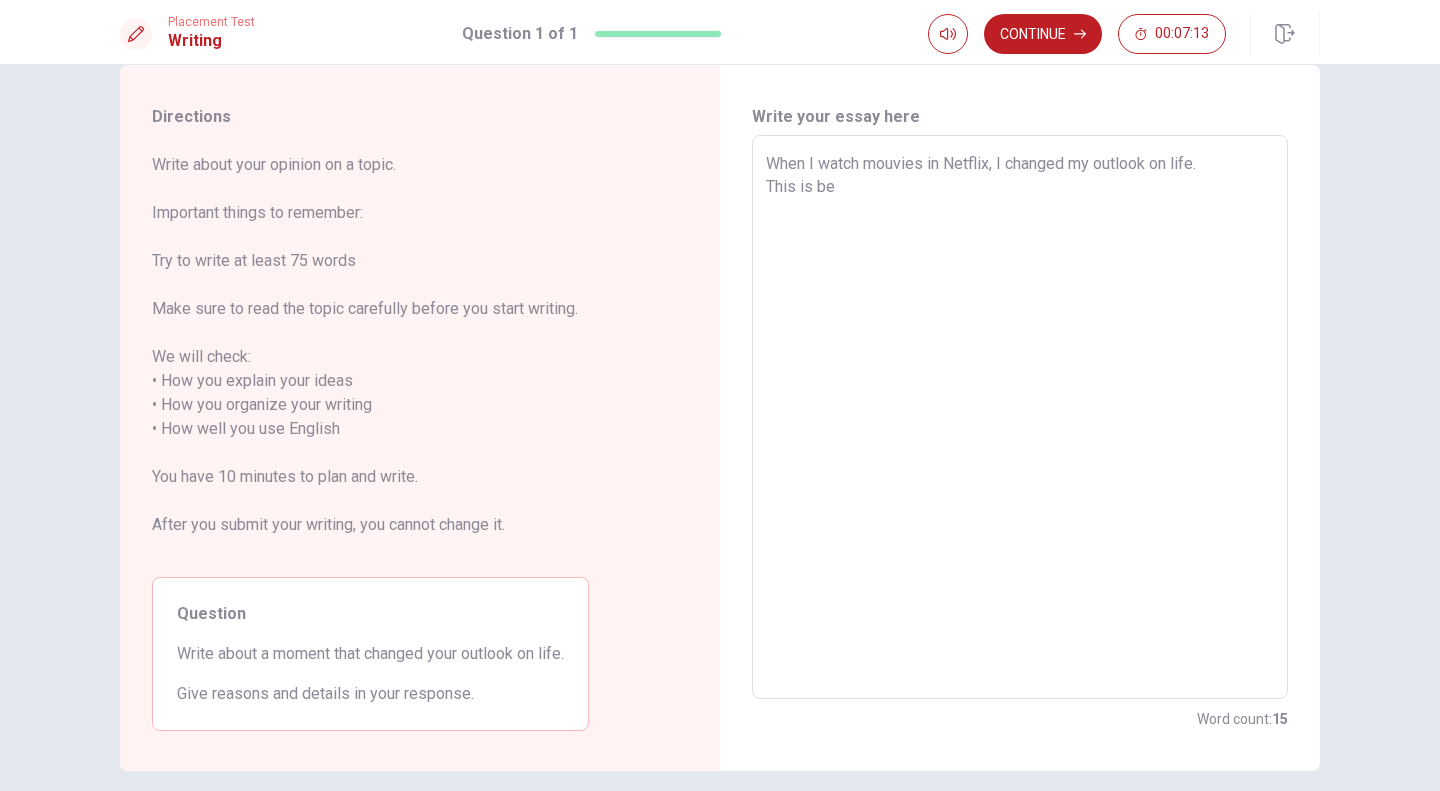 type on "x" 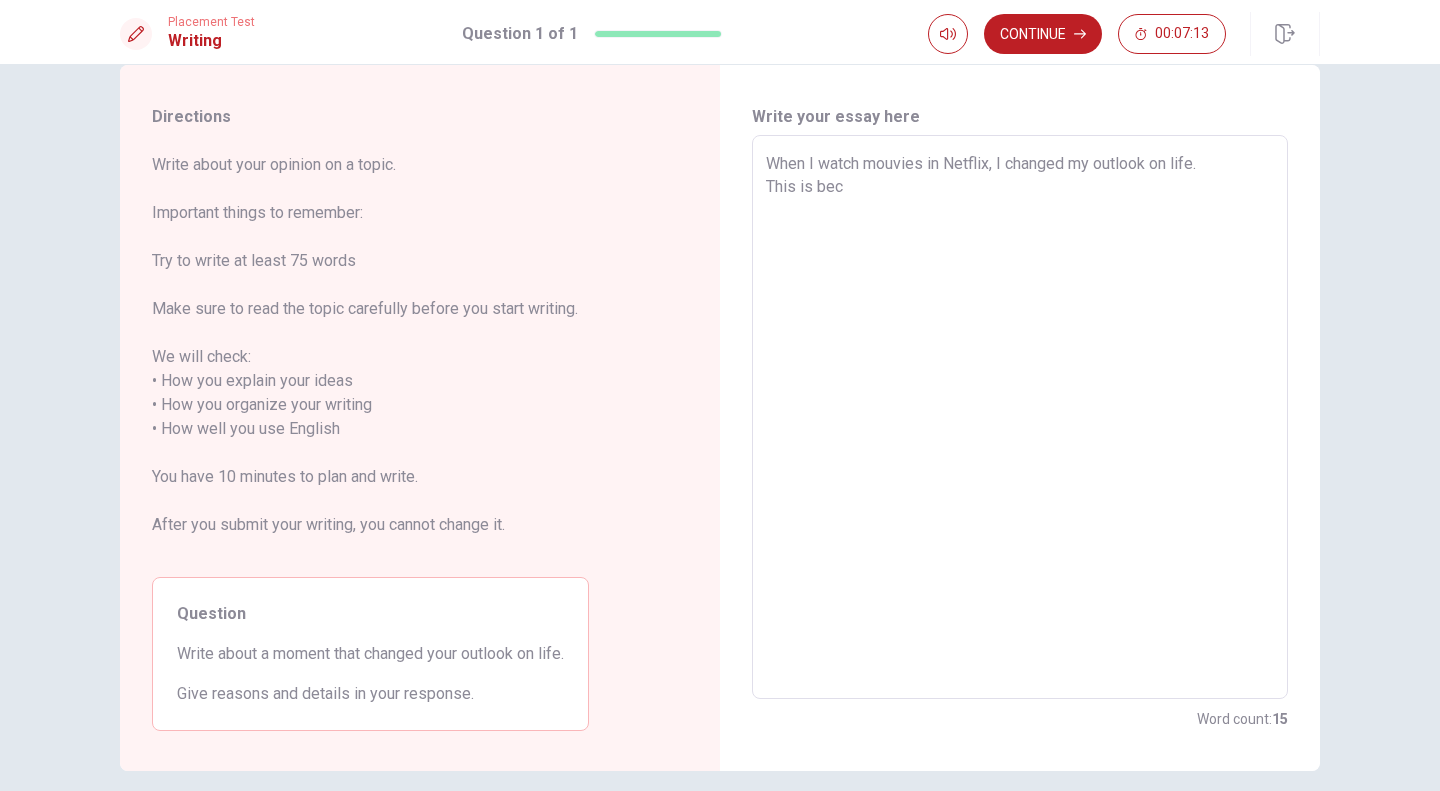type on "x" 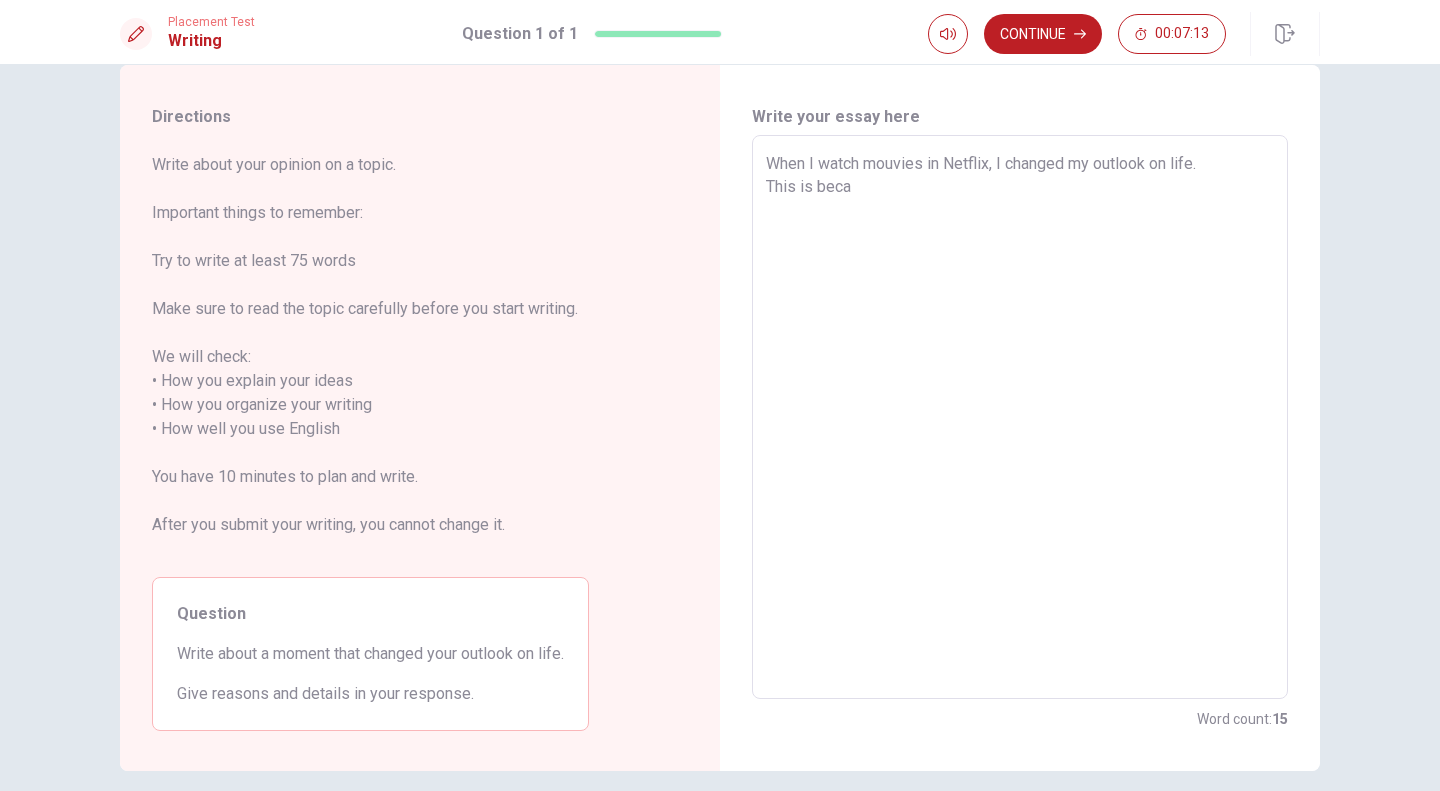 type on "When I watch mouvies in Netflix, I changed my outlook on life.
This is becau" 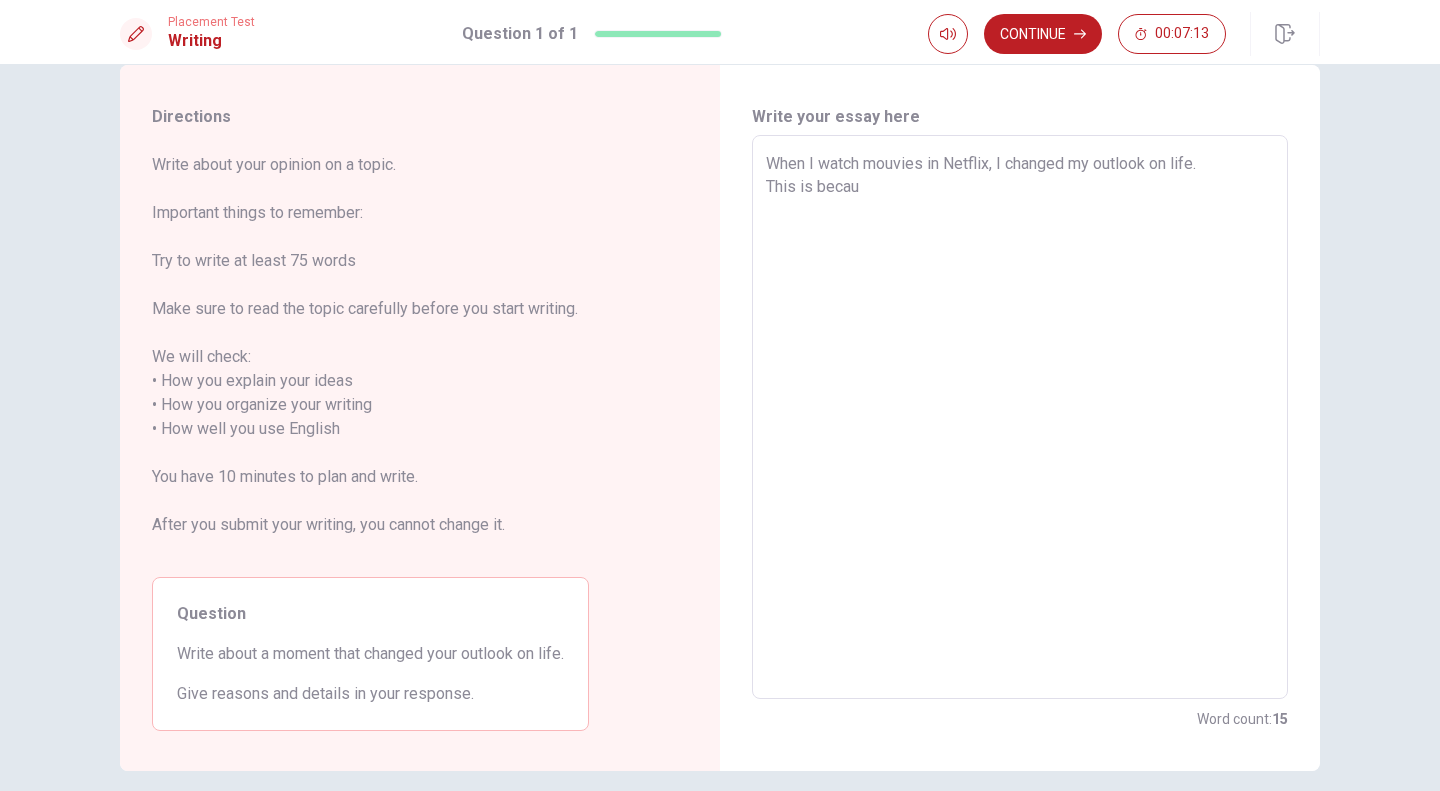 type on "x" 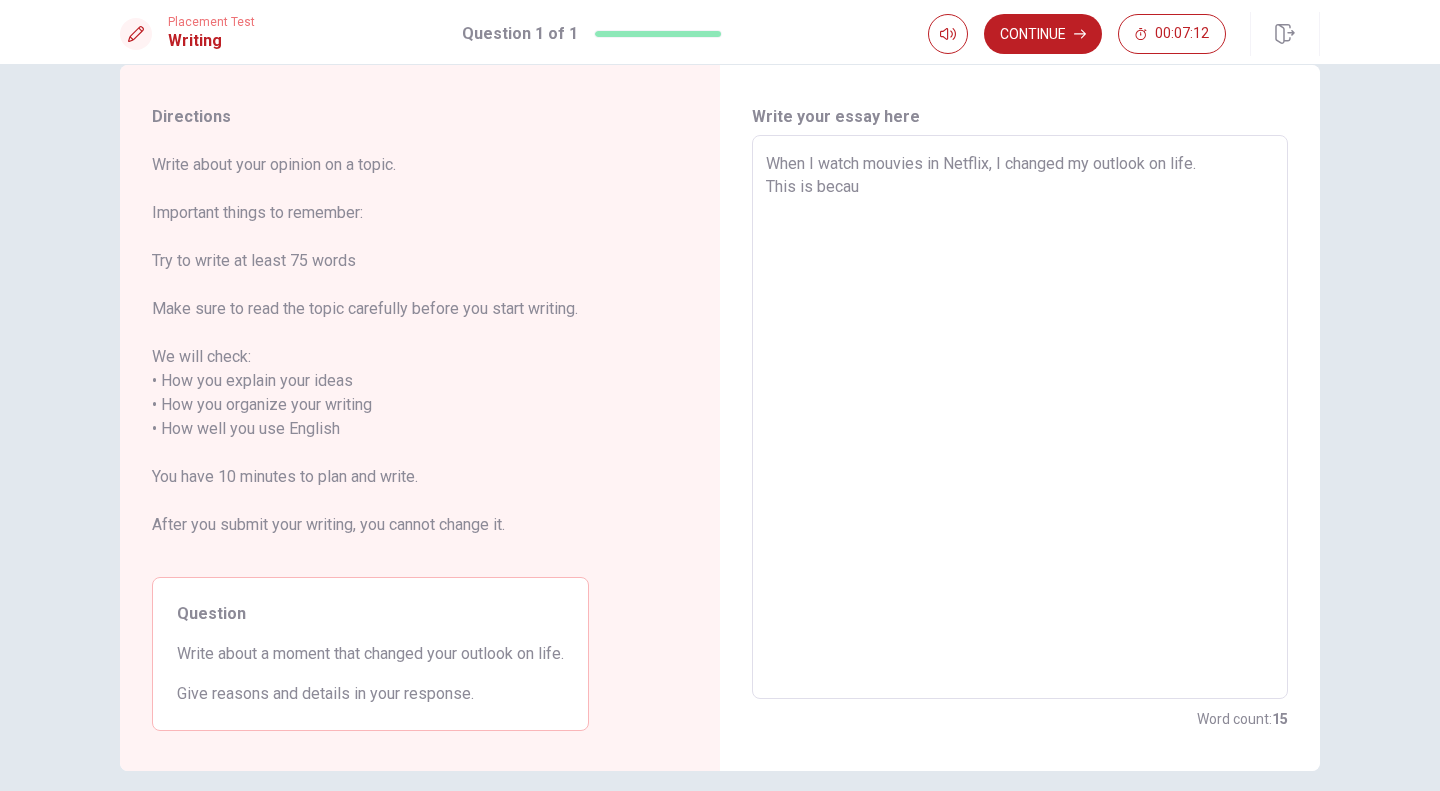 type on "When I watch mouvies in Netflix, I changed my outlook on life.
This is becaus" 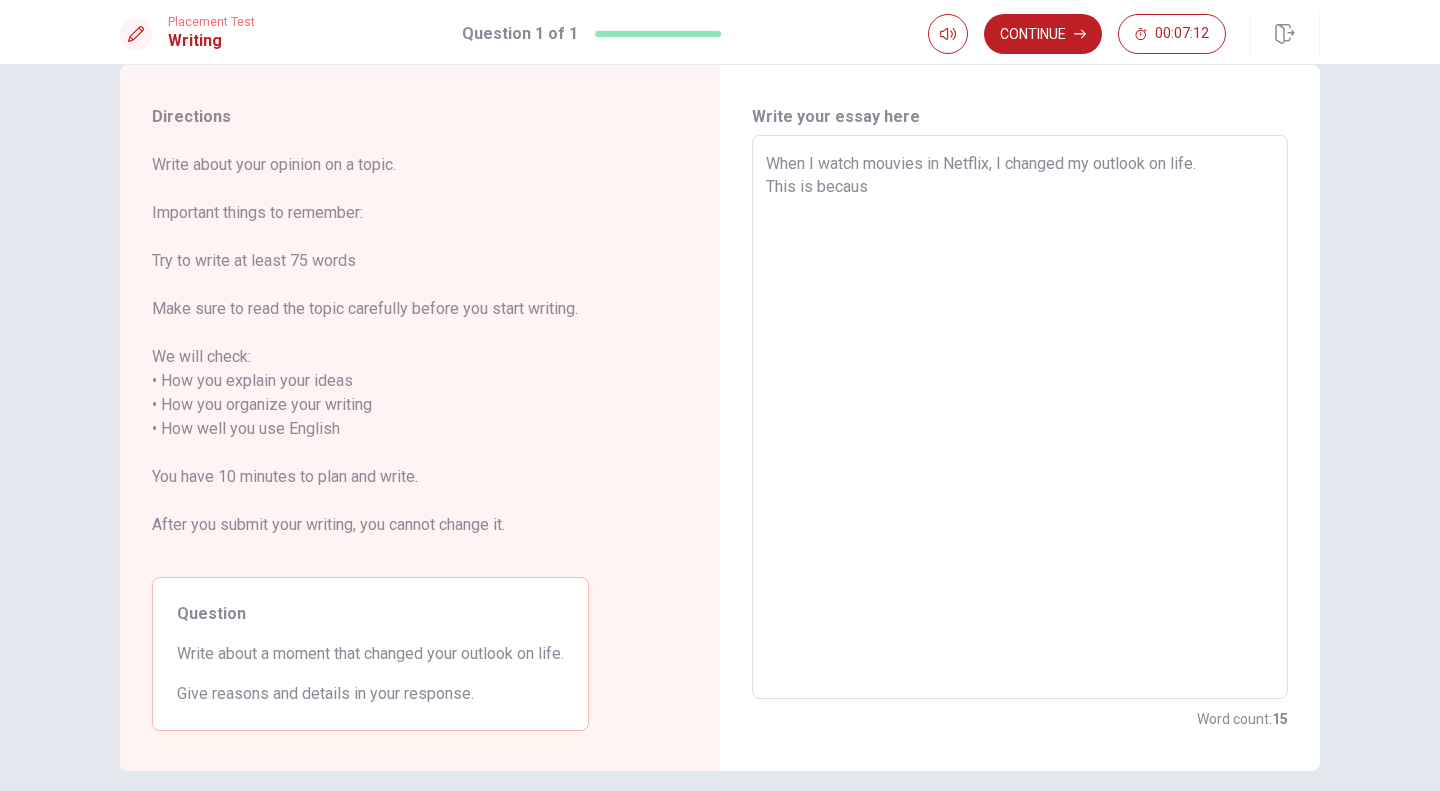 type 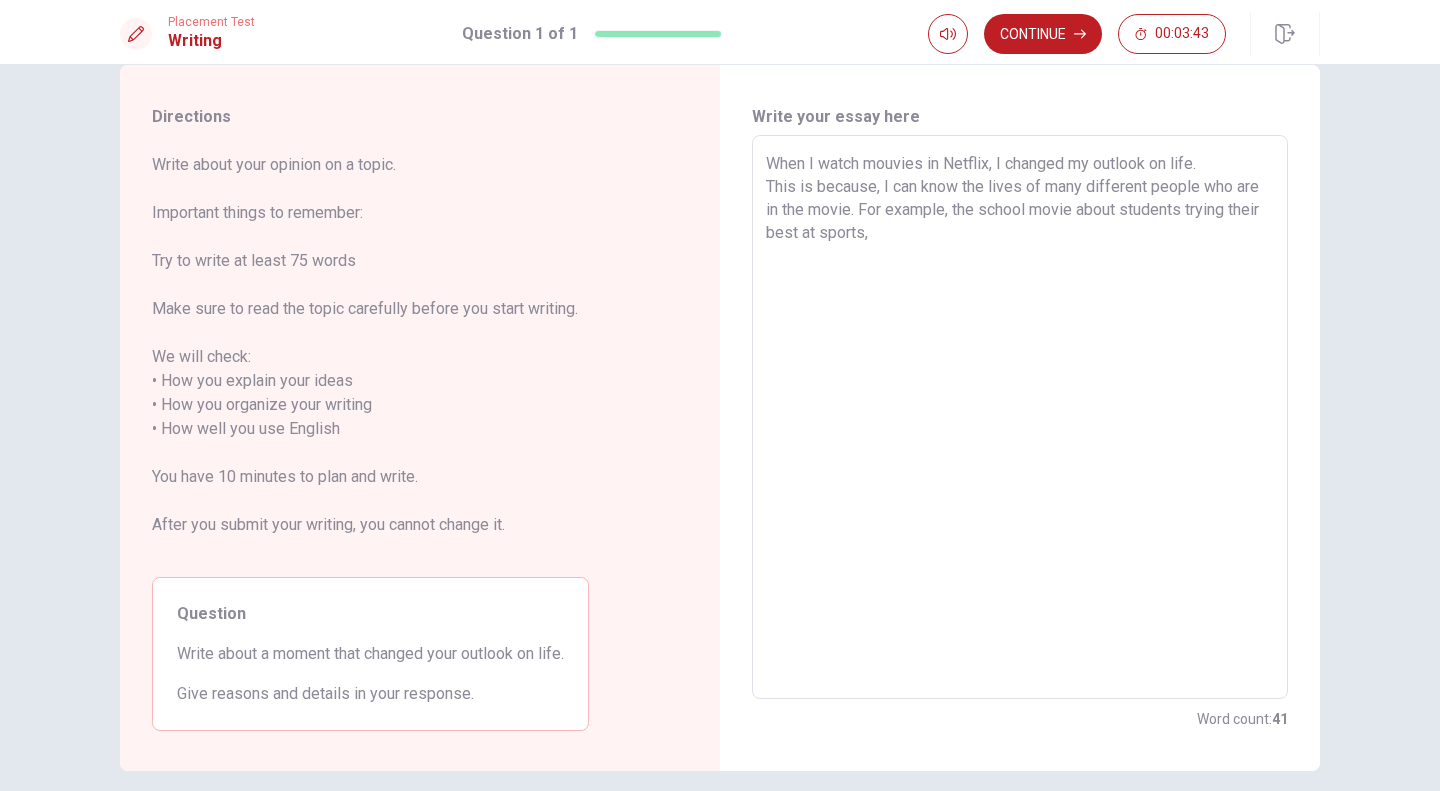 click on "When I watch mouvies in Netflix, I changed my outlook on life.
This is because, I can know the lives of many different people who are in the movie. For example, the school movie about students trying their best at sports," at bounding box center (1020, 417) 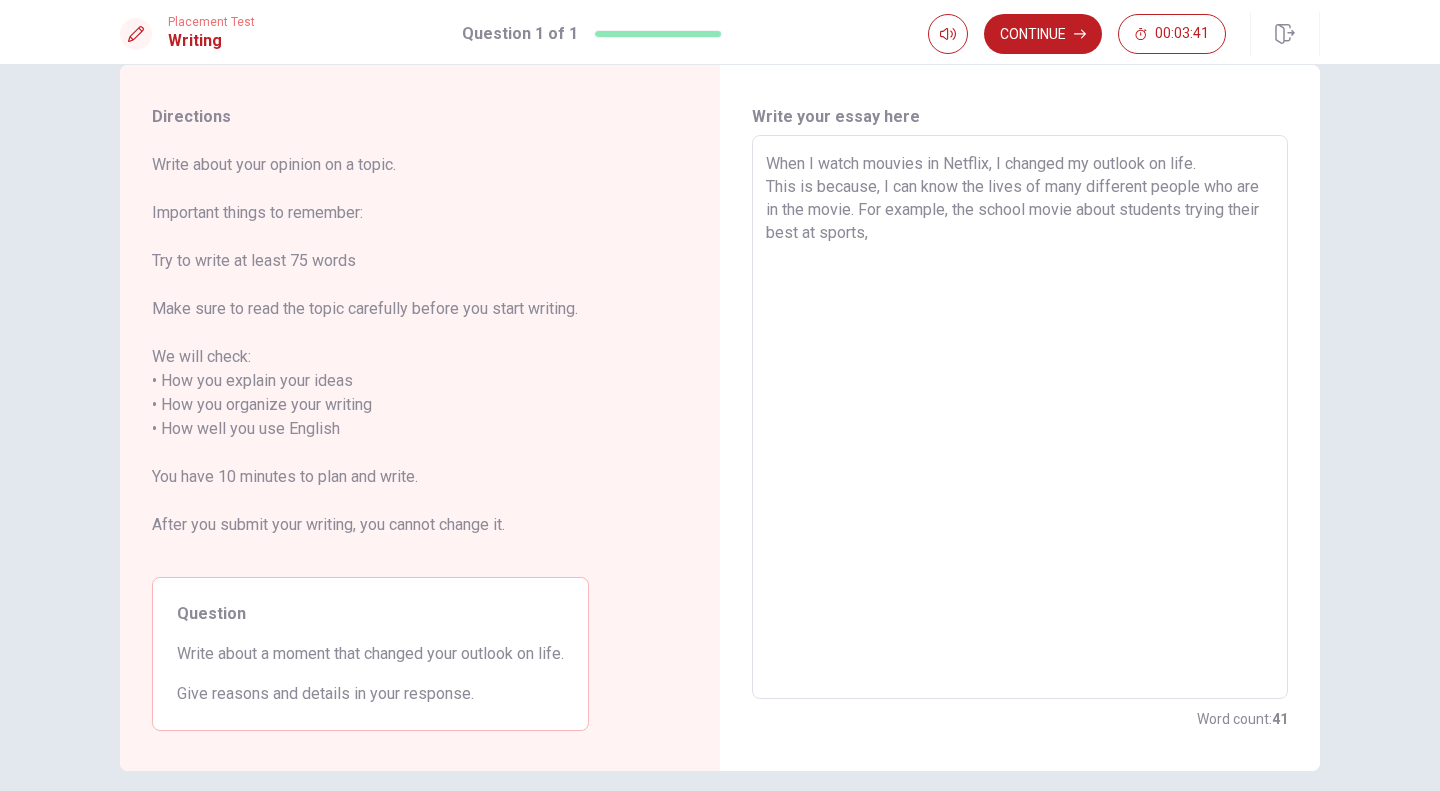 click on "When I watch mouvies in Netflix, I changed my outlook on life.
This is because, I can know the lives of many different people who are in the movie. For example, the school movie about students trying their best at sports," at bounding box center (1020, 417) 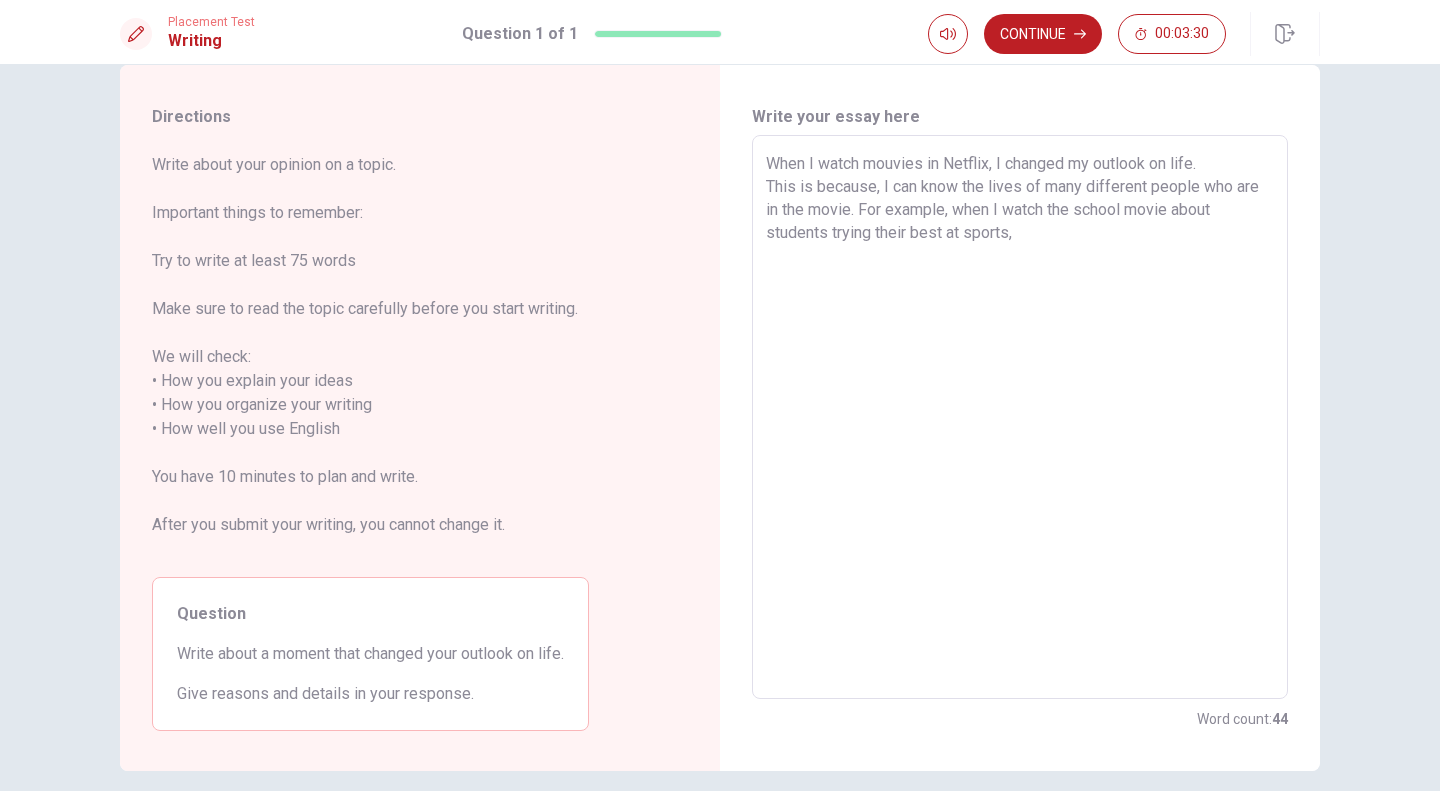 click on "When I watch mouvies in Netflix, I changed my outlook on life.
This is because, I can know the lives of many different people who are in the movie. For example, when I watch the school movie about students trying their best at sports," at bounding box center [1020, 417] 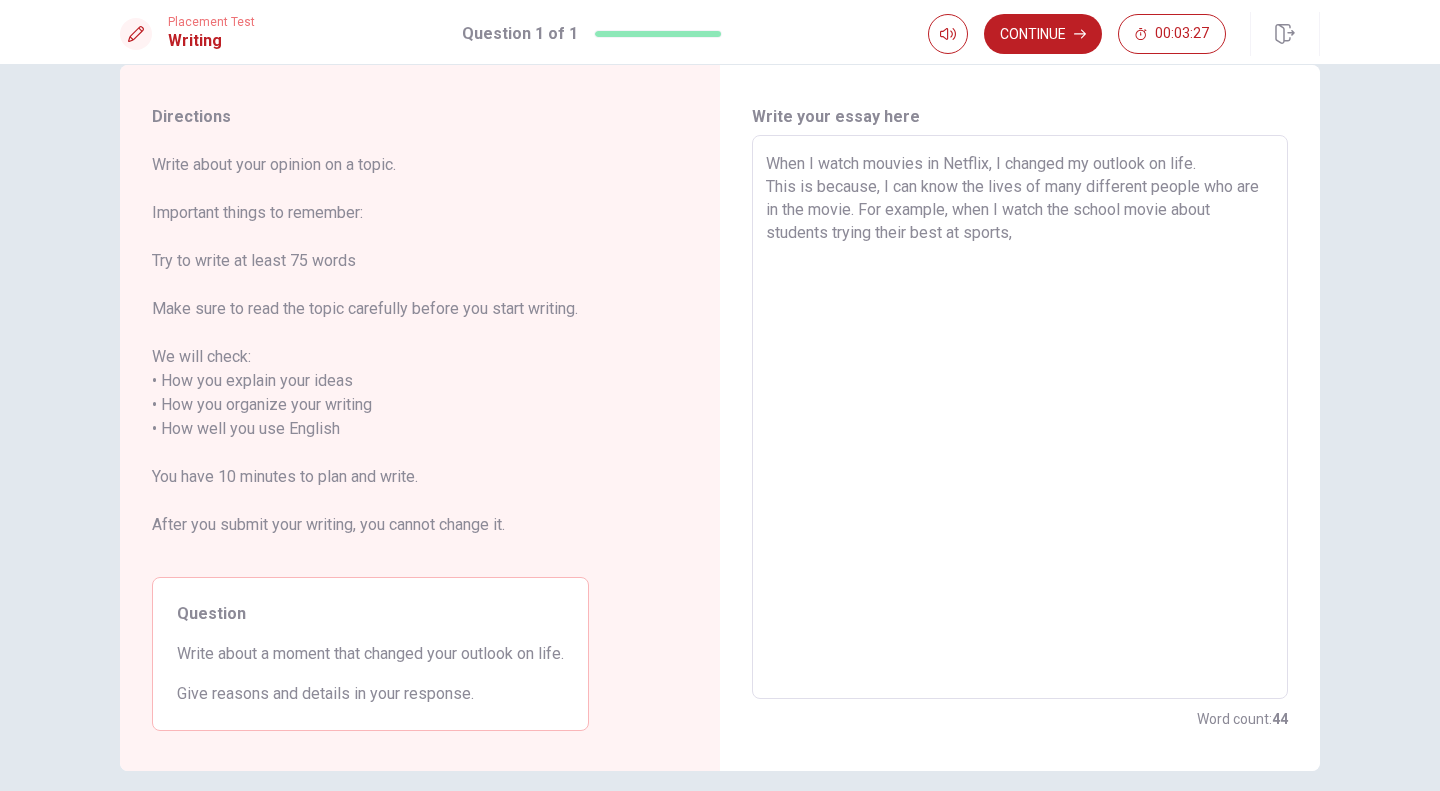 click on "When I watch mouvies in Netflix, I changed my outlook on life.
This is because, I can know the lives of many different people who are in the movie. For example, when I watch the school movie about students trying their best at sports," at bounding box center (1020, 417) 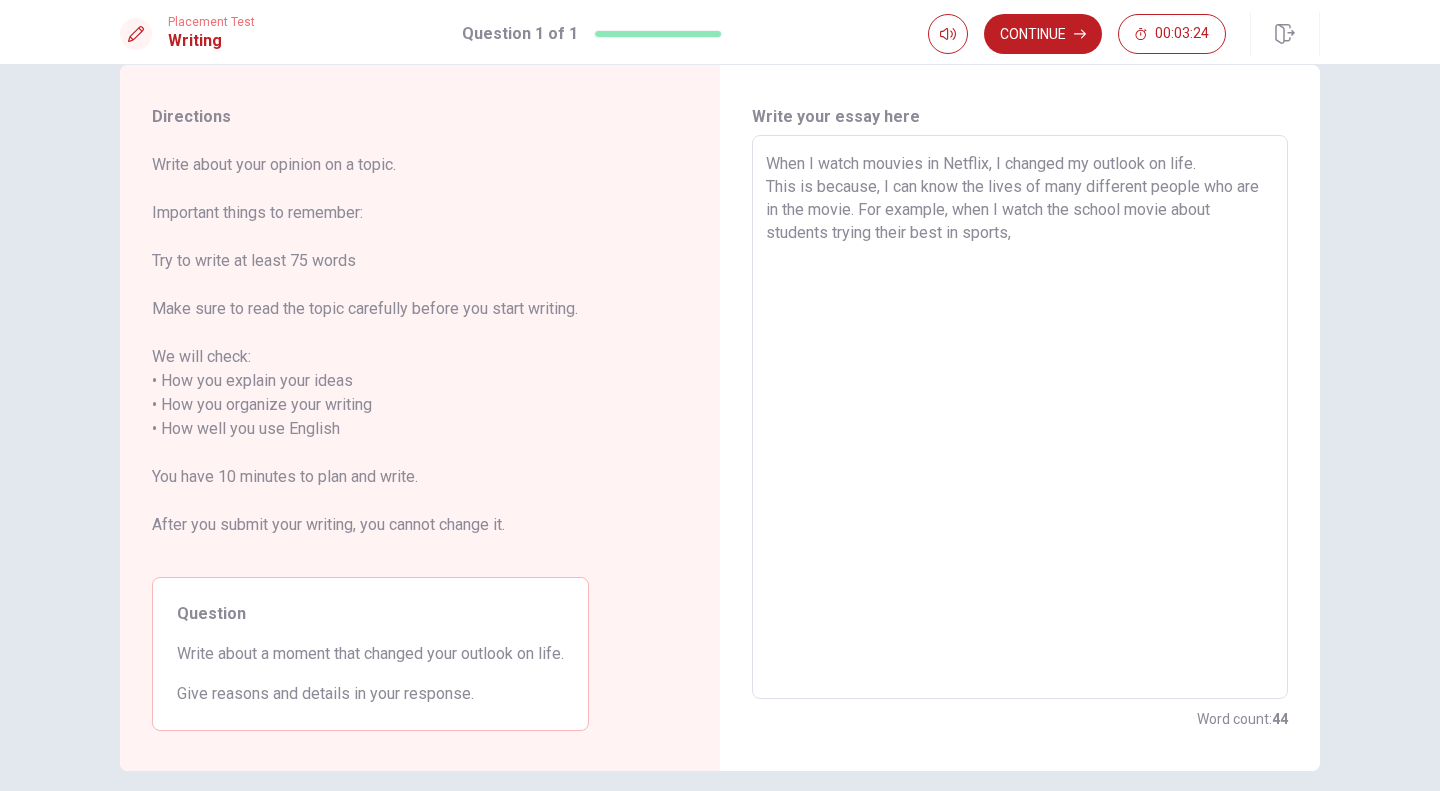 click on "When I watch mouvies in Netflix, I changed my outlook on life.
This is because, I can know the lives of many different people who are in the movie. For example, when I watch the school movie about students trying their best in sports," at bounding box center [1020, 417] 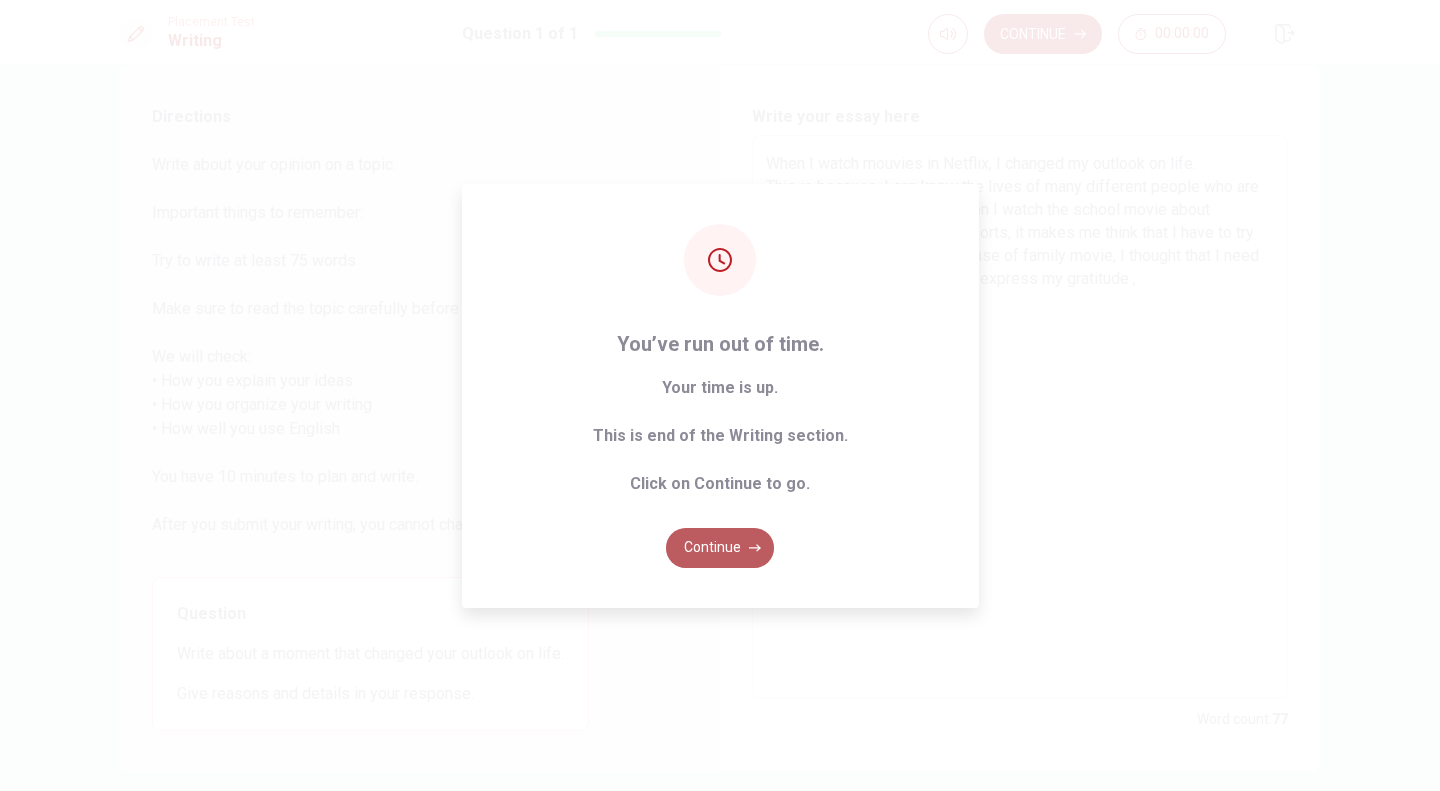 click on "Continue" at bounding box center [720, 548] 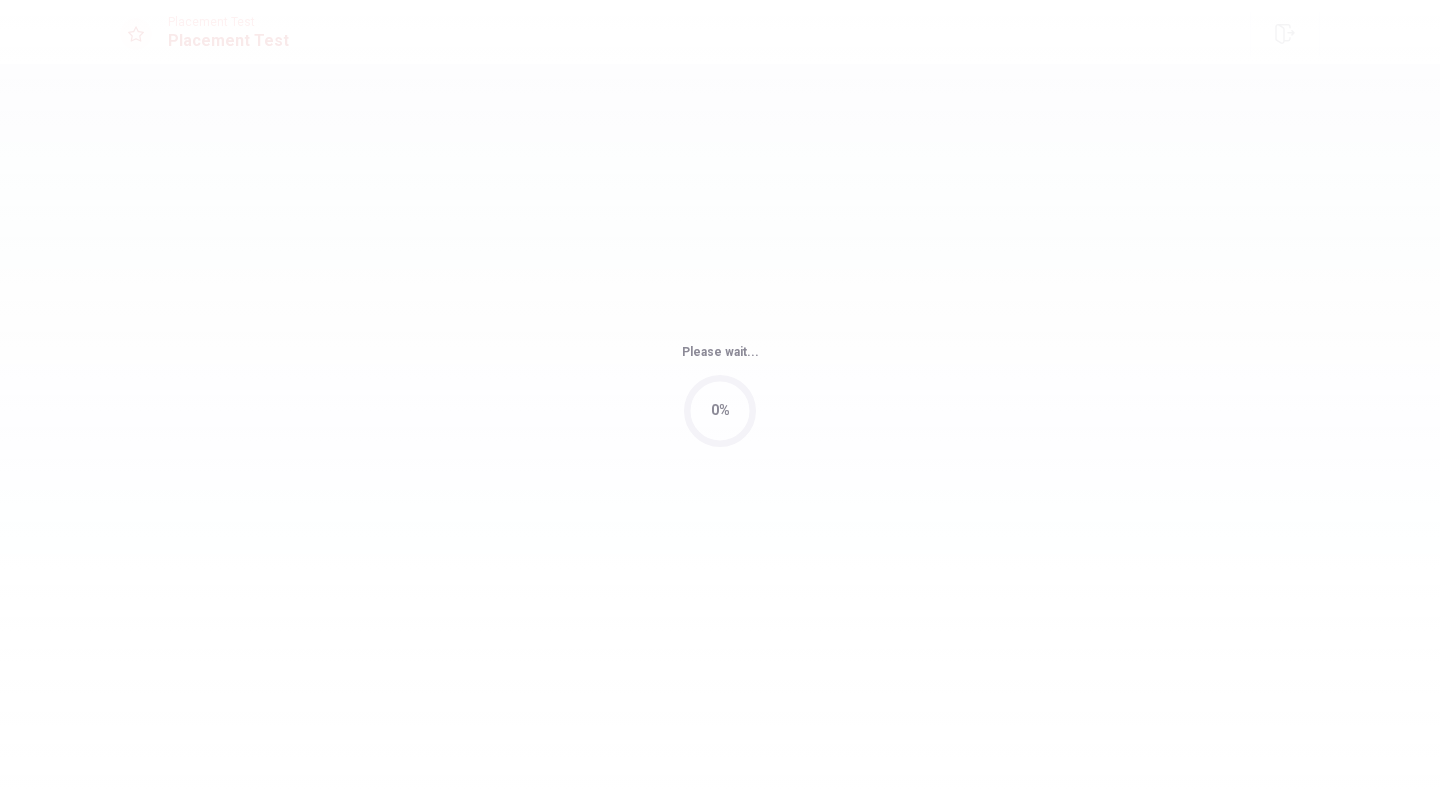 scroll, scrollTop: 0, scrollLeft: 0, axis: both 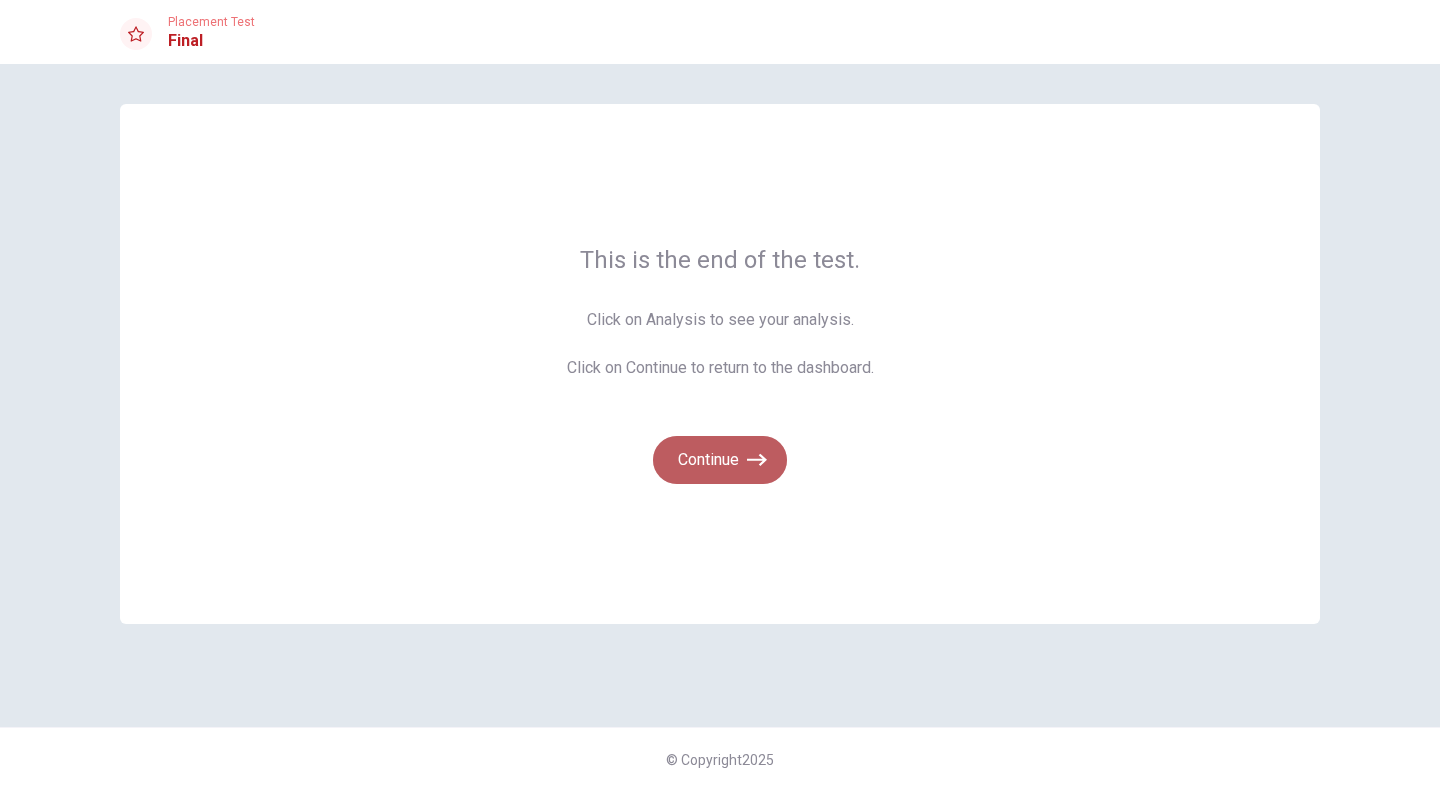 click on "Continue" at bounding box center [720, 460] 